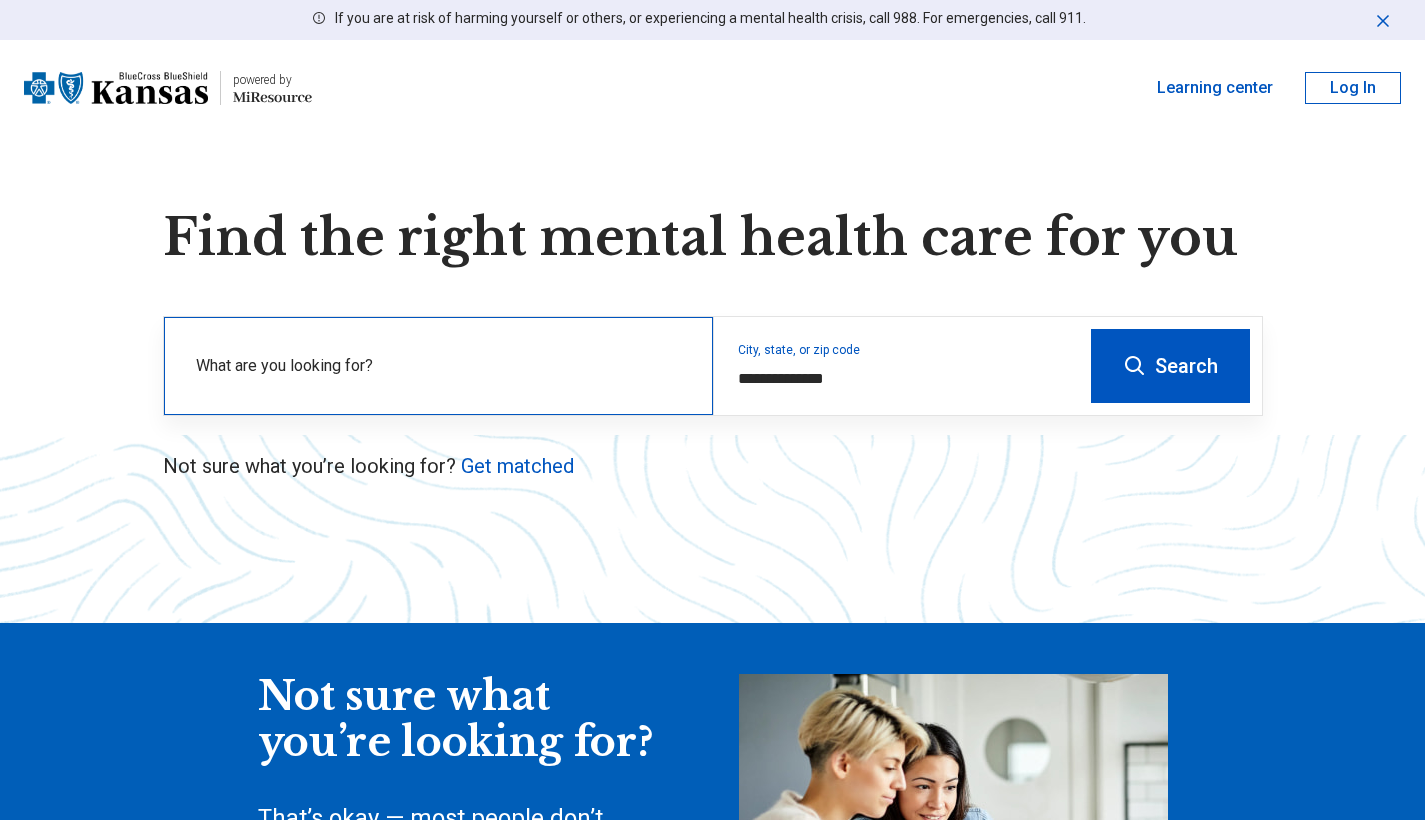 scroll, scrollTop: 0, scrollLeft: 0, axis: both 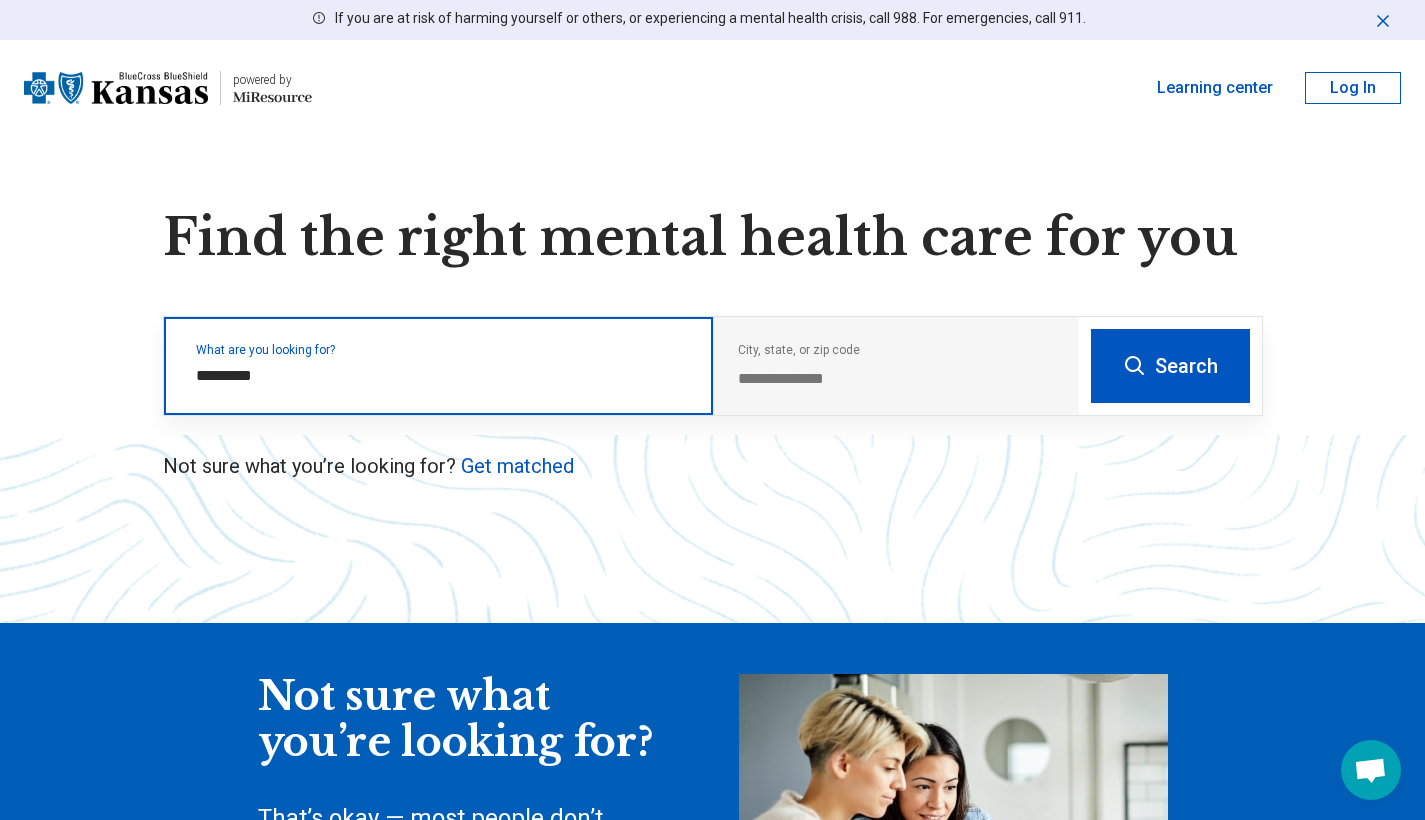 type on "*********" 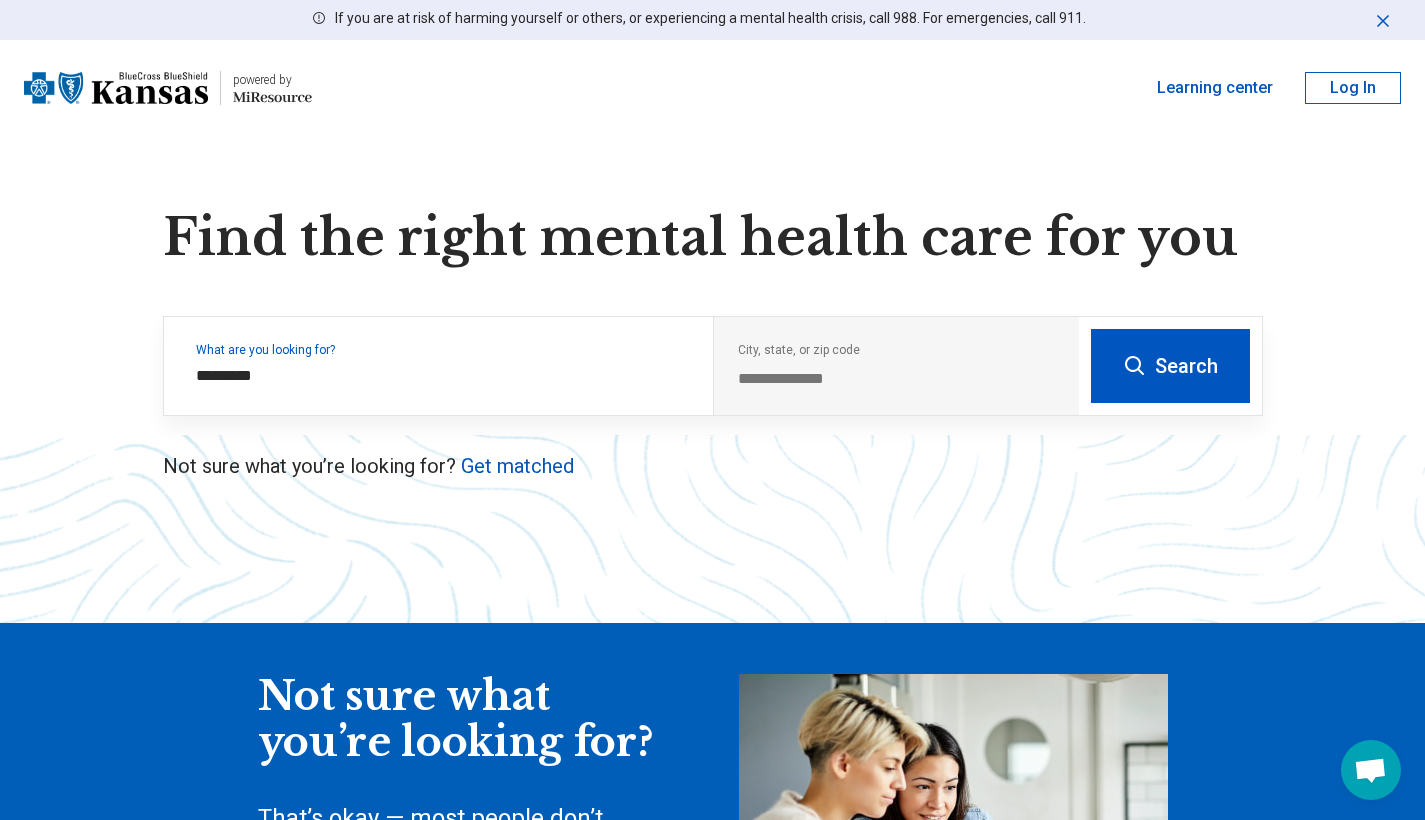 click on "Search" at bounding box center [1170, 366] 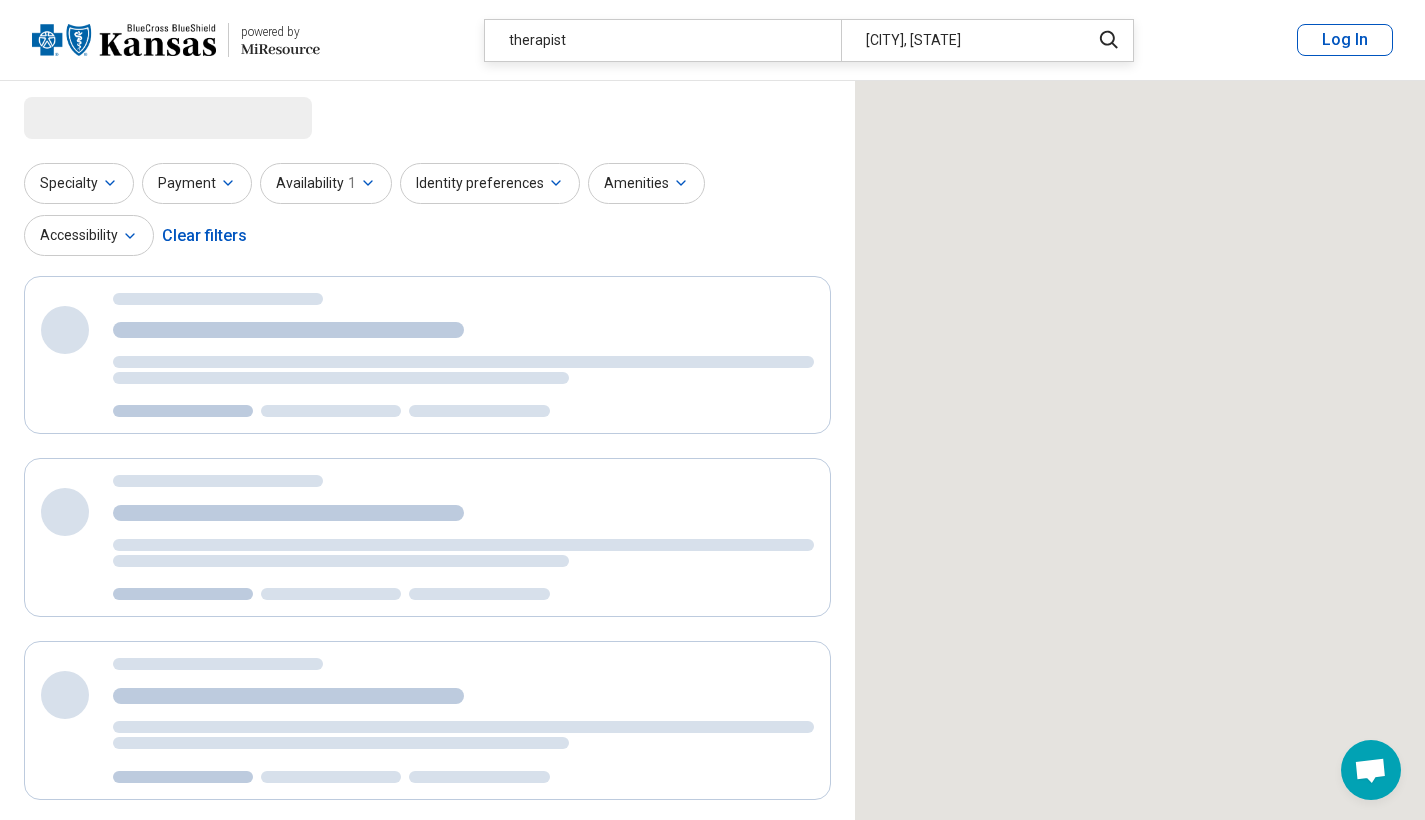 select on "***" 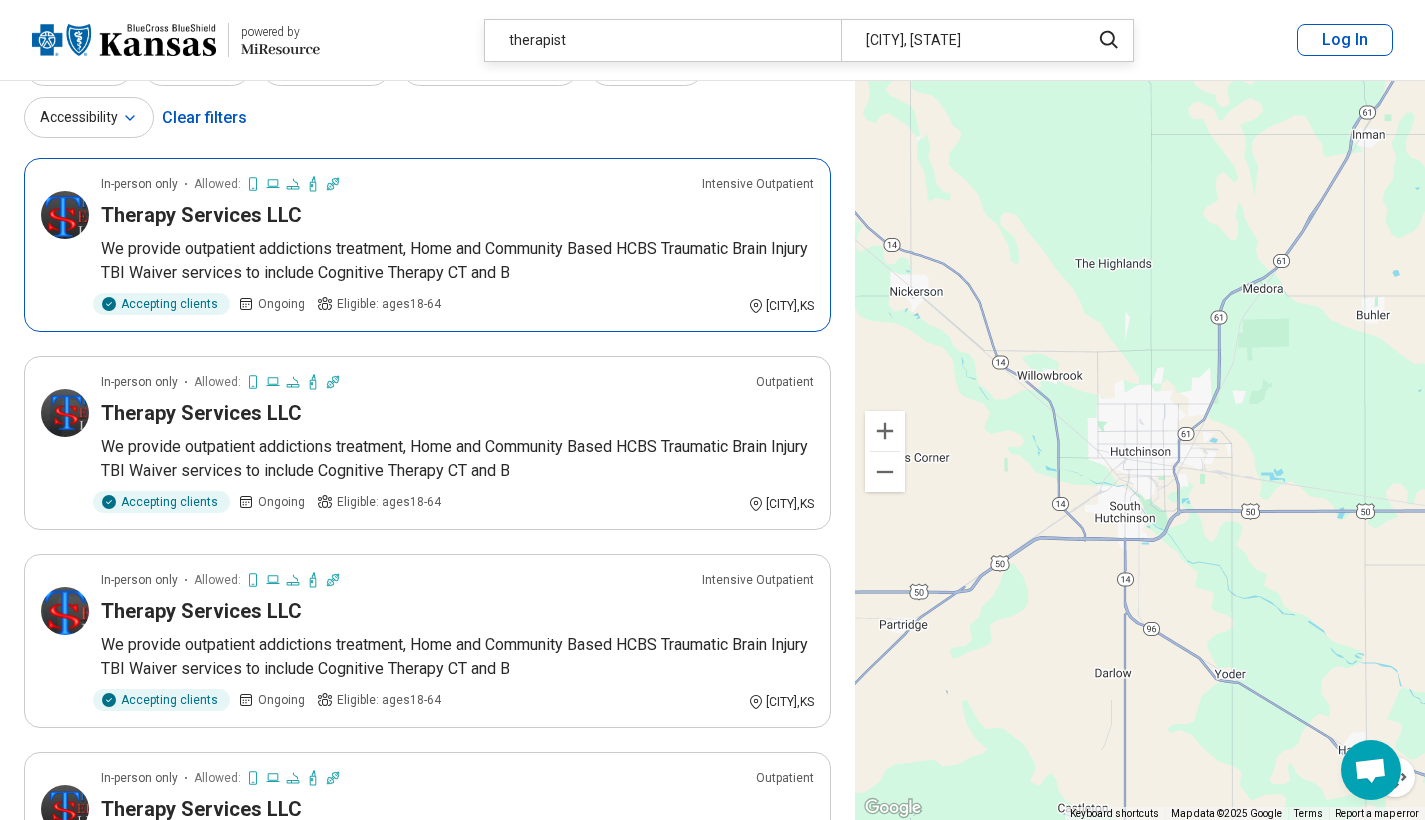 scroll, scrollTop: 114, scrollLeft: 0, axis: vertical 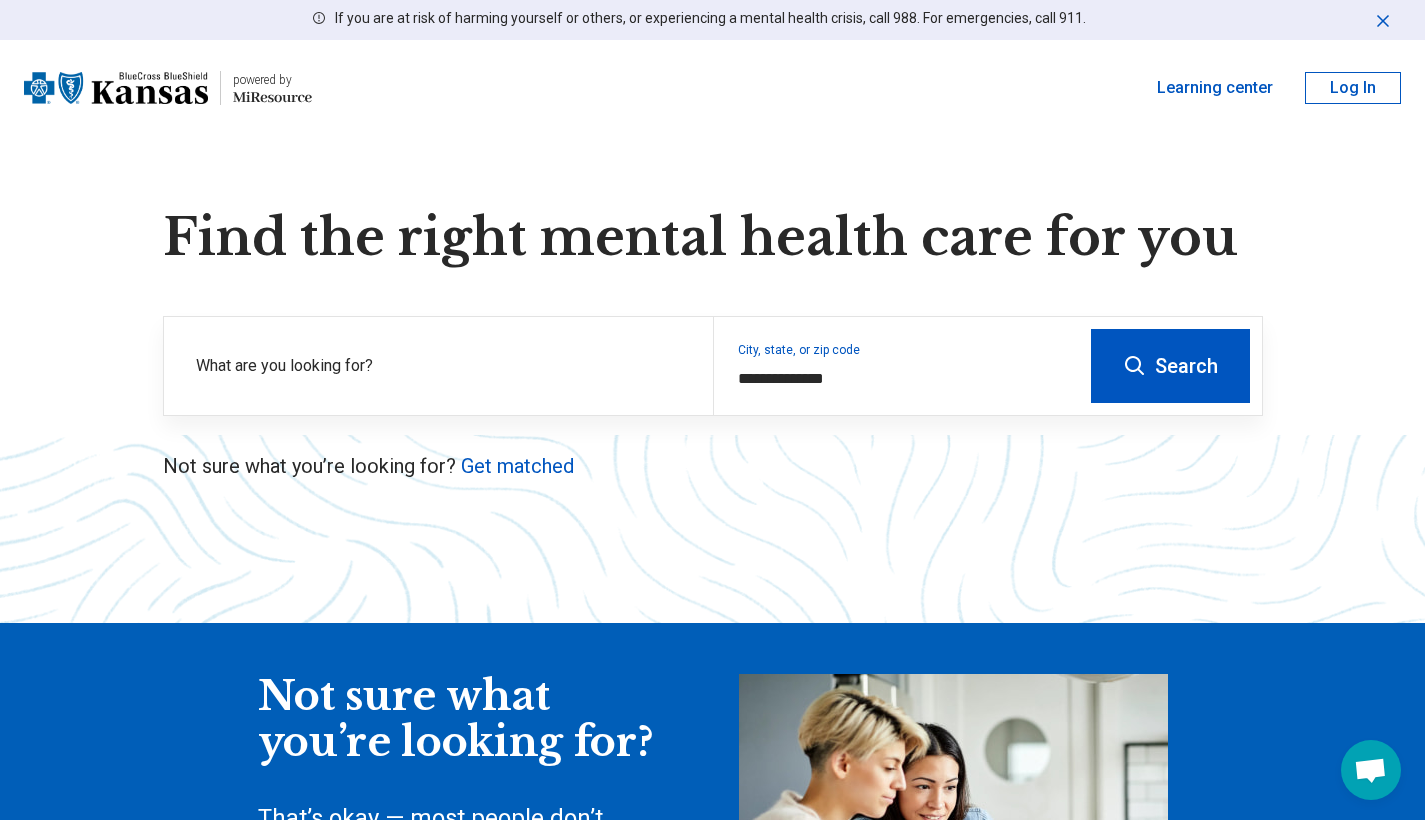 click 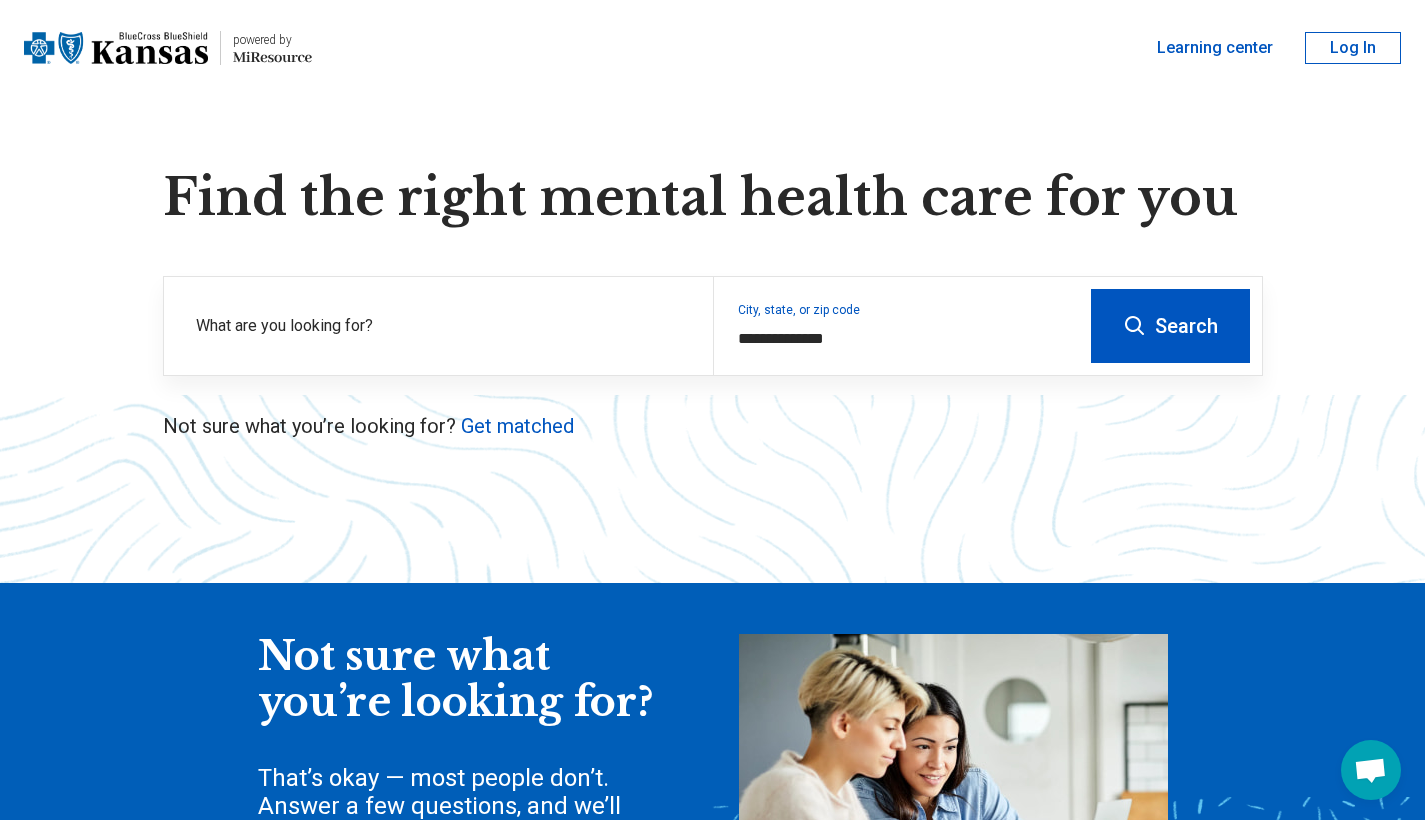 scroll, scrollTop: 0, scrollLeft: 0, axis: both 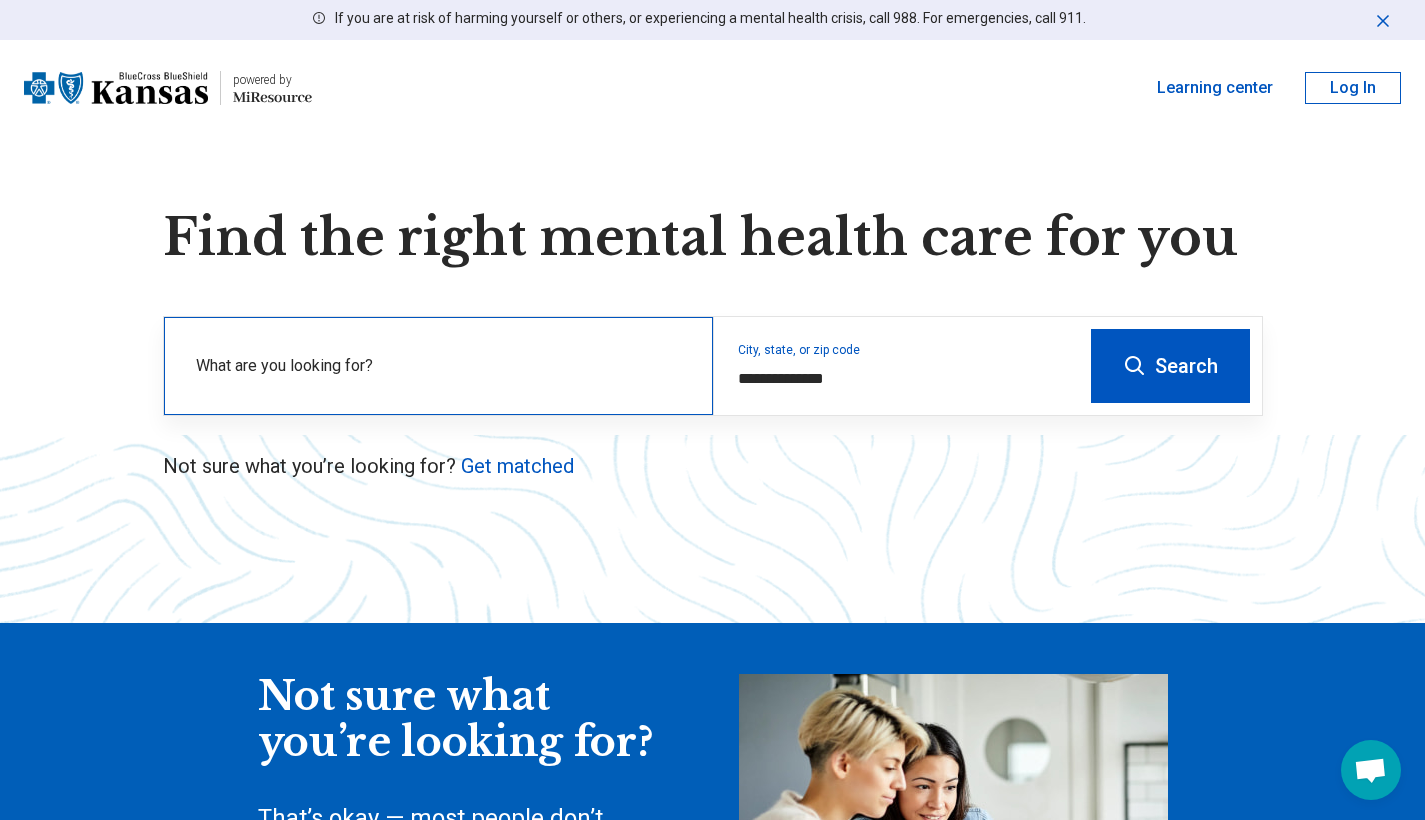 click on "What are you looking for?" at bounding box center (442, 366) 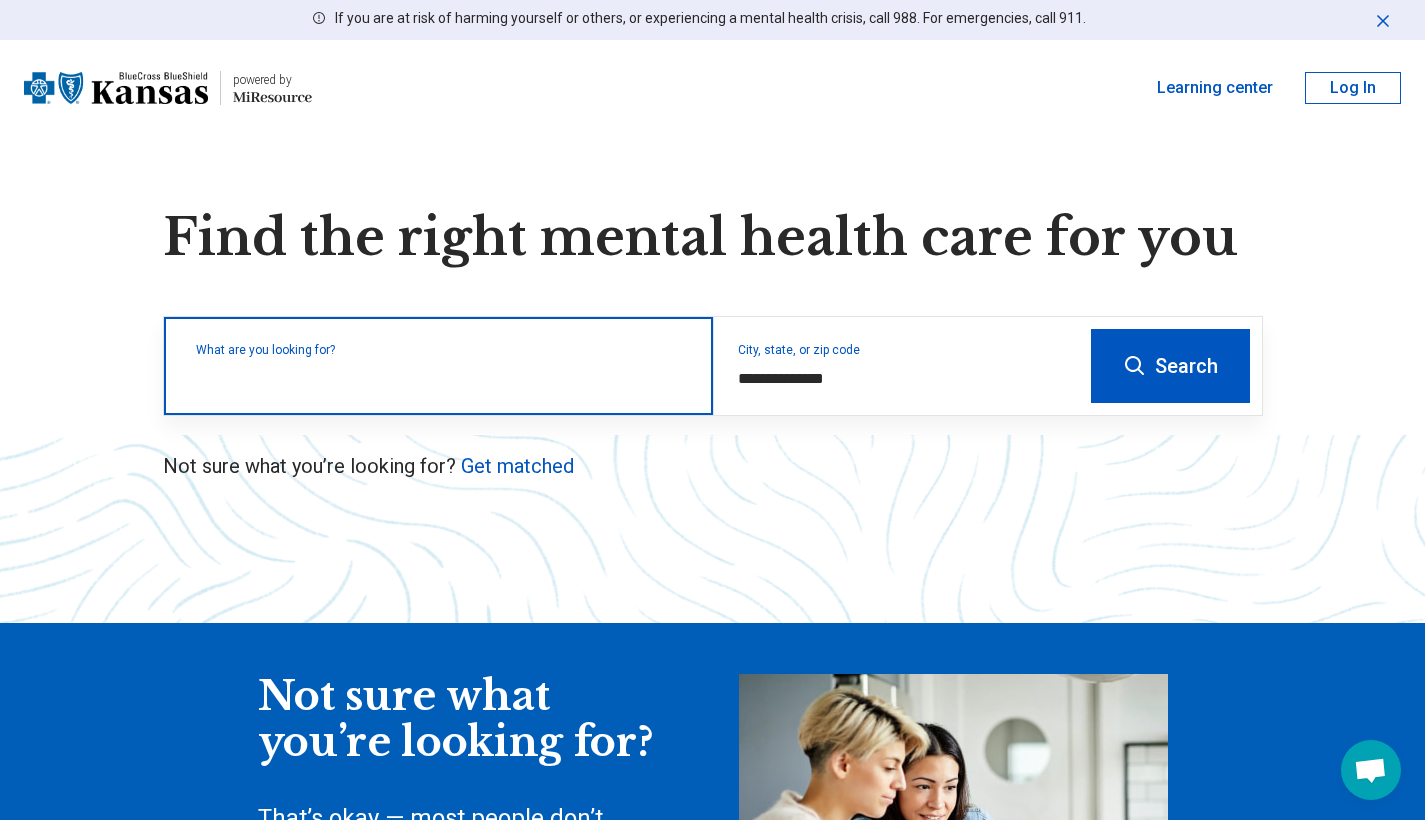 click at bounding box center [442, 376] 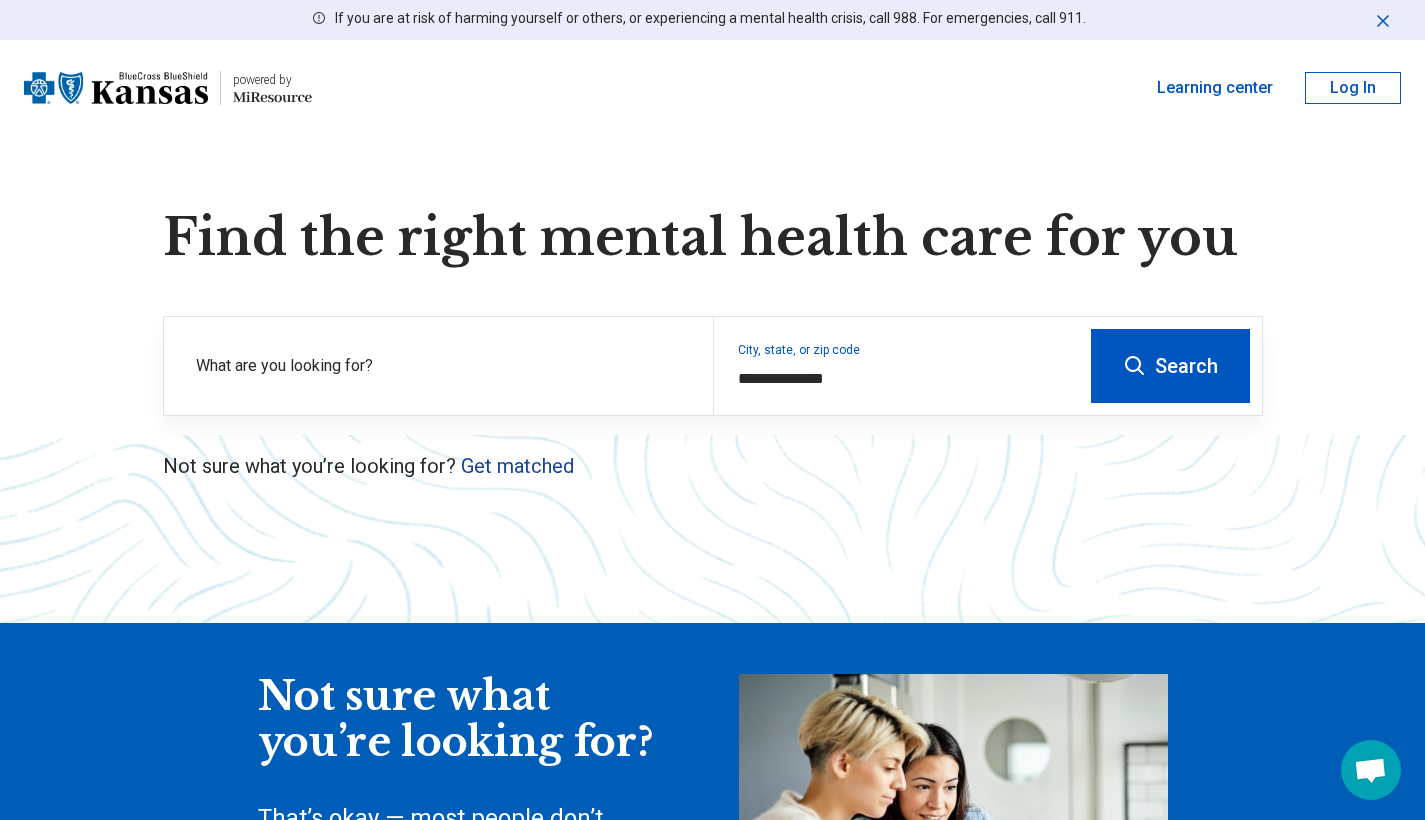click on "Get matched" at bounding box center (517, 466) 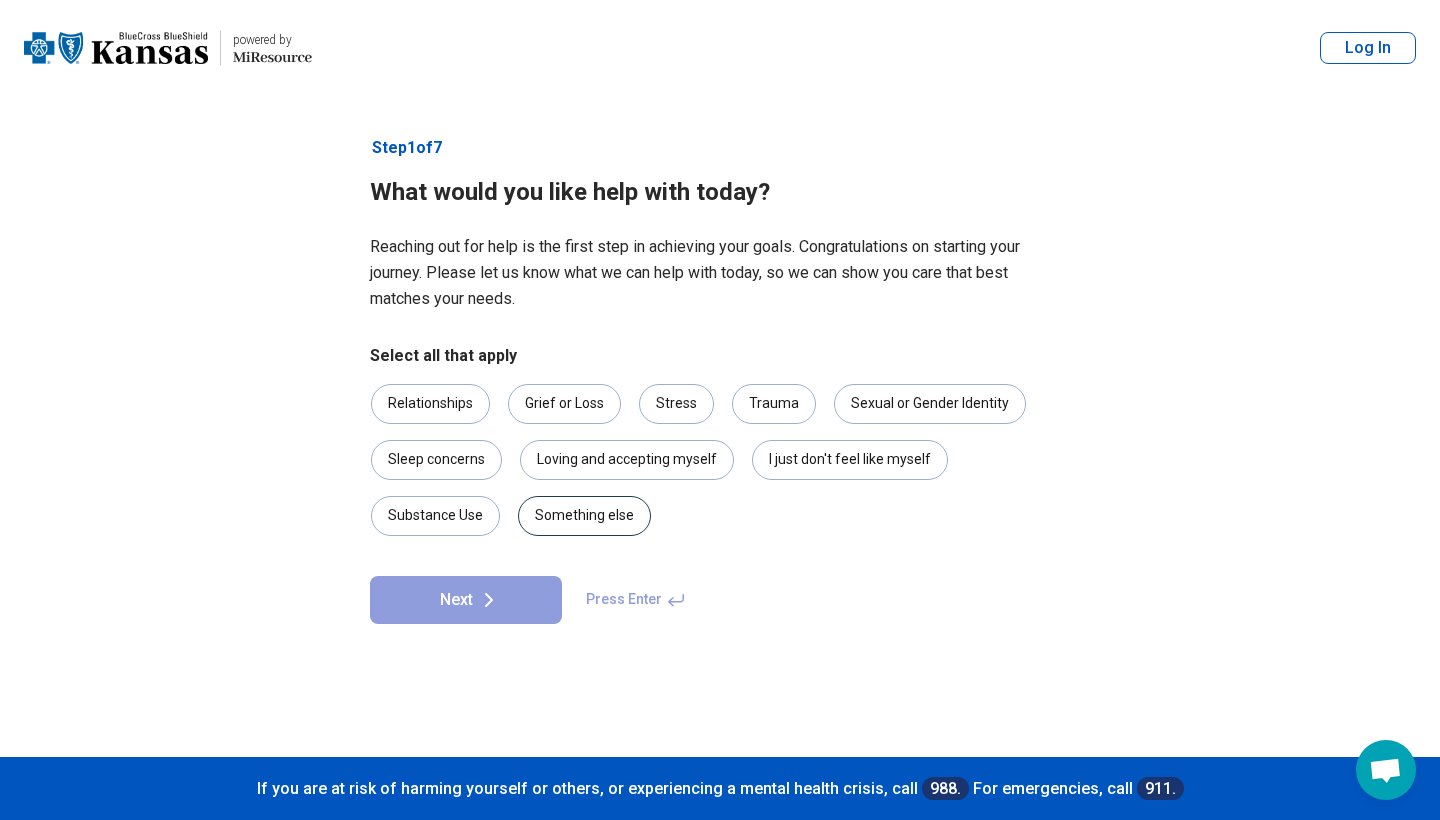 click on "Something else" at bounding box center (584, 516) 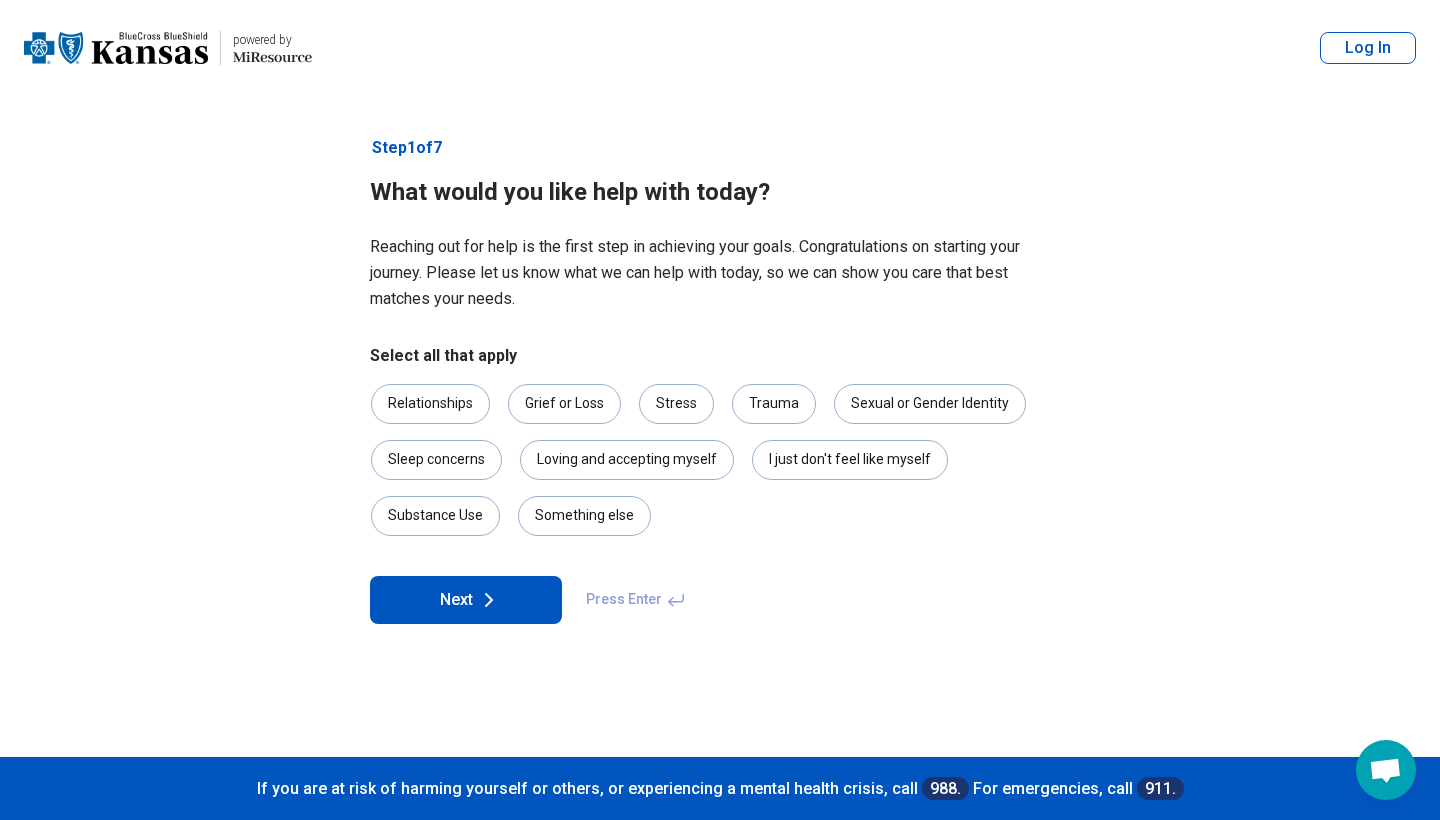 click on "Next" at bounding box center [466, 600] 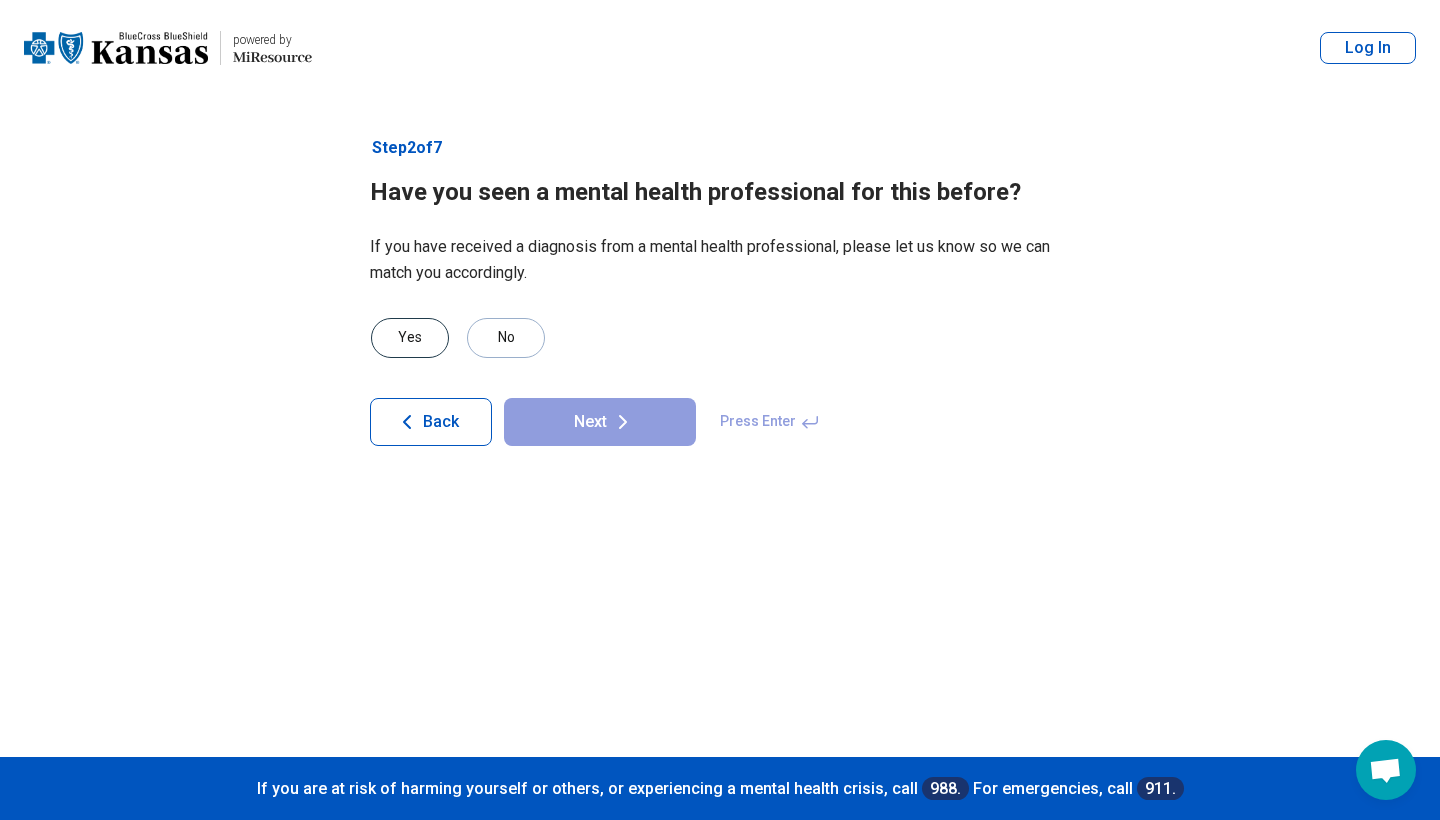 click on "Yes" at bounding box center (410, 338) 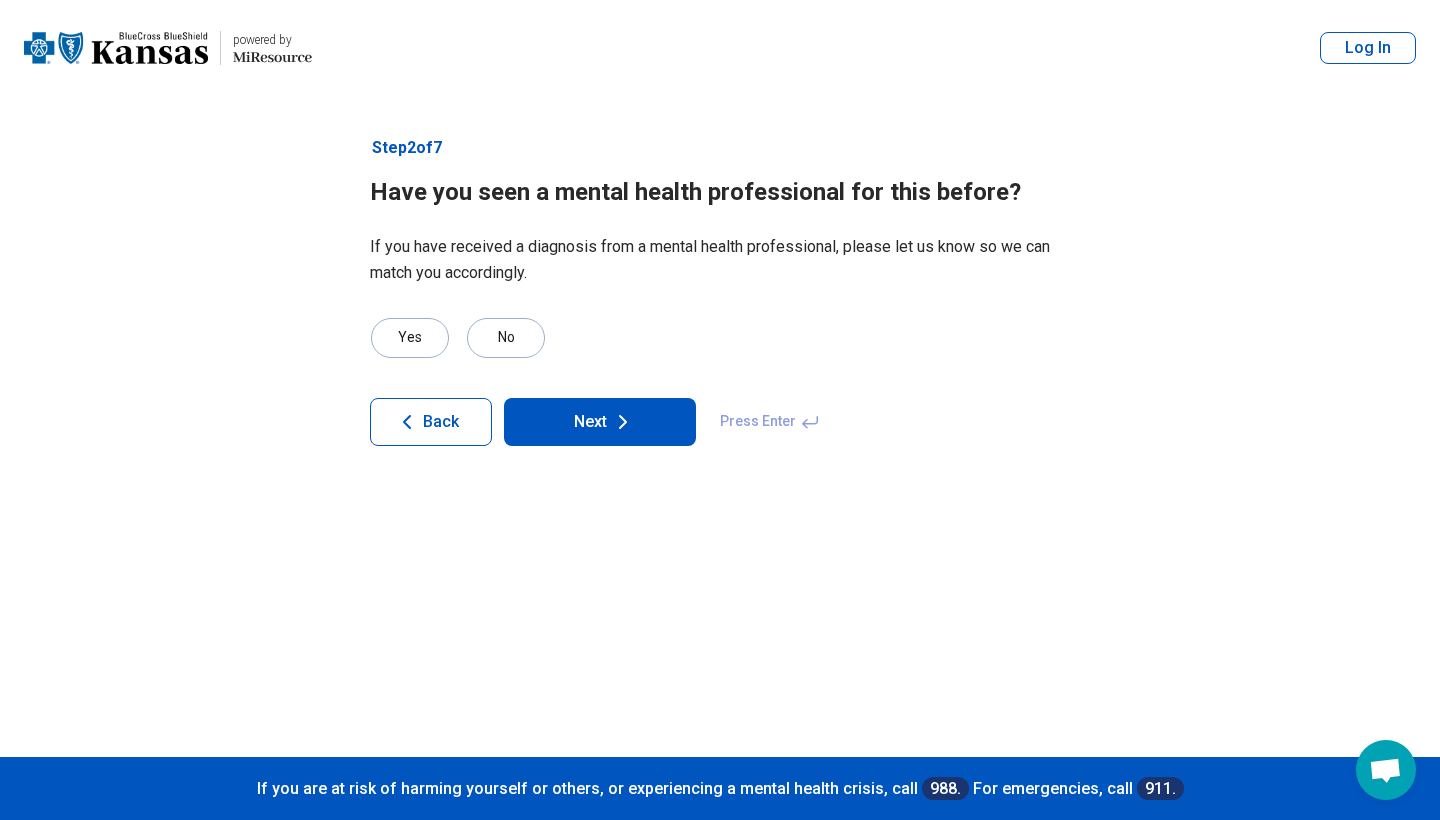 click on "Next" at bounding box center (600, 422) 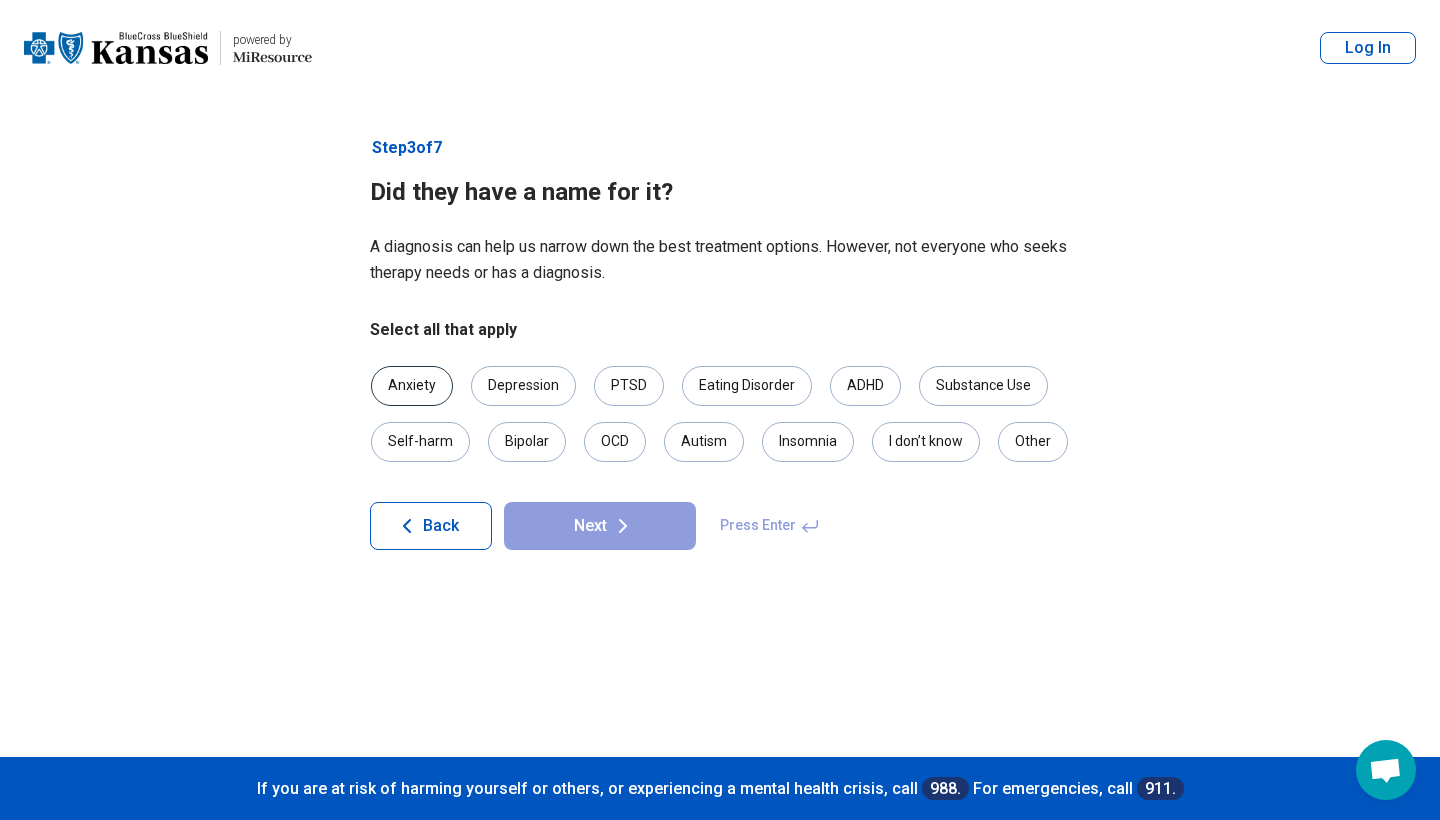 click on "Anxiety" at bounding box center [412, 386] 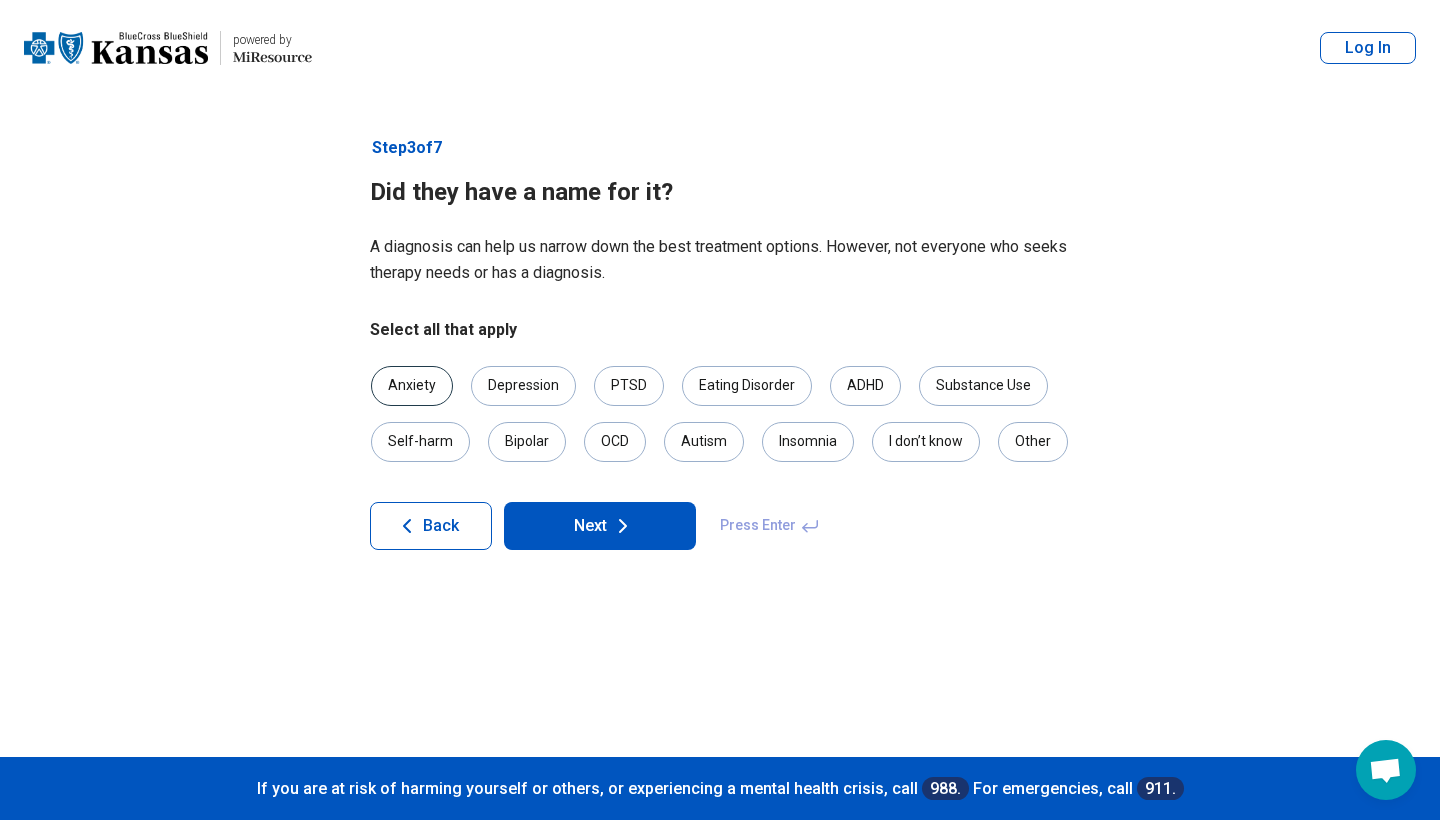 click on "Anxiety" at bounding box center [412, 386] 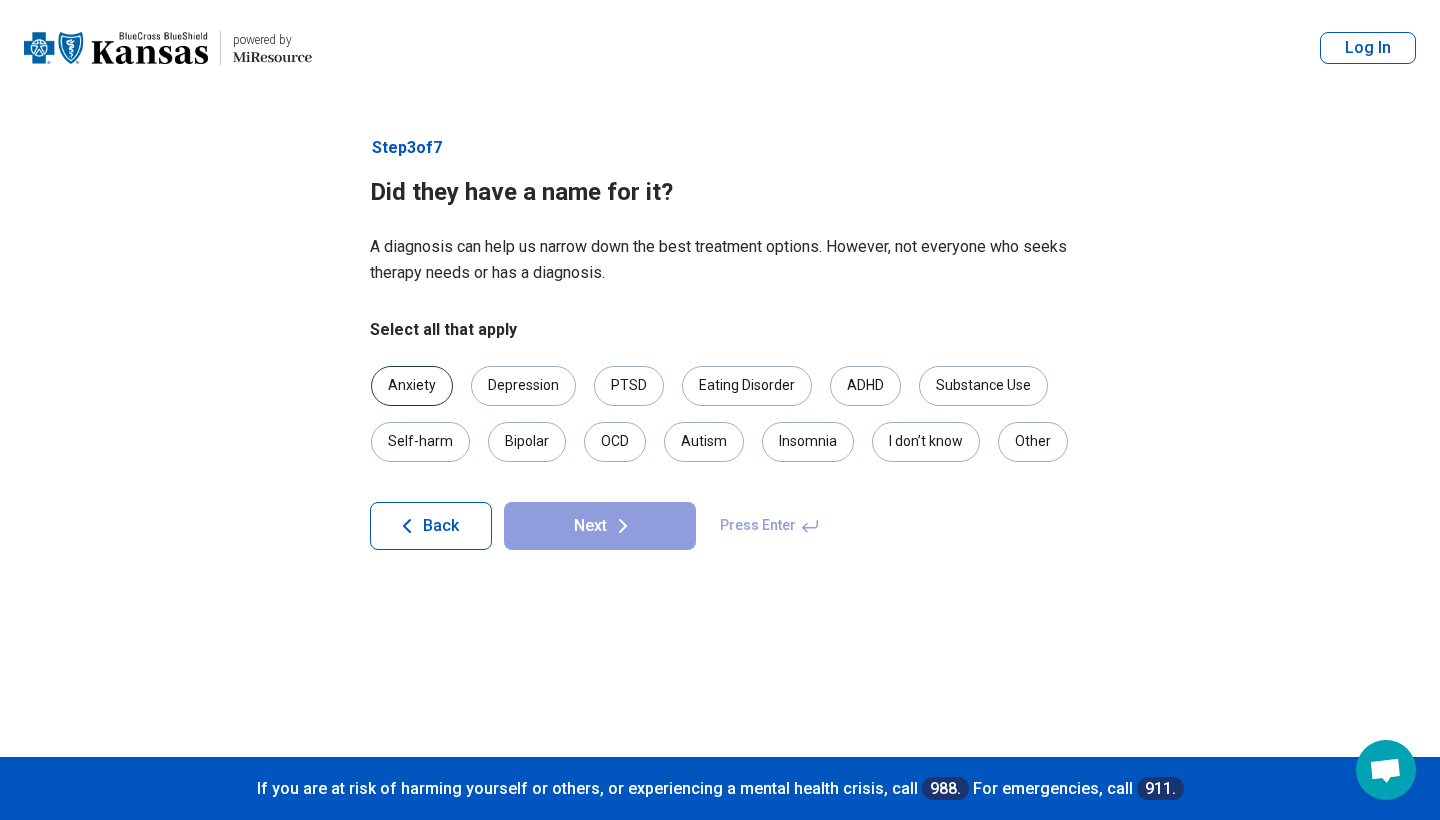 click on "Anxiety" at bounding box center (412, 386) 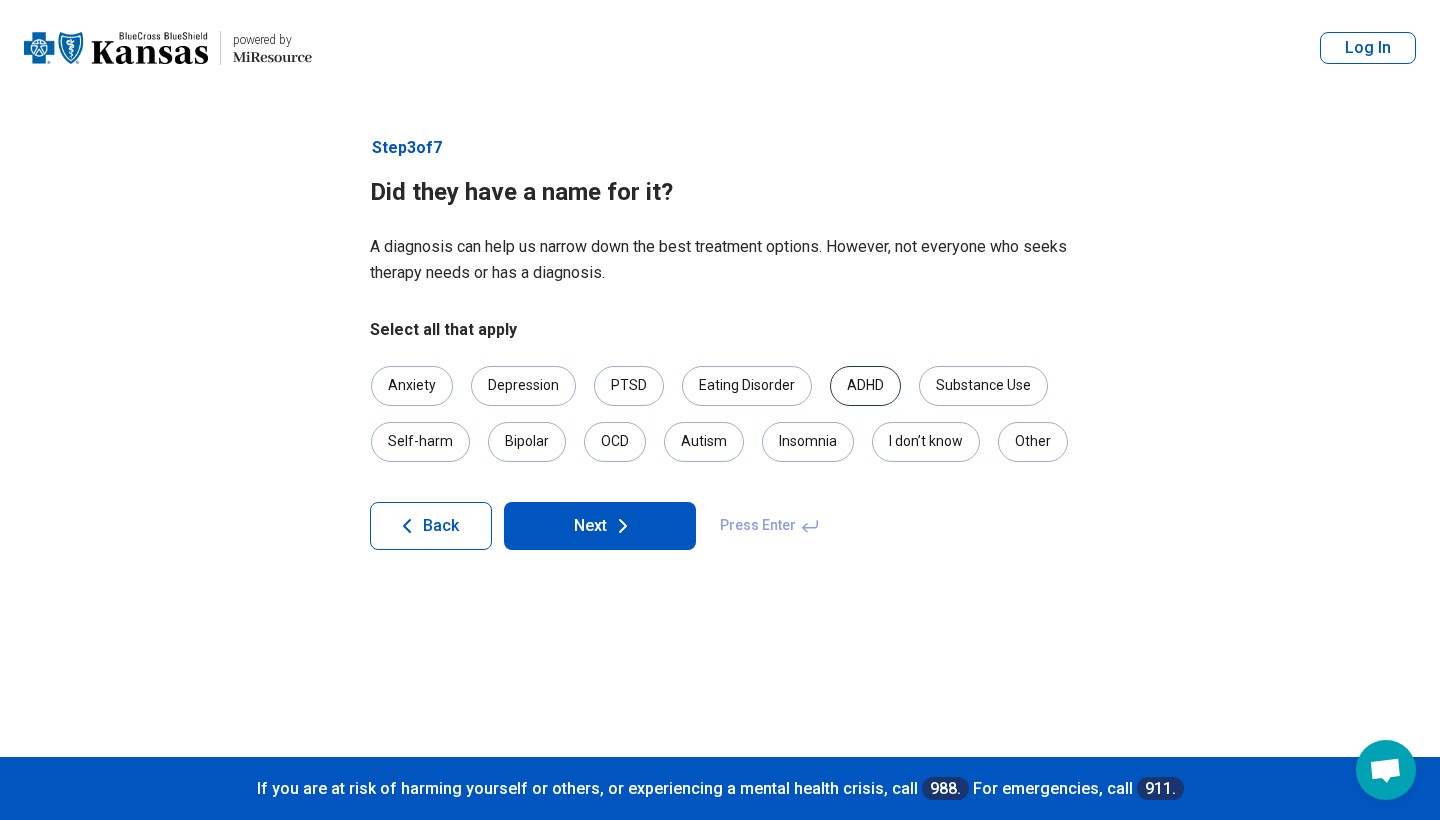 click on "ADHD" at bounding box center [865, 386] 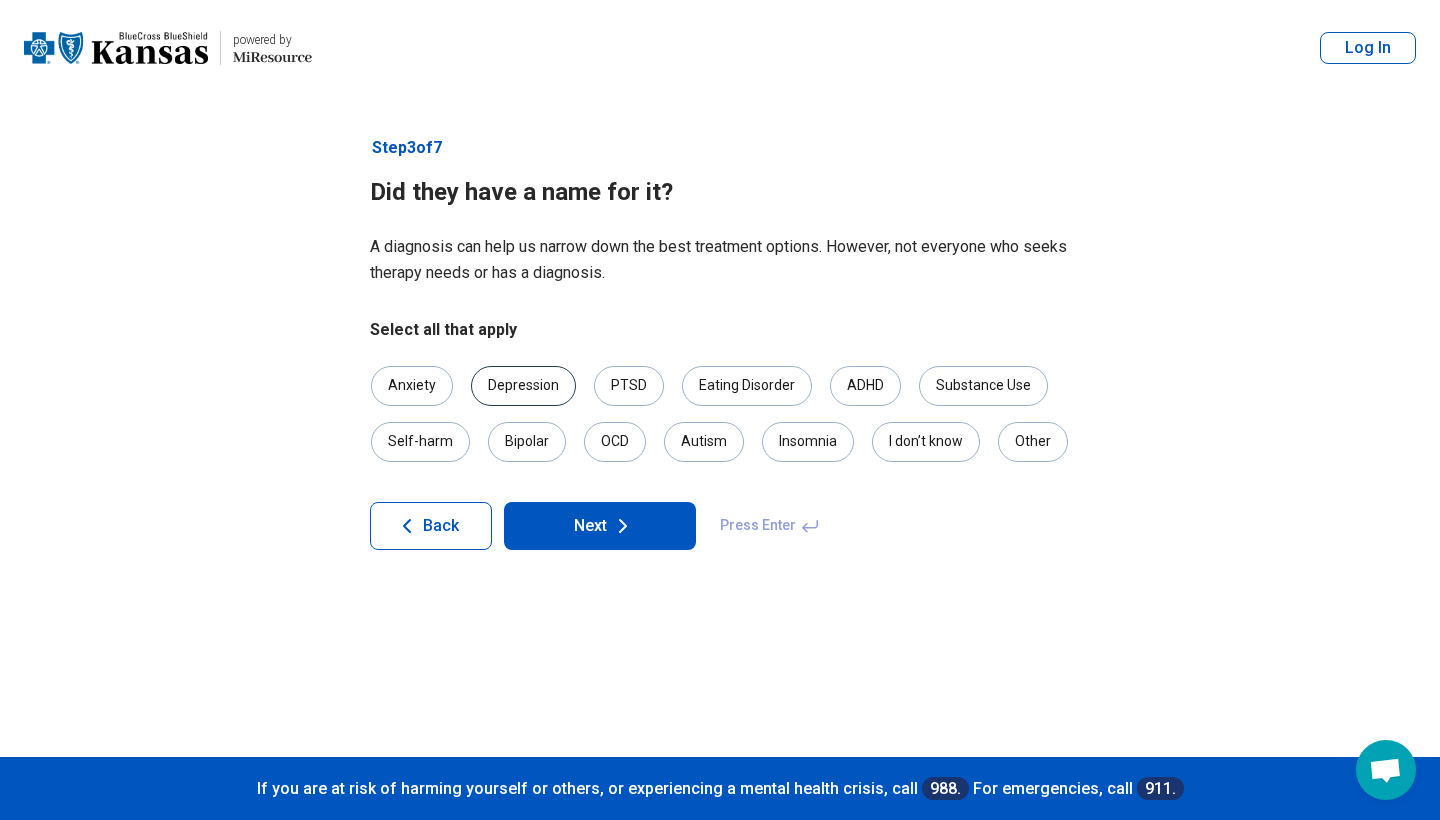 click on "Depression" at bounding box center (523, 386) 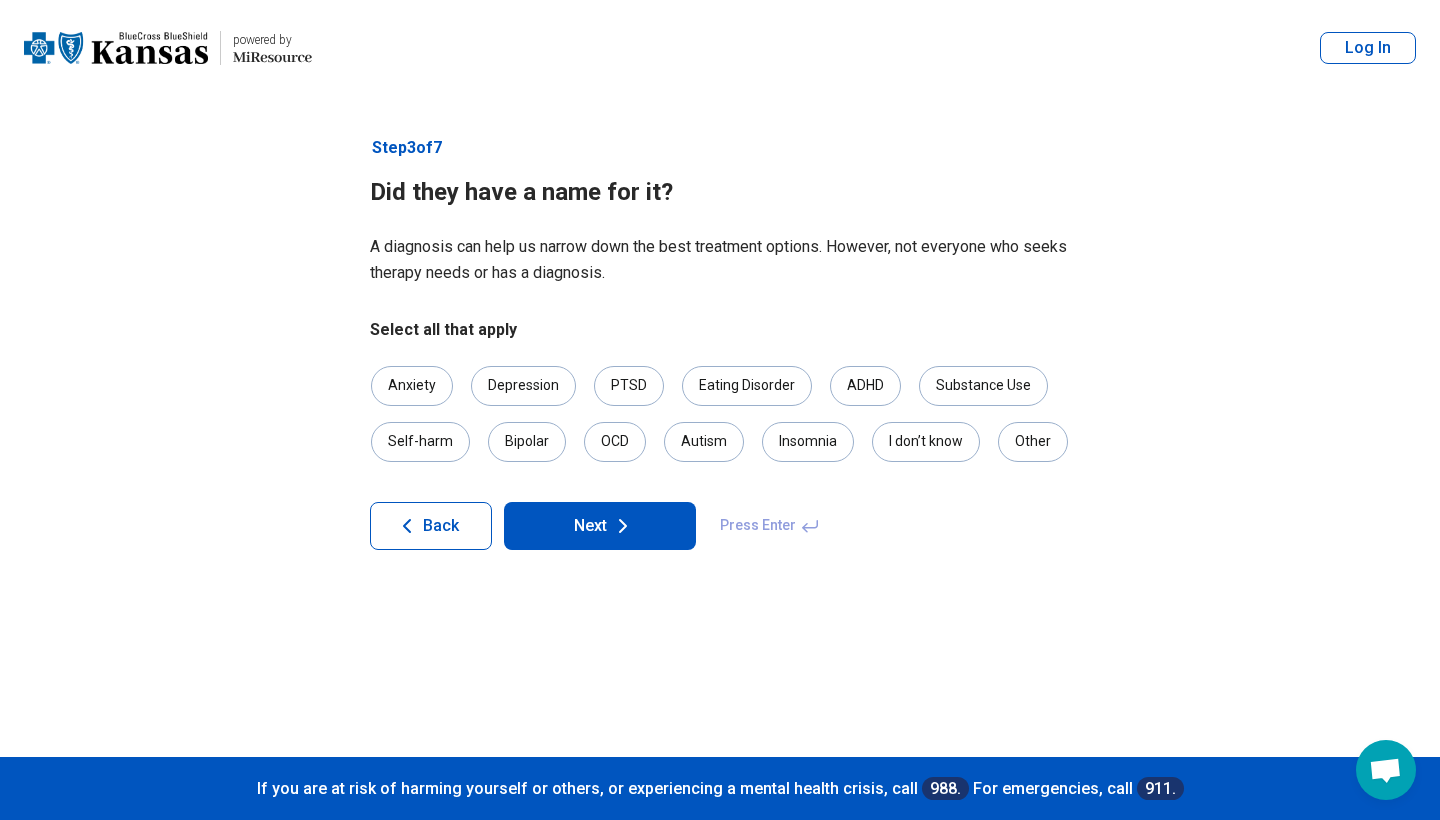 click 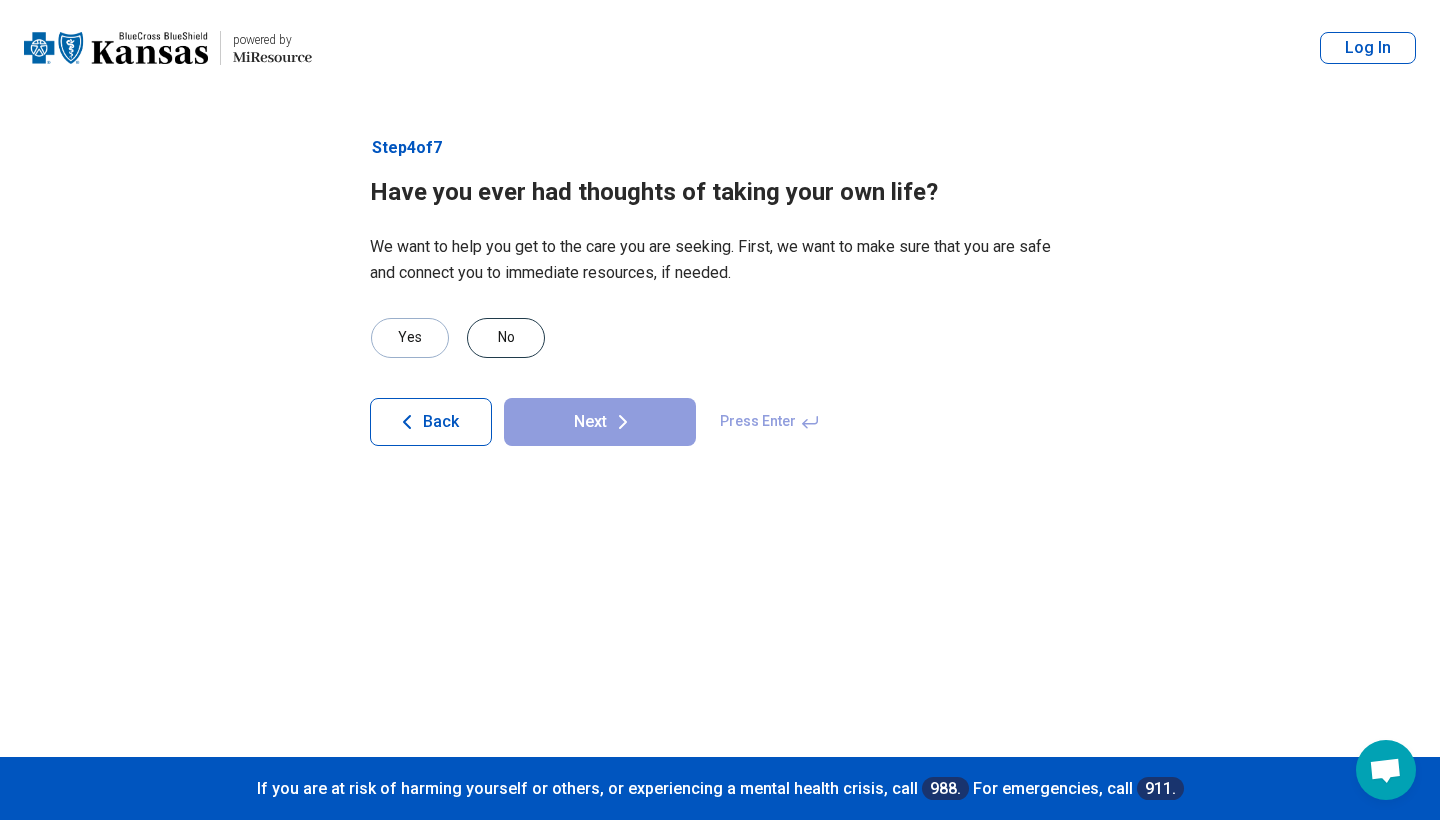 click on "No" at bounding box center [506, 338] 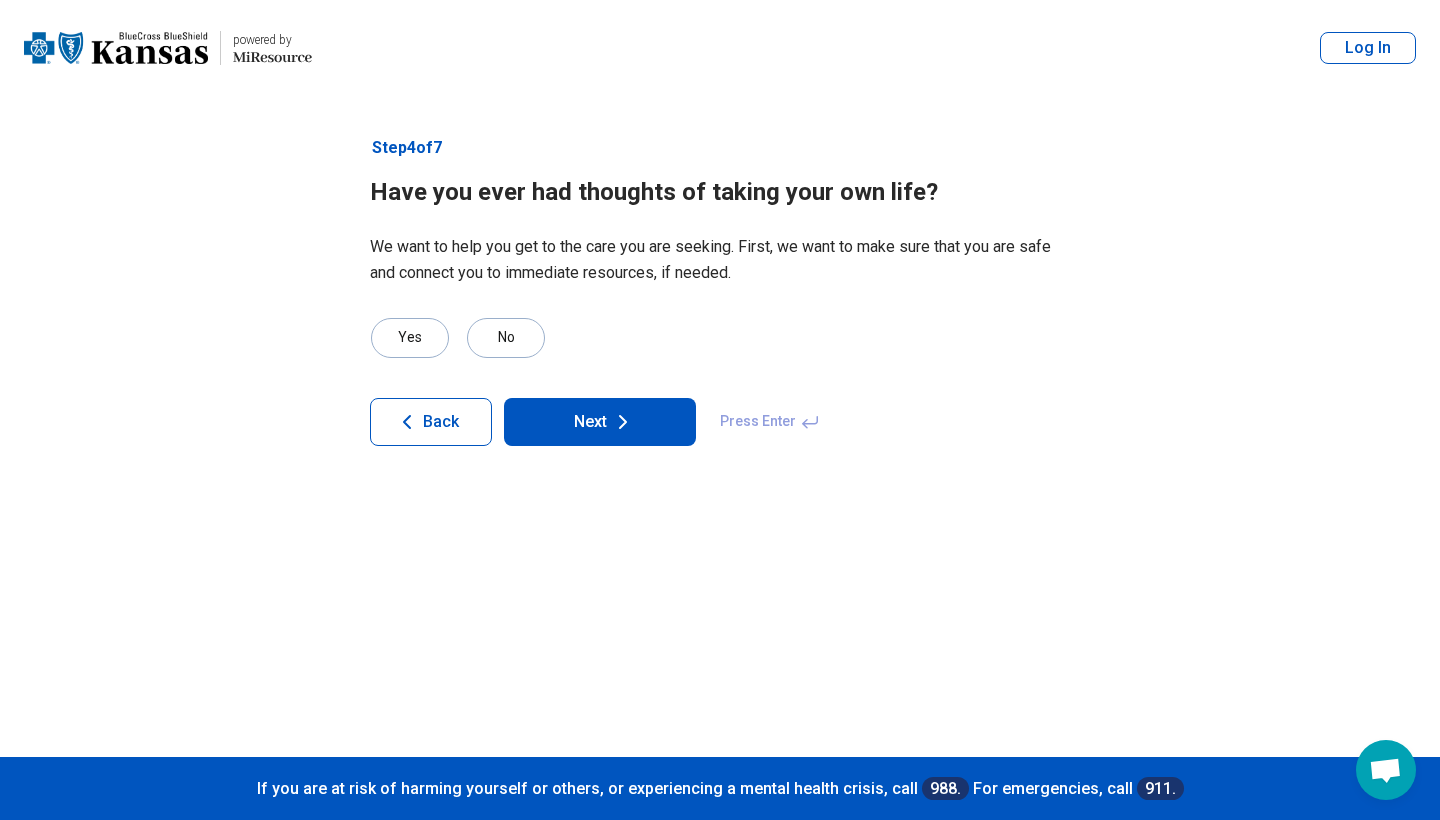click on "Next" at bounding box center [600, 422] 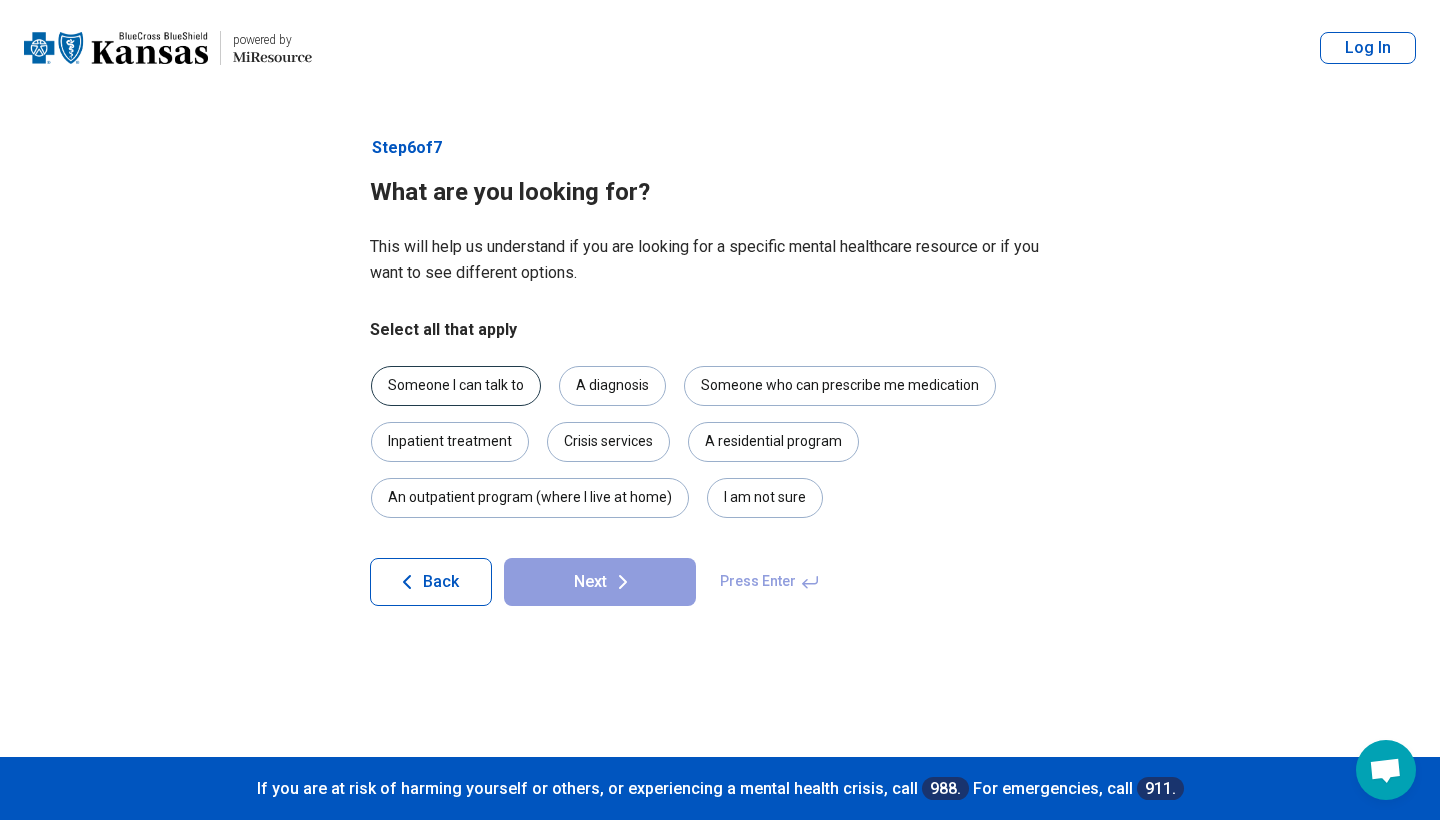 click on "Someone I can talk to" at bounding box center [456, 386] 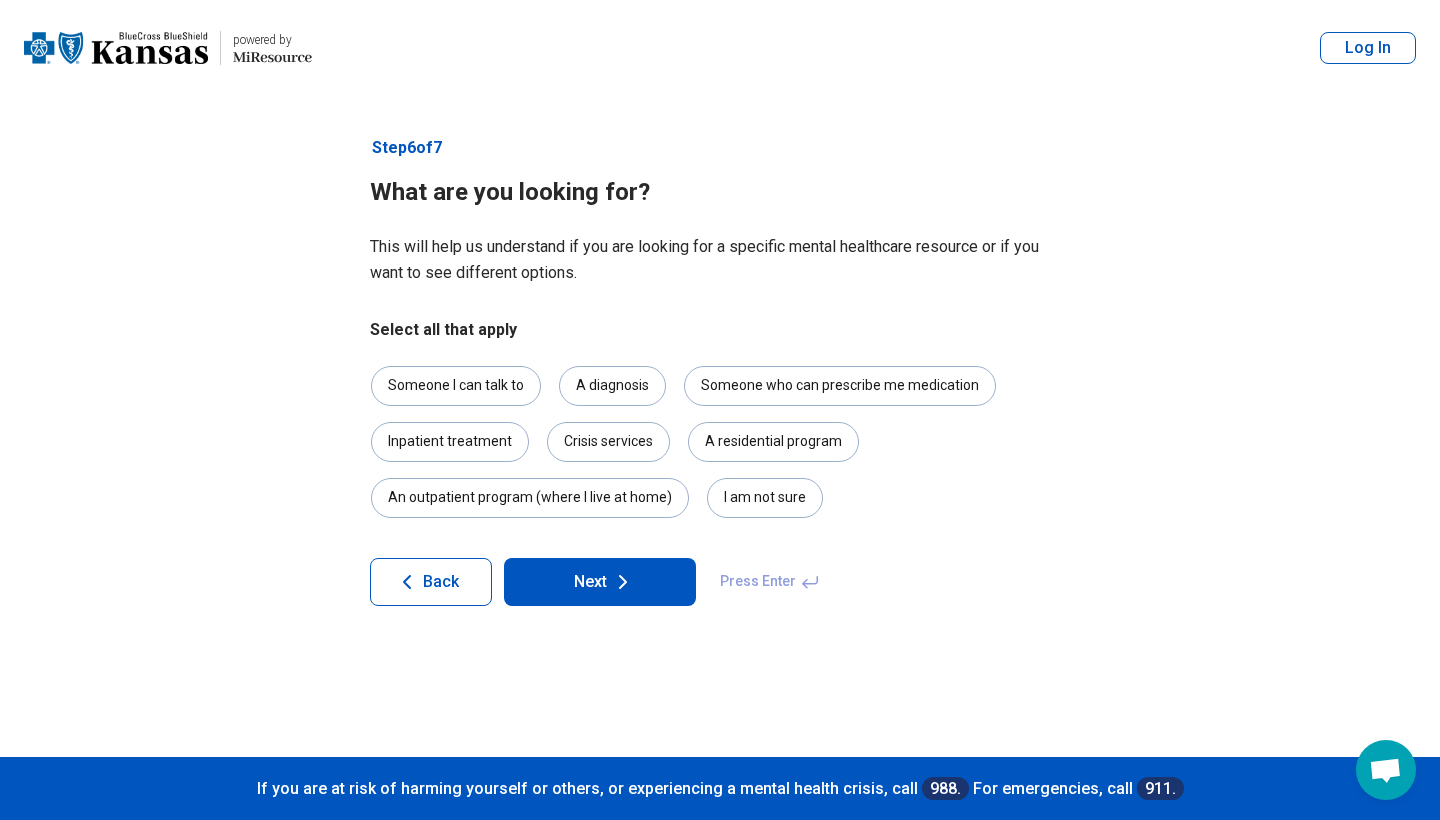 click 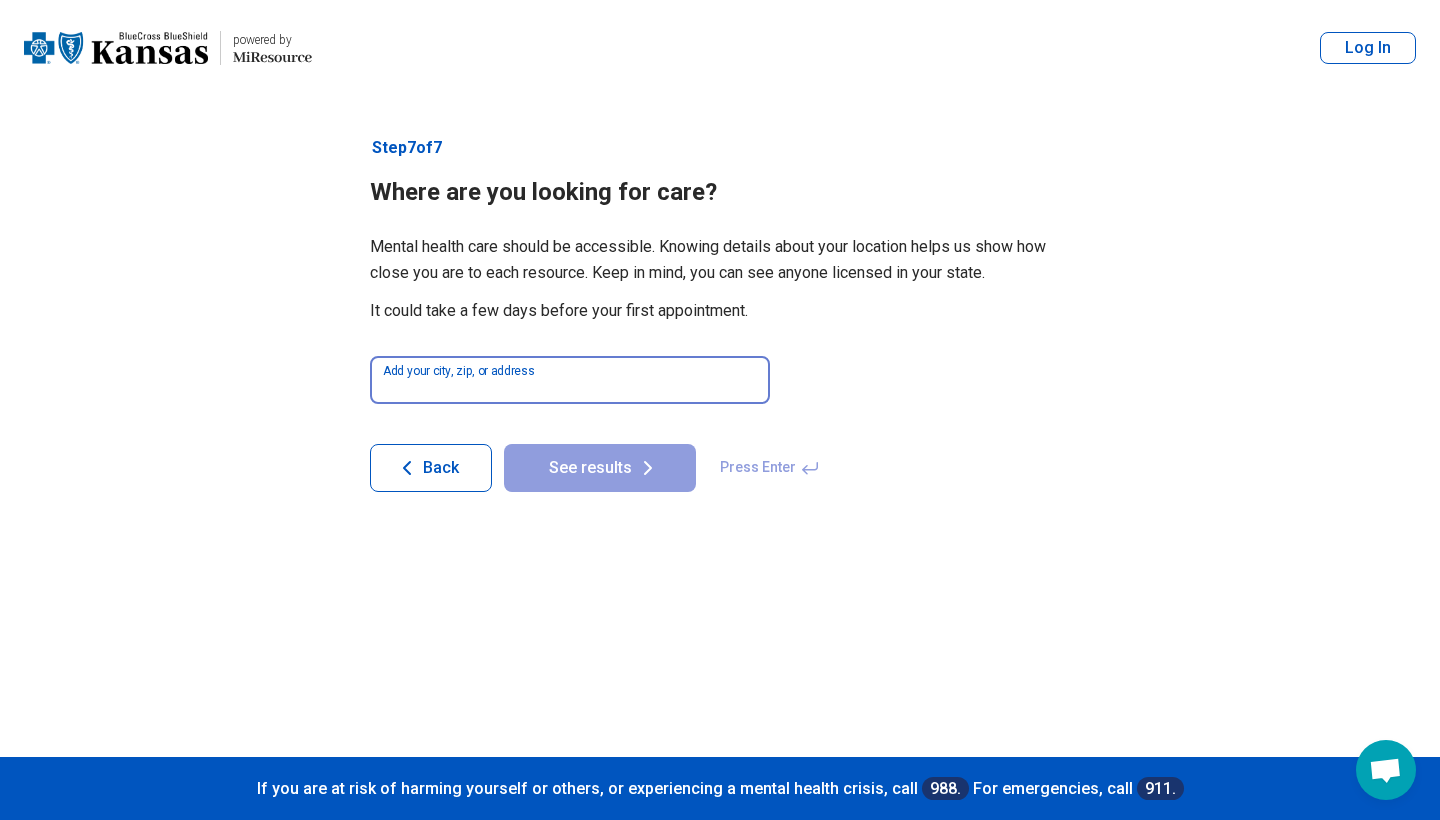 click at bounding box center [570, 380] 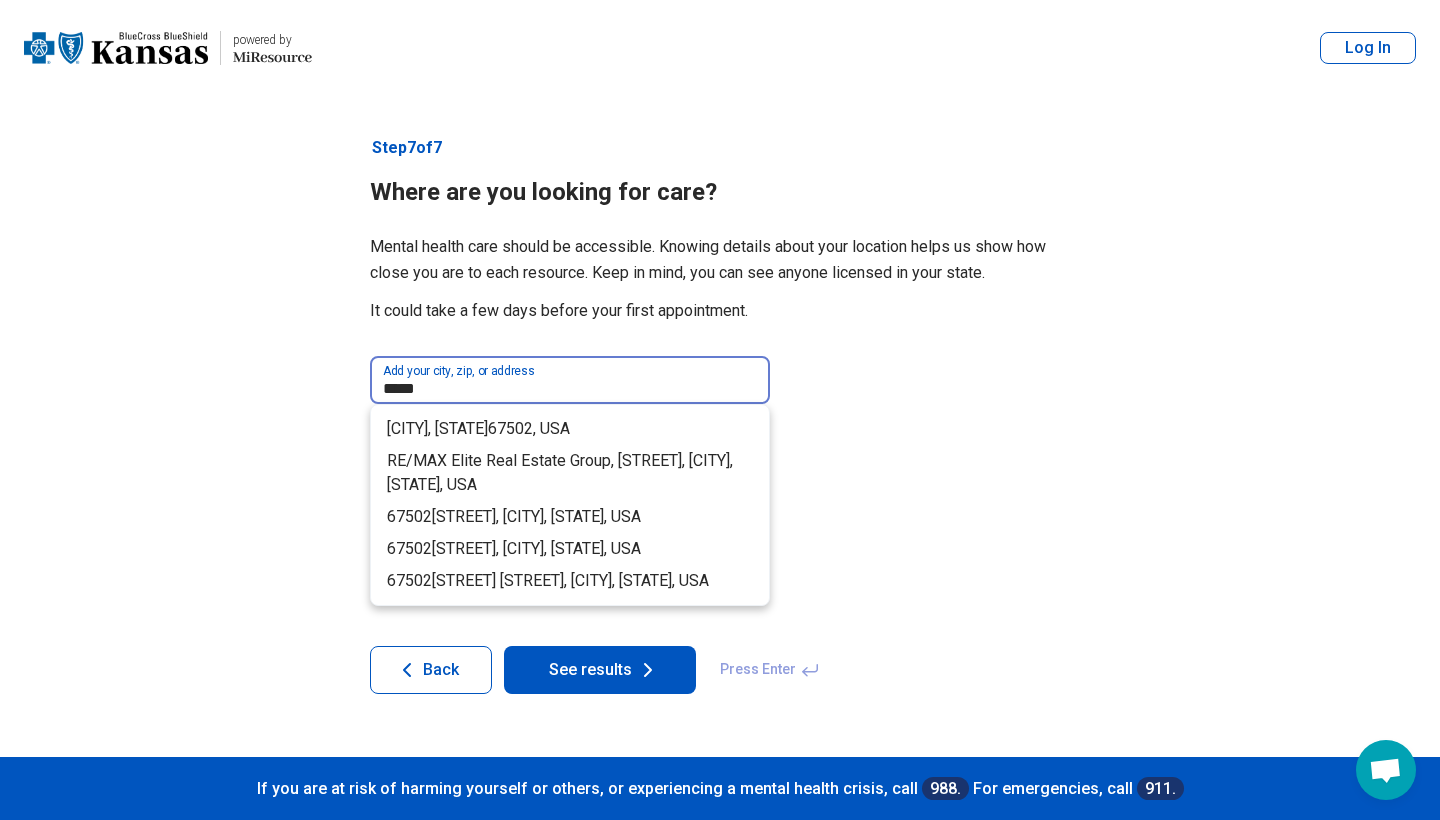 type on "*****" 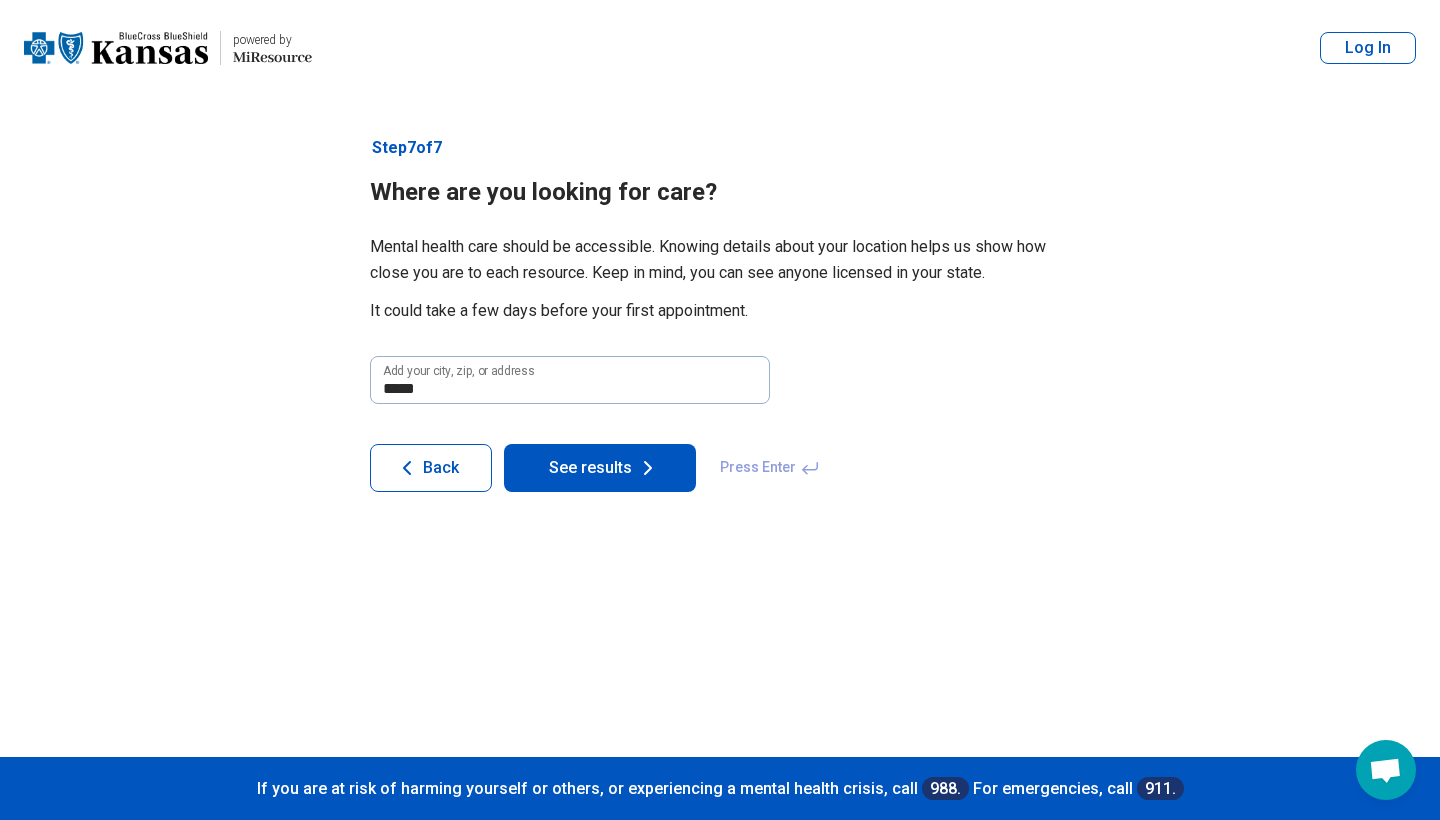 click on "***** Add your city, zip, or address Medora, KS  67502 , USA RE/MAX Elite Real Estate Group, North Lorraine Street, Hutchinson, KS, USA 67502  Argonne Loop, Fort Riley, KS, USA 67502  Antioch Drive, Mandeville, LA, USA 67502  Busties Lake Drive, Effie, MN, USA Back See results Press Enter" at bounding box center [720, 424] 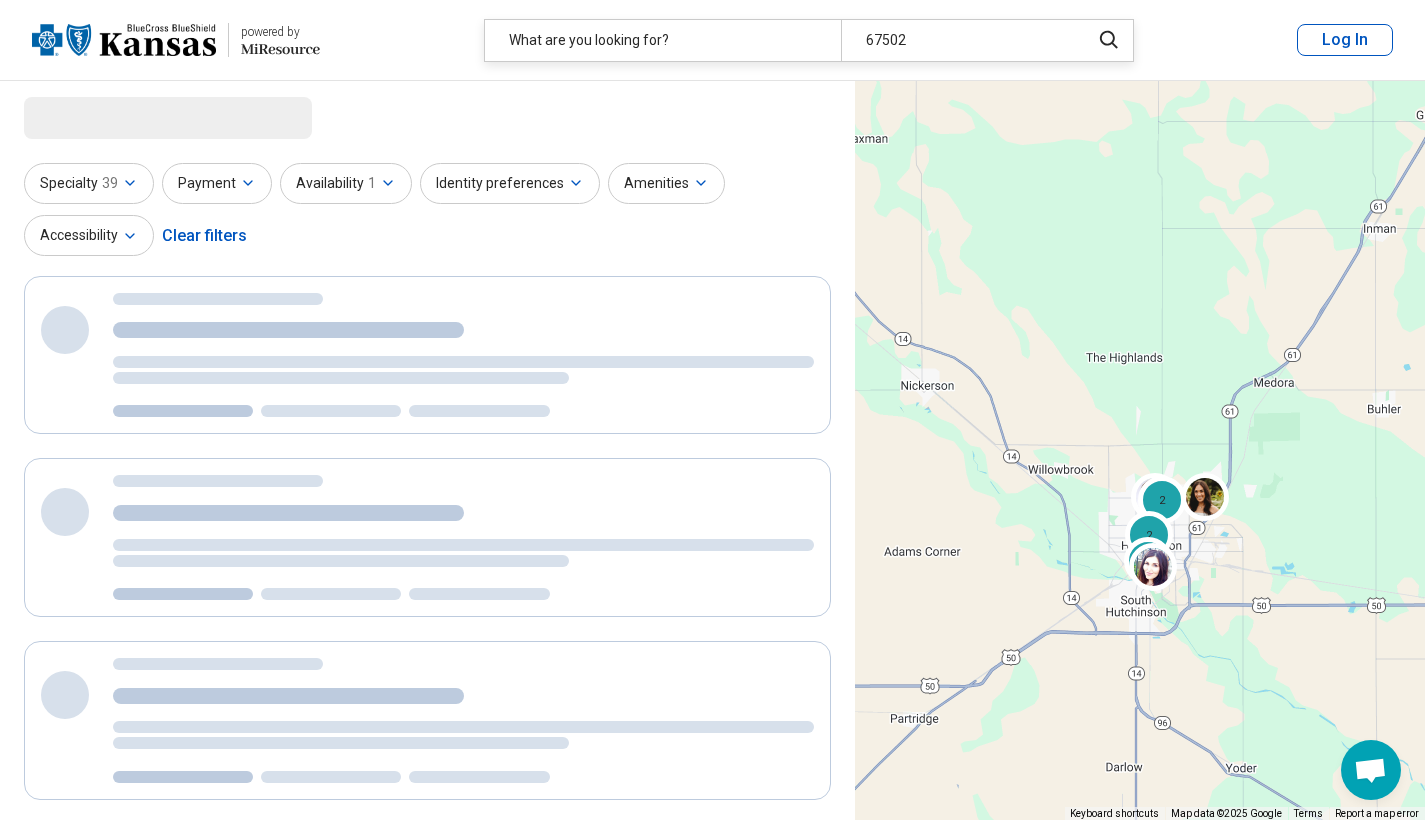 select on "***" 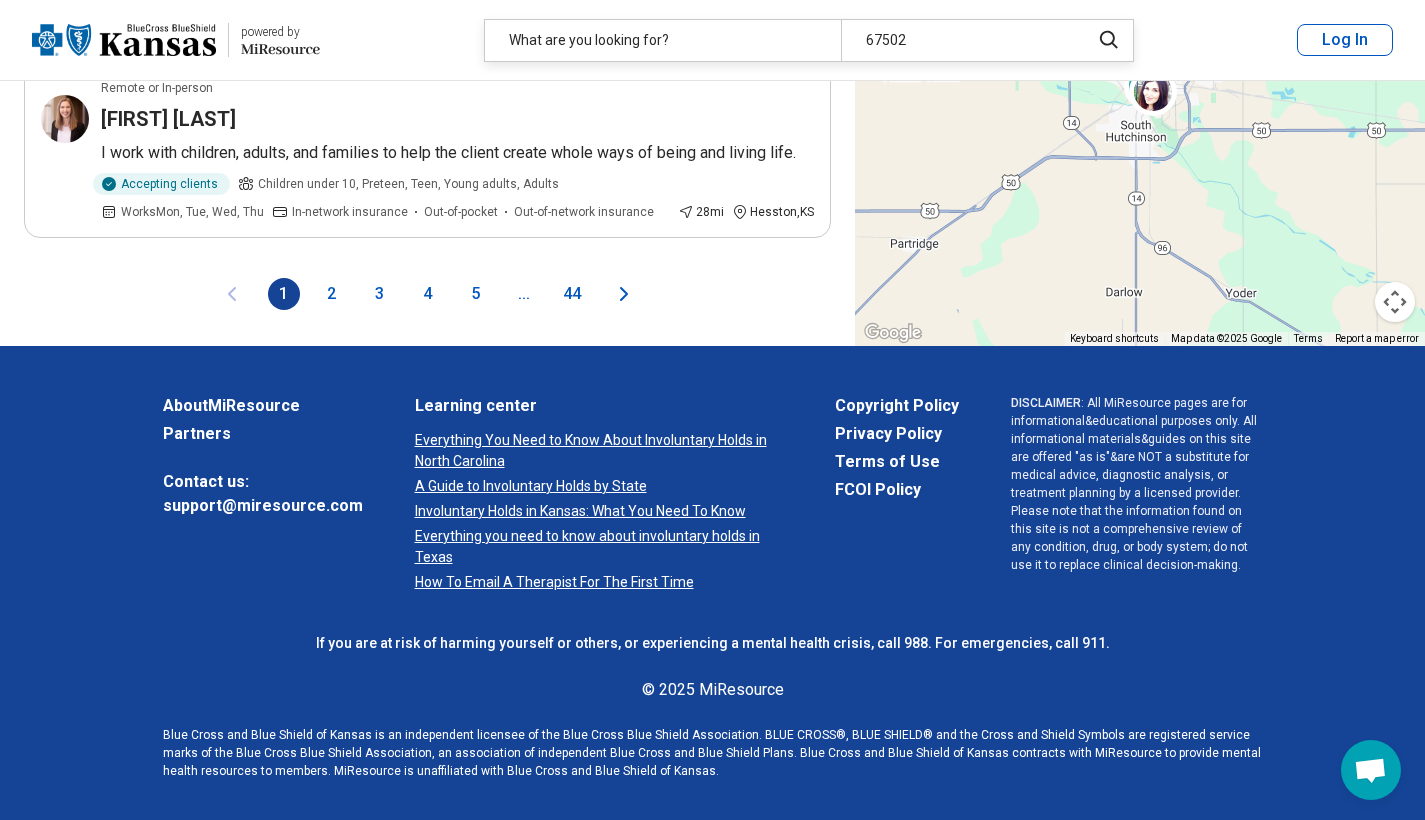 scroll, scrollTop: 4340, scrollLeft: 0, axis: vertical 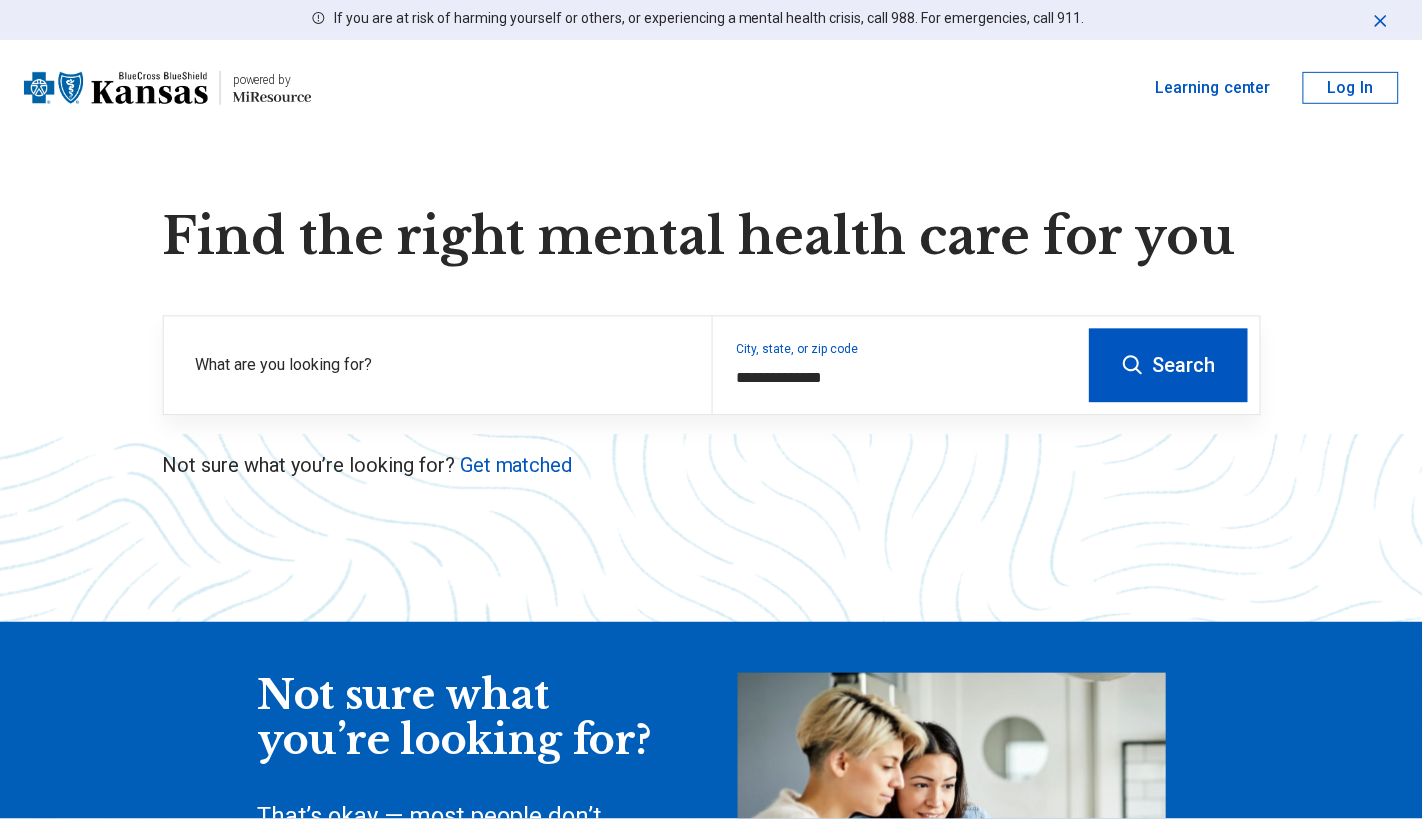 click on "Log In" at bounding box center [1353, 88] 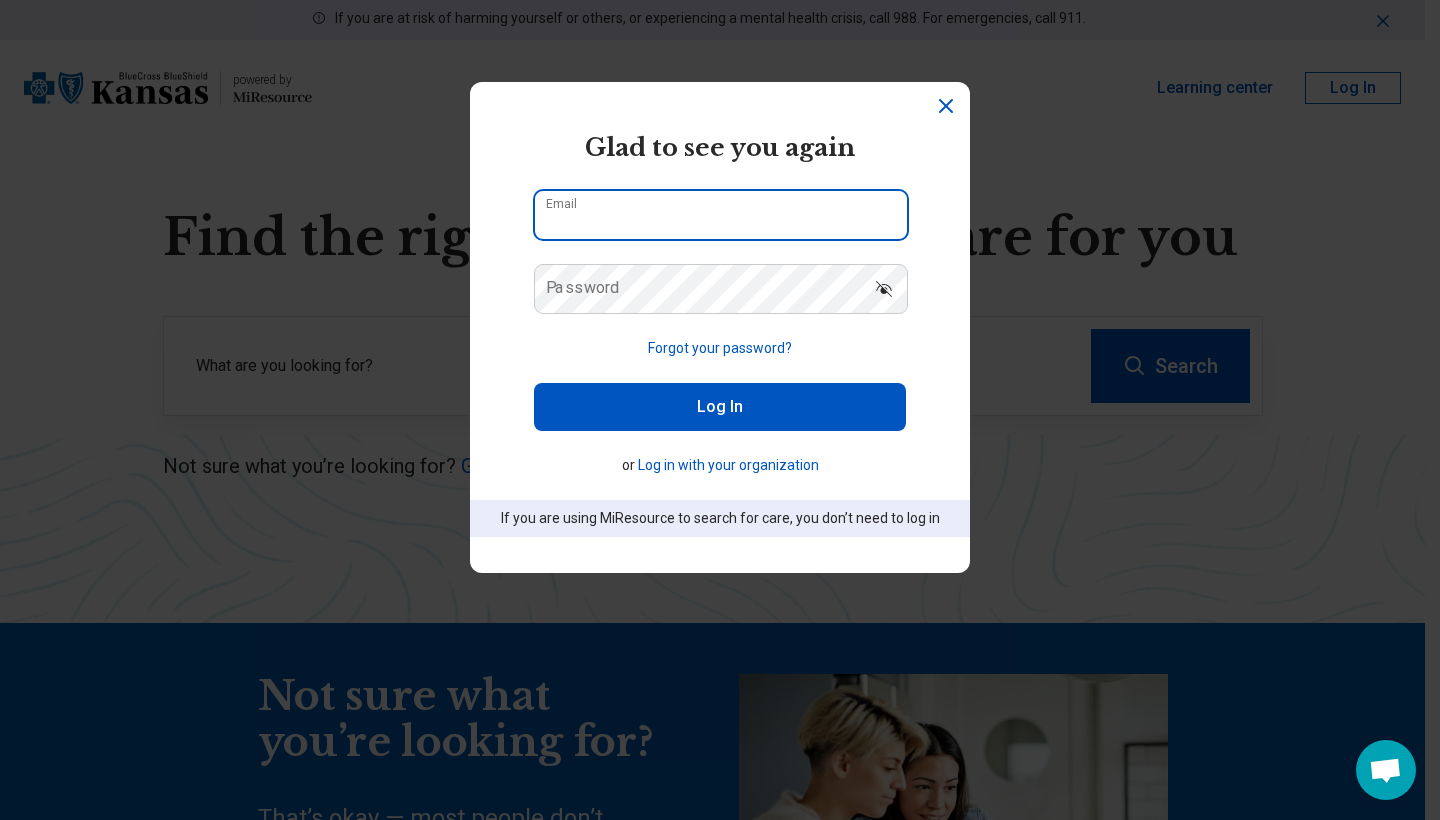 click on "Email" at bounding box center [721, 215] 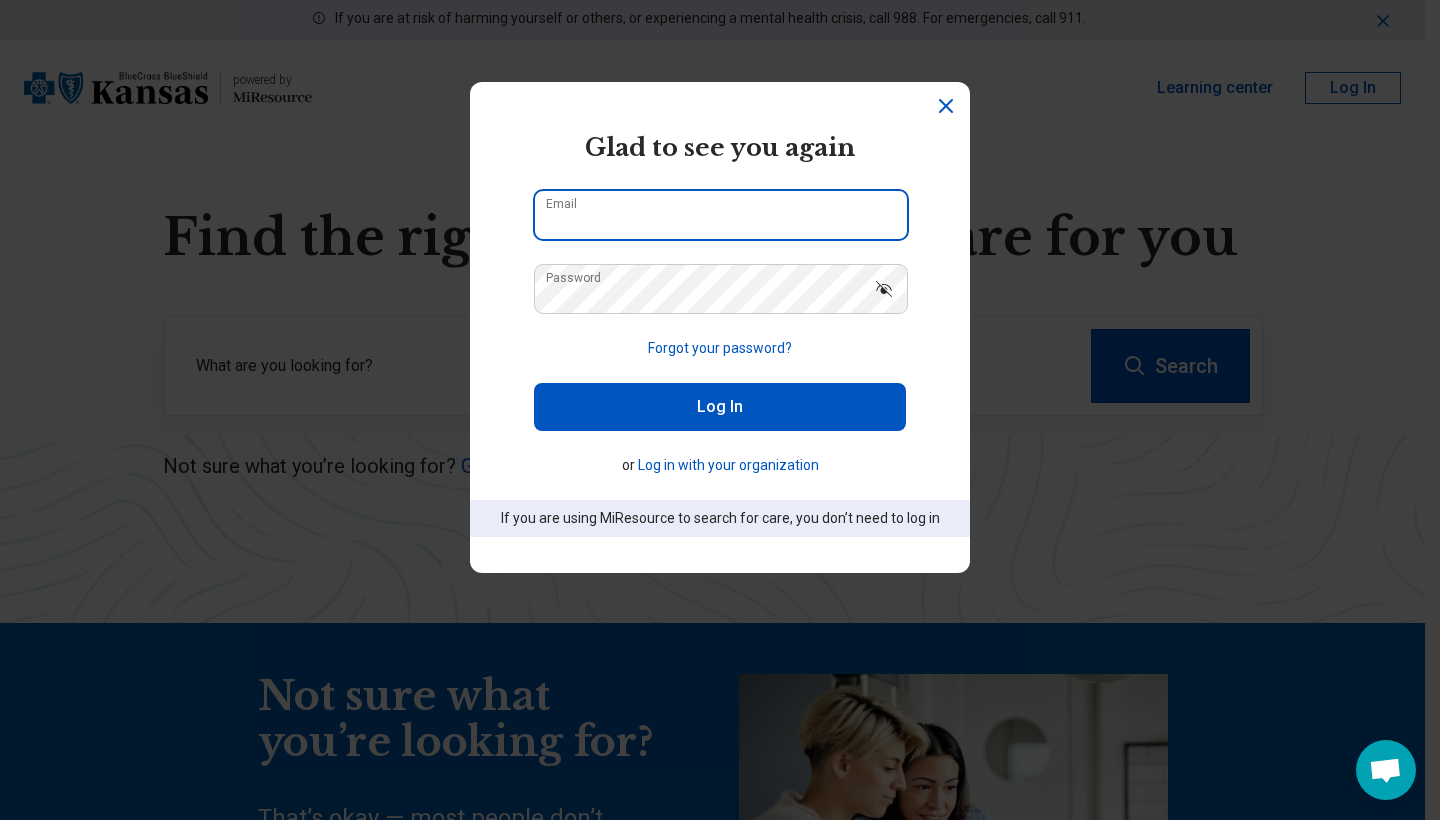 click on "Email" at bounding box center [721, 215] 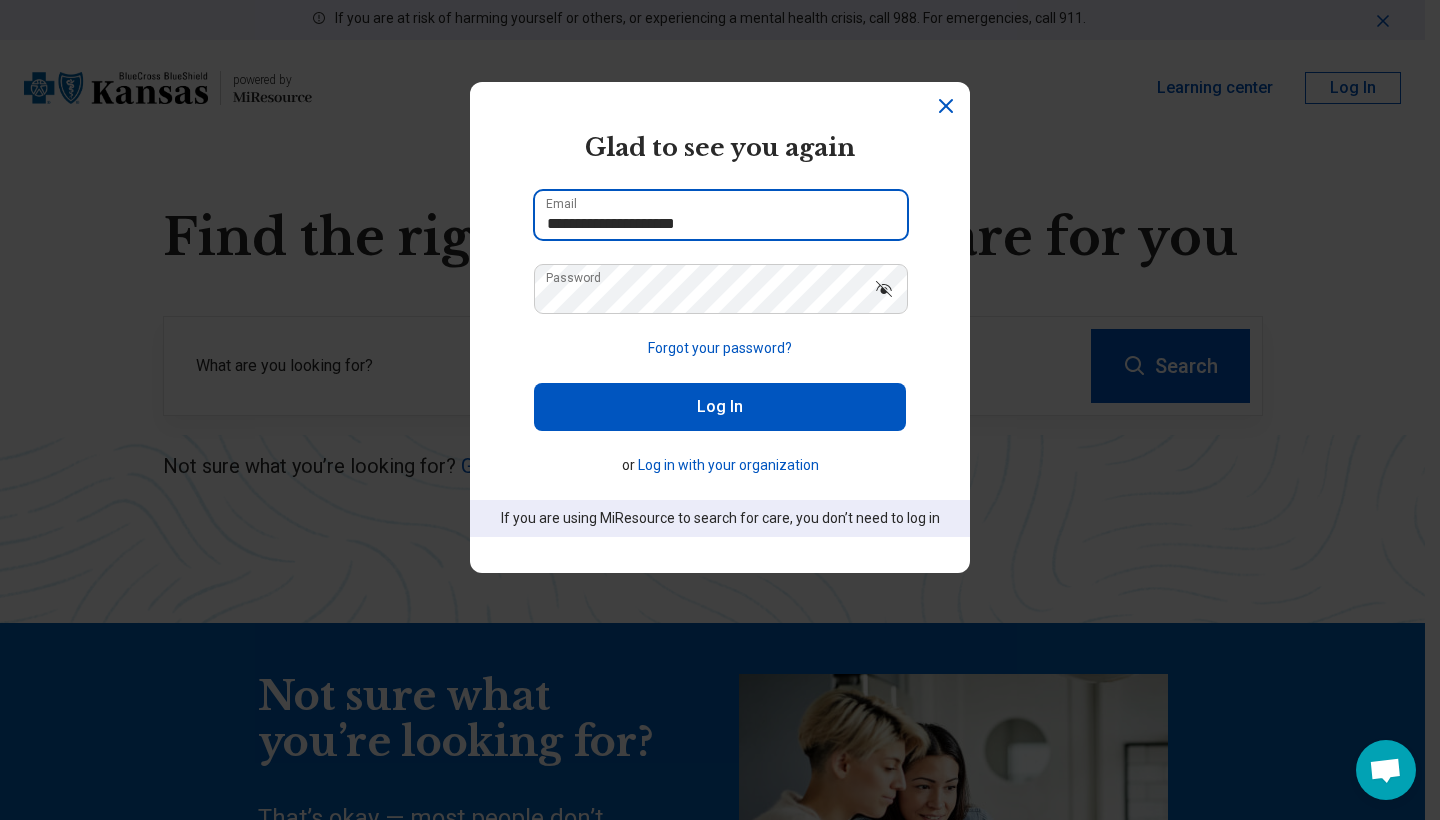 type on "**********" 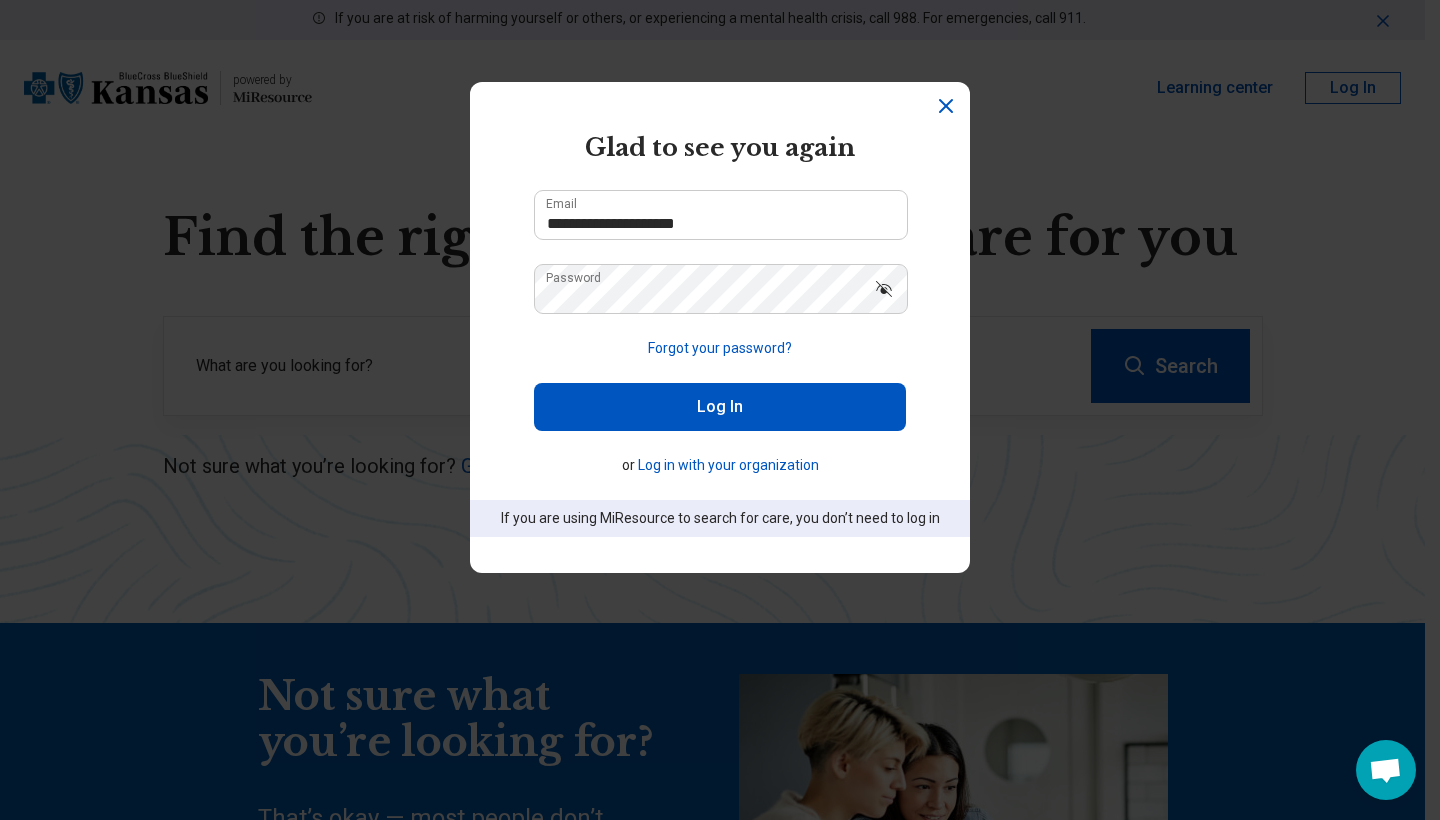 click on "Log In" at bounding box center [720, 407] 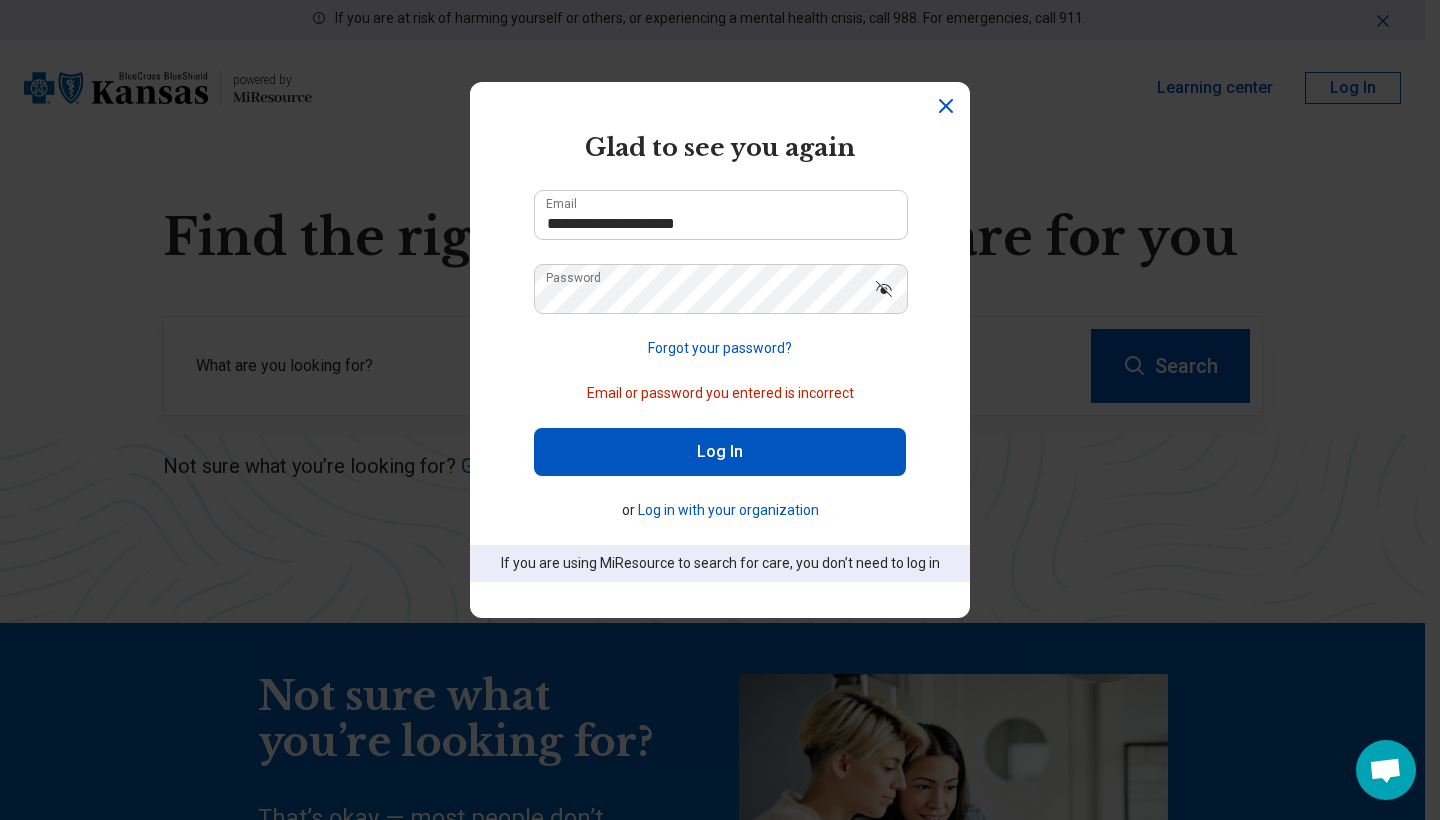 click 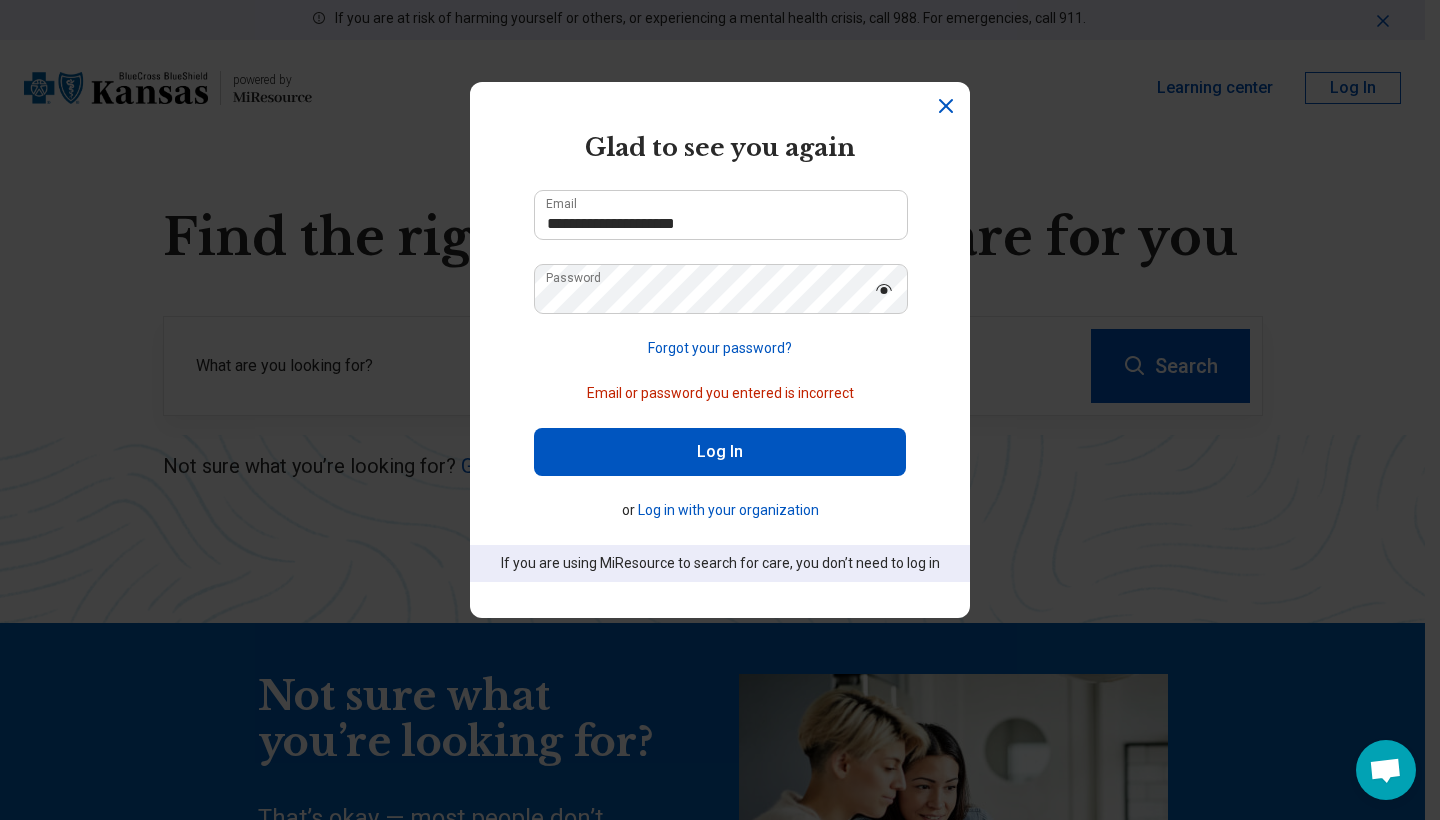 click on "Log in with your organization" at bounding box center (728, 510) 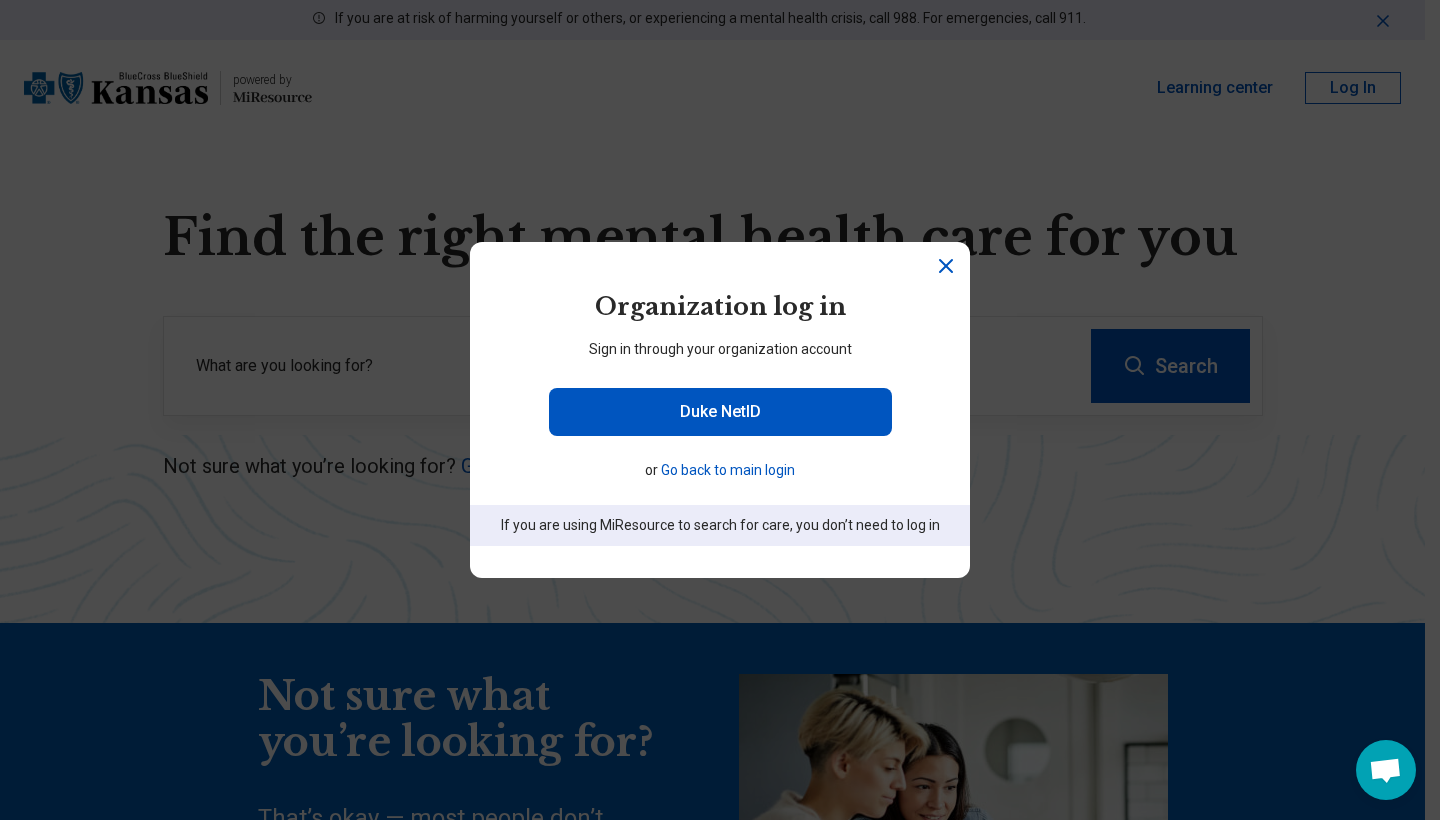 click 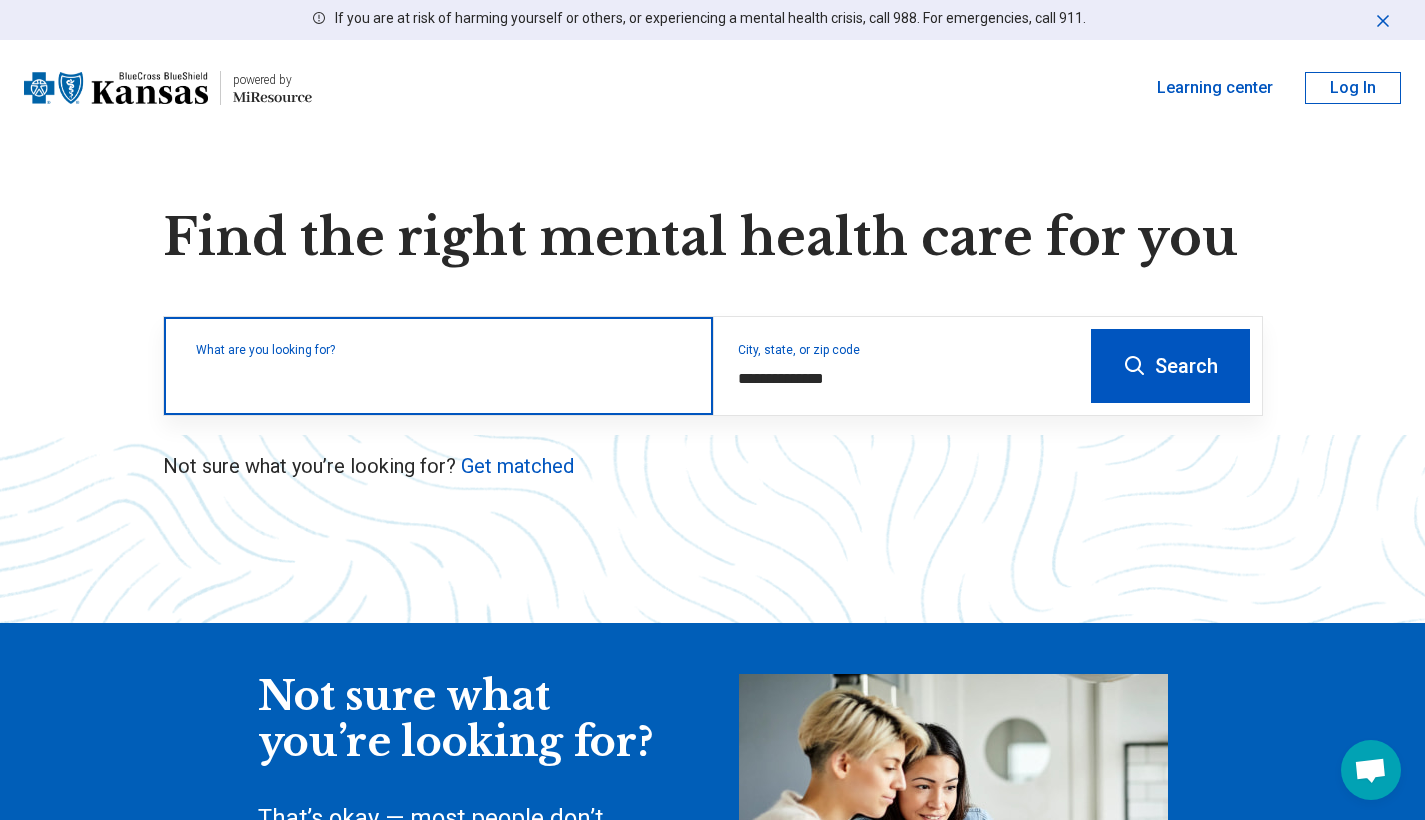 click at bounding box center (442, 376) 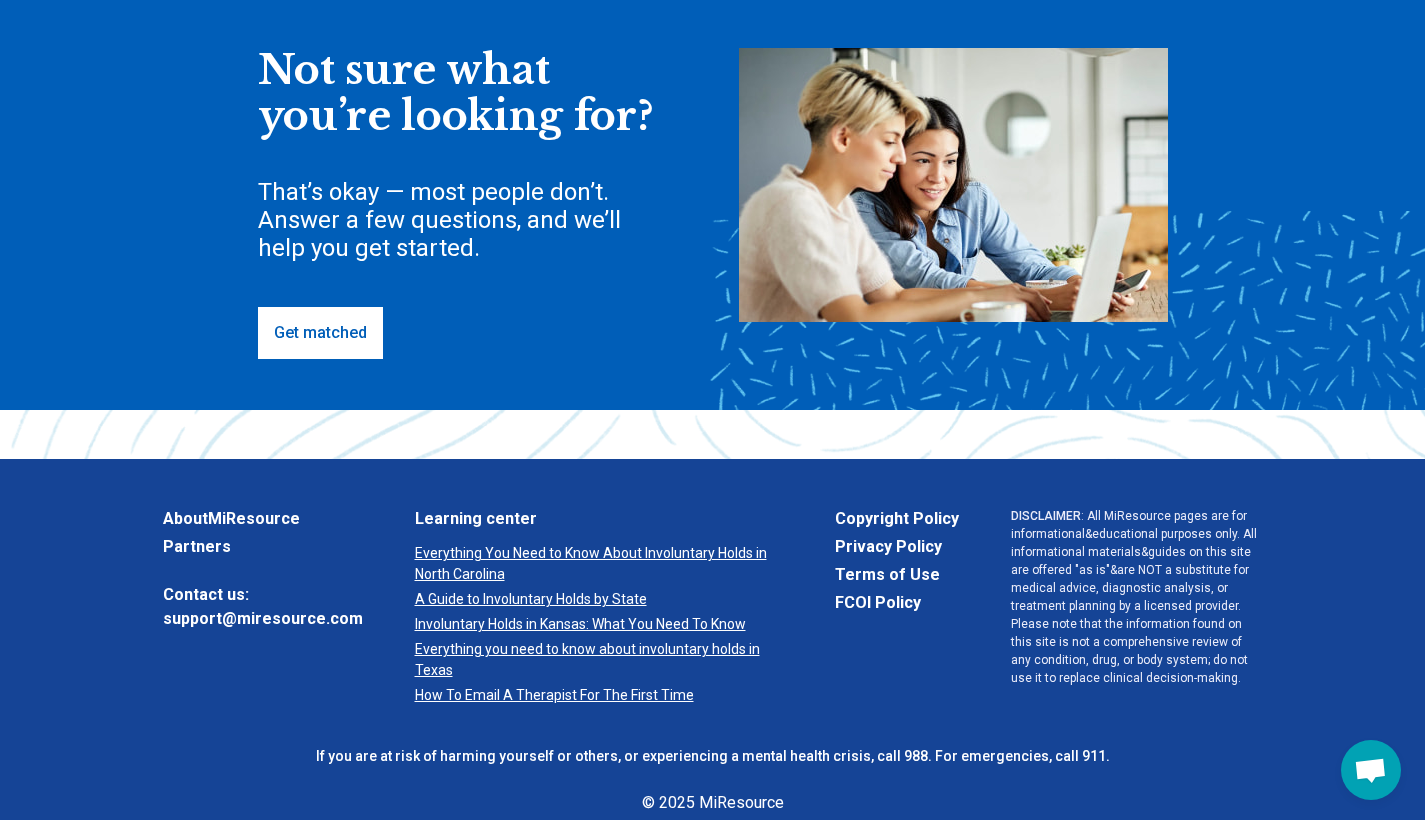 scroll, scrollTop: 630, scrollLeft: 0, axis: vertical 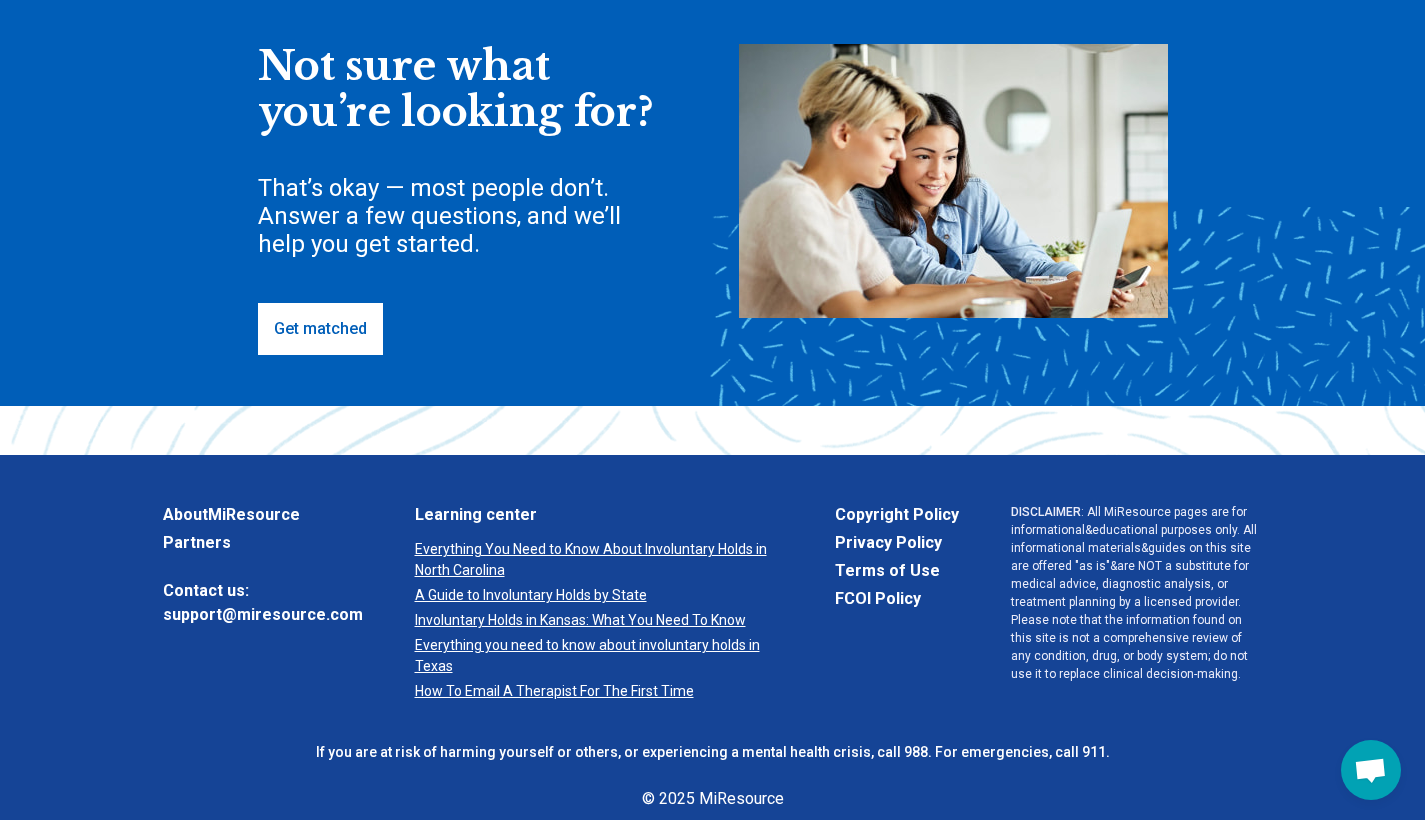 click on "Get matched" at bounding box center [320, 329] 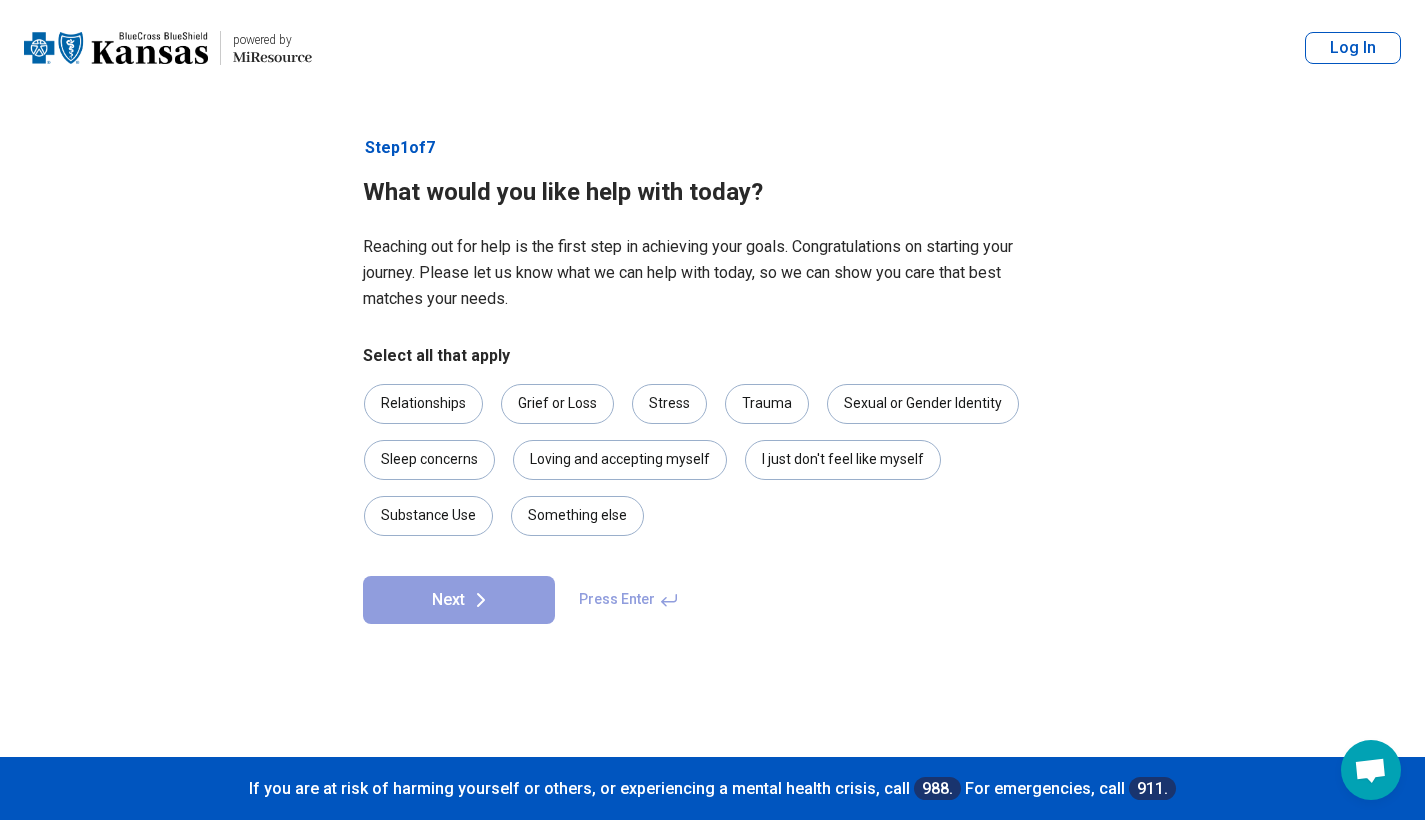 scroll, scrollTop: 0, scrollLeft: 0, axis: both 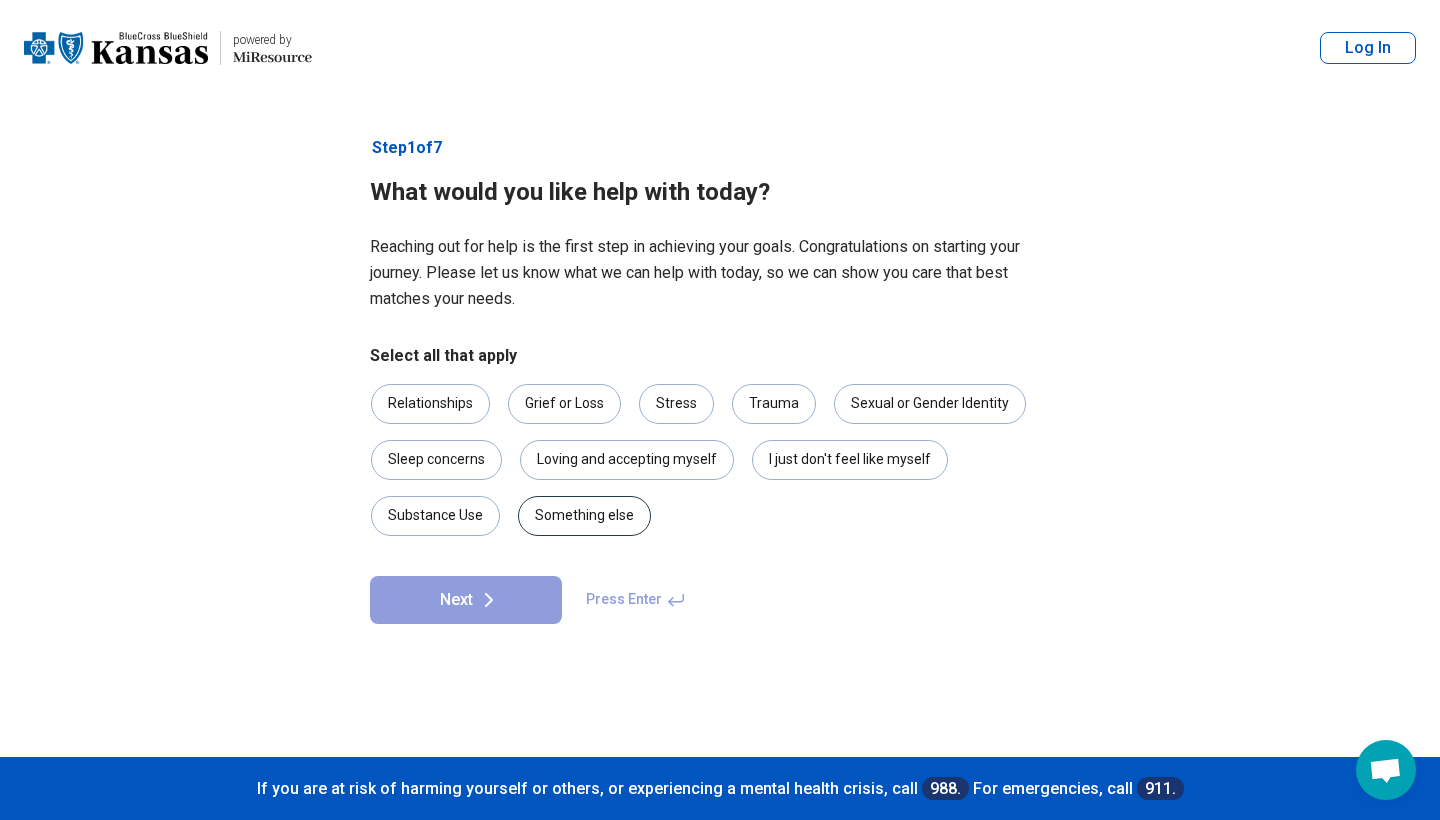 click on "Something else" at bounding box center (584, 516) 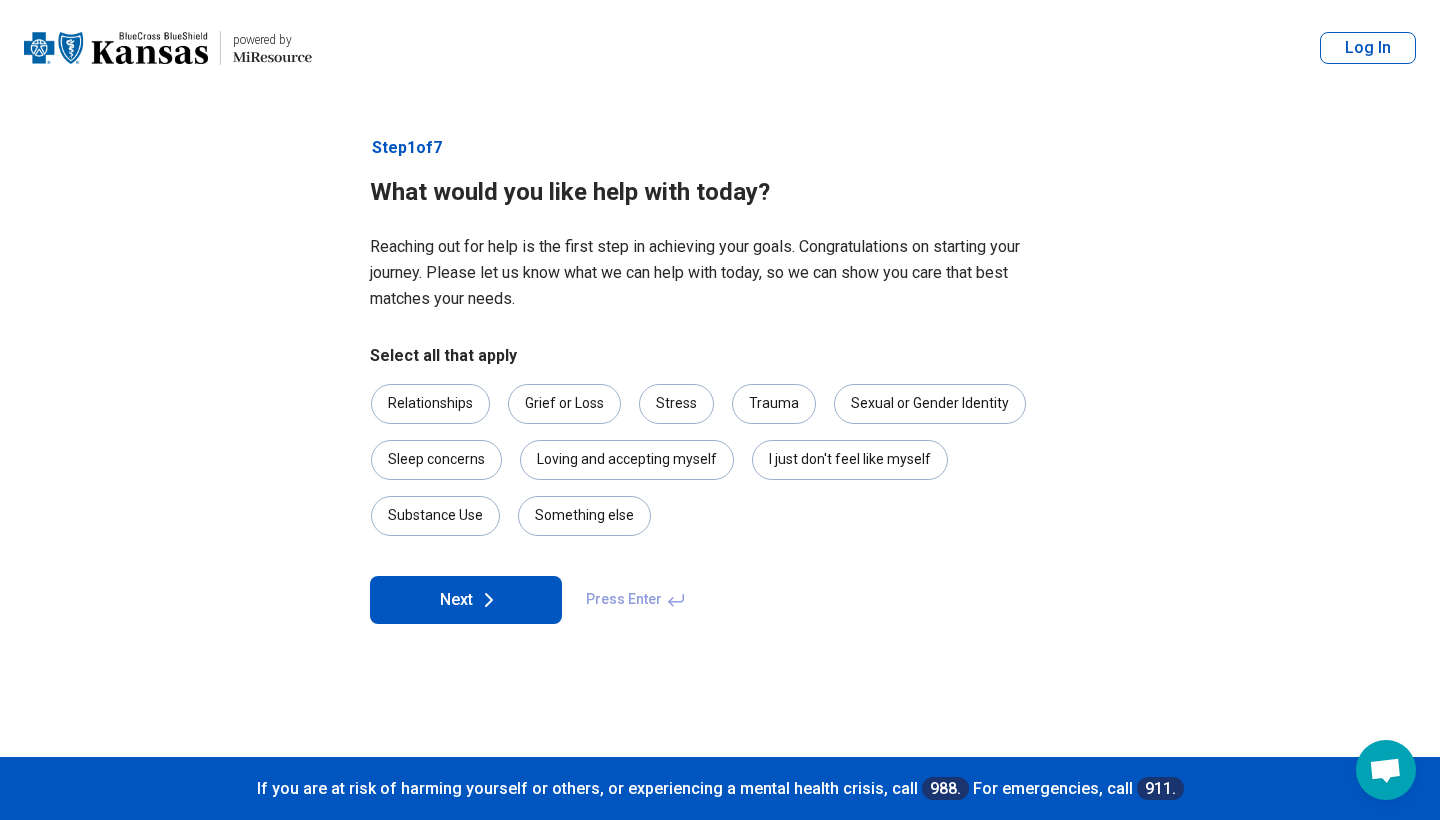 click on "Next" at bounding box center (466, 600) 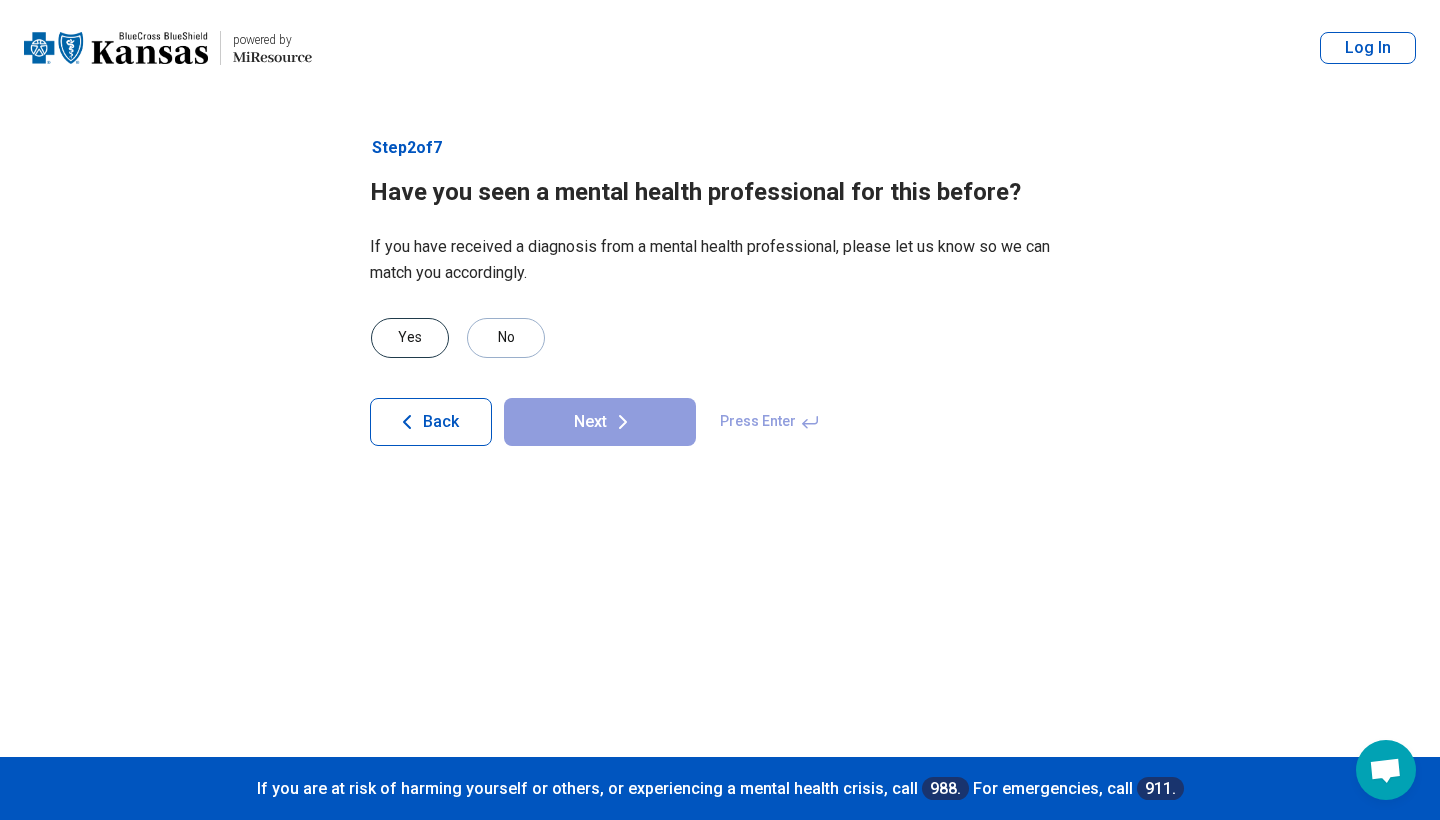 click on "Yes" at bounding box center (410, 338) 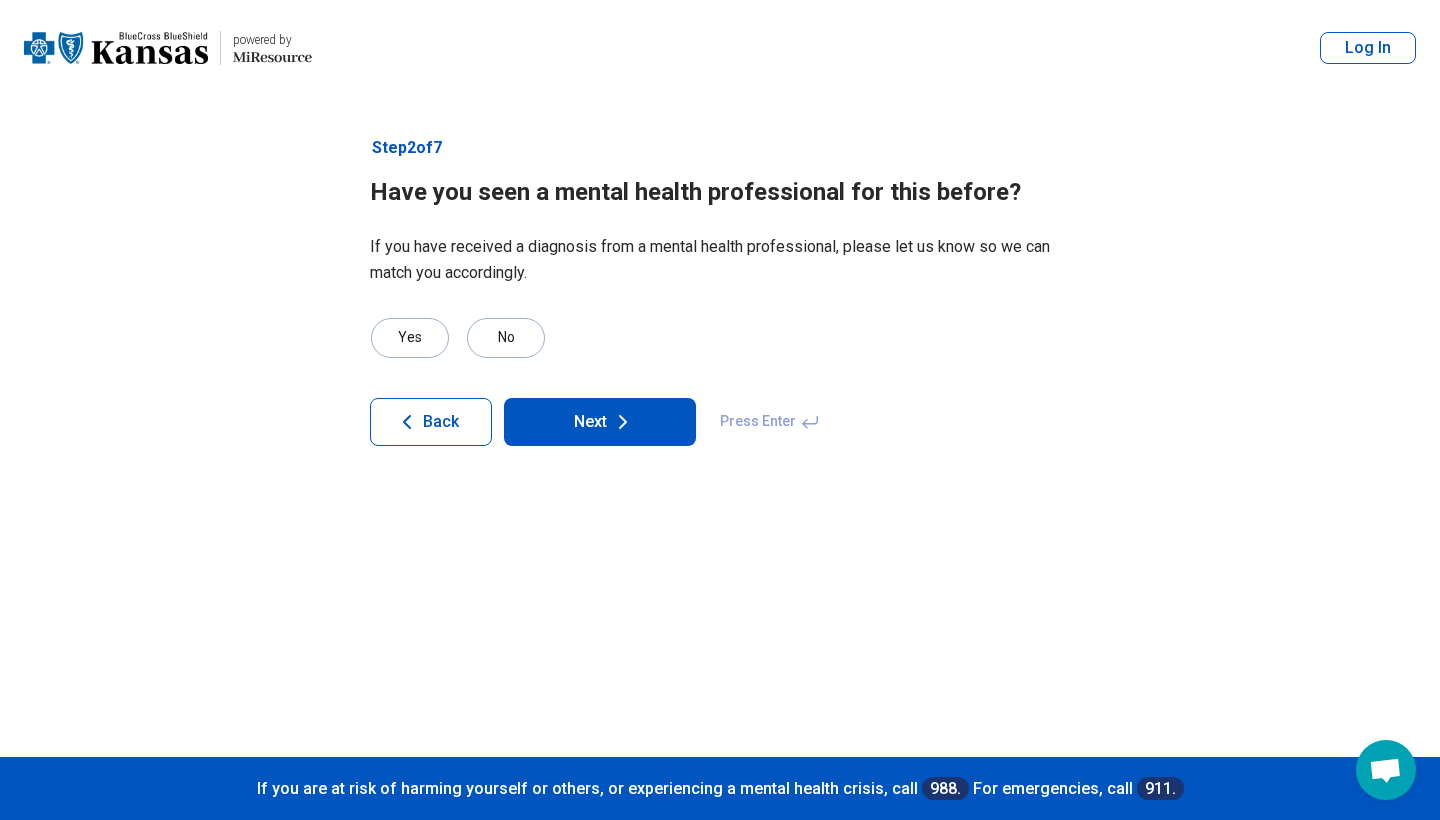 click on "Next" at bounding box center (600, 422) 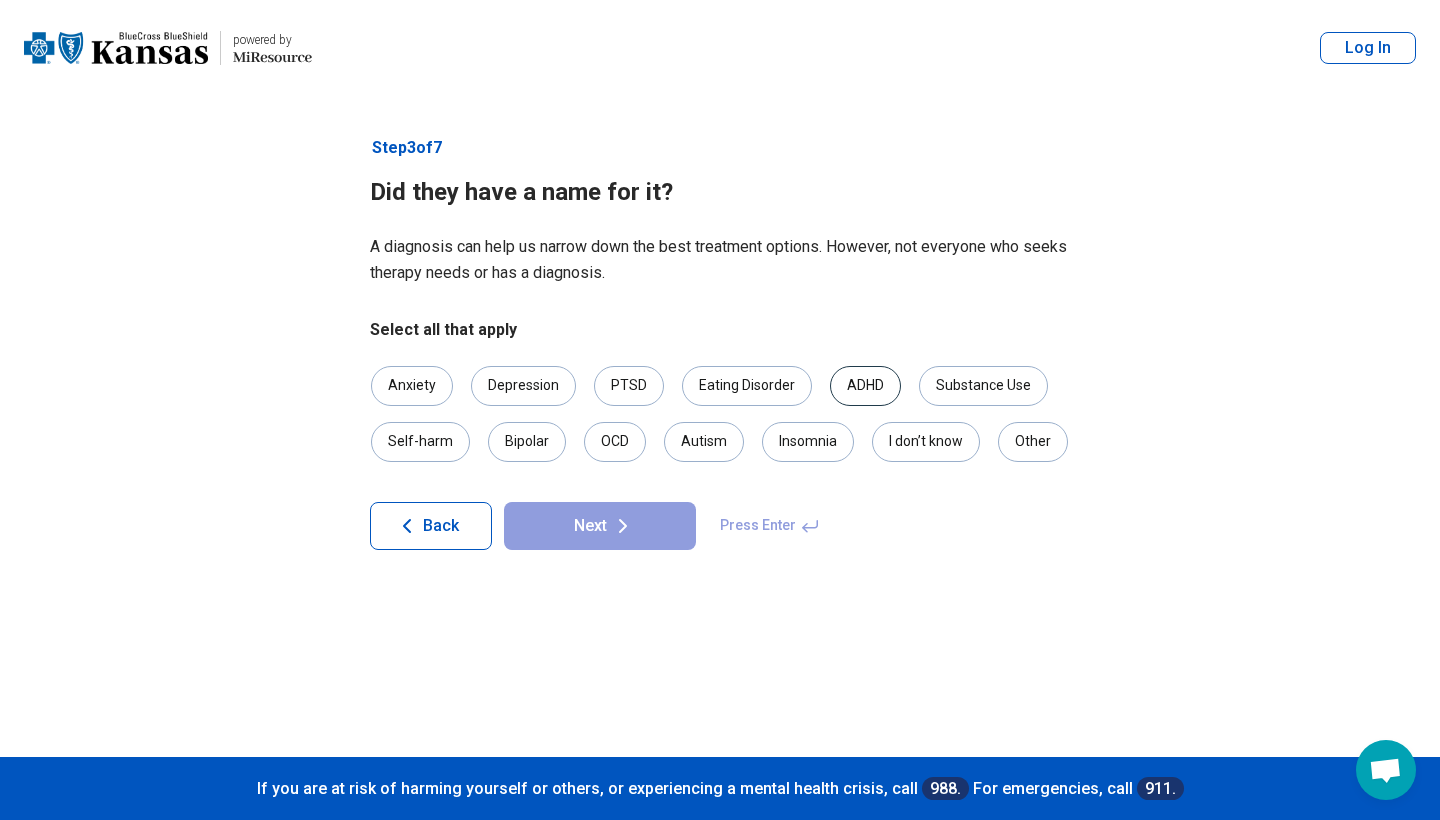 click on "ADHD" at bounding box center (865, 386) 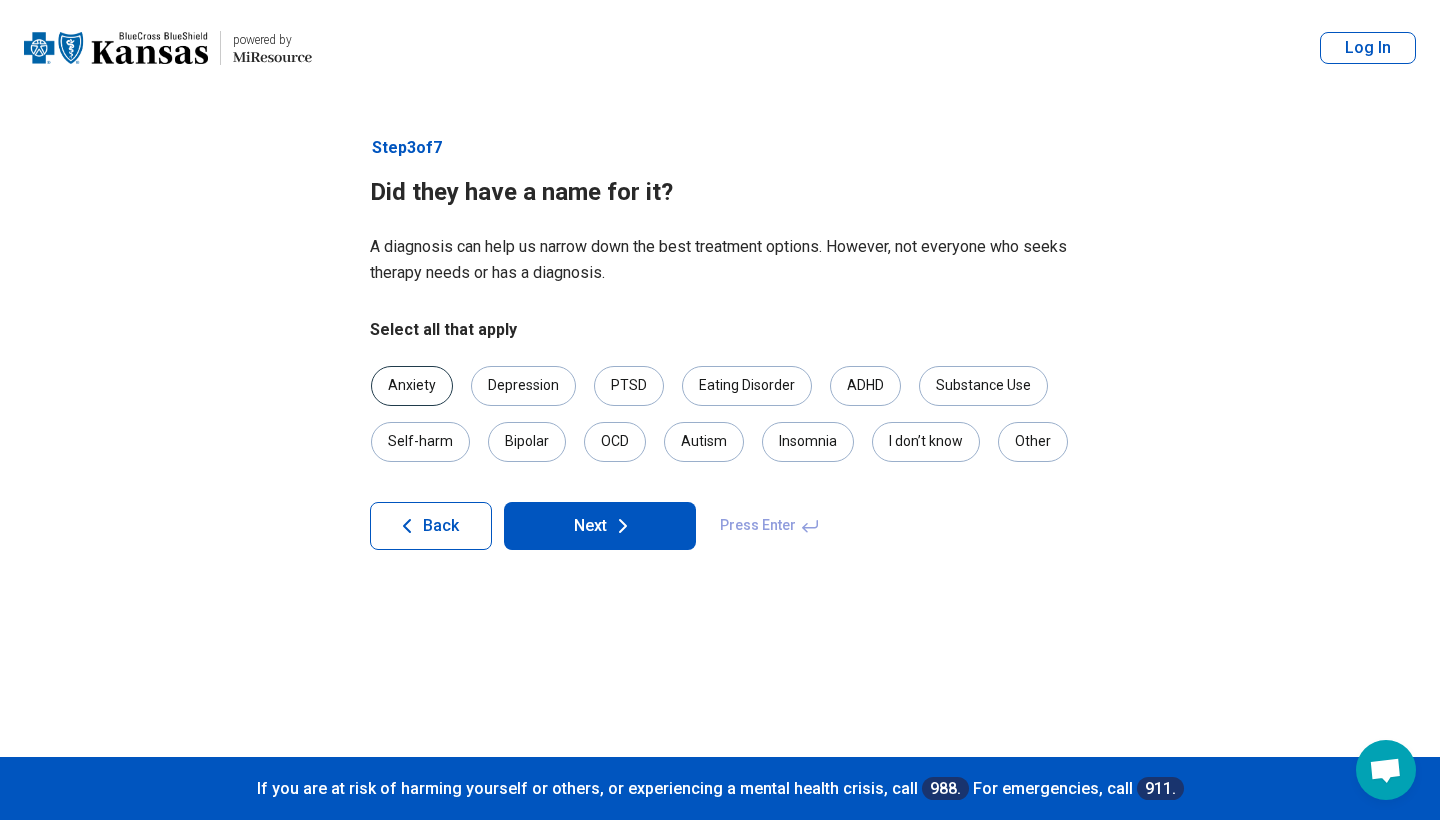 click on "Anxiety" at bounding box center [412, 386] 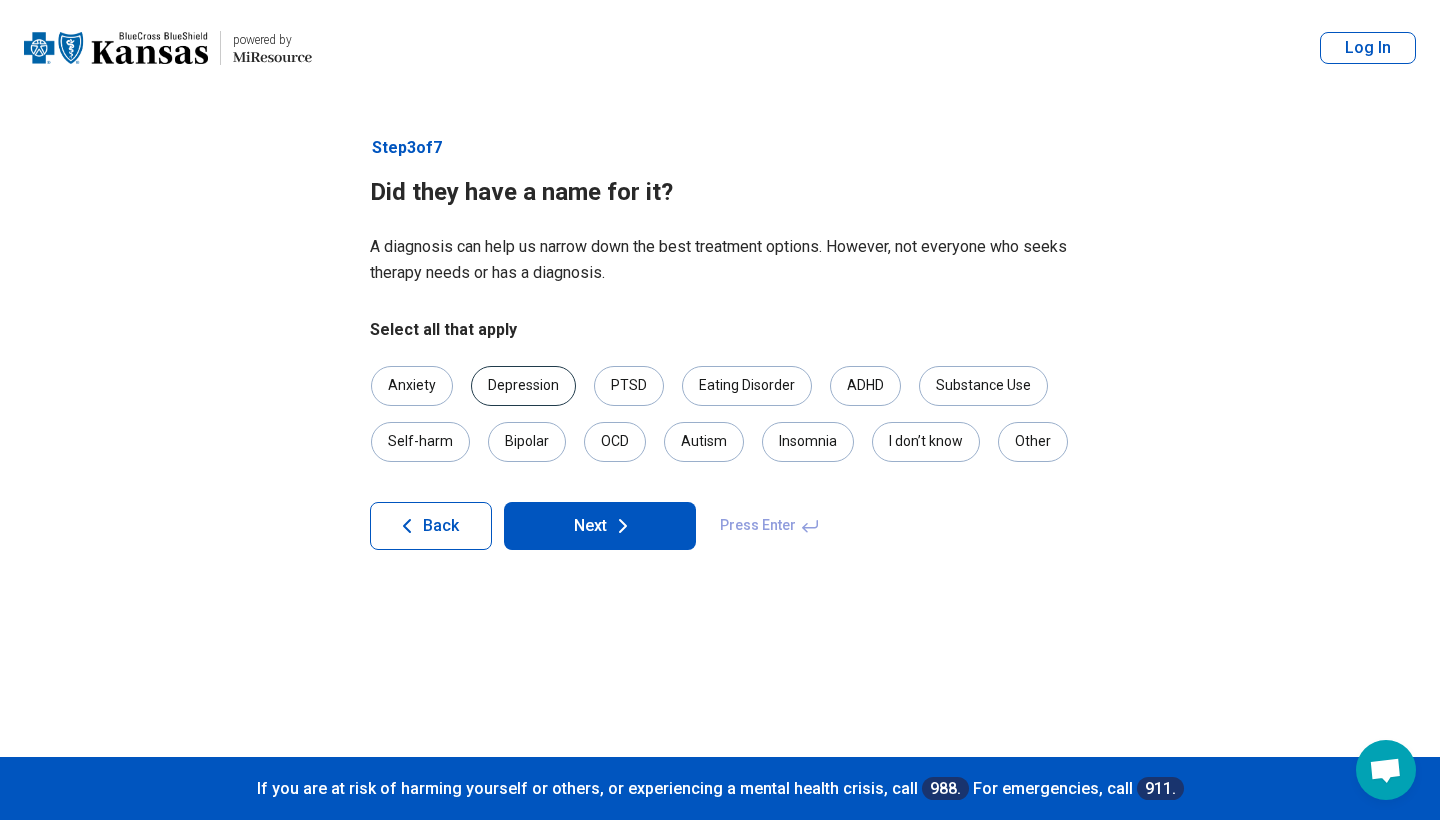 click on "Depression" at bounding box center (523, 386) 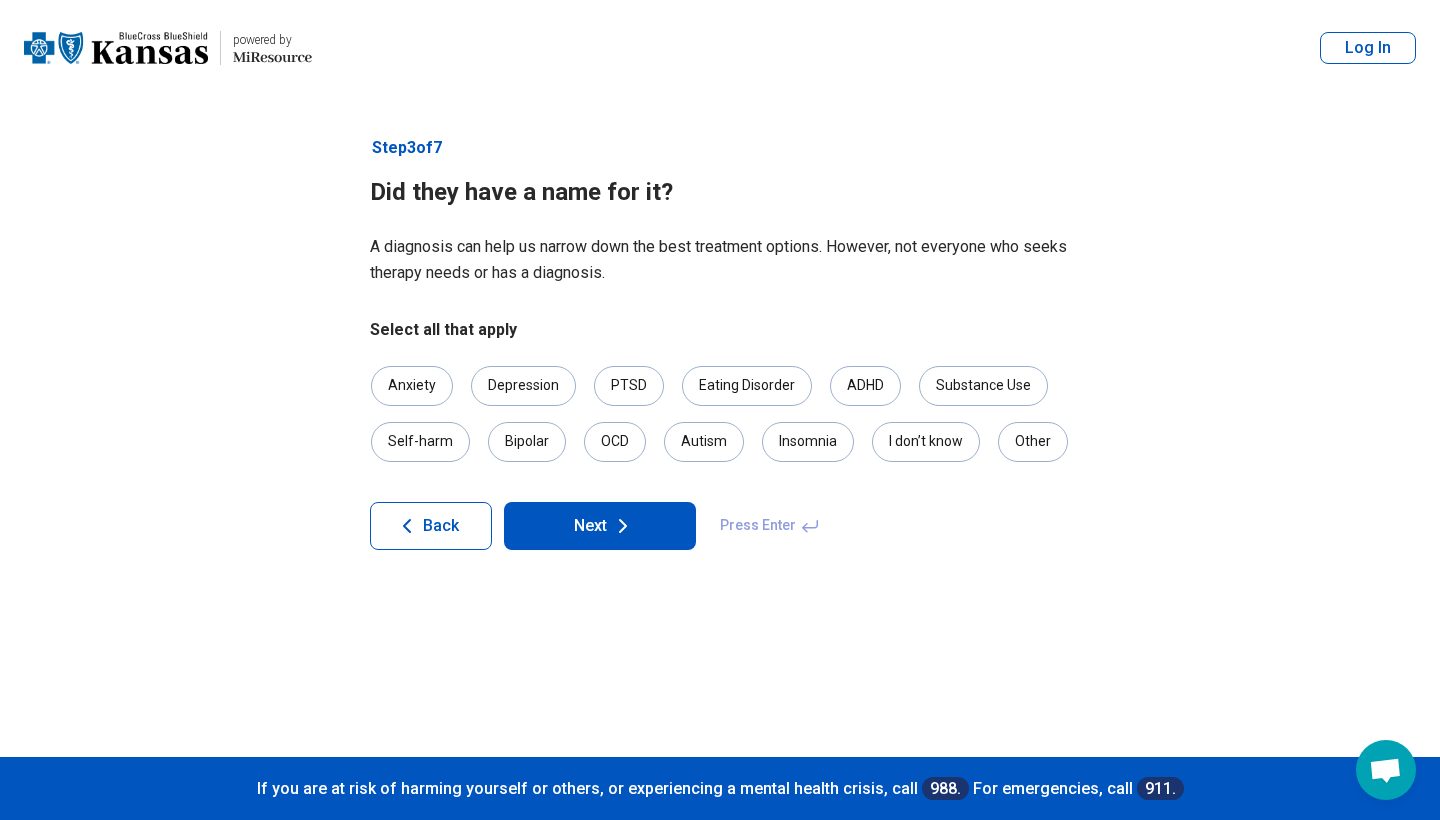 click 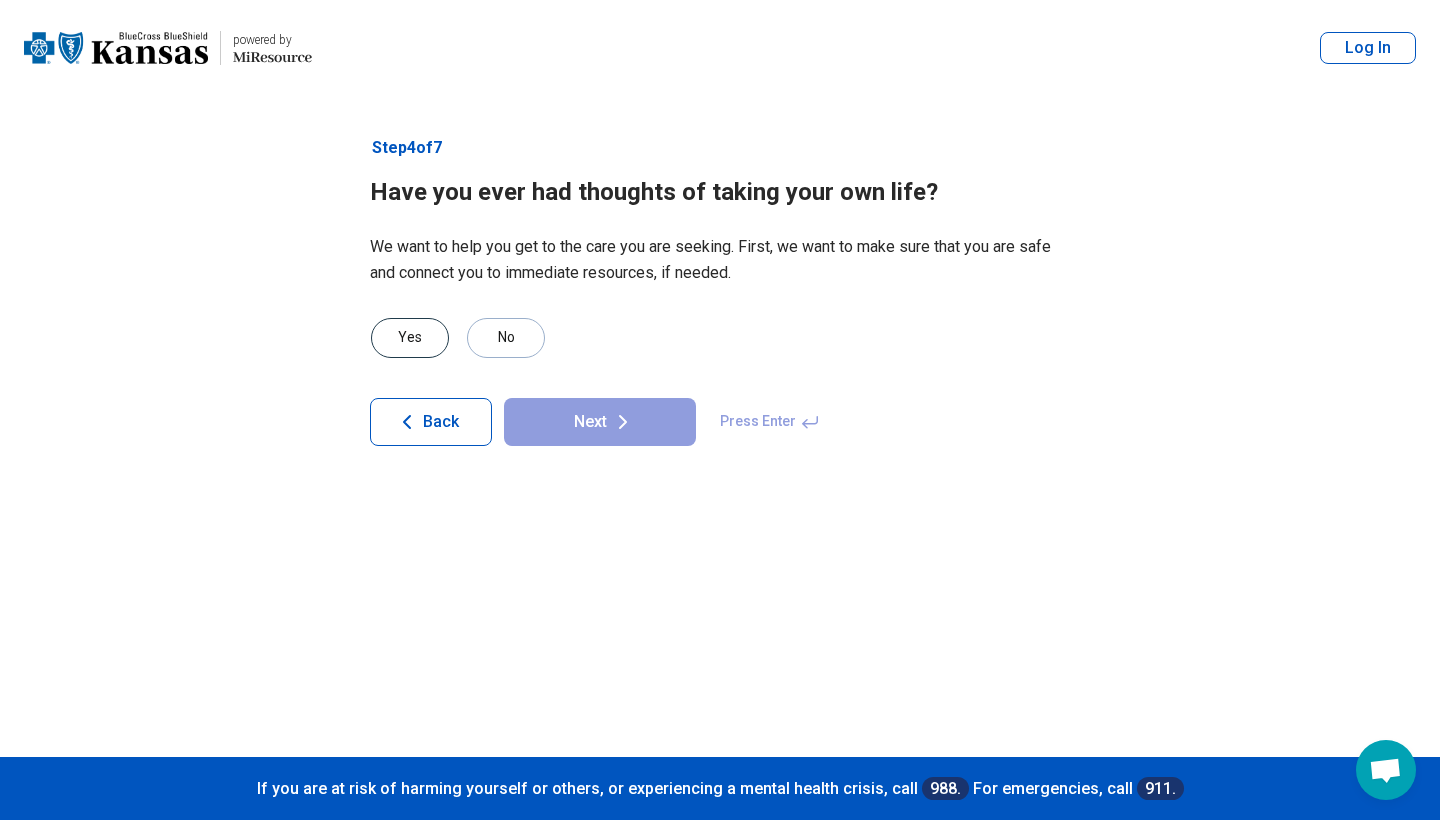 click on "Yes" at bounding box center [410, 338] 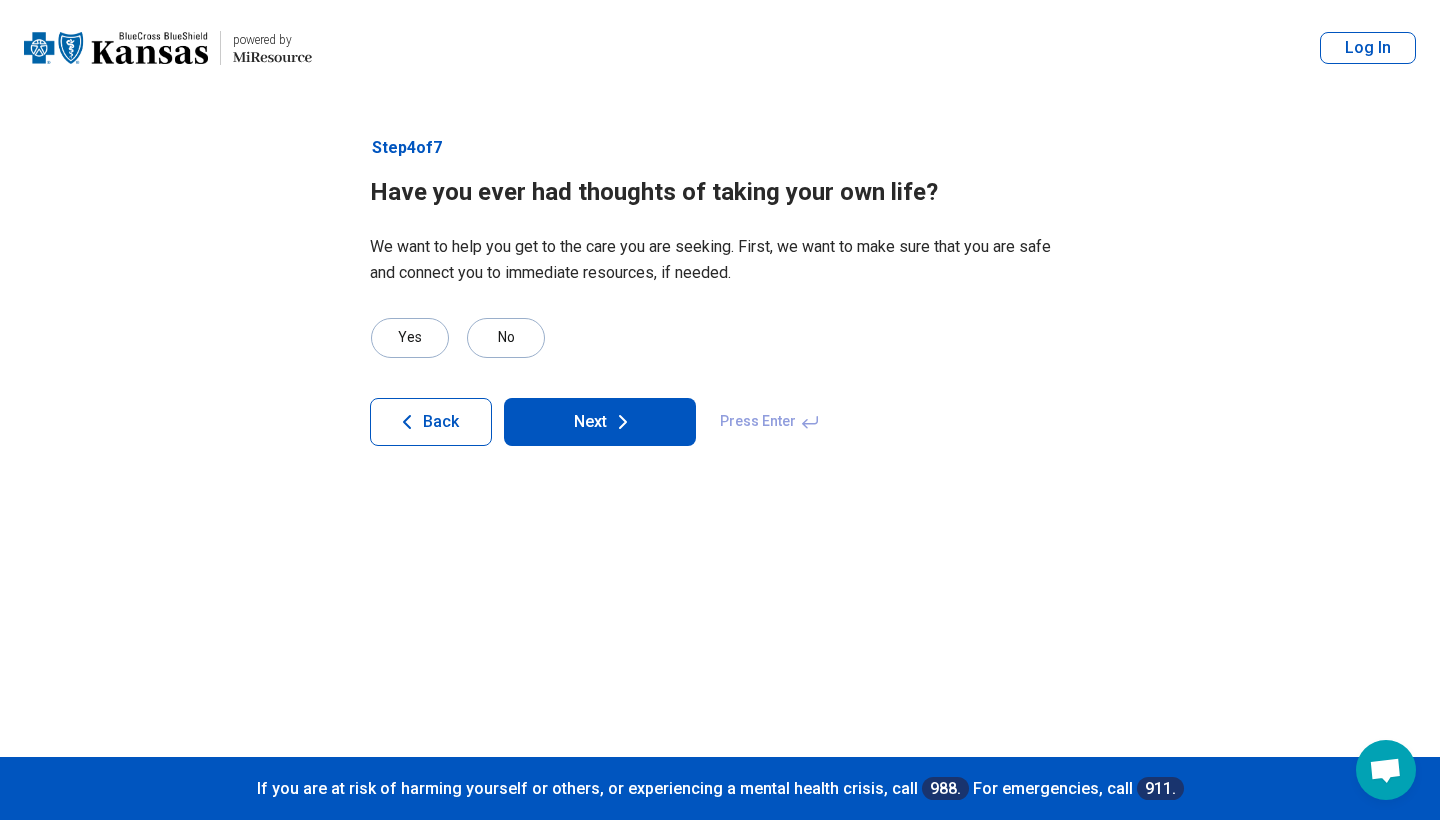 click on "Step  4  of  7 Have you ever had thoughts of taking your own life? We want to help you get to the care you are seeking. First, we want to make sure that you are safe and connect you to immediate resources, if needed. Yes No Back Next Press Enter" at bounding box center (720, 426) 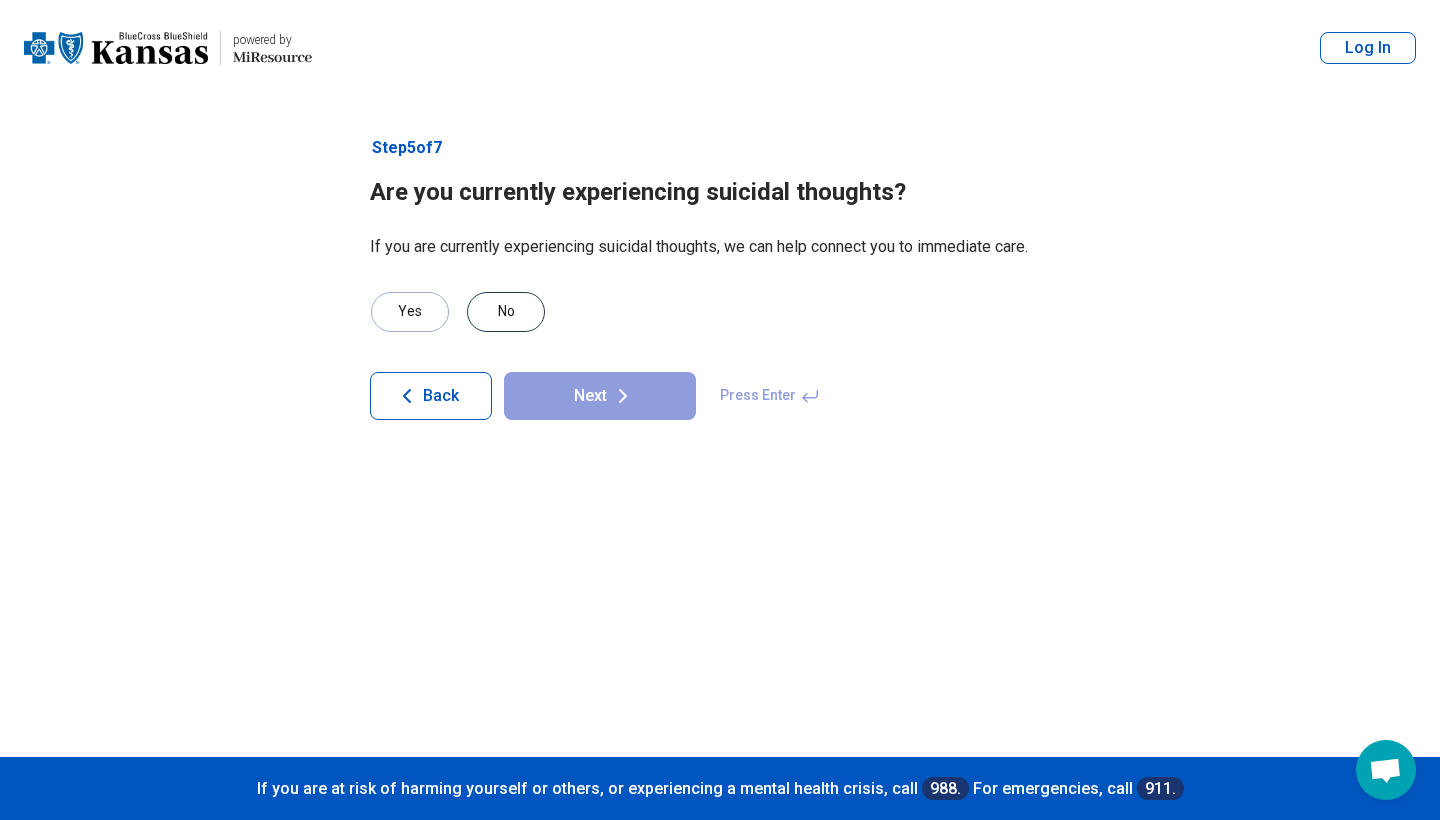 click on "No" at bounding box center [506, 312] 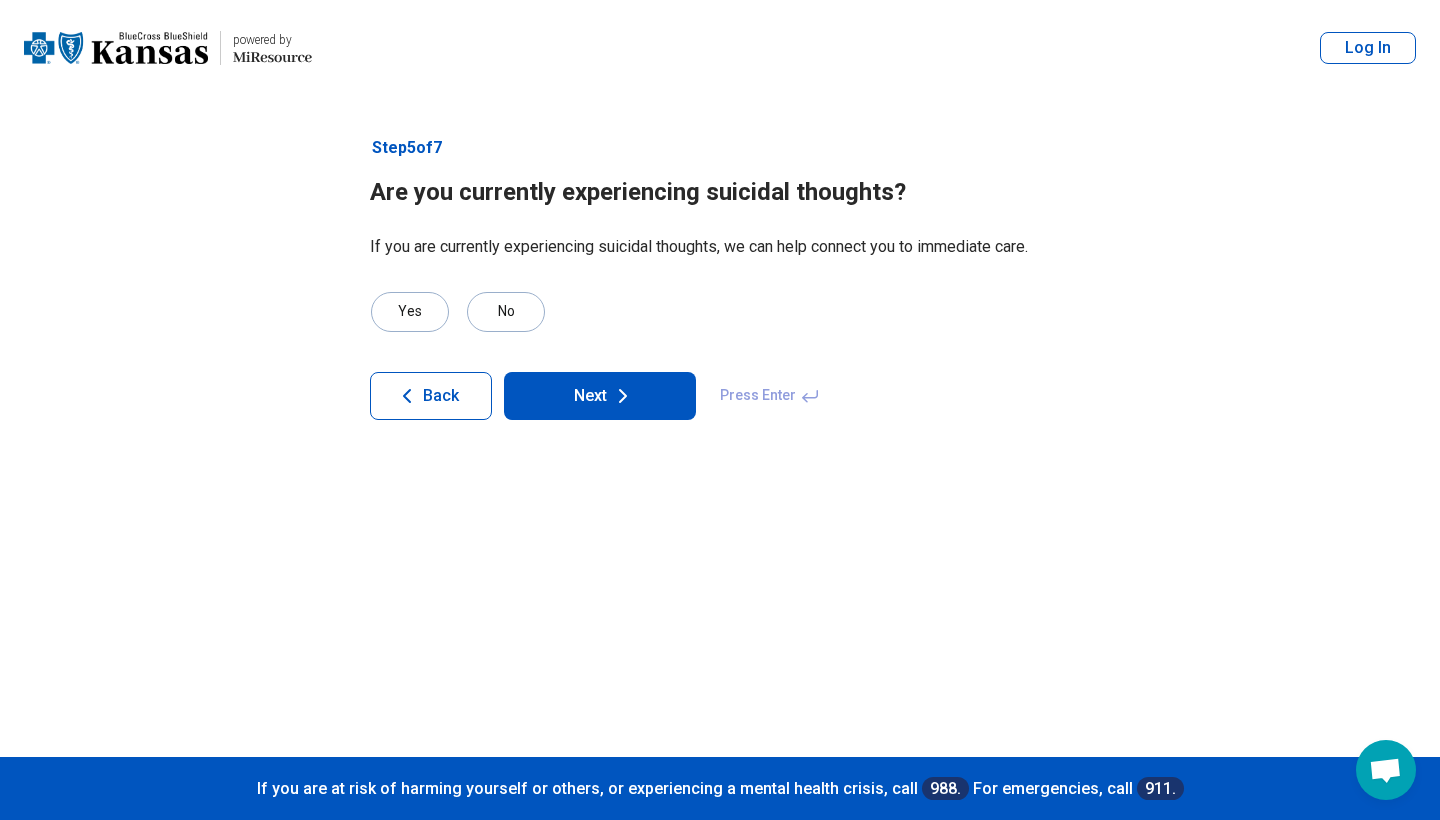 click on "Next" at bounding box center [600, 396] 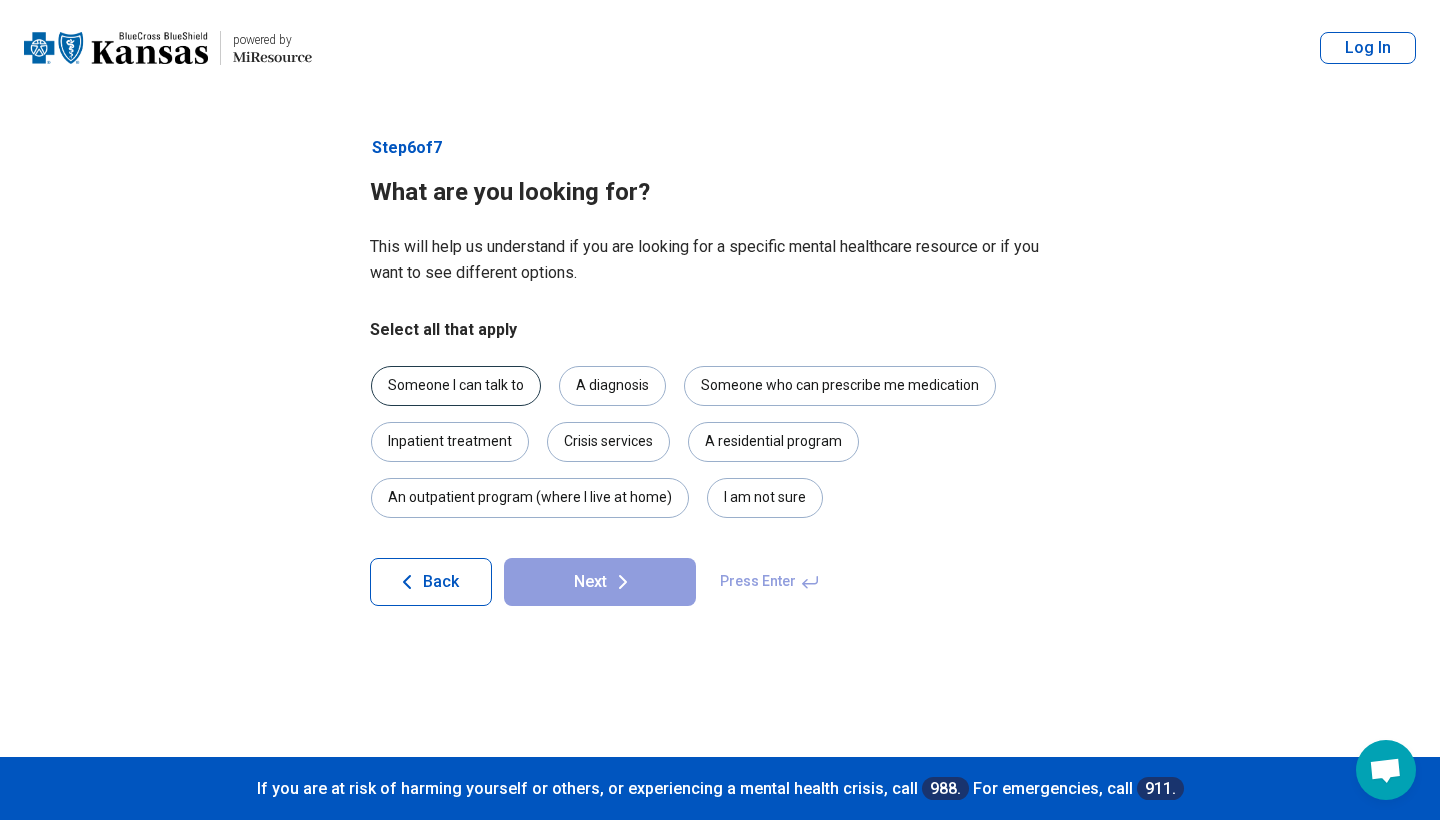 click on "Someone I can talk to" at bounding box center (456, 386) 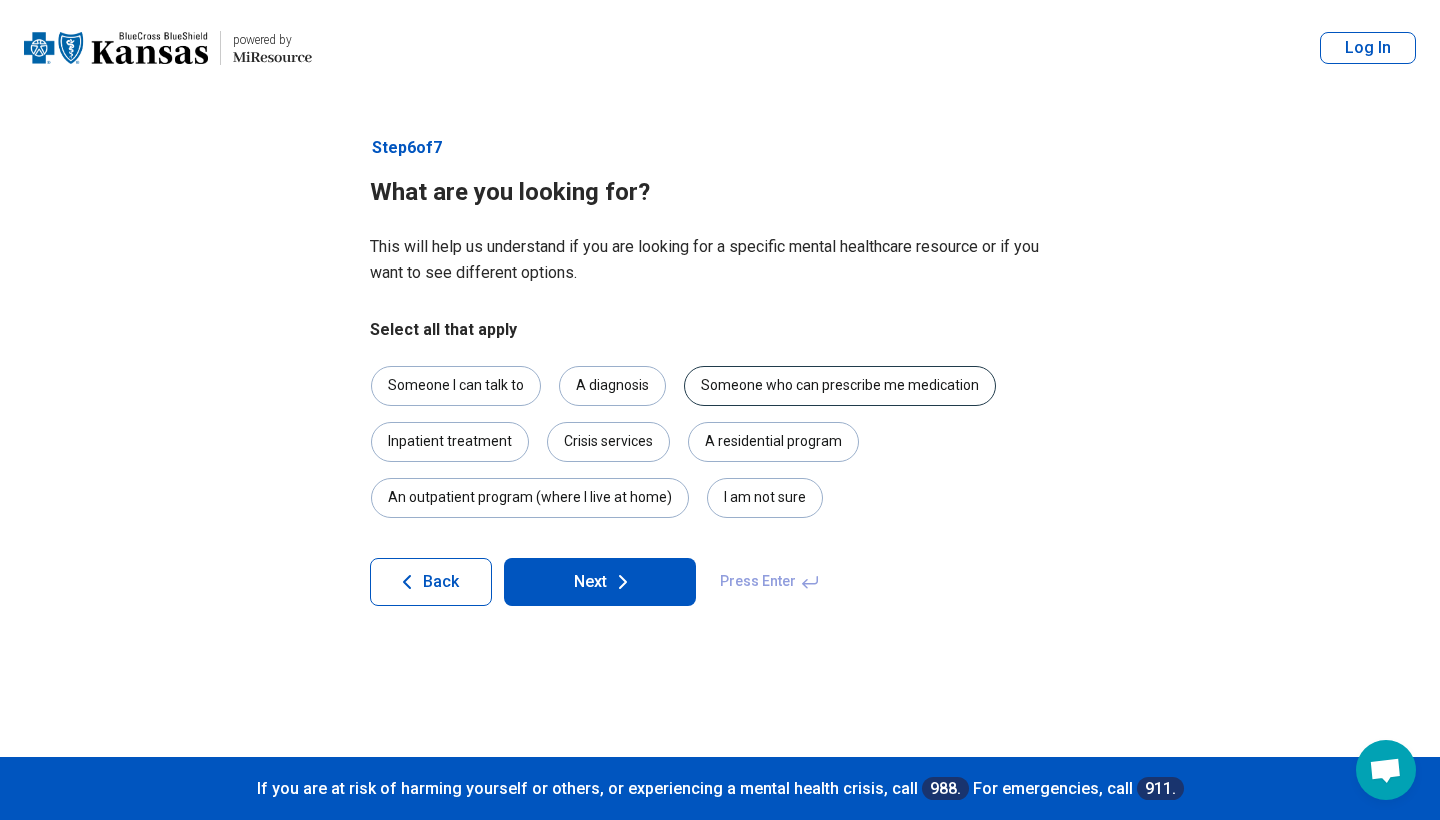 click on "Someone who can prescribe me medication" at bounding box center (840, 386) 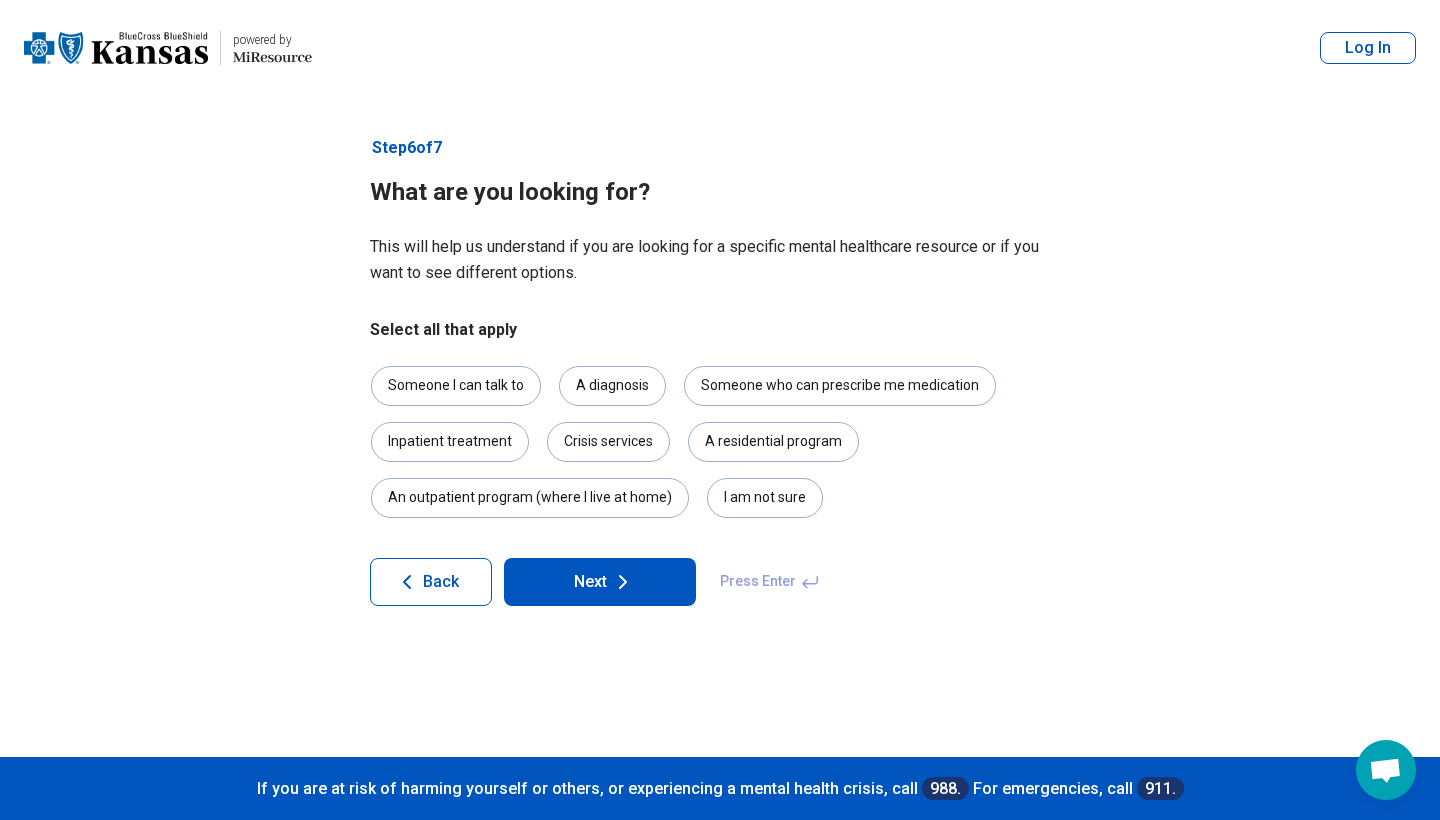 click on "Next" at bounding box center [600, 582] 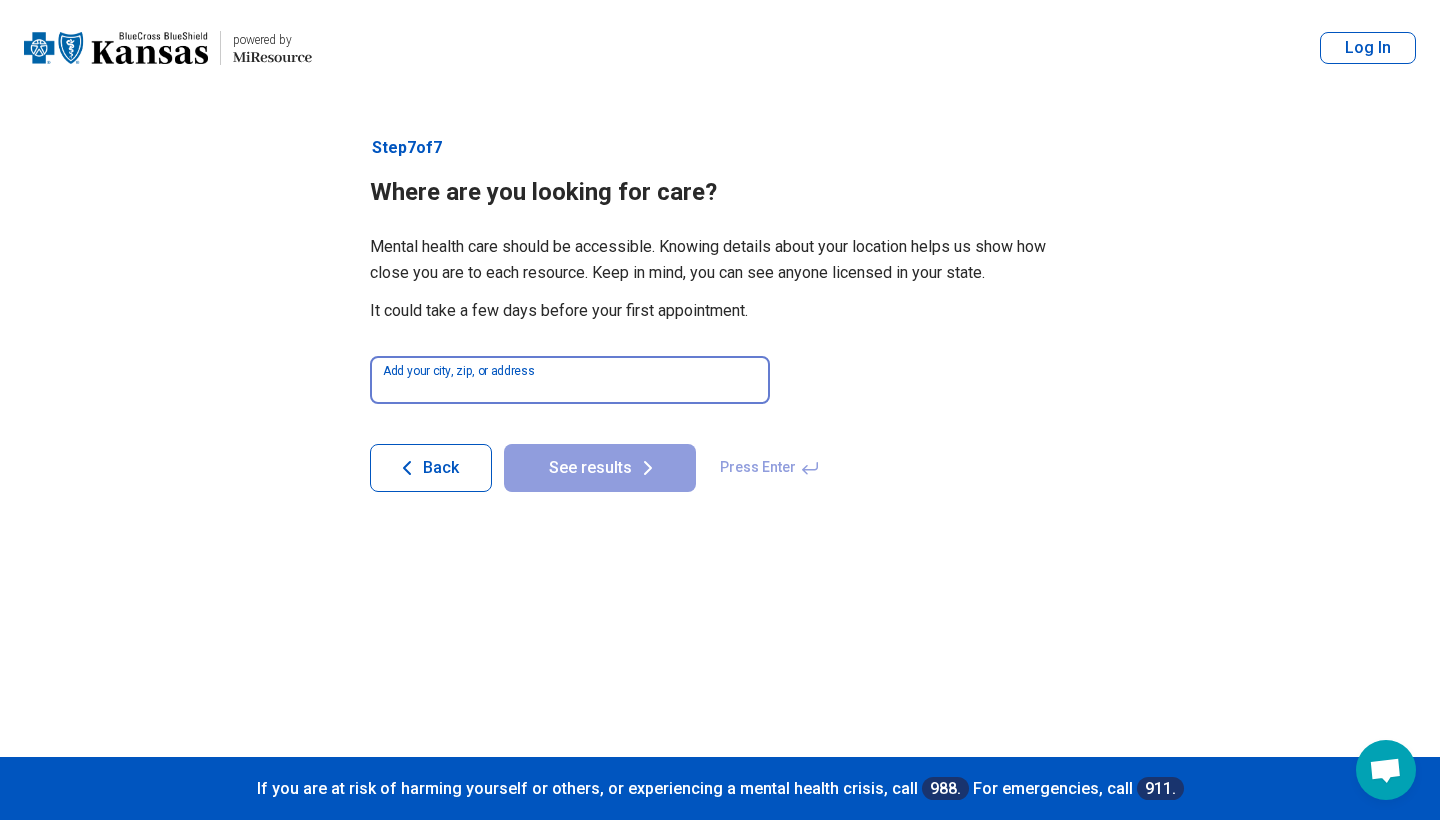 click at bounding box center (570, 380) 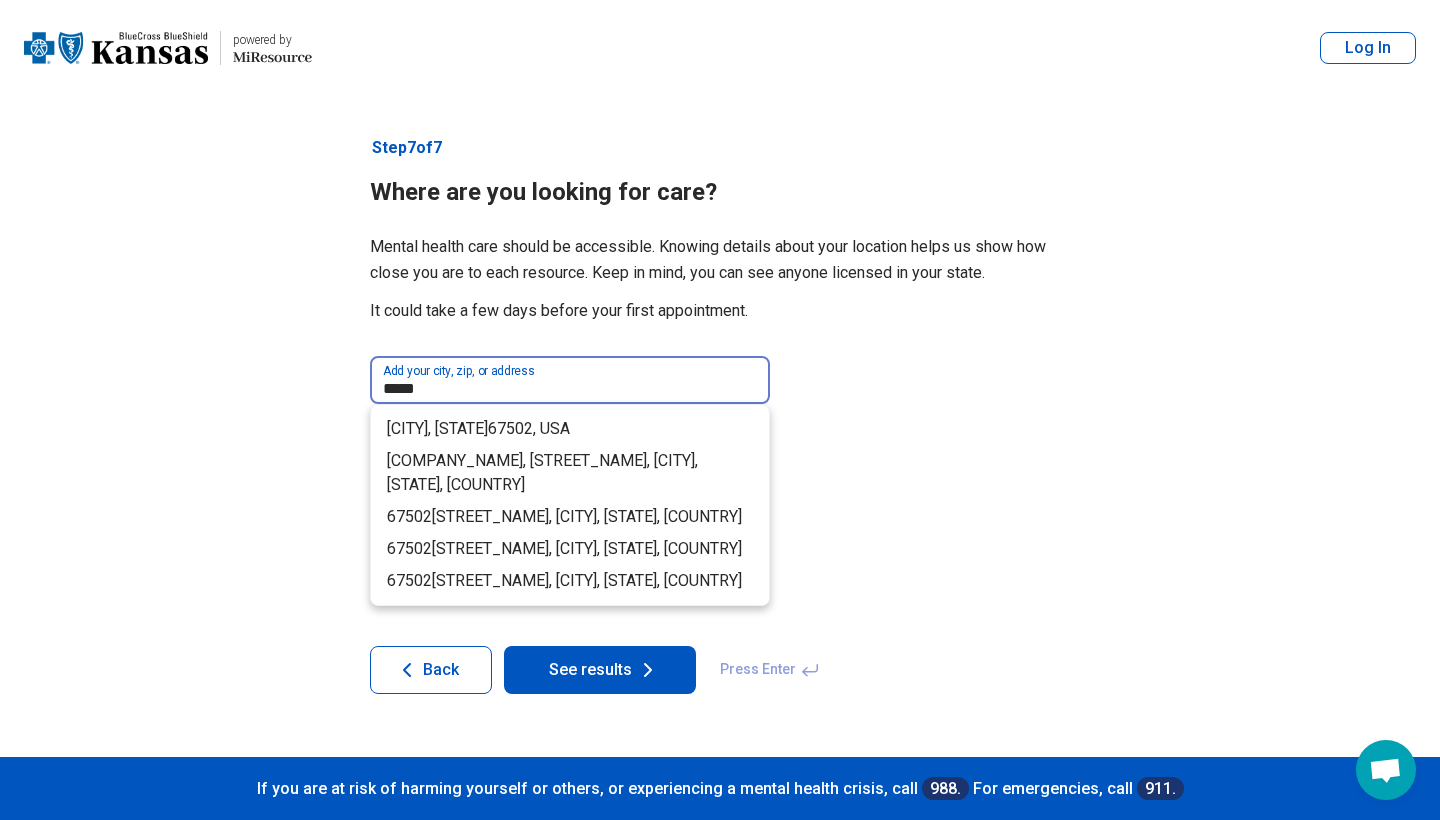 type on "*****" 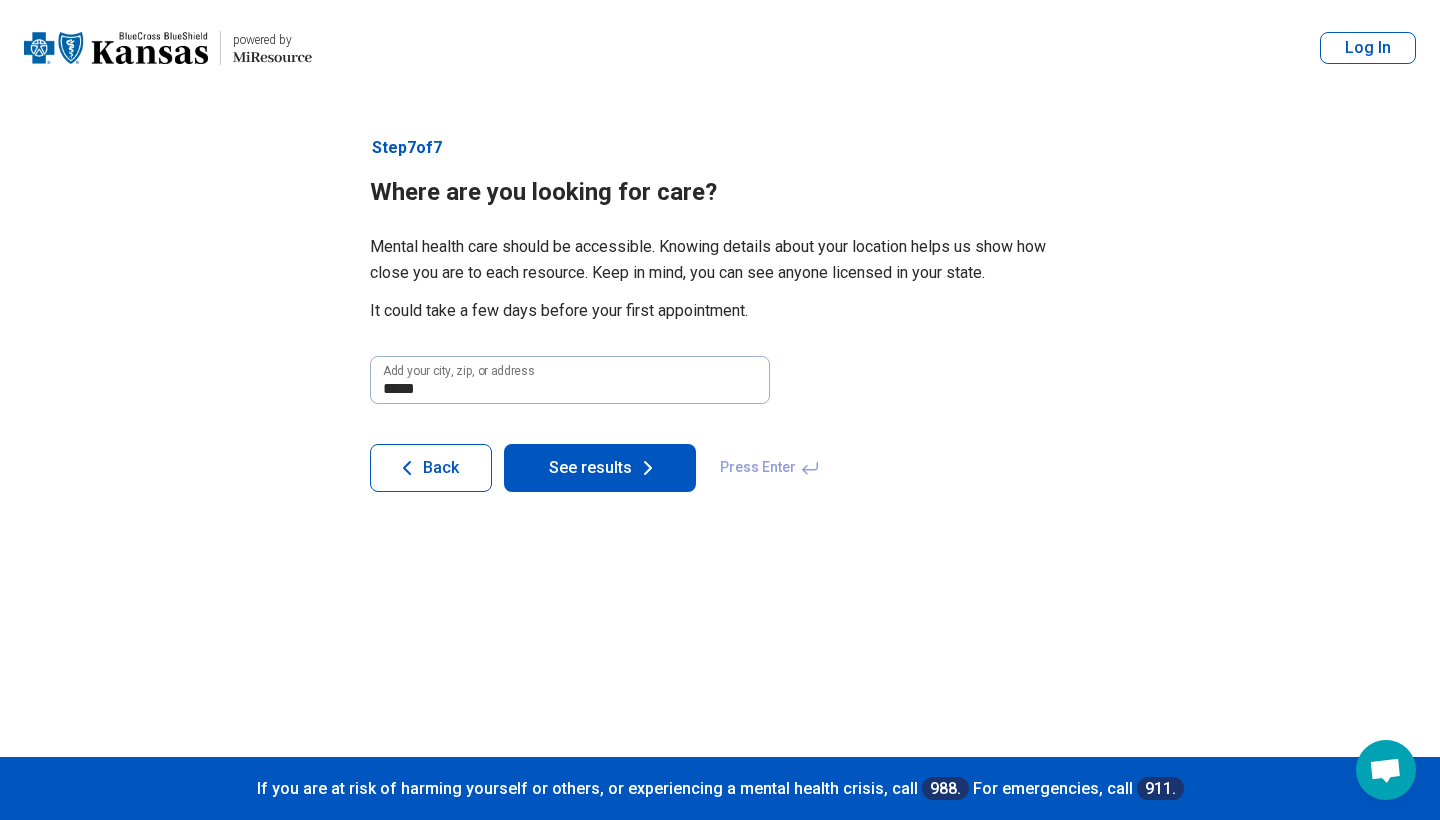 click on "Step  7  of  7 Where are you looking for care? Mental health care should be accessible. Knowing details about your location helps us show how close you are to each resource. Keep in mind, you can see anyone licensed in your state. It could take a few days before your first appointment. ***** Add your city, zip, or address Medora, KS  67502 , USA RE/MAX Elite Real Estate Group, North Lorraine Street, Hutchinson, KS, USA 67502  Argonne Loop, Fort Riley, KS, USA 67502  Antioch Drive, Mandeville, LA, USA 67502  Busties Lake Drive, Effie, MN, USA Back See results Press Enter" at bounding box center (720, 426) 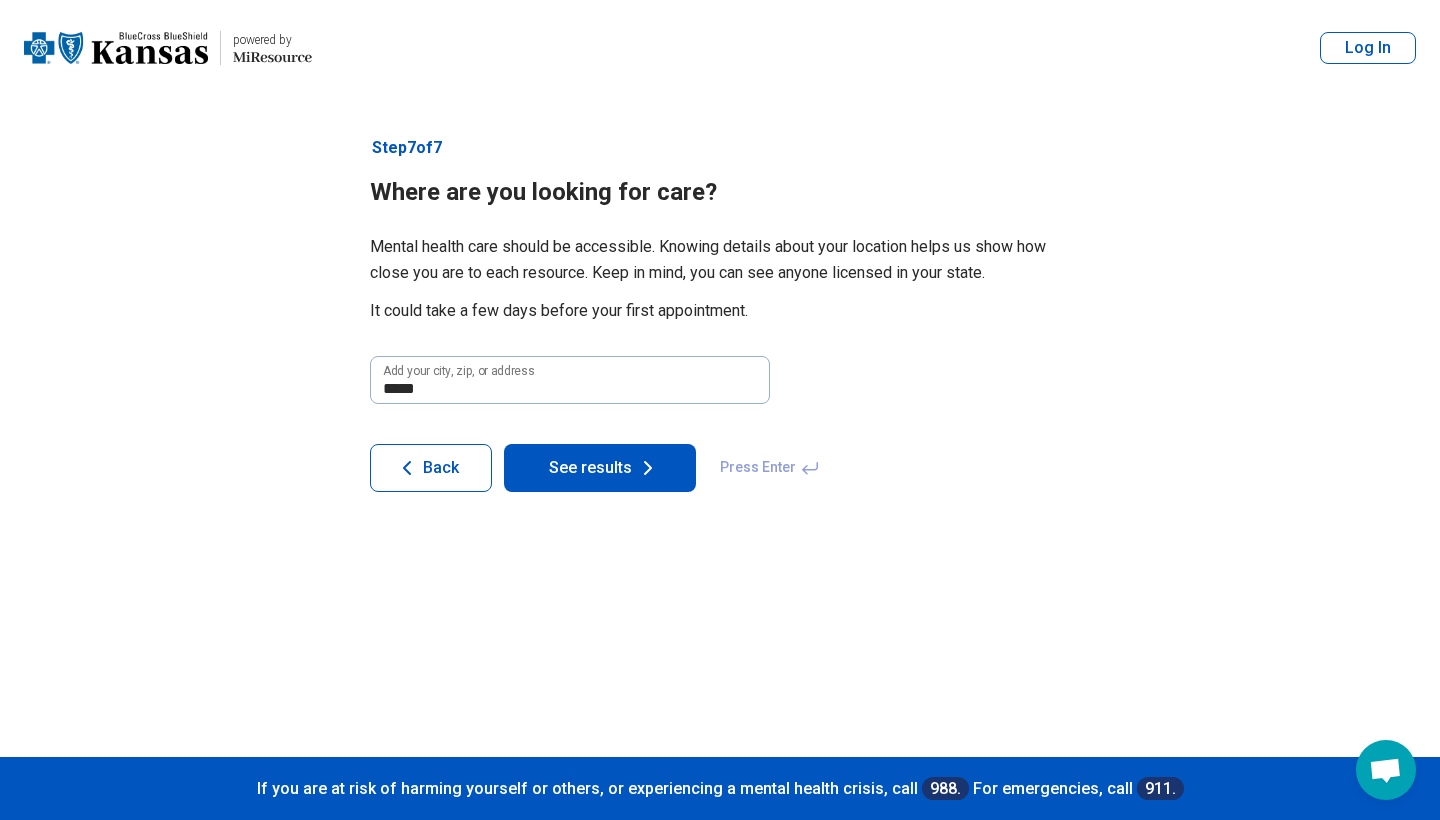 click on "See results" at bounding box center (600, 468) 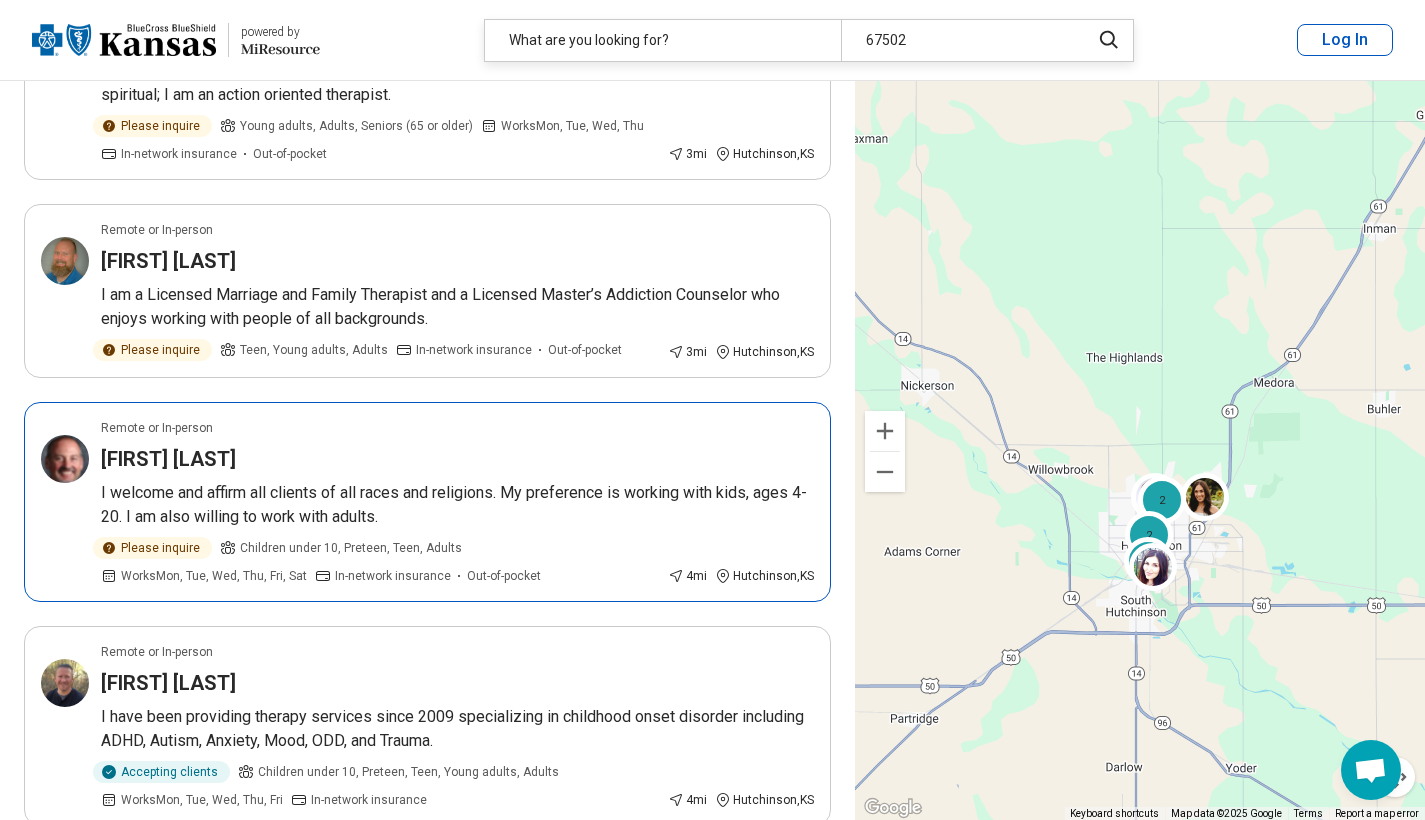 scroll, scrollTop: 1113, scrollLeft: 0, axis: vertical 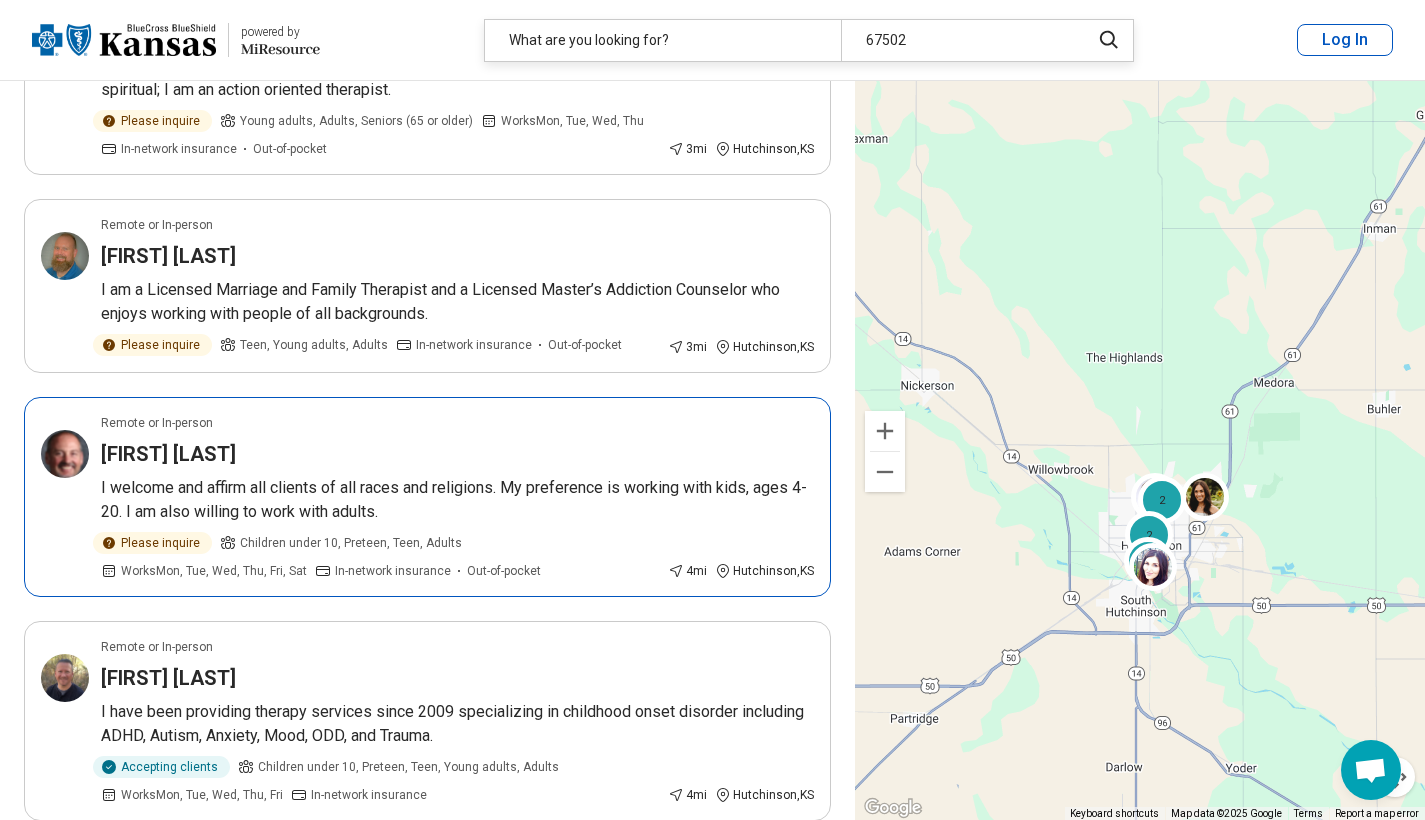 click on "Remote or In-person Kevin Martin Nisly I welcome and affirm all clients of all races and religions. My preference is working with kids, ages 4-20. I am also willing to work with adults. Please inquire Children under 10, Preteen, Teen, Adults Works  Mon, Tue, Wed, Thu, Fri, Sat In-network insurance Out-of-pocket 4  mi Hutchinson ,  KS" at bounding box center (427, 497) 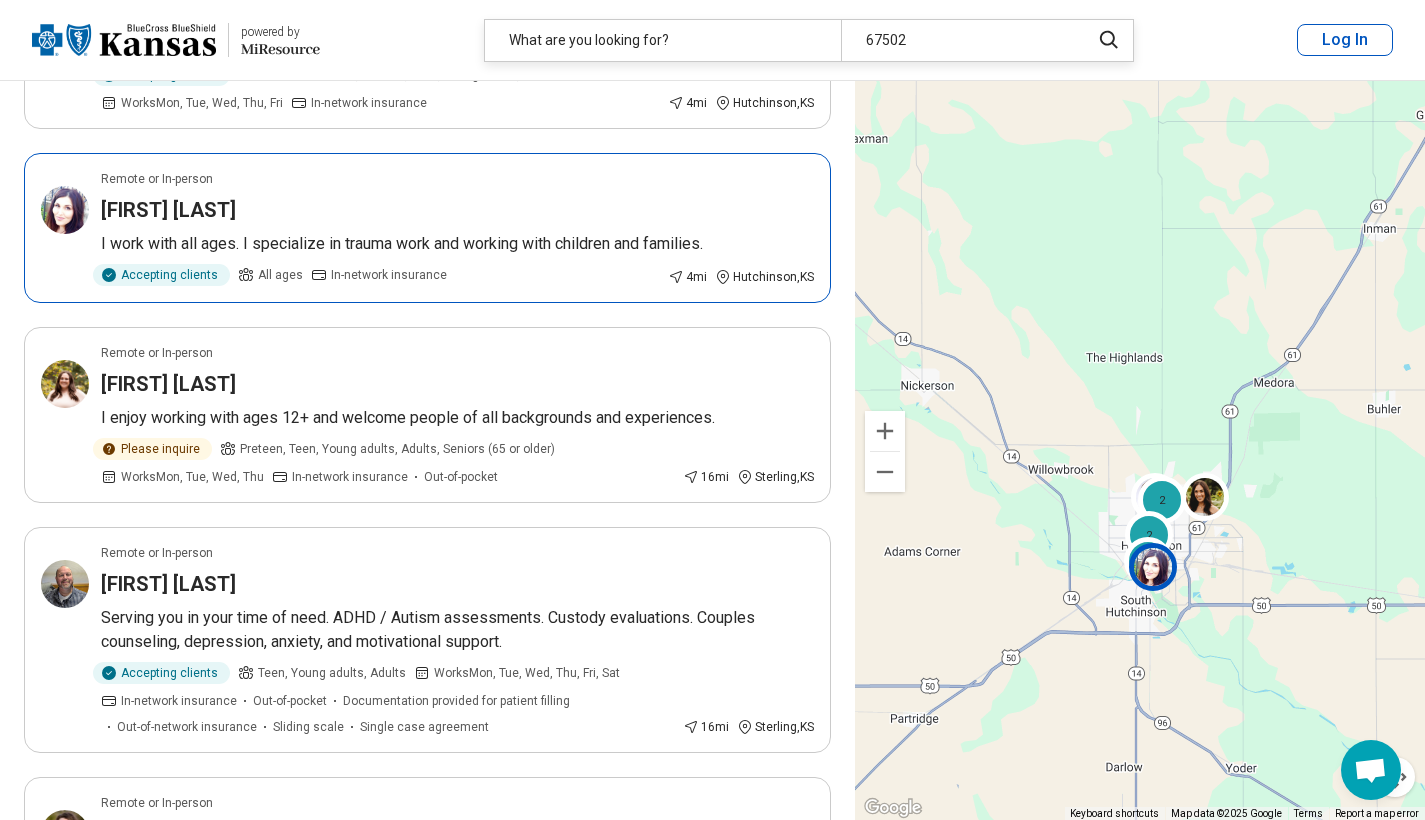 scroll, scrollTop: 1875, scrollLeft: 0, axis: vertical 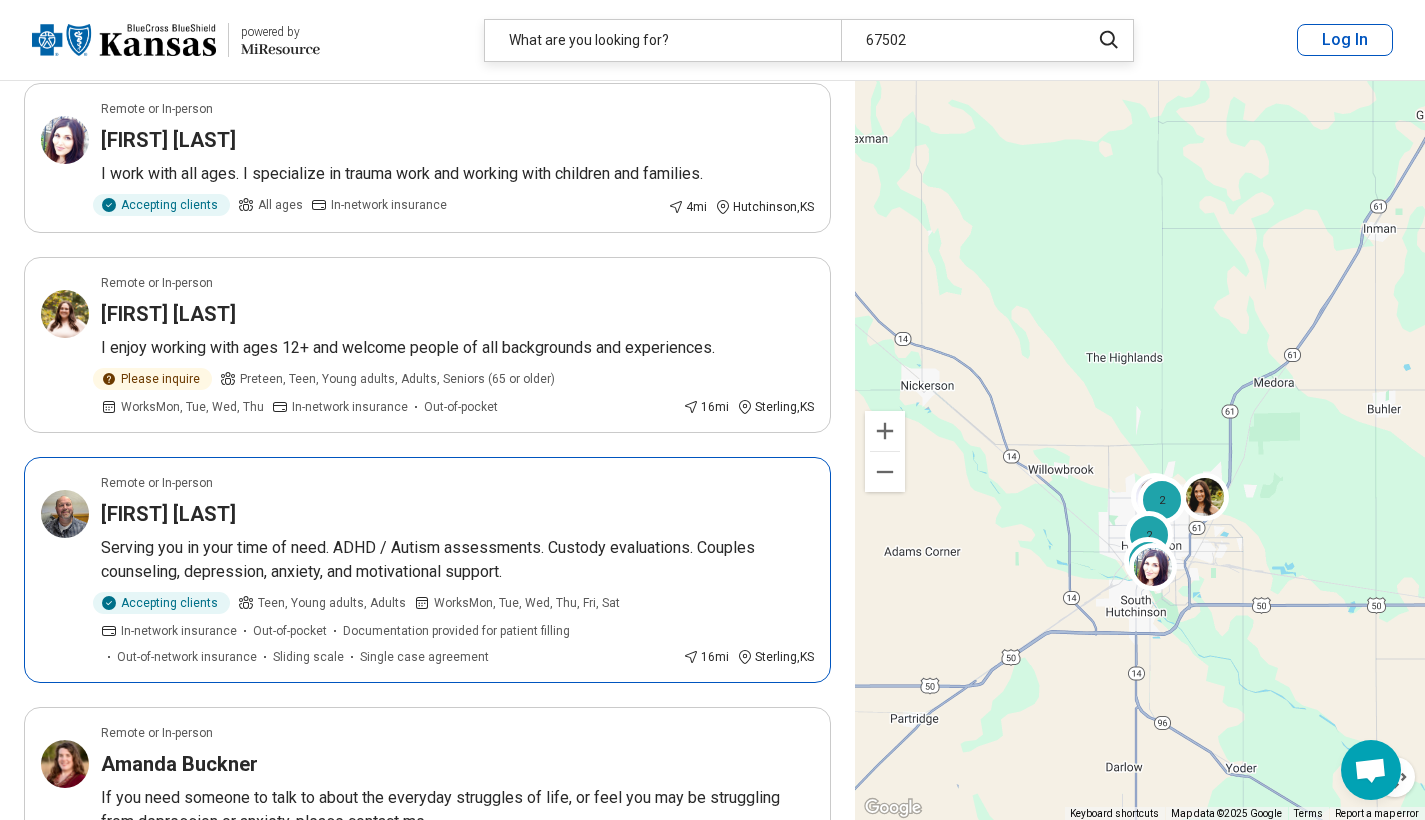 click on "[FIRST] [LAST]" at bounding box center [457, 514] 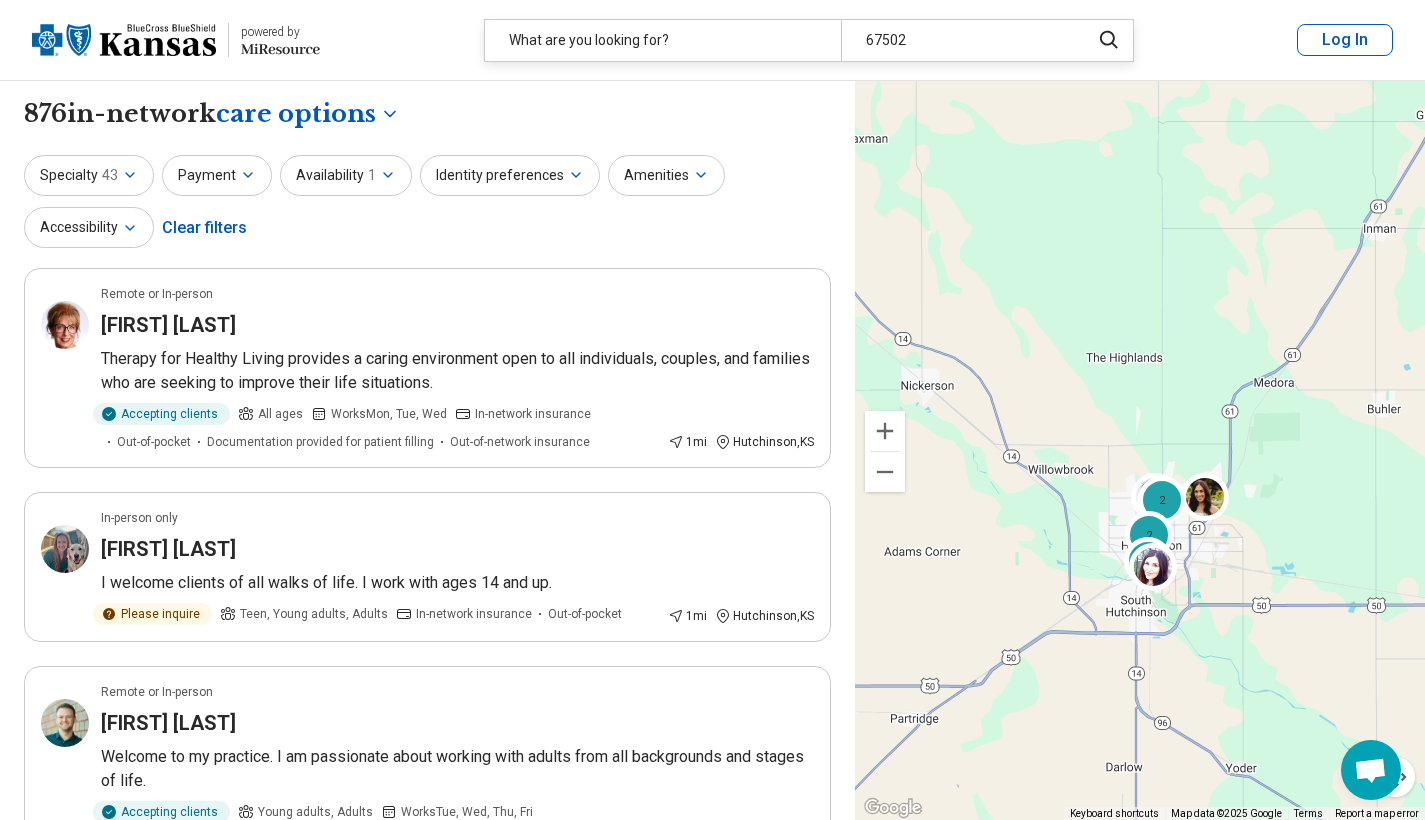 scroll, scrollTop: 0, scrollLeft: 0, axis: both 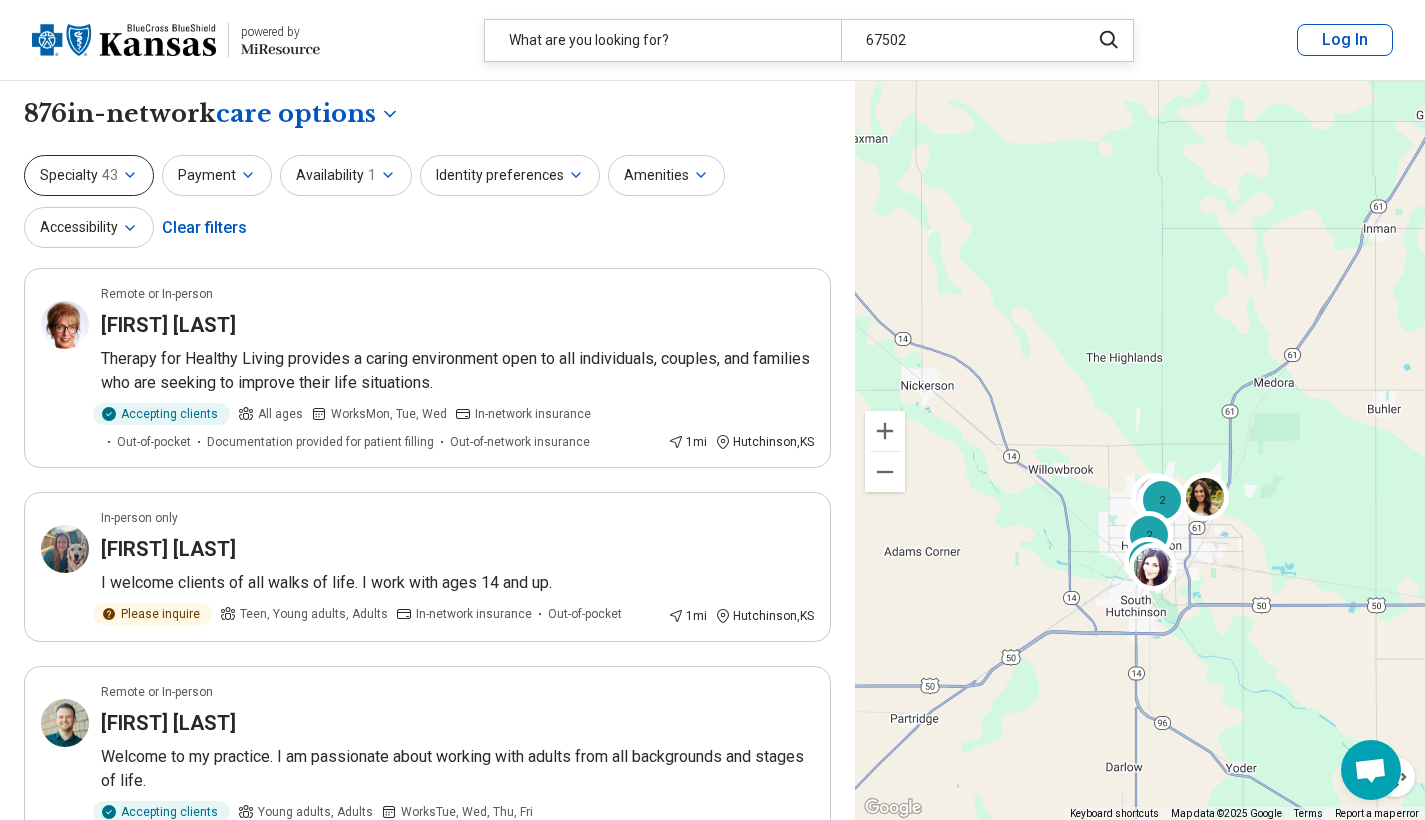 click on "Specialty 43" at bounding box center [89, 175] 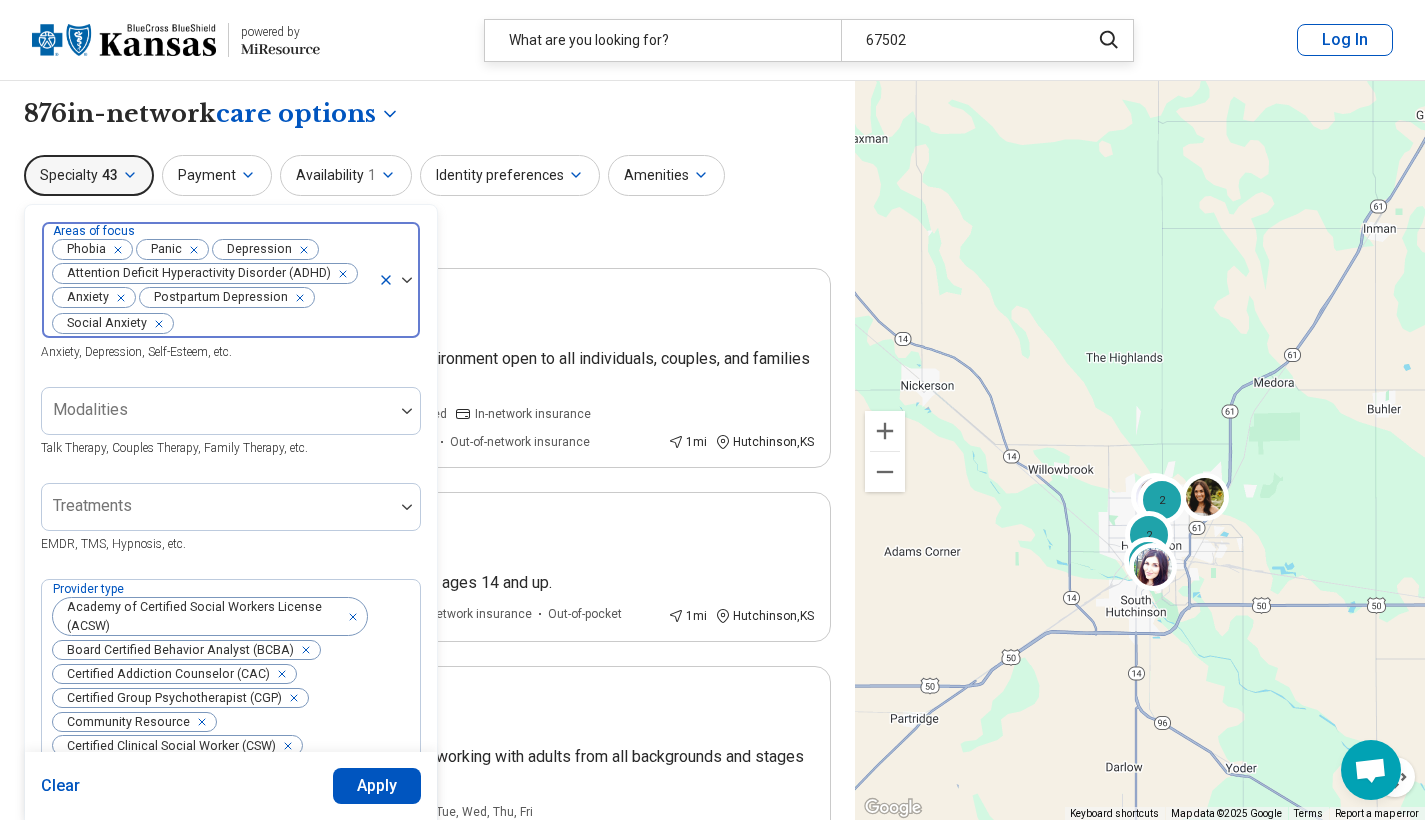 click 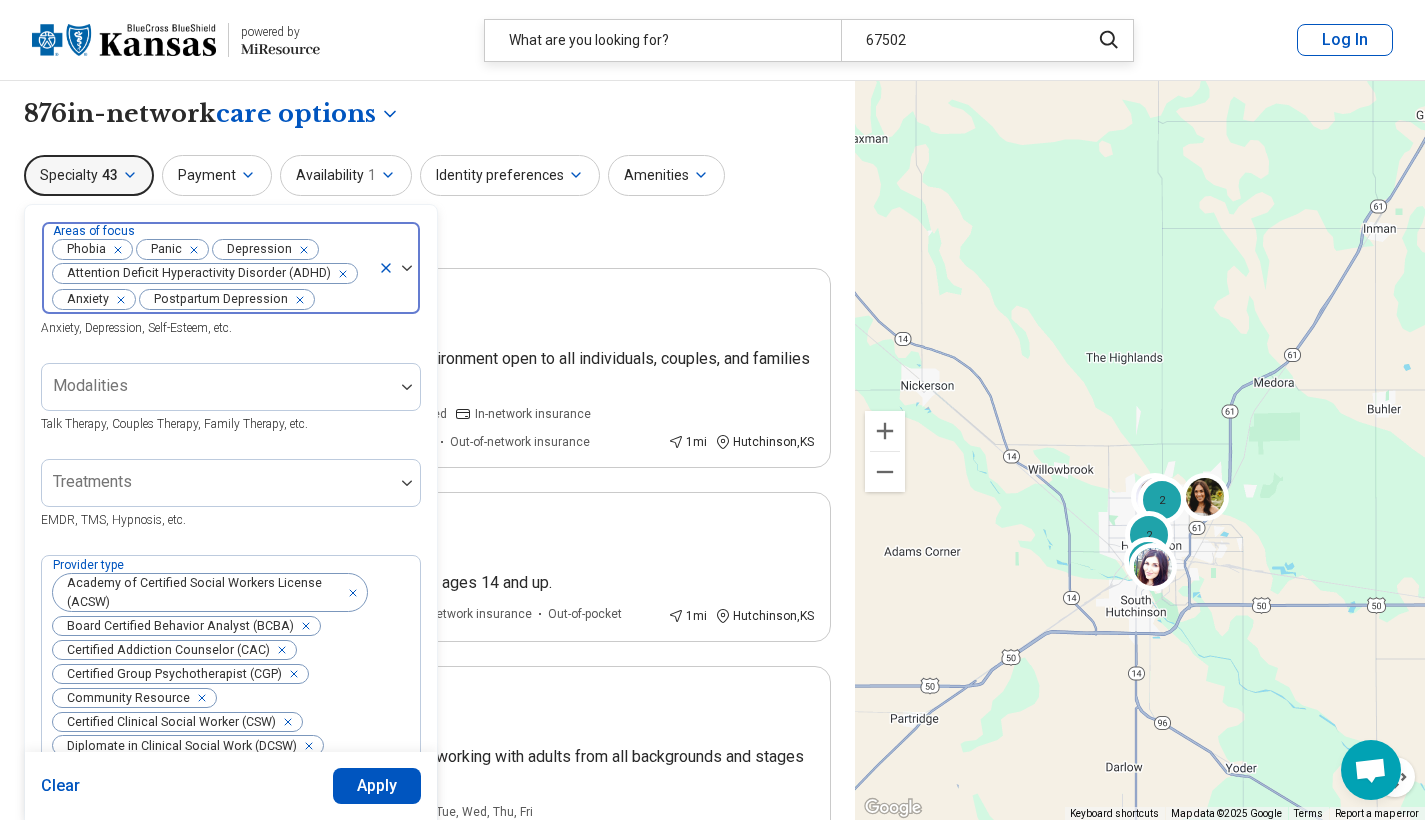 click 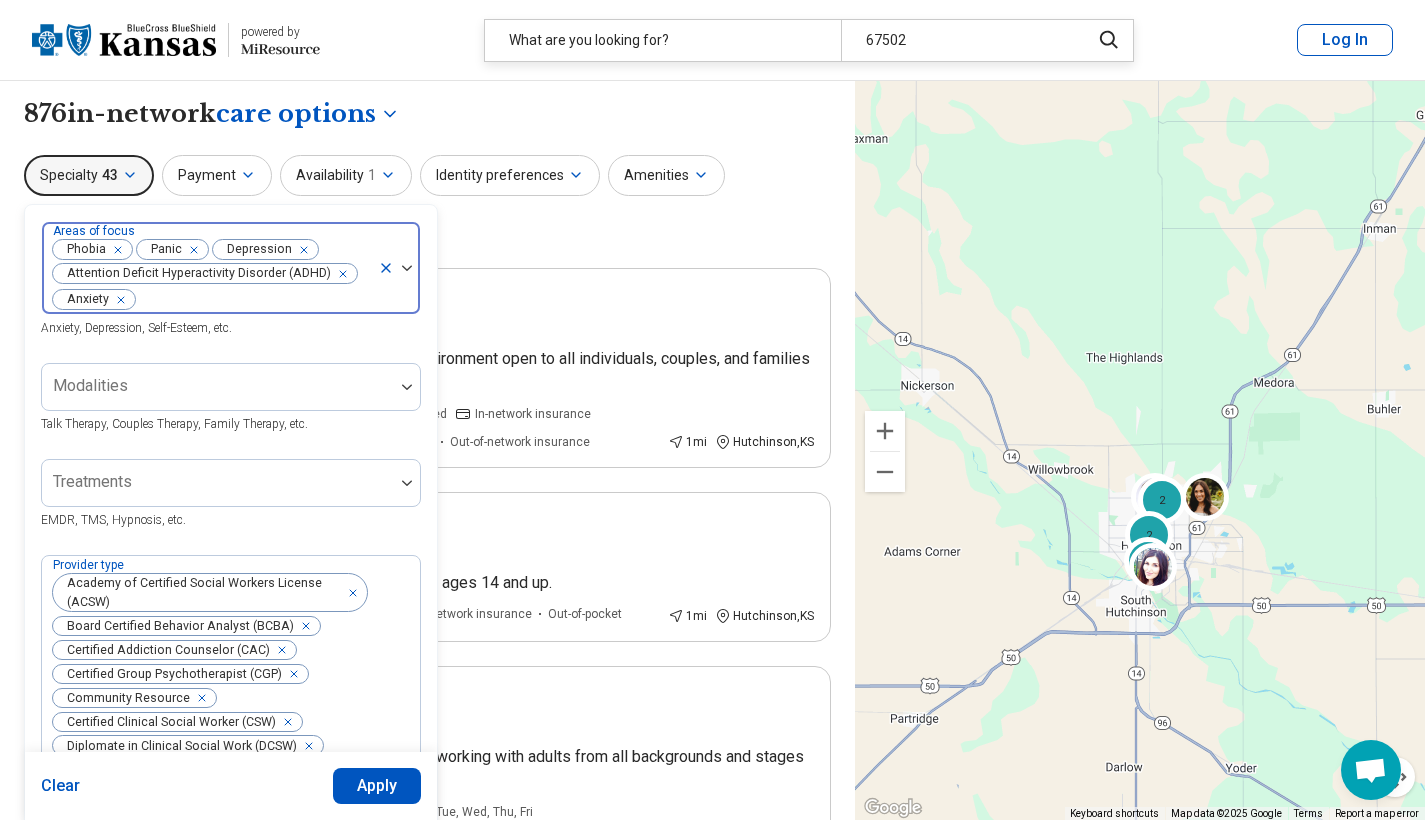 click 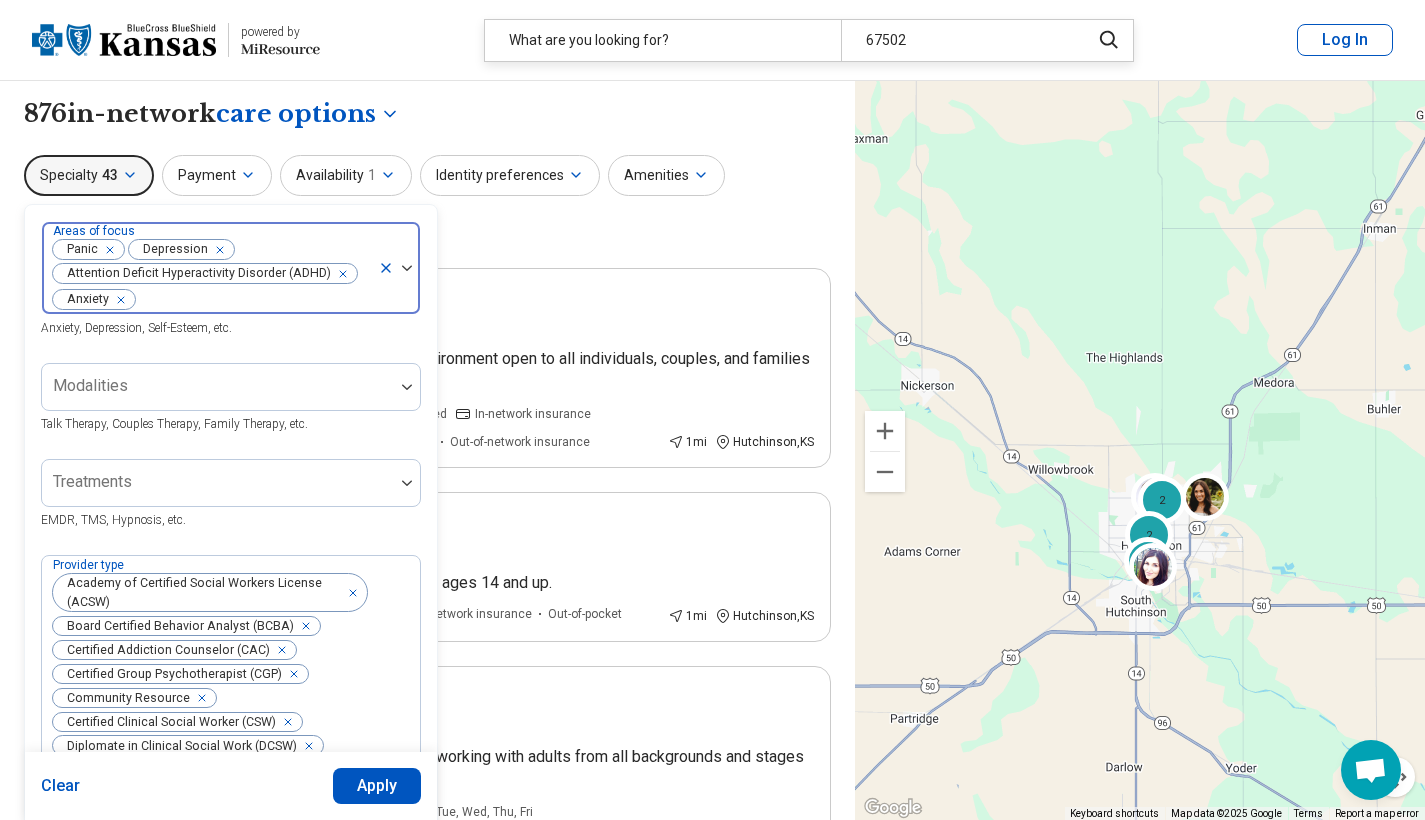 click at bounding box center (106, 250) 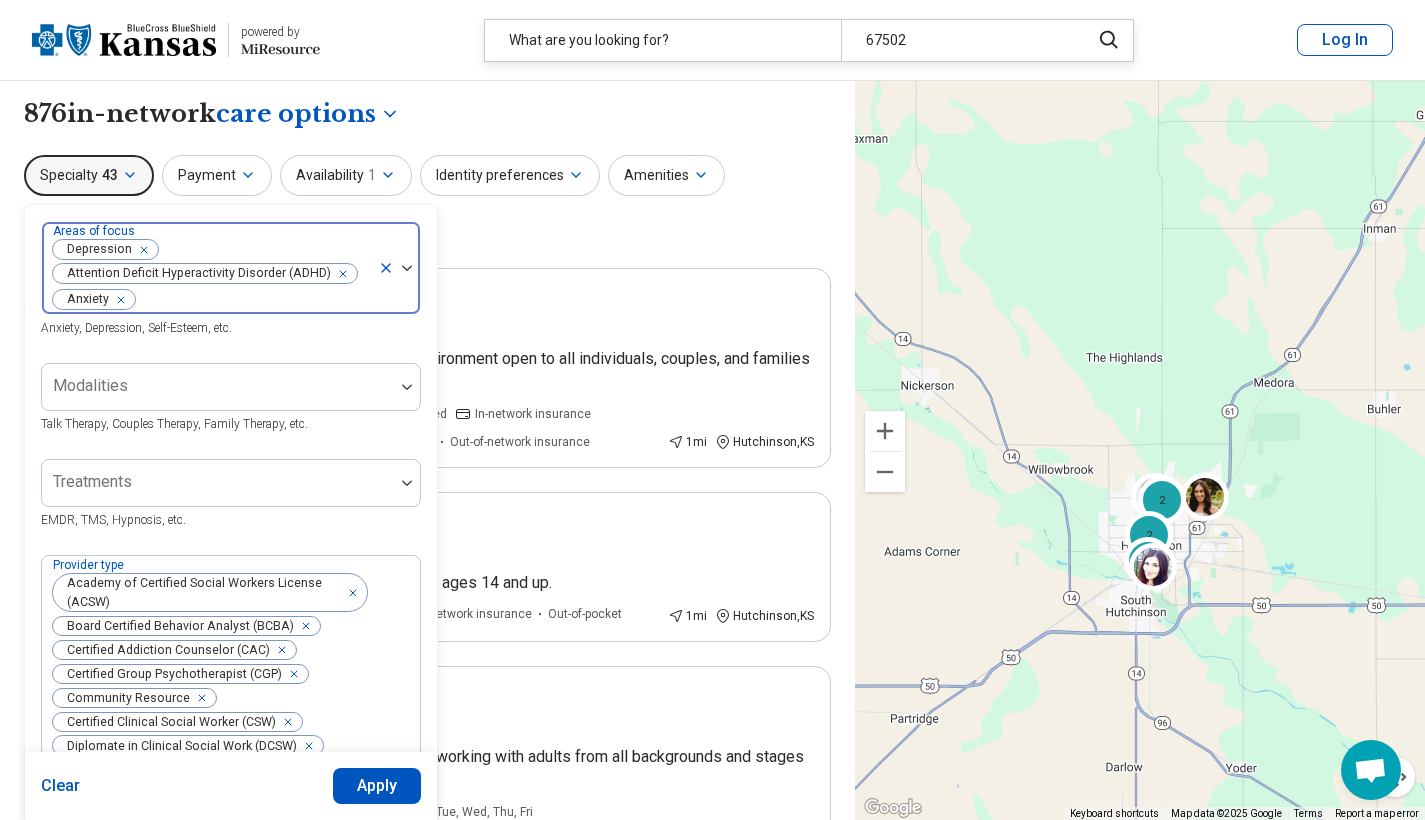click on "Areas of focus Depression Attention Deficit Hyperactivity Disorder (ADHD) Anxiety Anxiety, Depression, Self-Esteem, etc." at bounding box center (231, 280) 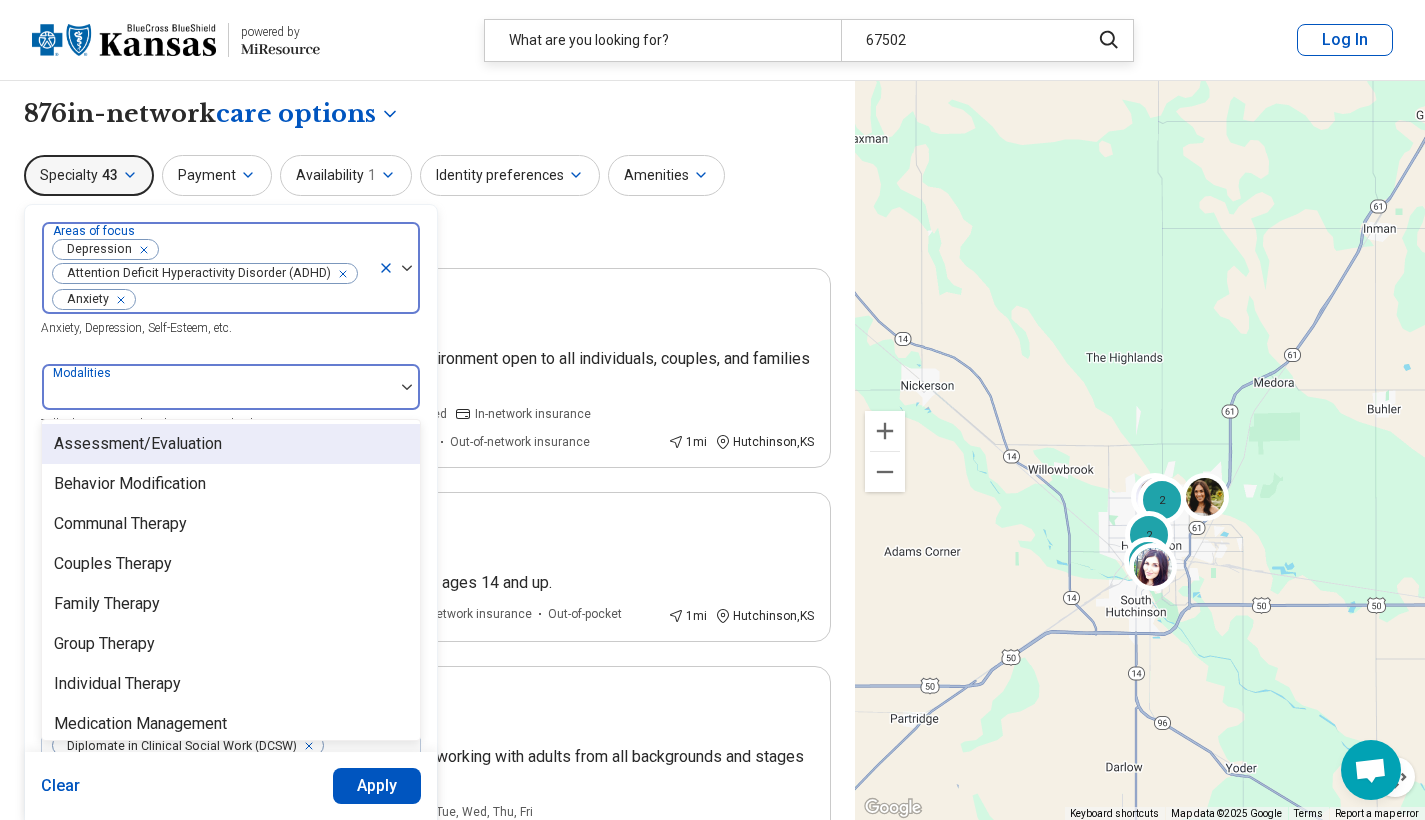 click at bounding box center (218, 387) 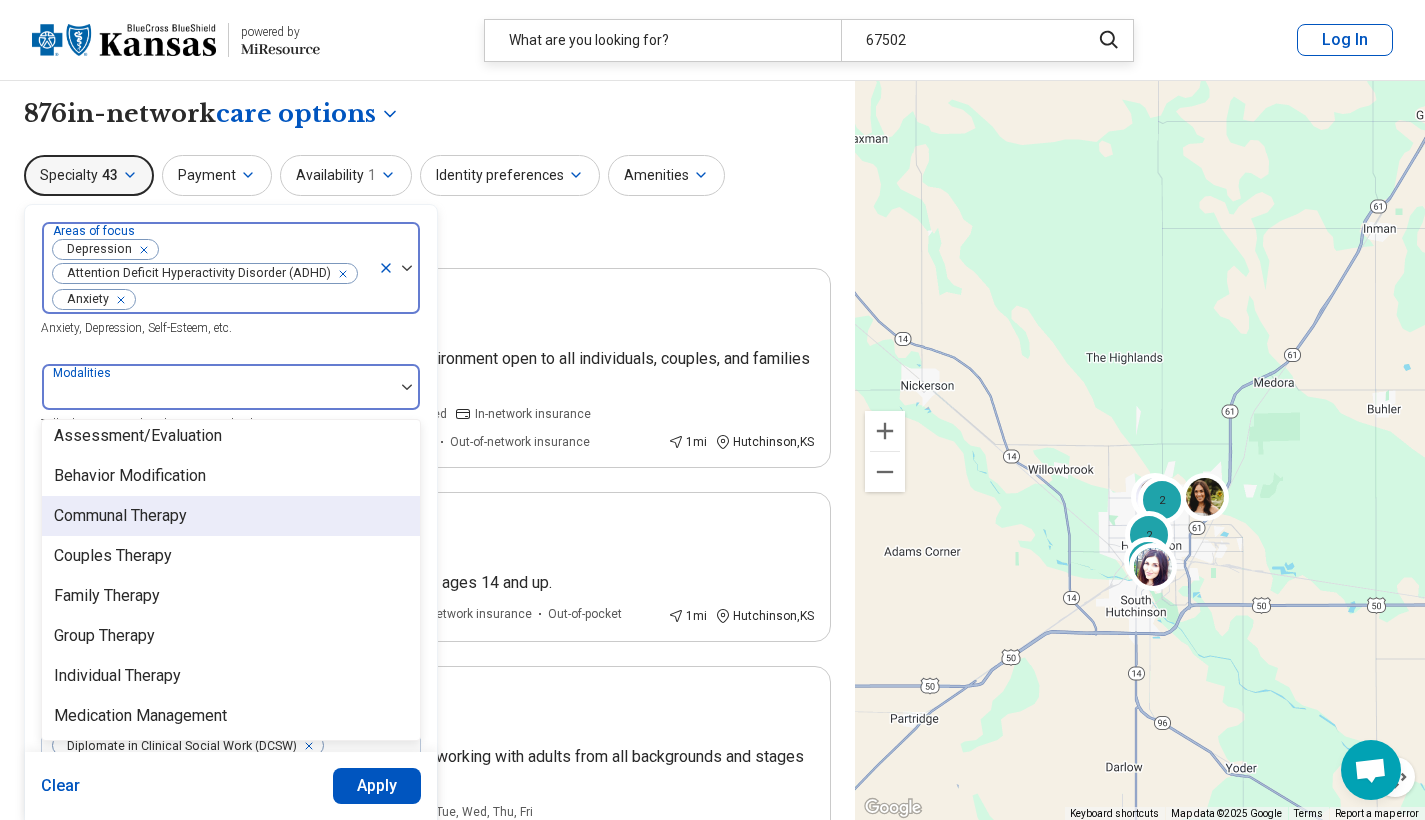 scroll, scrollTop: 8, scrollLeft: 0, axis: vertical 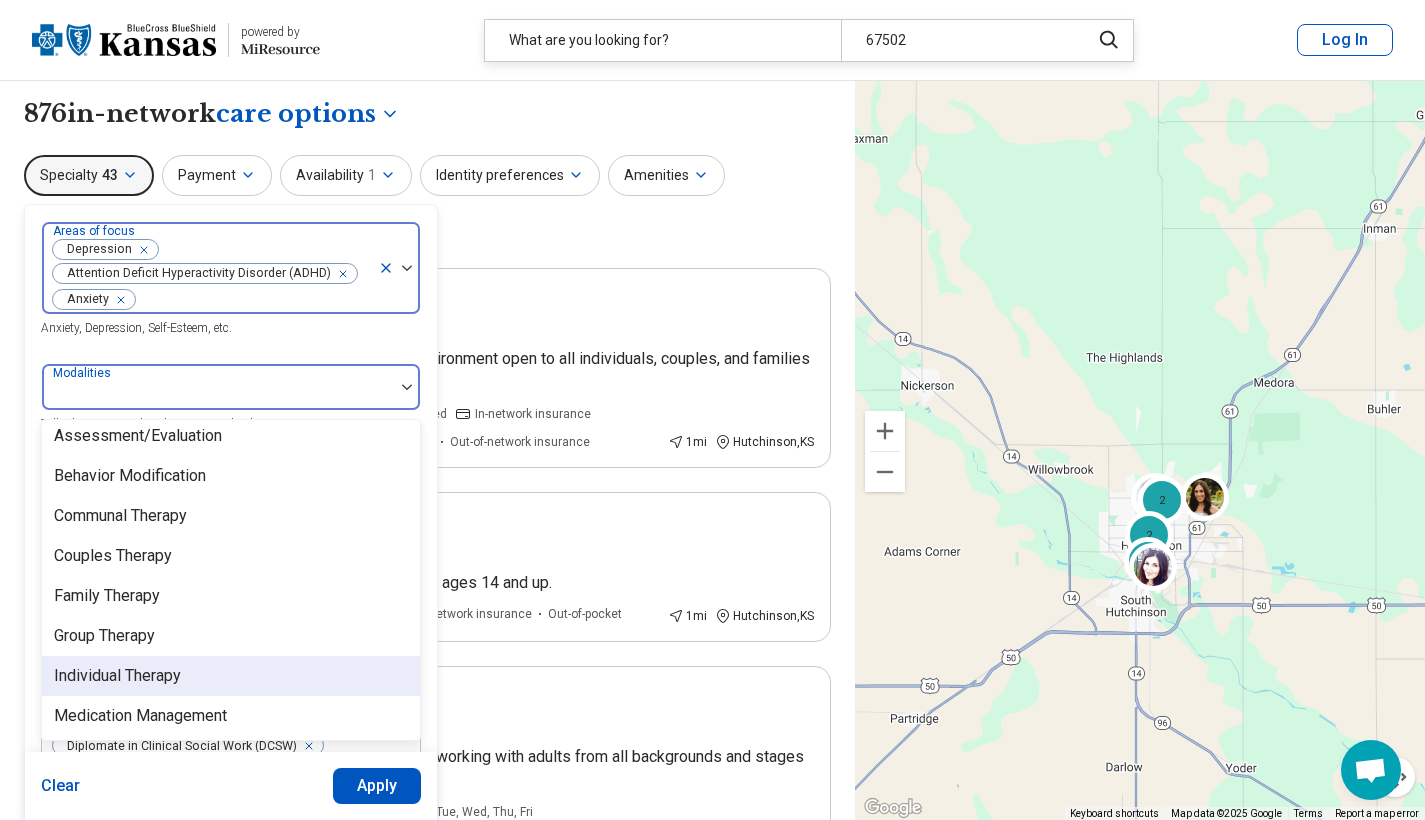 click on "Individual Therapy" at bounding box center (117, 676) 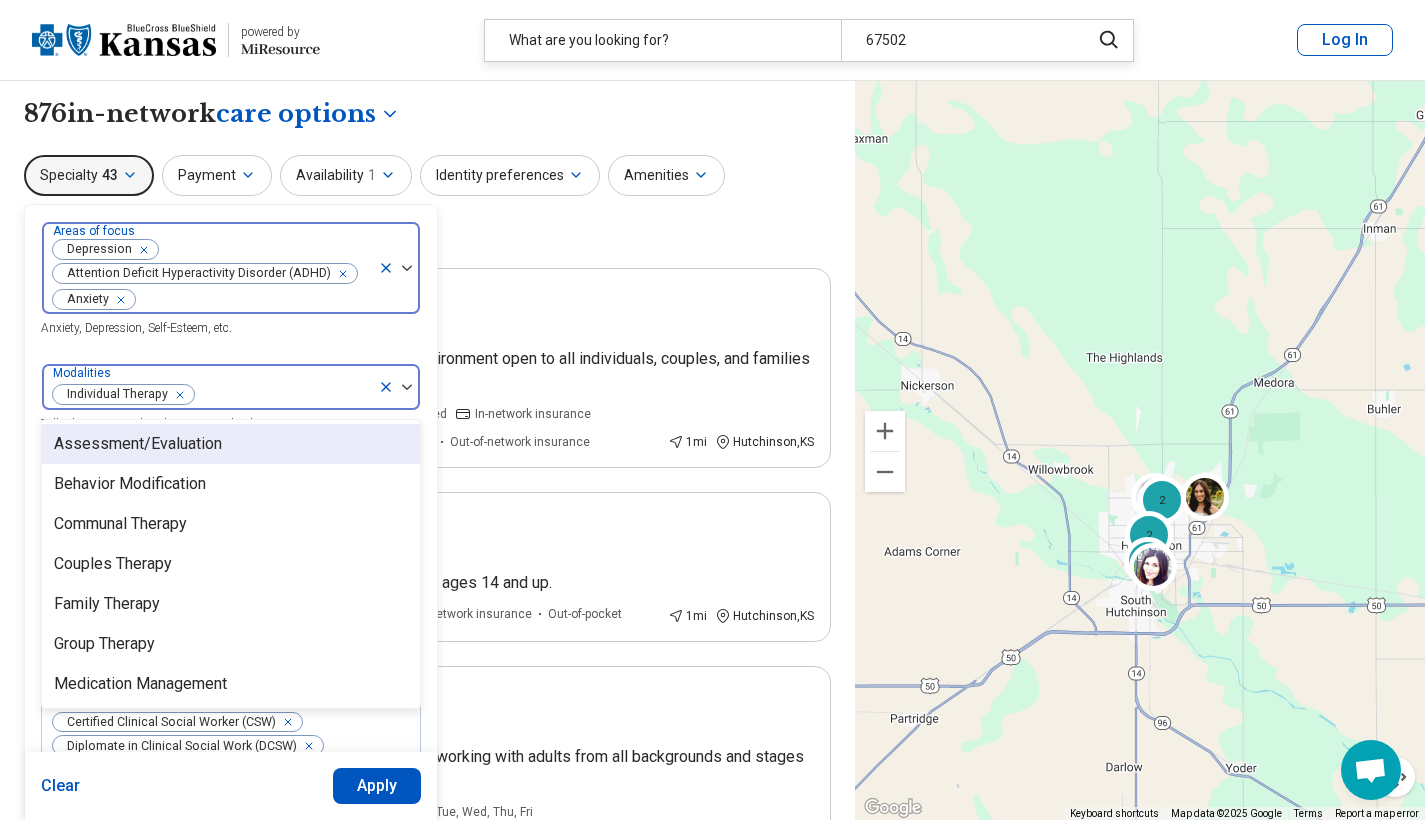 scroll, scrollTop: 0, scrollLeft: 0, axis: both 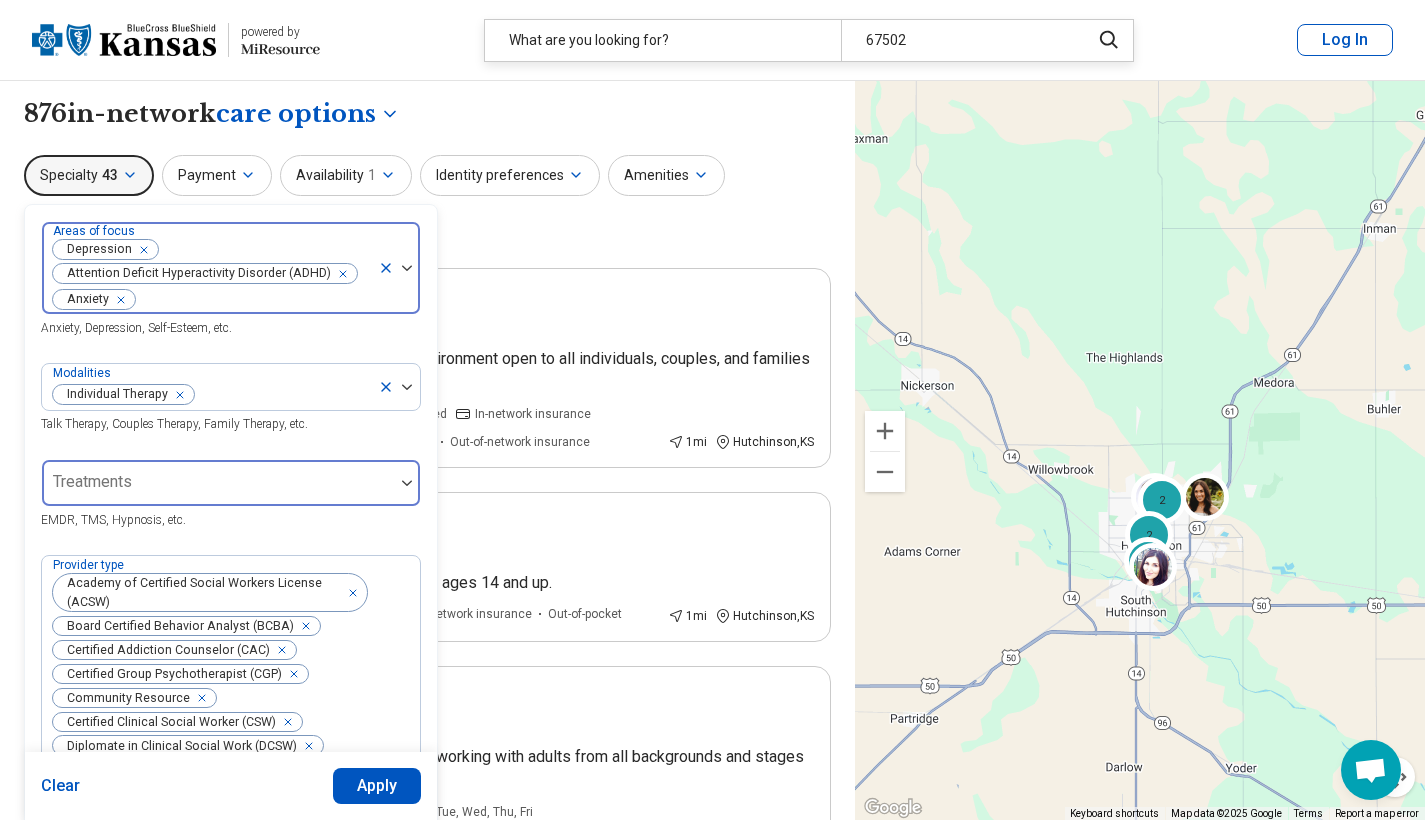 click at bounding box center (218, 491) 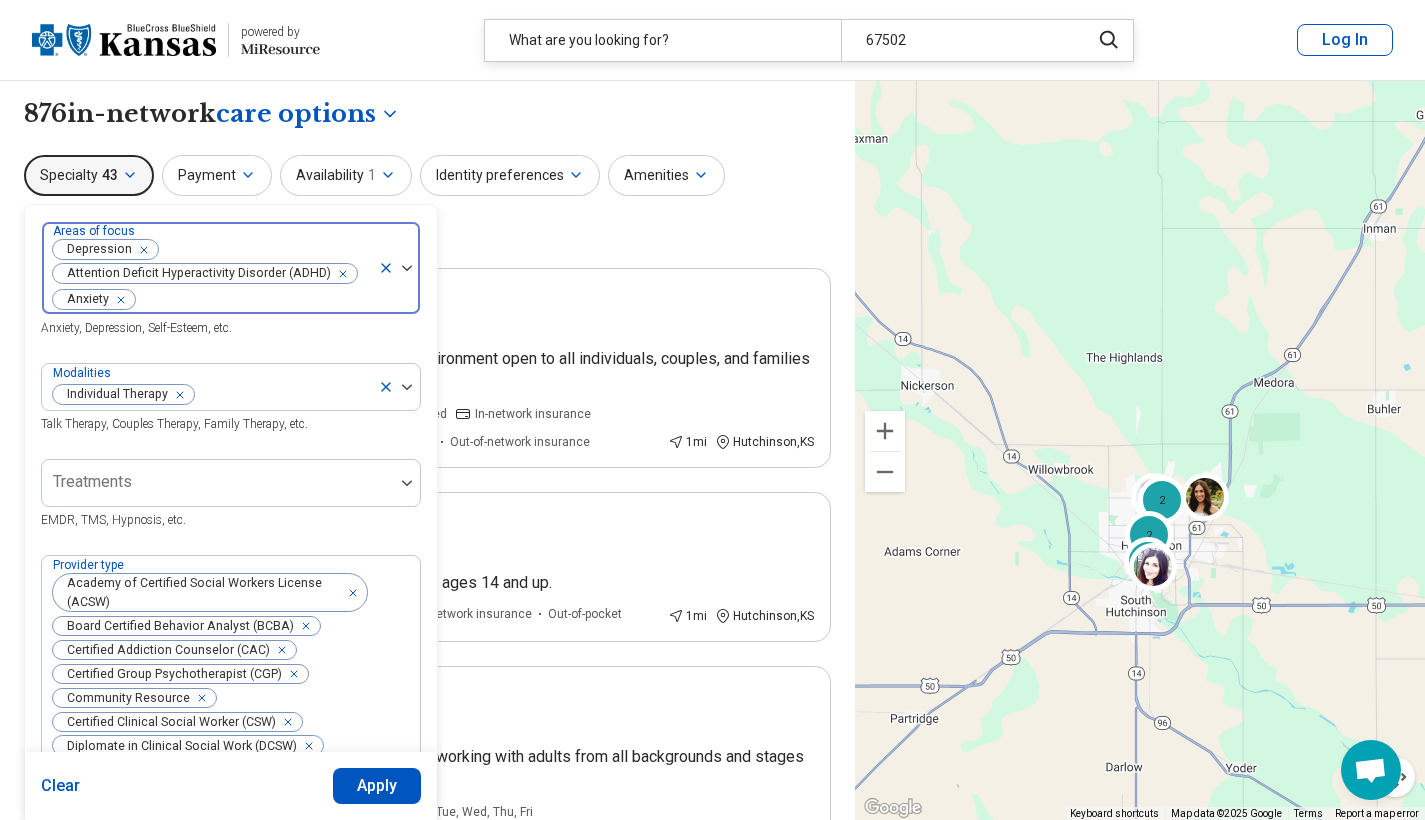 click on "Areas of focus Depression Attention Deficit Hyperactivity Disorder (ADHD) Anxiety Anxiety, Depression, Self-Esteem, etc. Modalities Individual Therapy Talk Therapy, Couples Therapy, Family Therapy, etc. Treatments EMDR, TMS, Hypnosis, etc. Provider type Academy of Certified Social Workers License (ACSW) Board Certified Behavior Analyst (BCBA) Certified Addiction Counselor (CAC) Certified Group Psychotherapist (CGP) Community Resource Certified Clinical Social Worker (CSW) Diplomate in Clinical Social Work (DCSW) Education Specialist (EdS) Executive Function Coach Hypnotherapist Independent Substance Abuse Counselor Certified Social Worker (CSW) Neuropsychologist Pastoral Counselor Primary Care Physician Psychiatric Nurse Psychotherapist Licensed Mental Health Practitioner (LMHP) Licensed Sex Offender Treatment Provider (LSOTP) Licensed Social Worker (LSW) Marriage, Family, and Child Counselor (MFCC) Marriage and Family Therapist (MFT) National Certified Counselor (NCC) Nurse Practitioner Nurse Psychotherapist" at bounding box center [231, 1045] 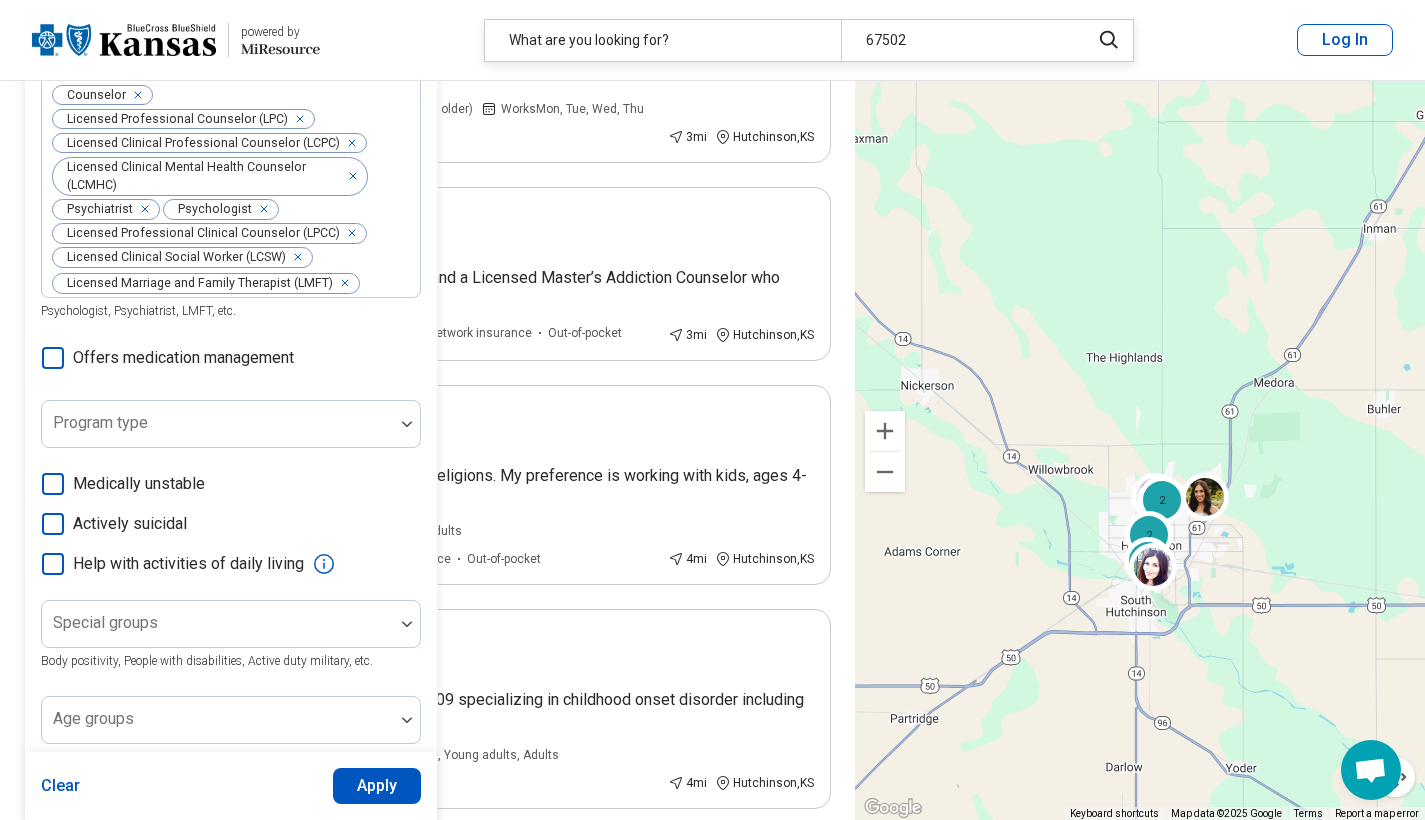scroll, scrollTop: 1124, scrollLeft: 0, axis: vertical 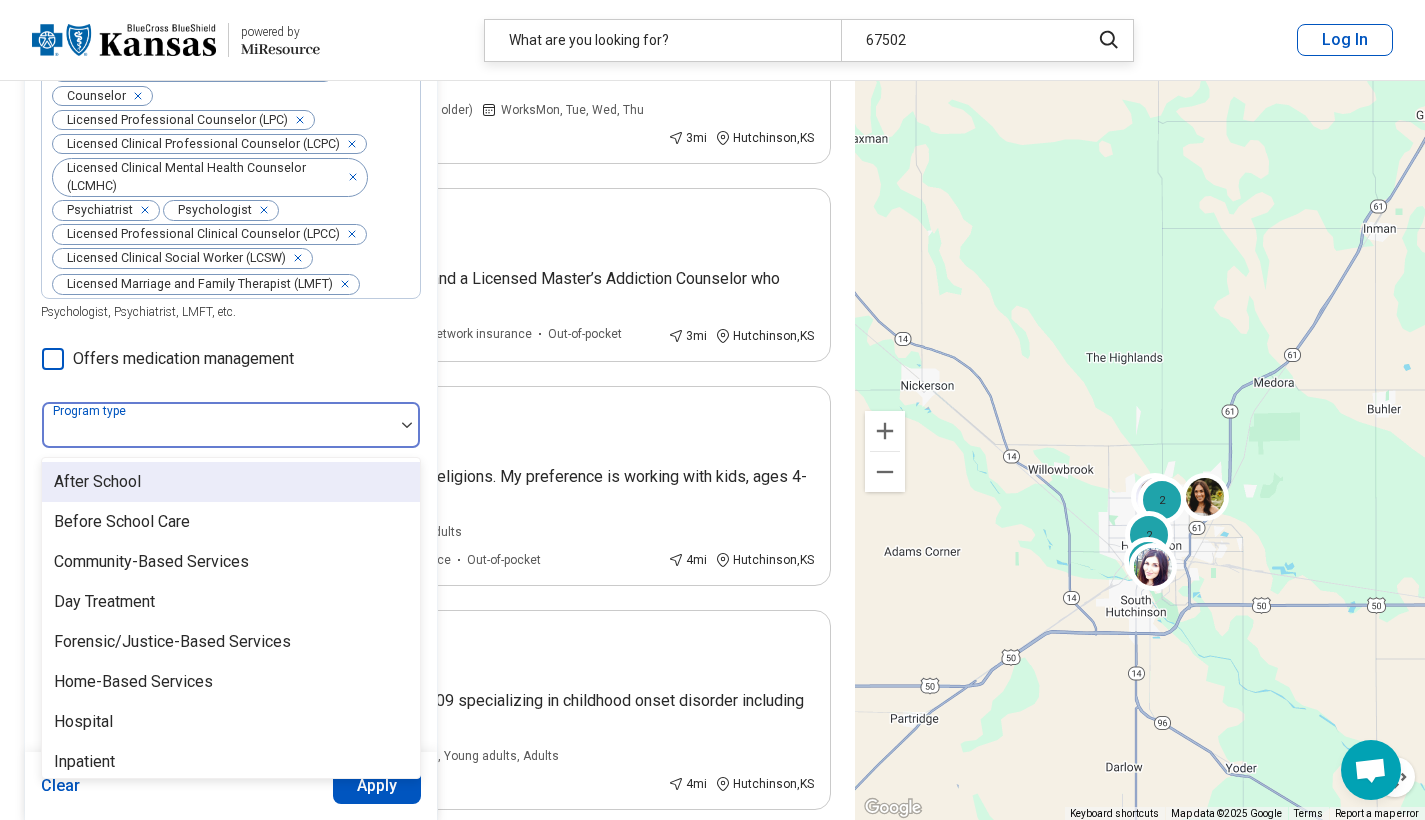 click at bounding box center (218, 433) 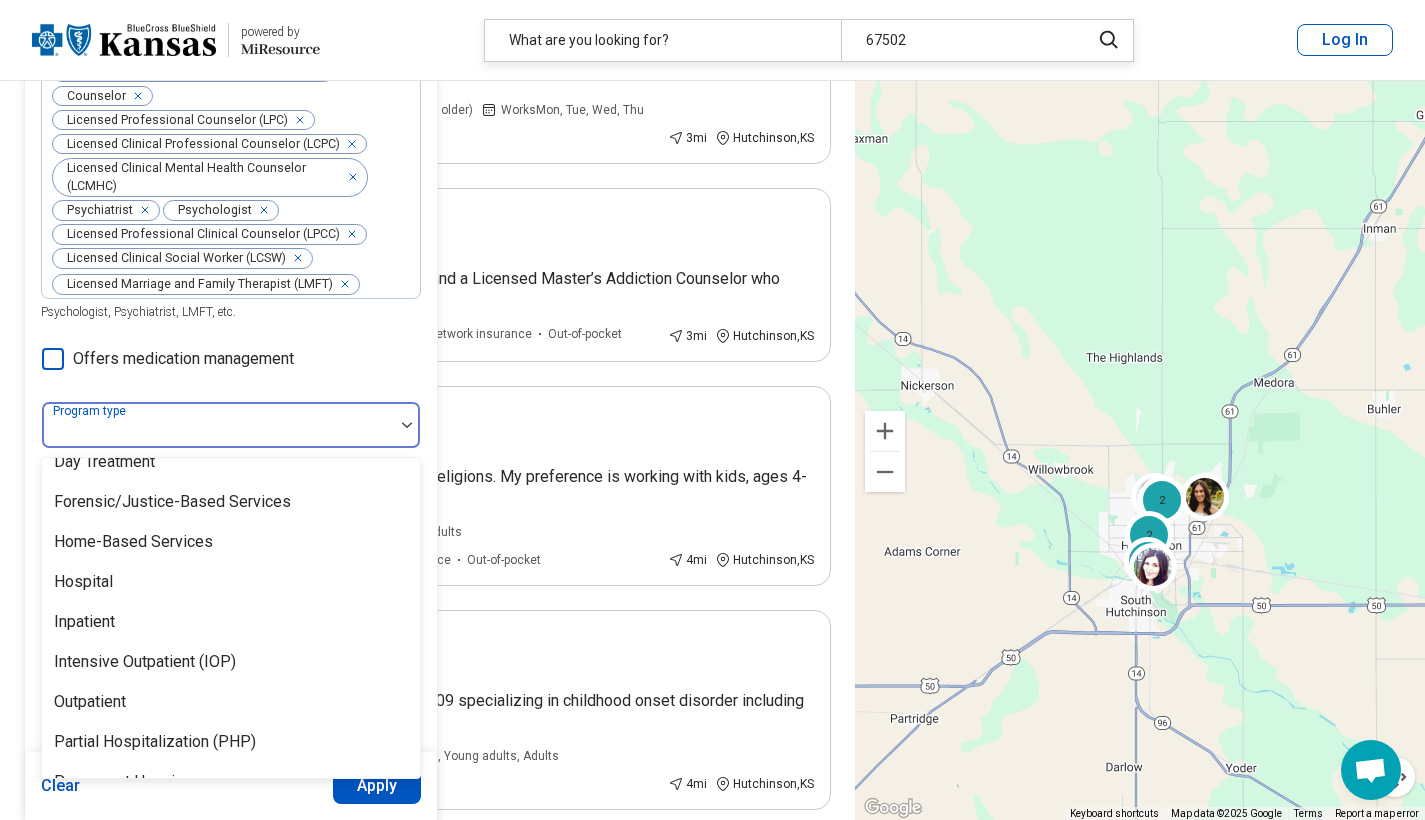 scroll, scrollTop: 0, scrollLeft: 0, axis: both 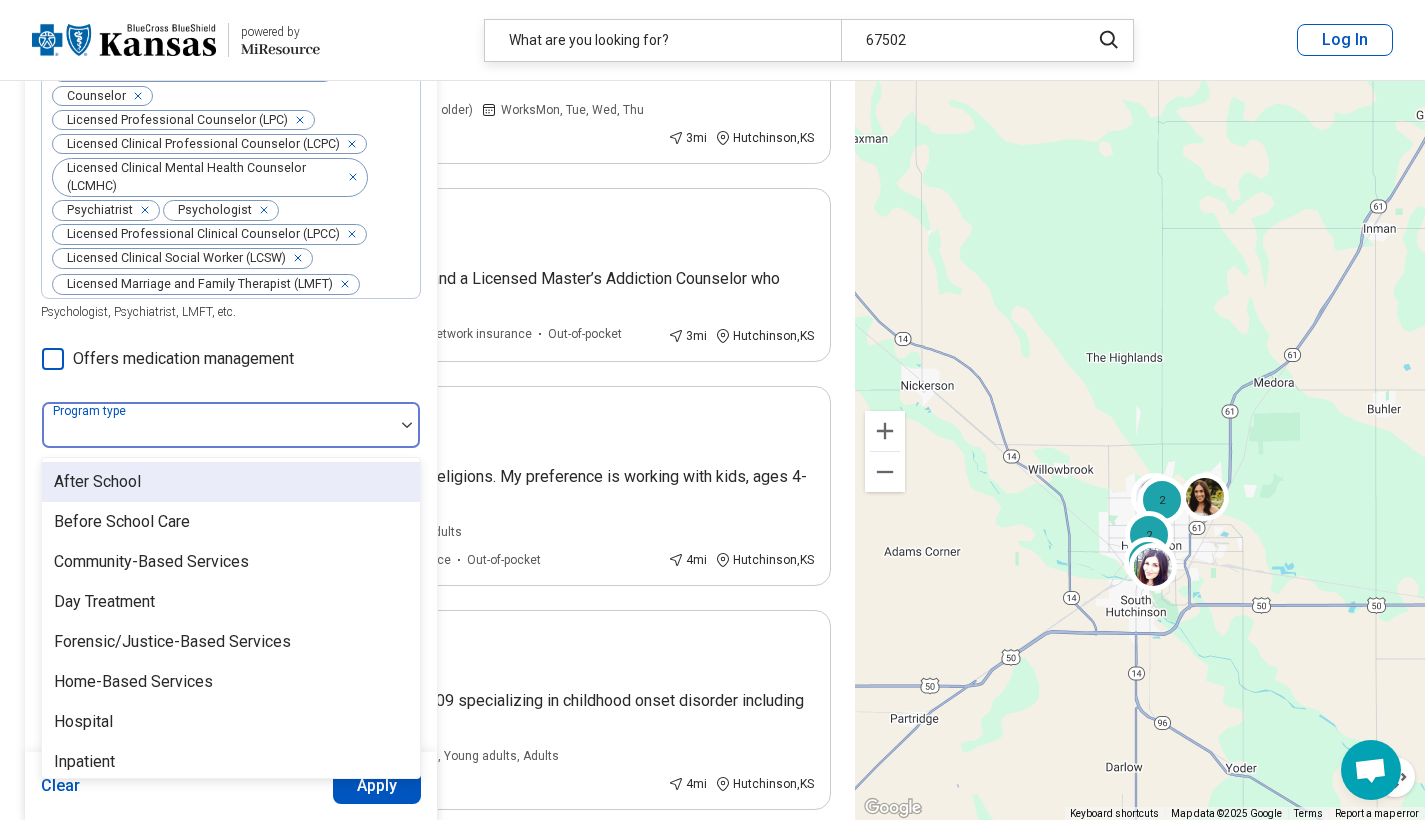 click on "Areas of focus Depression Attention Deficit Hyperactivity Disorder (ADHD) Anxiety Anxiety, Depression, Self-Esteem, etc. Modalities Individual Therapy Talk Therapy, Couples Therapy, Family Therapy, etc. Treatments EMDR, TMS, Hypnosis, etc. Provider type Academy of Certified Social Workers License (ACSW) Board Certified Behavior Analyst (BCBA) Certified Addiction Counselor (CAC) Certified Group Psychotherapist (CGP) Community Resource Certified Clinical Social Worker (CSW) Diplomate in Clinical Social Work (DCSW) Education Specialist (EdS) Executive Function Coach Hypnotherapist Independent Substance Abuse Counselor Certified Social Worker (CSW) Neuropsychologist Pastoral Counselor Primary Care Physician Psychiatric Nurse Psychotherapist Licensed Mental Health Practitioner (LMHP) Licensed Sex Offender Treatment Provider (LSOTP) Licensed Social Worker (LSW) Marriage, Family, and Child Counselor (MFCC) Marriage and Family Therapist (MFT) National Certified Counselor (NCC) Nurse Practitioner Nurse Psychotherapist" at bounding box center (231, -79) 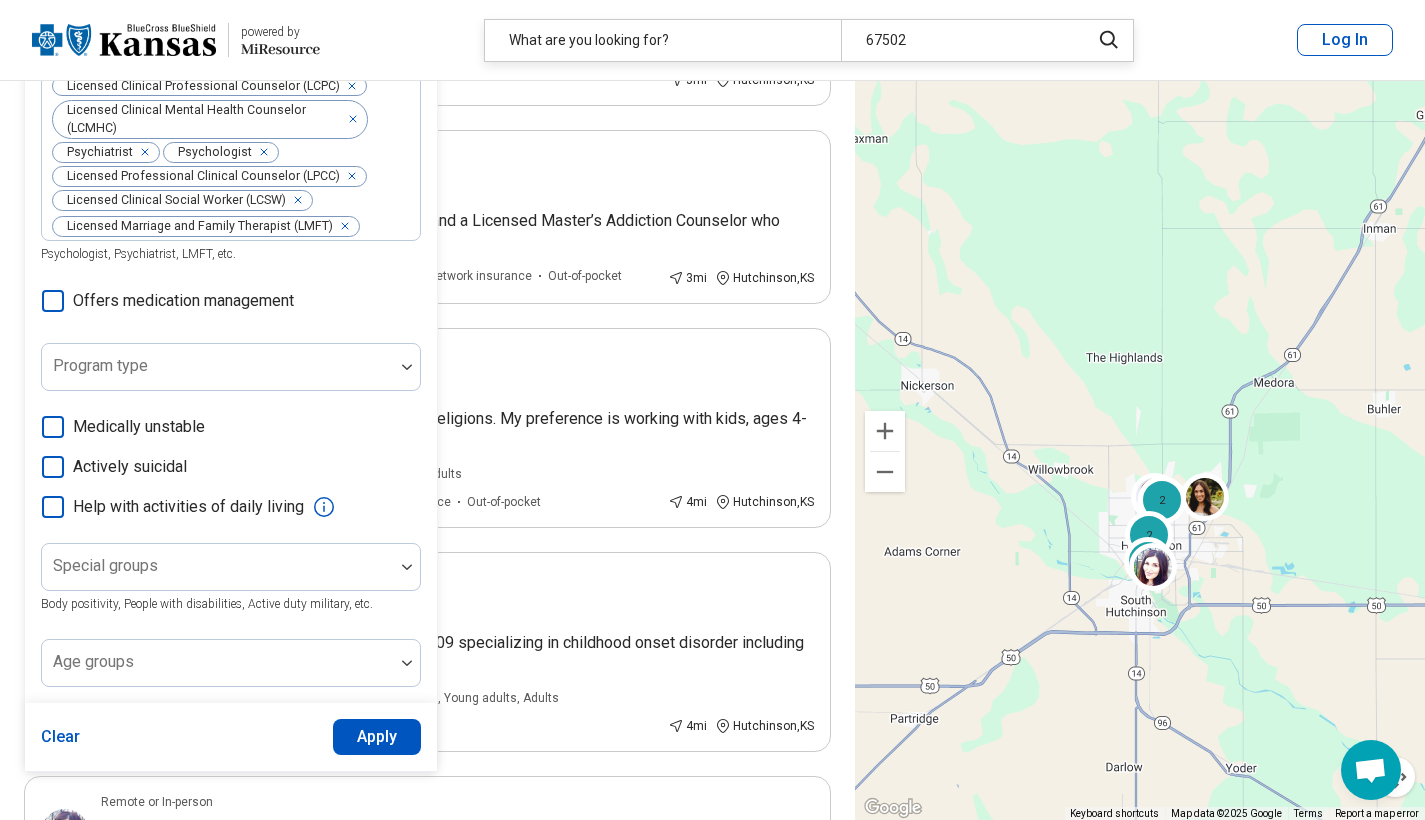 scroll, scrollTop: 1227, scrollLeft: 0, axis: vertical 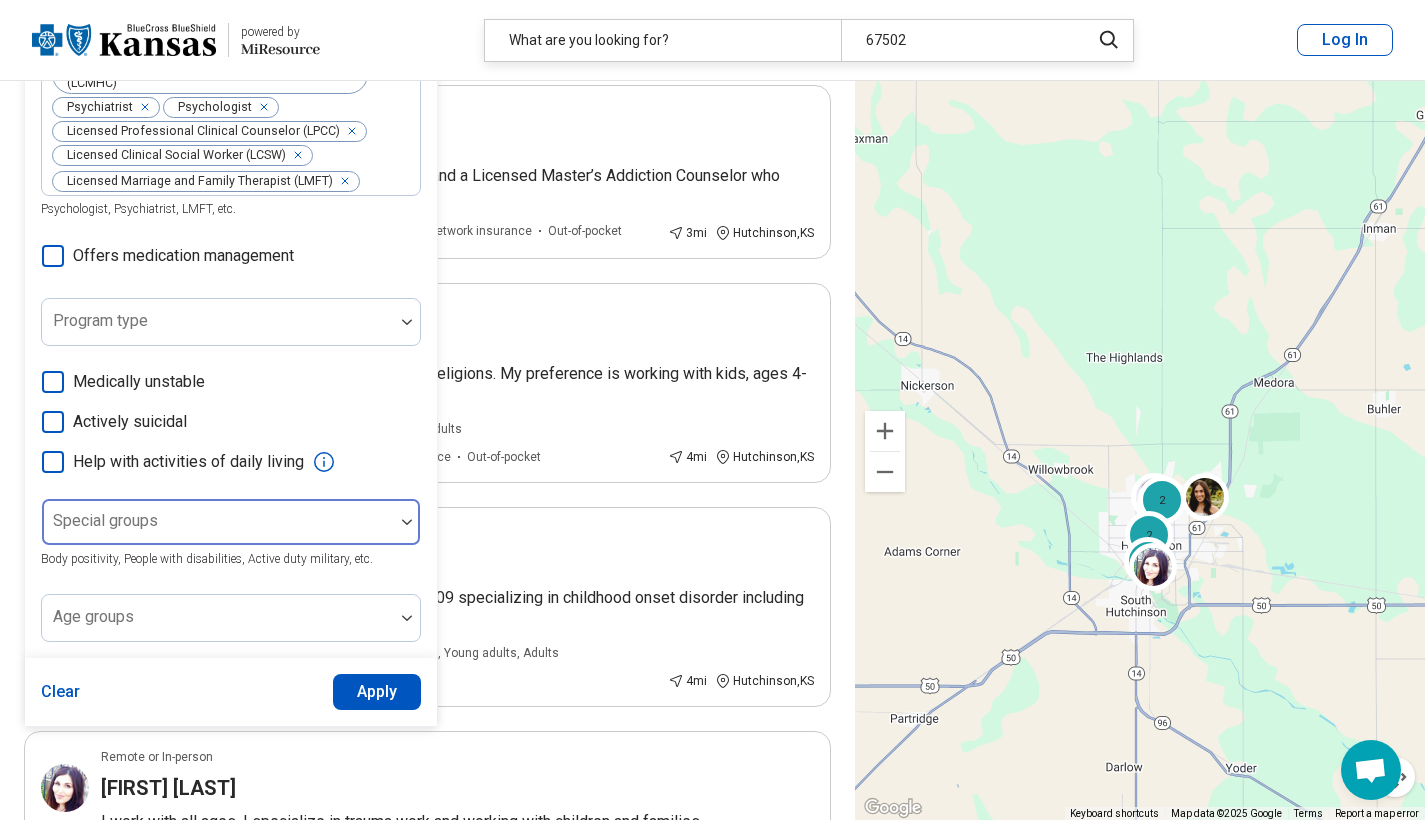 click at bounding box center (218, 522) 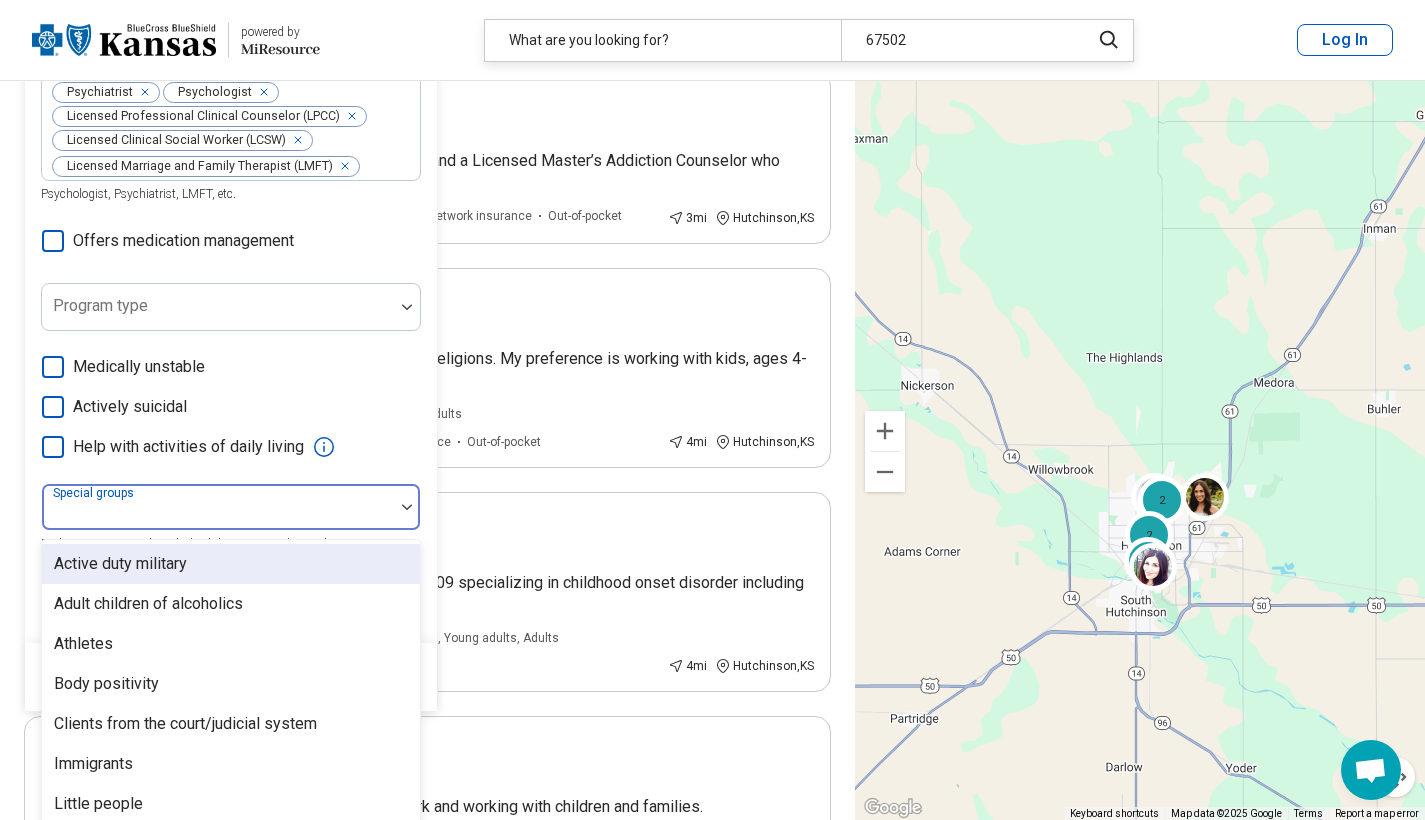 scroll, scrollTop: 1245, scrollLeft: 0, axis: vertical 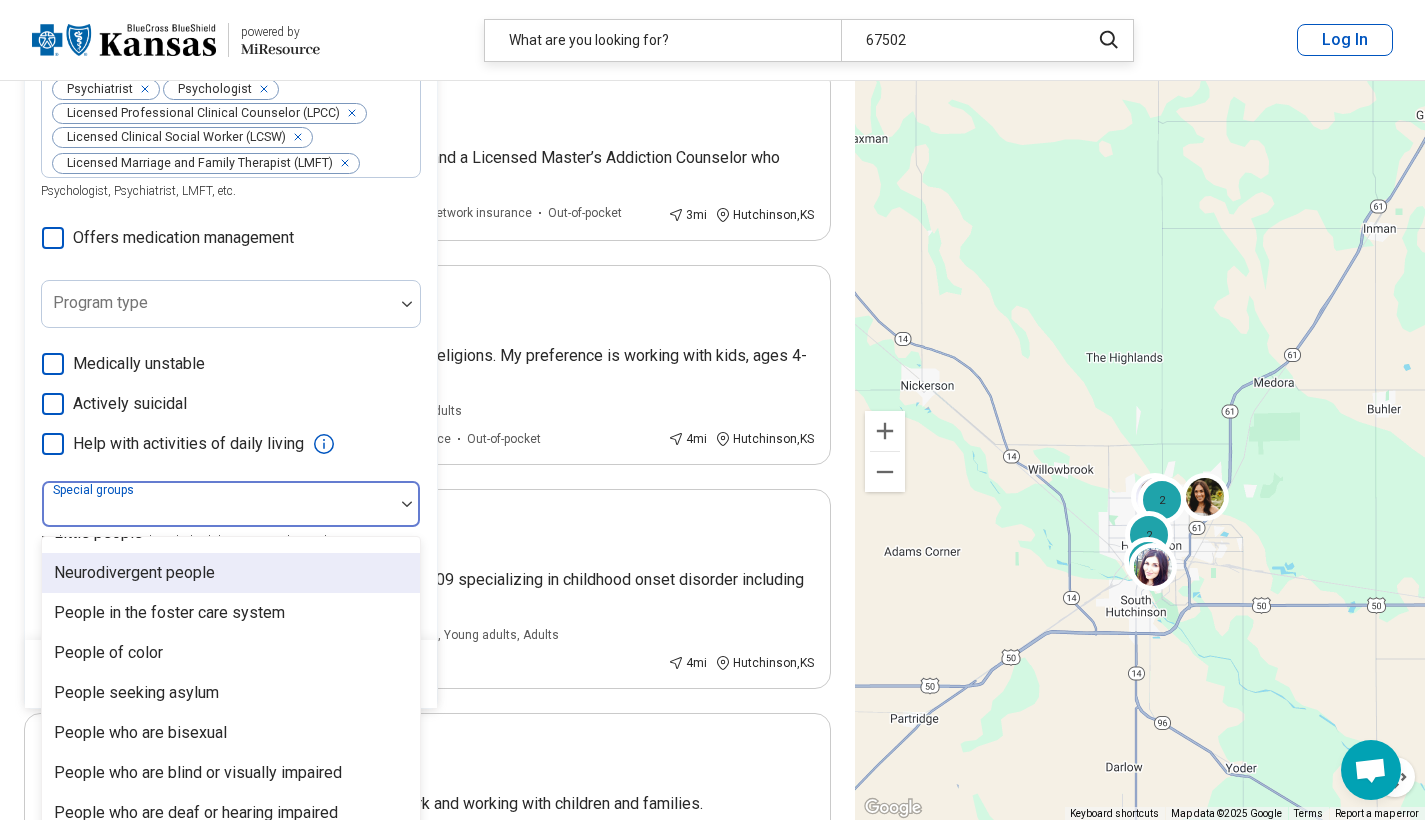 click on "Neurodivergent people" at bounding box center [231, 573] 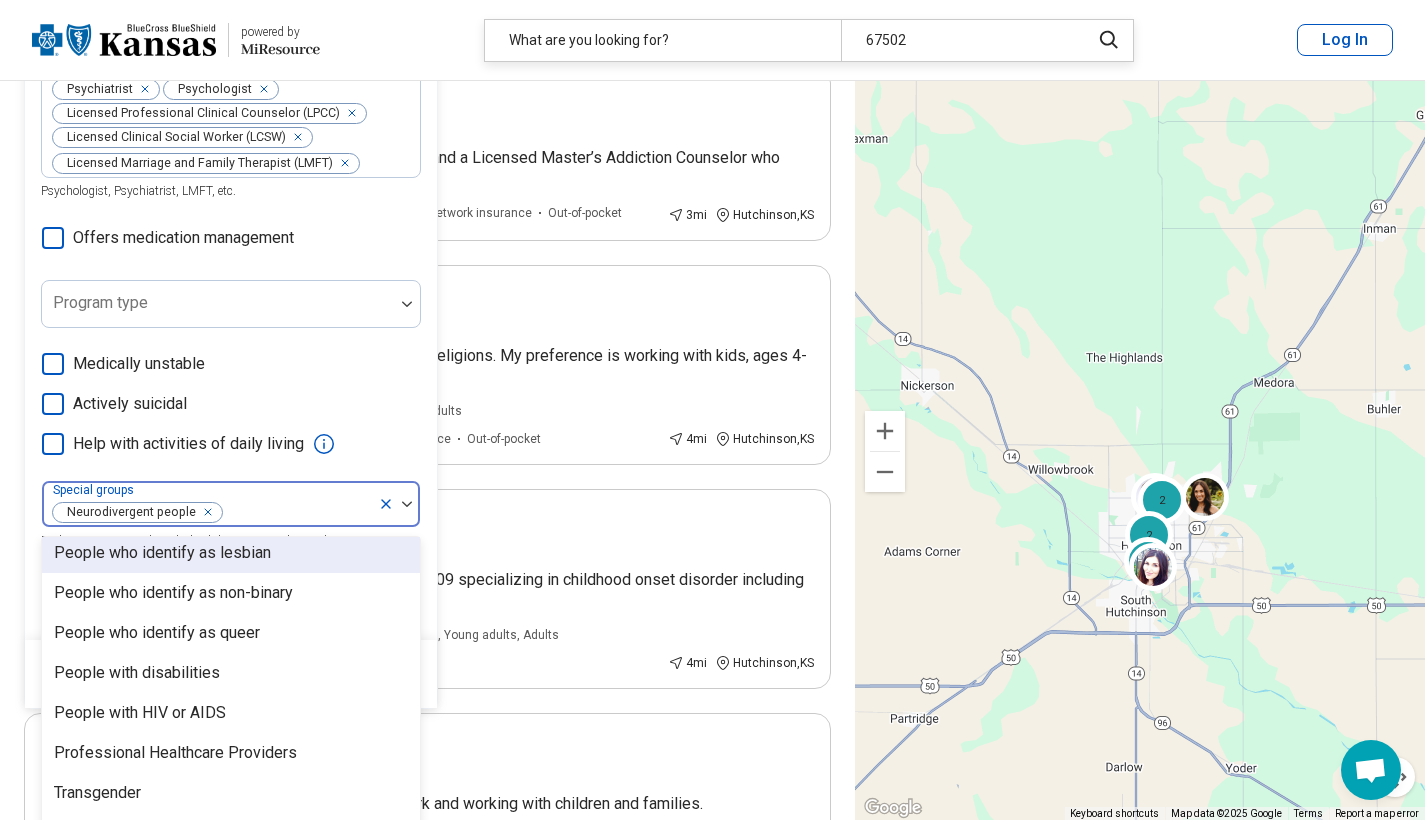 scroll, scrollTop: 568, scrollLeft: 0, axis: vertical 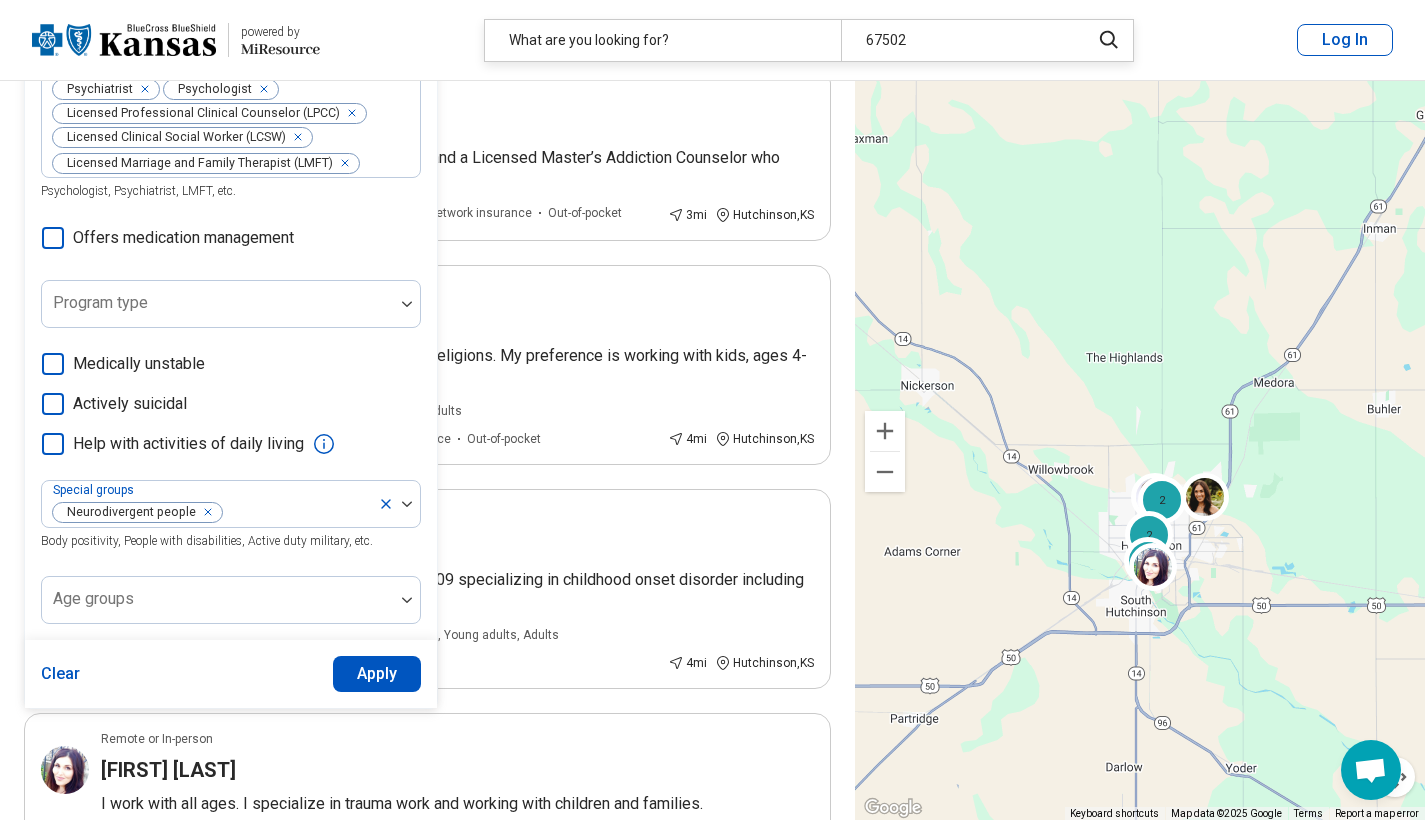 click on "**********" at bounding box center (427, 1151) 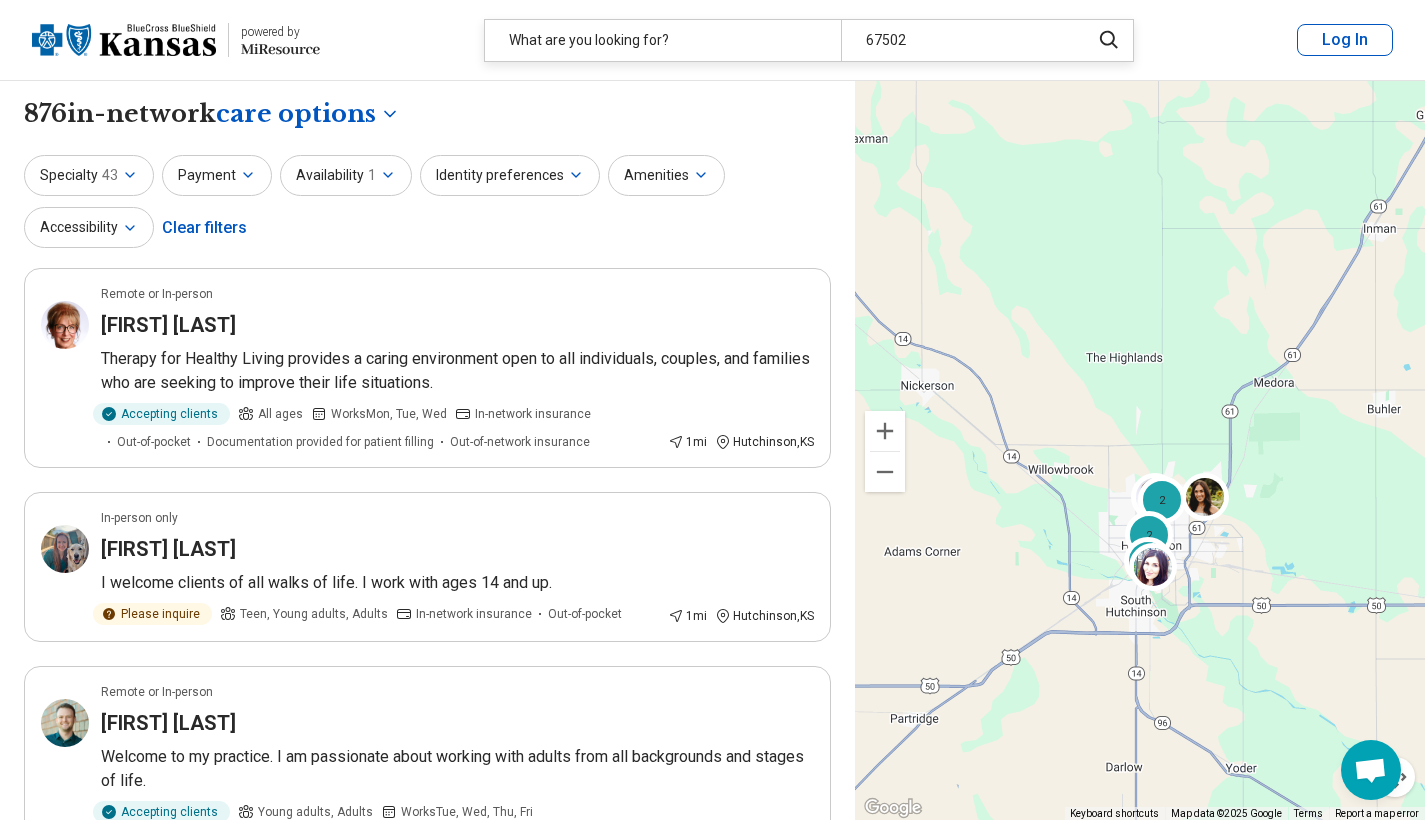 scroll, scrollTop: 0, scrollLeft: 0, axis: both 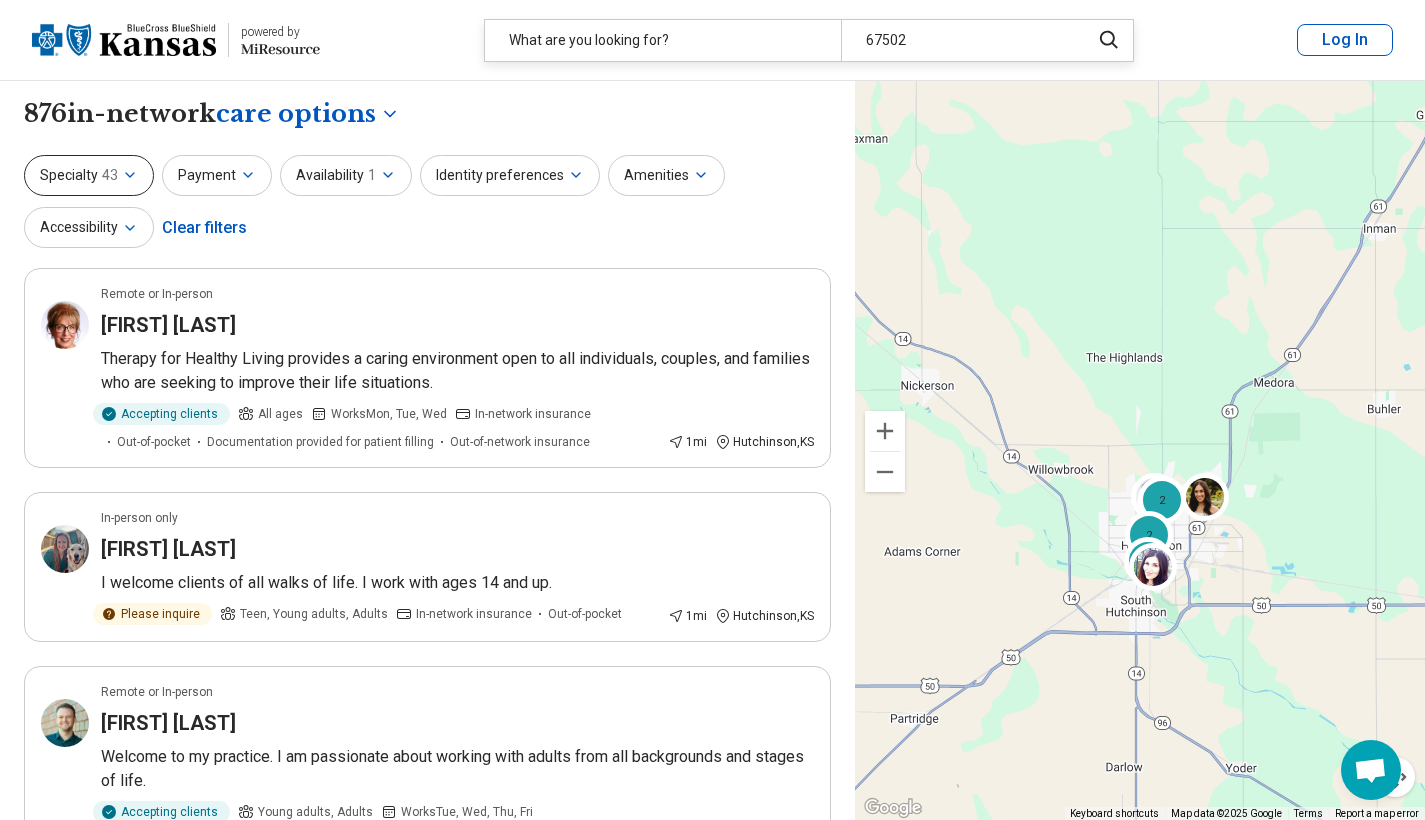 click on "Specialty 43" at bounding box center [89, 175] 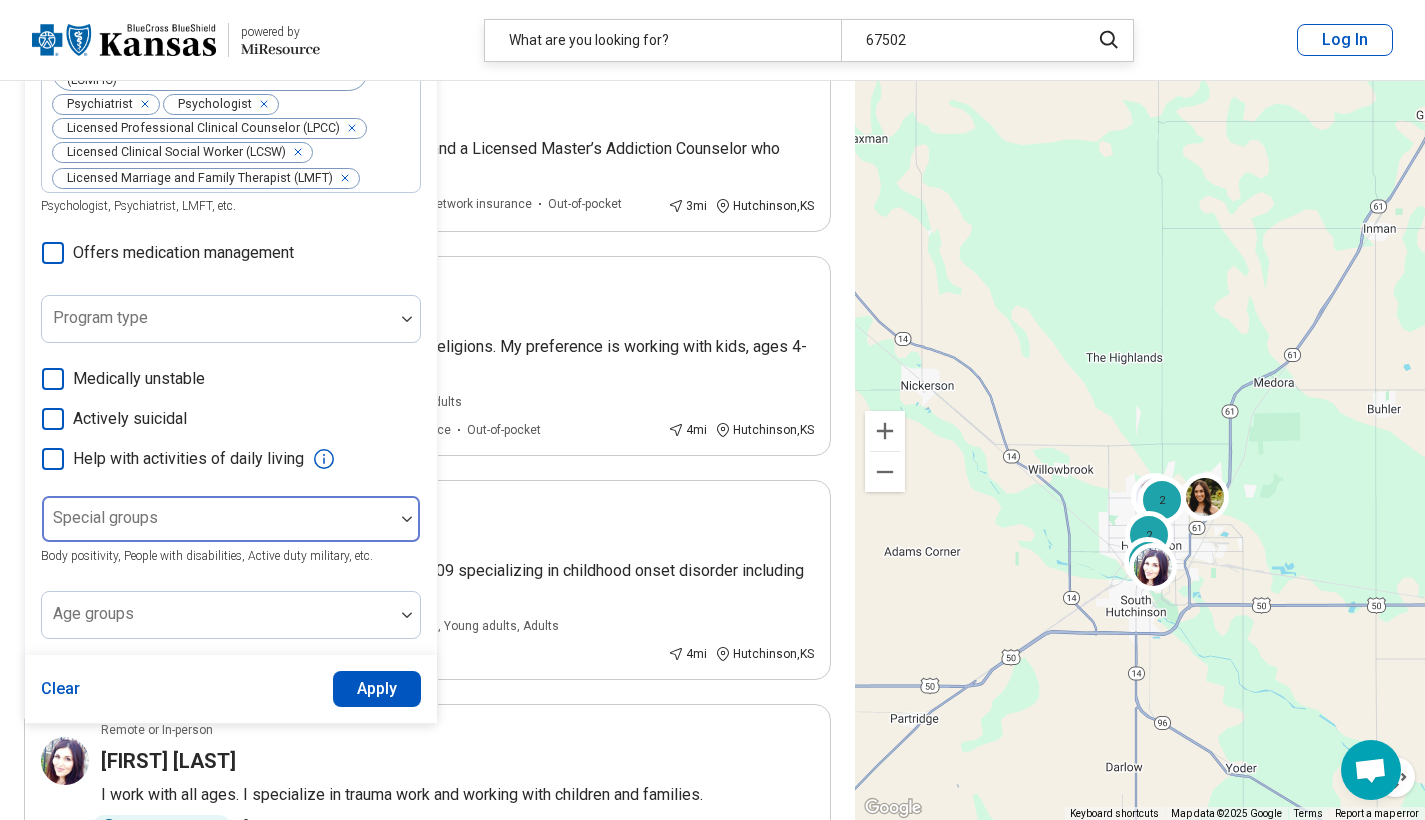 click at bounding box center (218, 527) 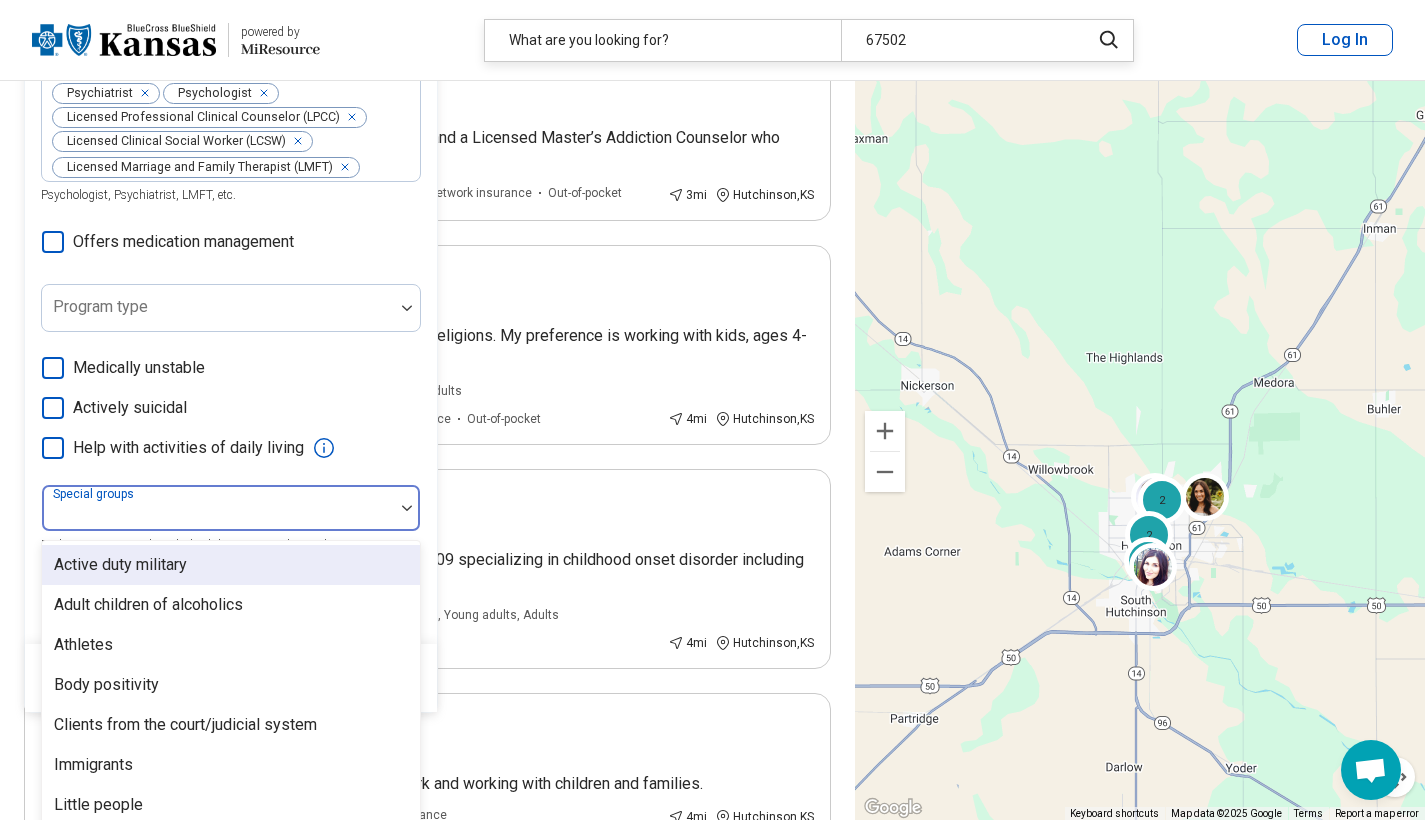 scroll, scrollTop: 1266, scrollLeft: 0, axis: vertical 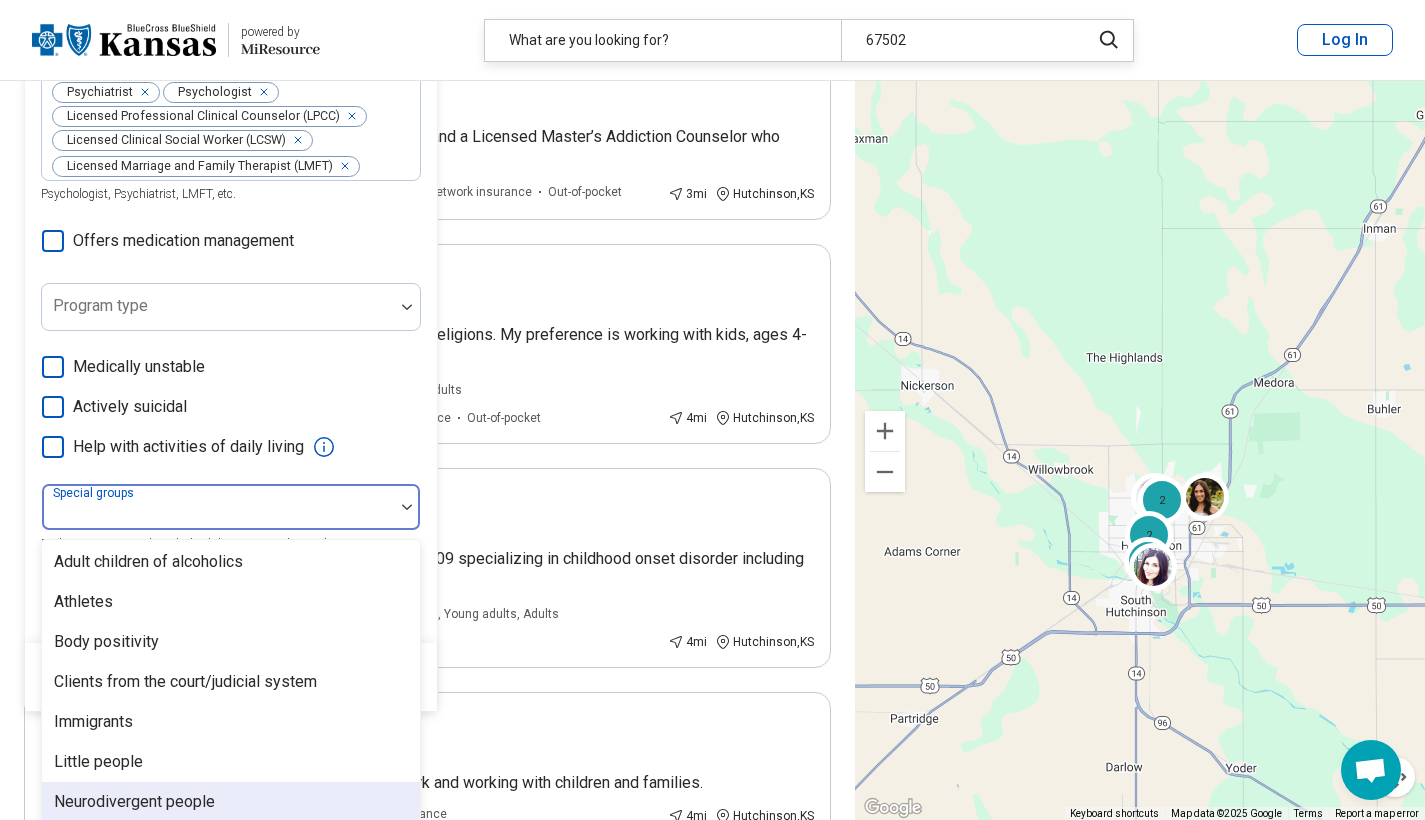click on "Neurodivergent people" at bounding box center (134, 802) 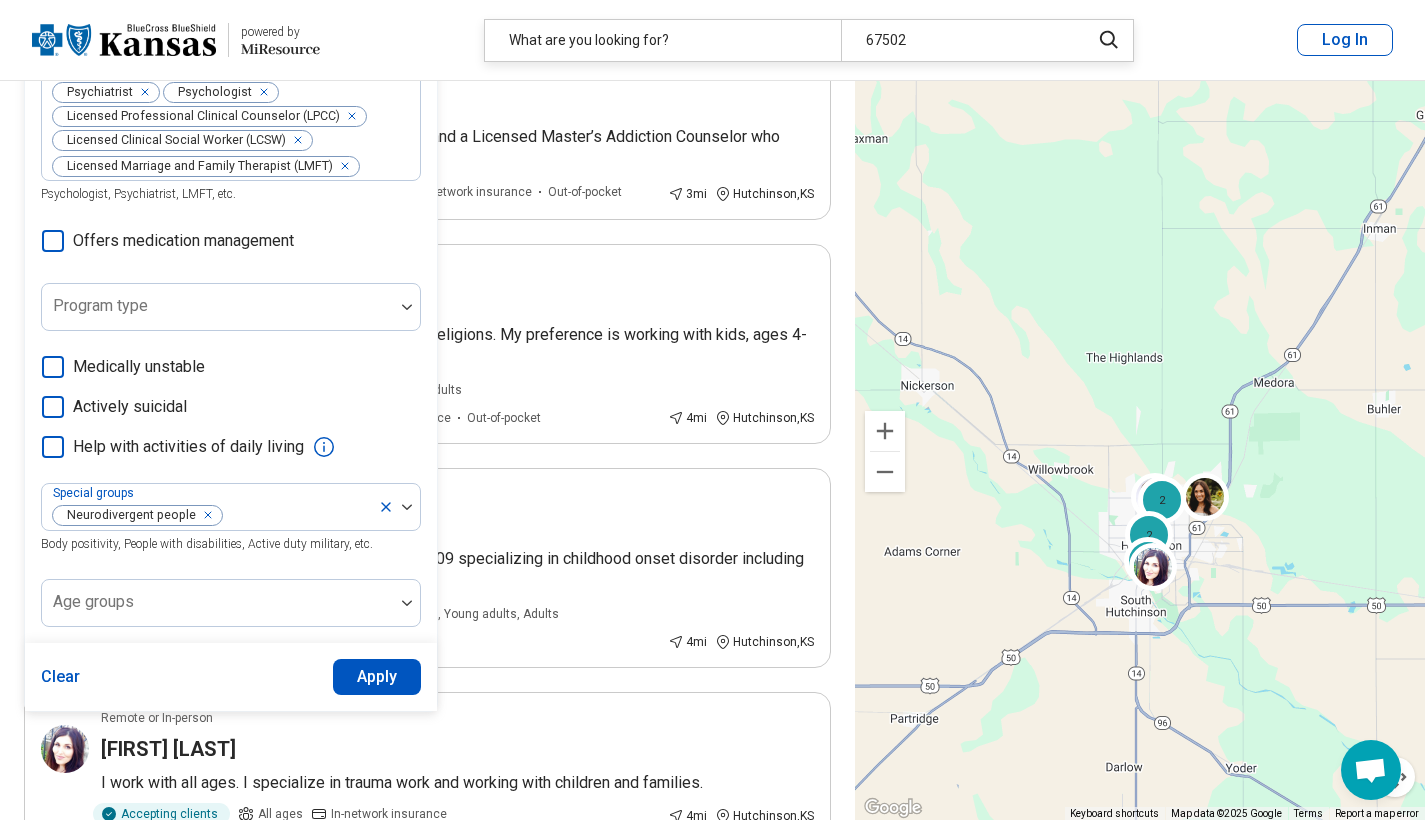click on "Help with activities of daily living" at bounding box center [231, 447] 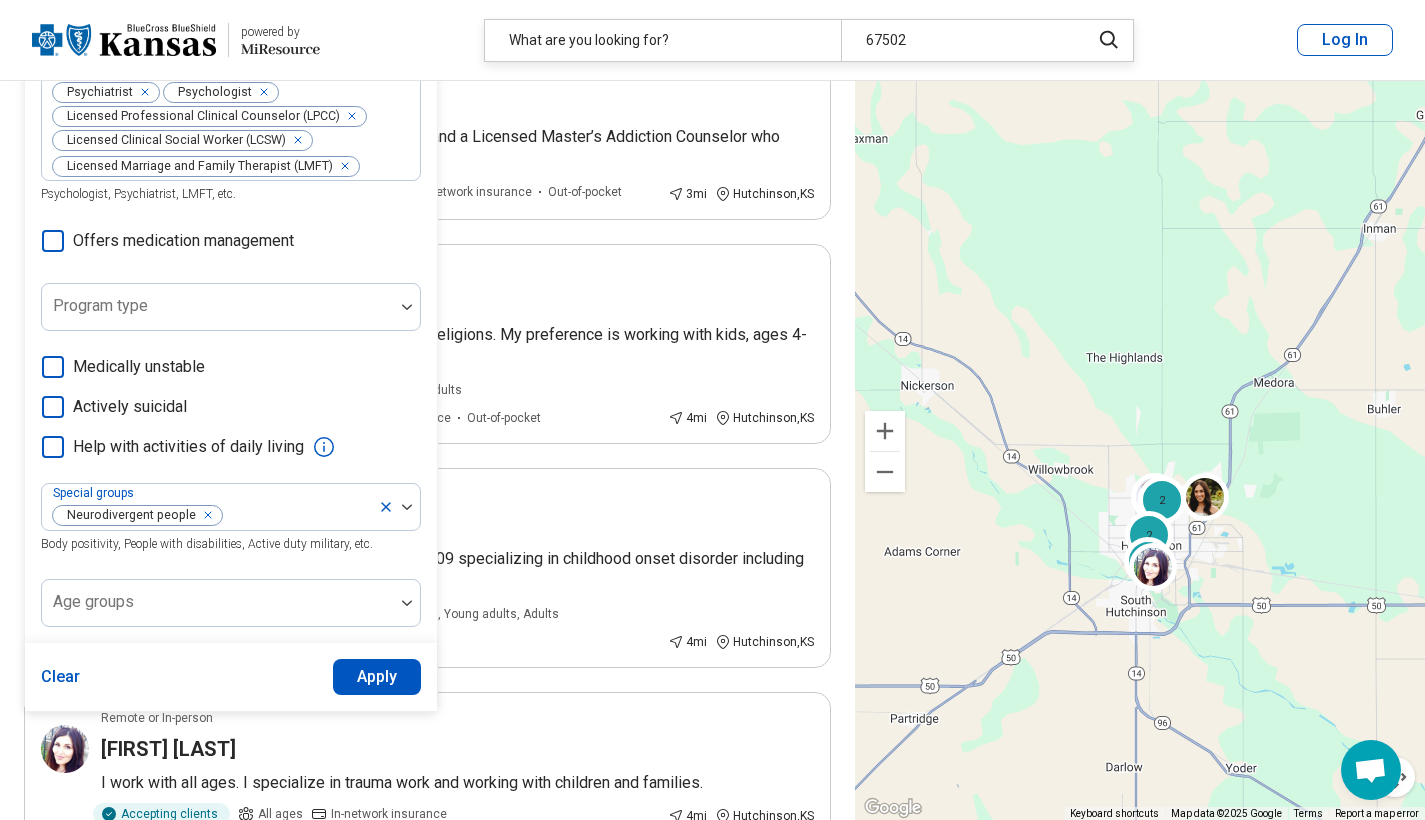 click on "Areas of focus Phobia Panic Depression Attention Deficit Hyperactivity Disorder (ADHD) Anxiety Postpartum Depression Social Anxiety Anxiety, Depression, Self-Esteem, etc. Modalities Talk Therapy, Couples Therapy, Family Therapy, etc. Treatments EMDR, TMS, Hypnosis, etc. Provider type Academy of Certified Social Workers License (ACSW) Board Certified Behavior Analyst (BCBA) Certified Addiction Counselor (CAC) Certified Group Psychotherapist (CGP) Community Resource Certified Clinical Social Worker (CSW) Diplomate in Clinical Social Work (DCSW) Education Specialist (EdS) Executive Function Coach Hypnotherapist Independent Substance Abuse Counselor Certified Social Worker (CSW) Neuropsychologist Pastoral Counselor Primary Care Physician Psychiatric Nurse Psychotherapist Licensed Mental Health Practitioner (LMHP) Licensed Sex Offender Treatment Provider (LSOTP) Licensed Social Worker (LSW) Marriage, Family, and Child Counselor (MFCC) Marriage and Family Therapist (MFT) National Certified Counselor (NCC) Counselor" at bounding box center [231, -209] 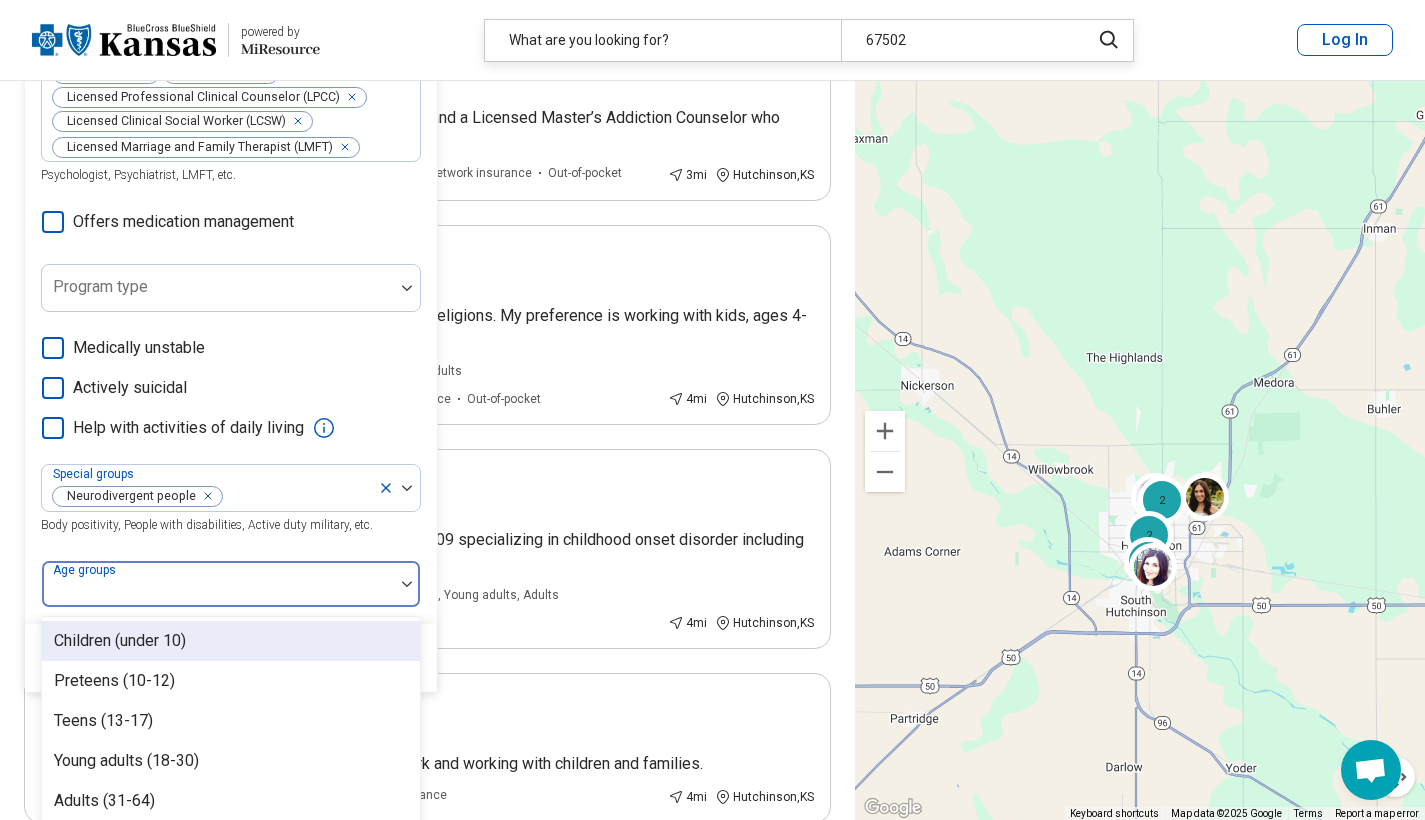 scroll, scrollTop: 1290, scrollLeft: 0, axis: vertical 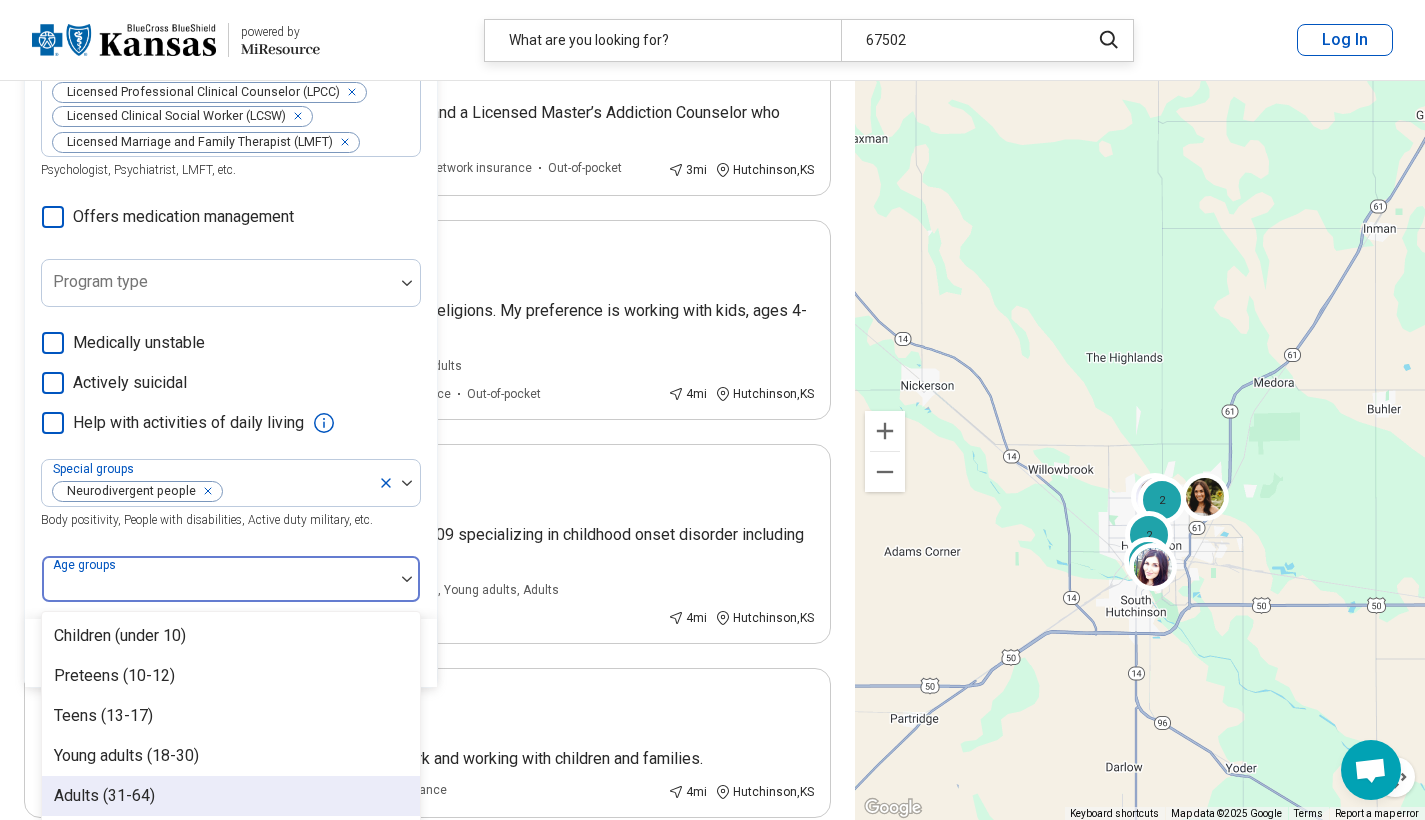 click on "Adults (31-64)" at bounding box center (231, 796) 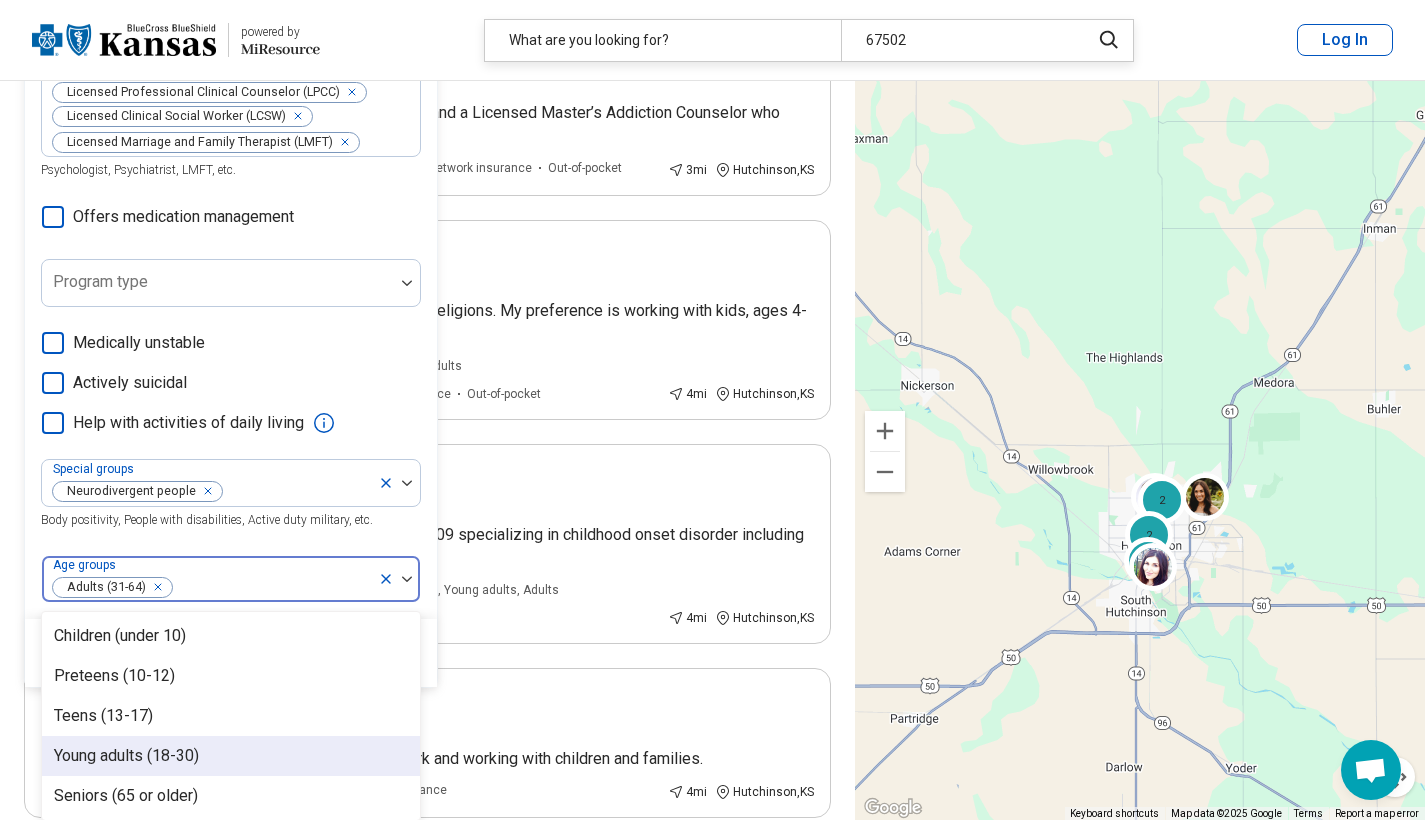 click on "Young adults (18-30)" at bounding box center [231, 756] 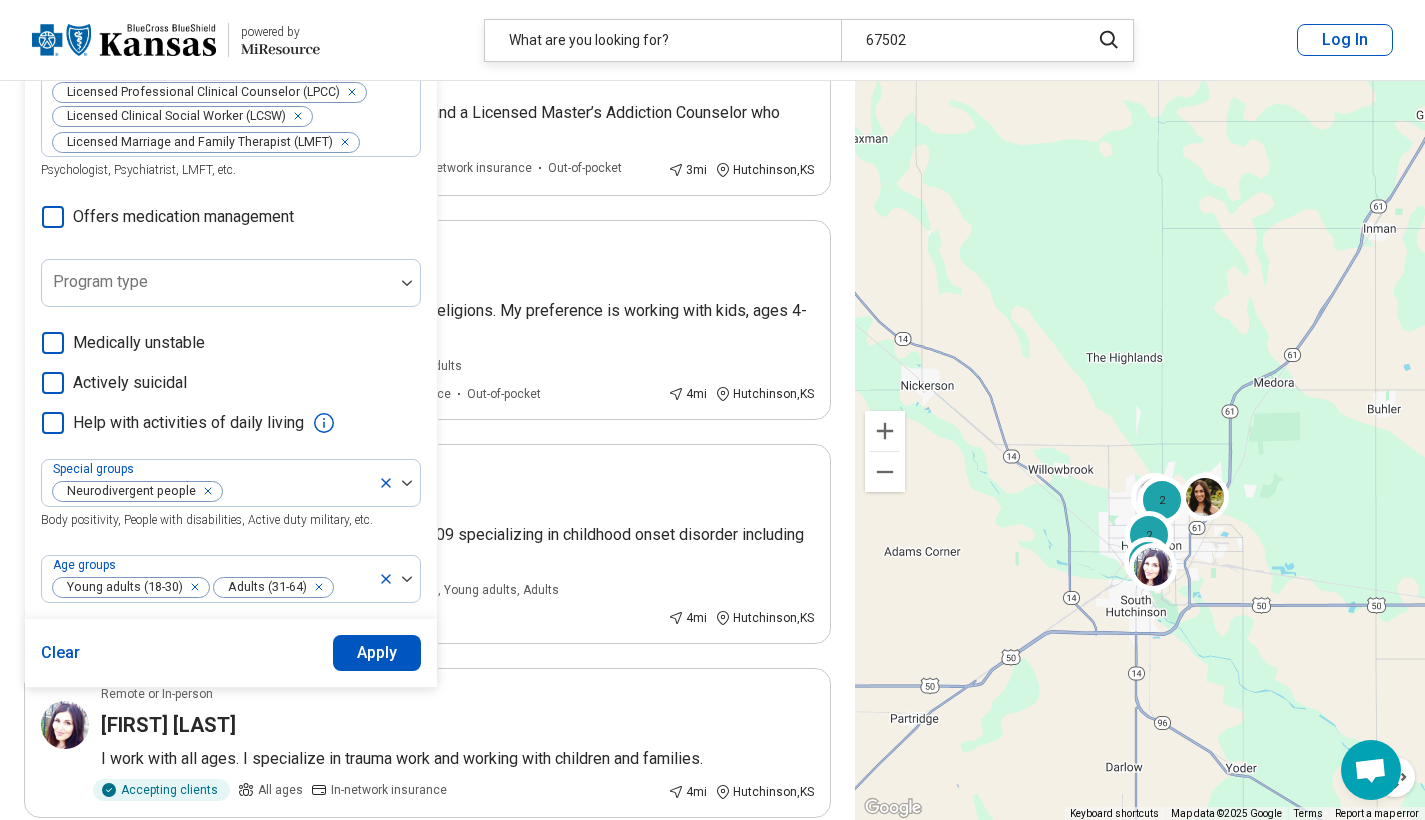 click on "Special groups Neurodivergent people Body positivity, People with disabilities, Active duty military, etc." at bounding box center (231, 495) 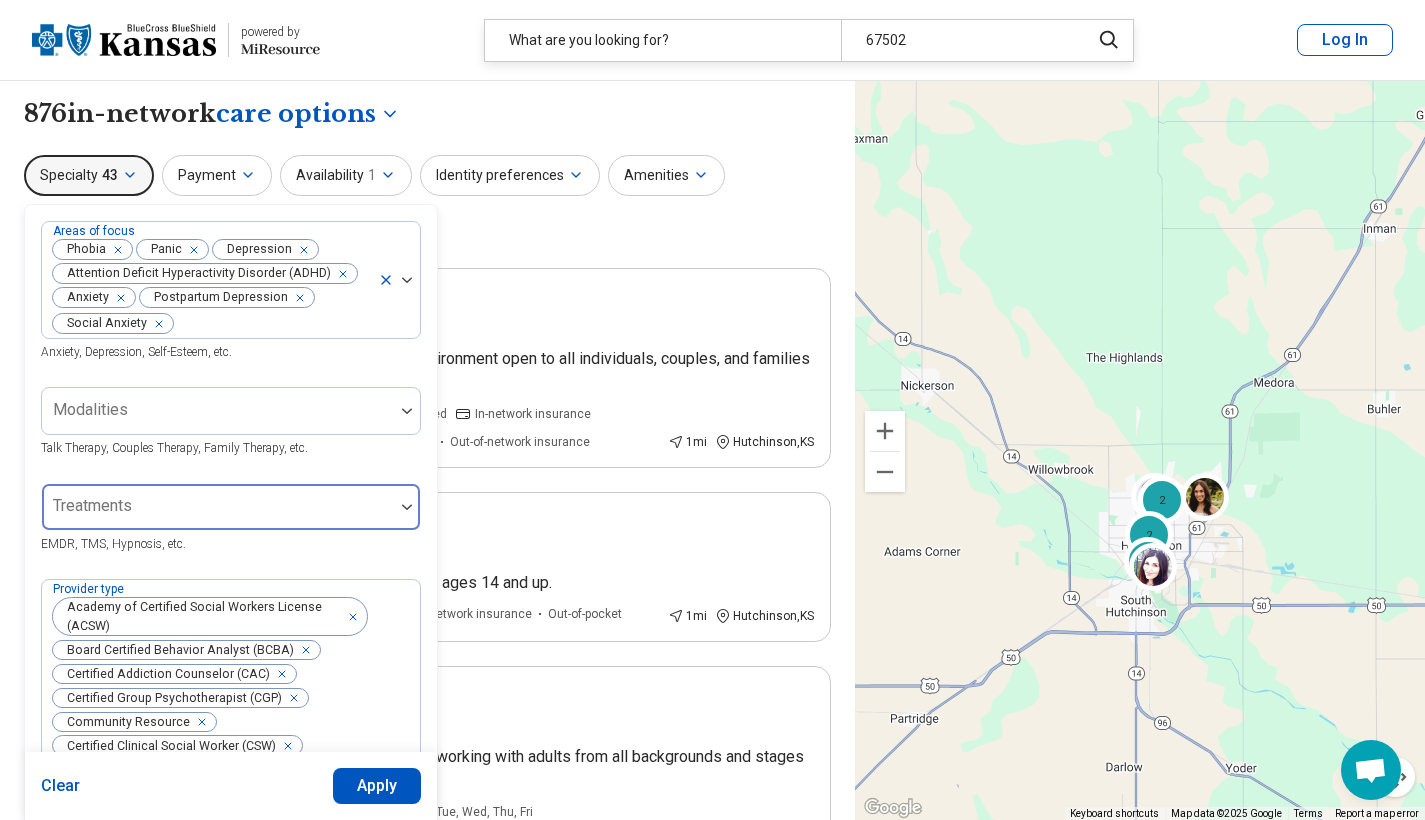 scroll, scrollTop: 0, scrollLeft: 0, axis: both 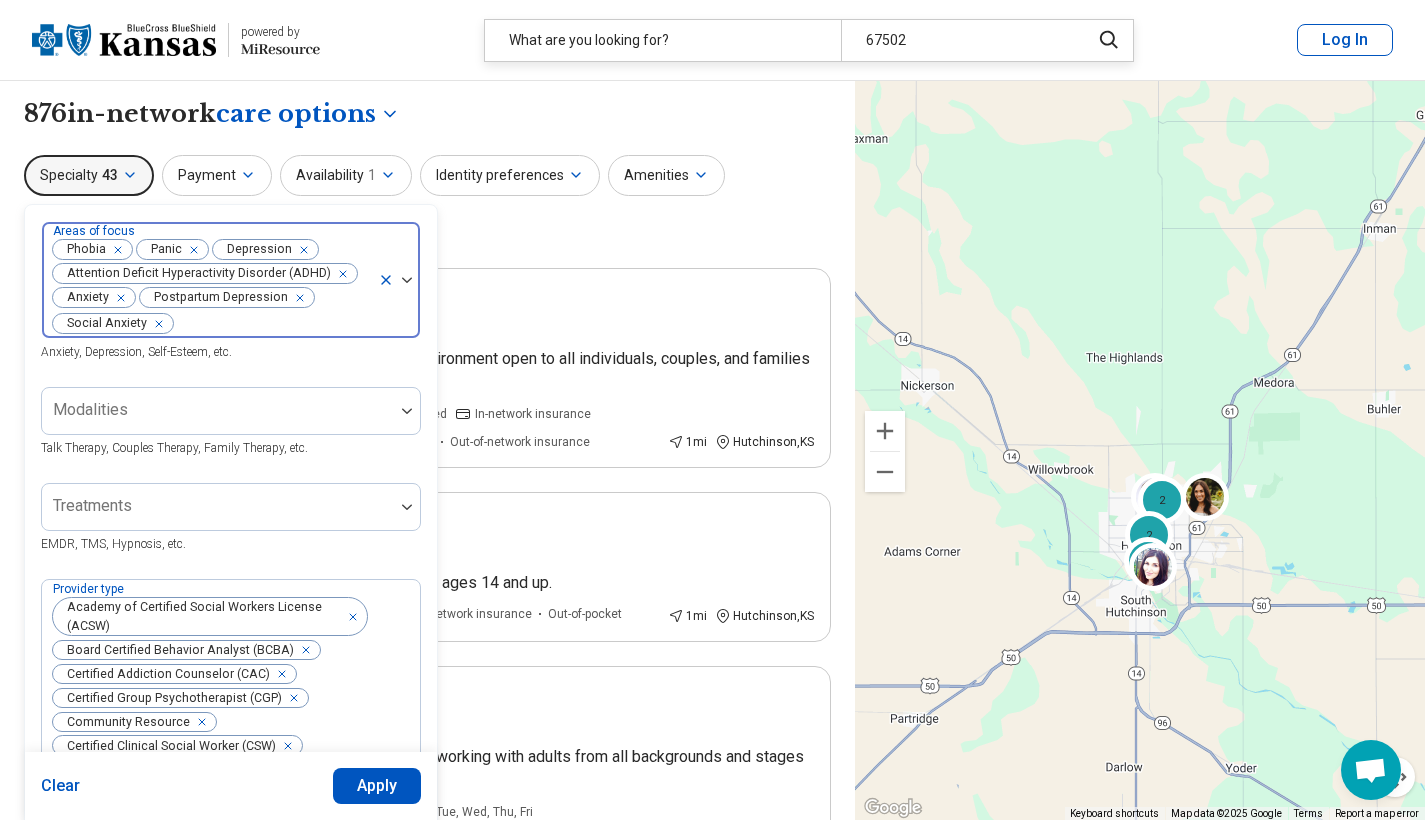 click 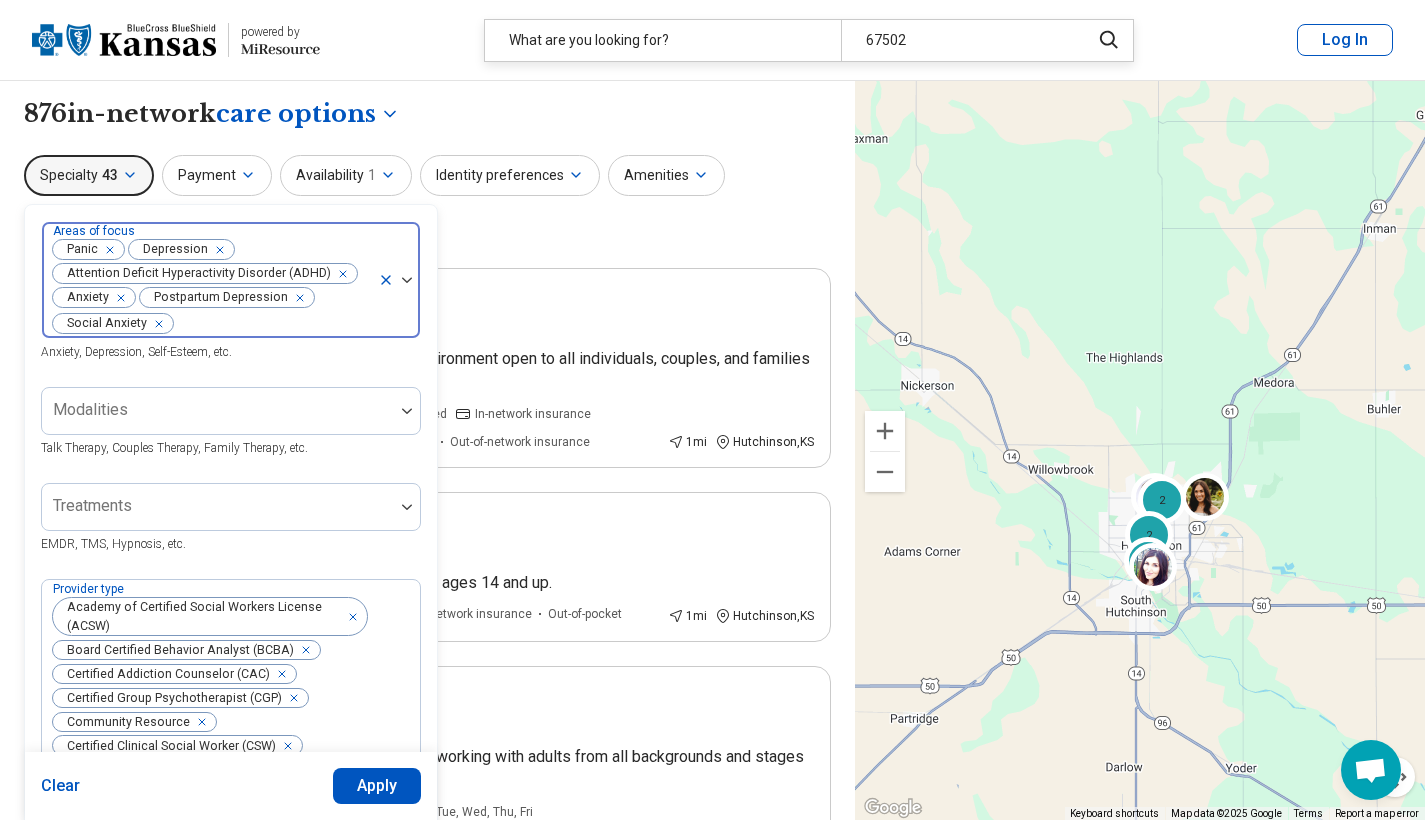 click at bounding box center (106, 250) 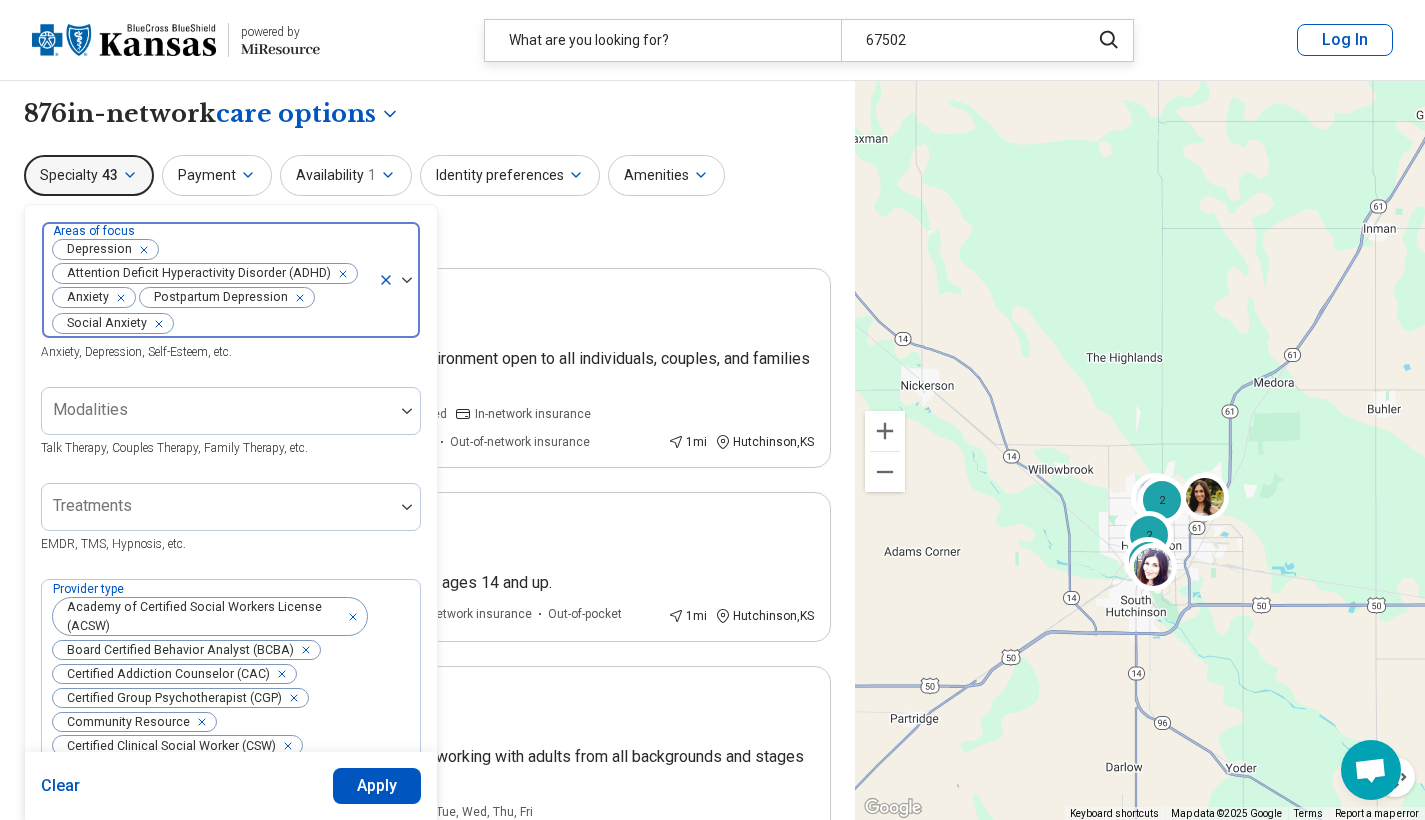 click 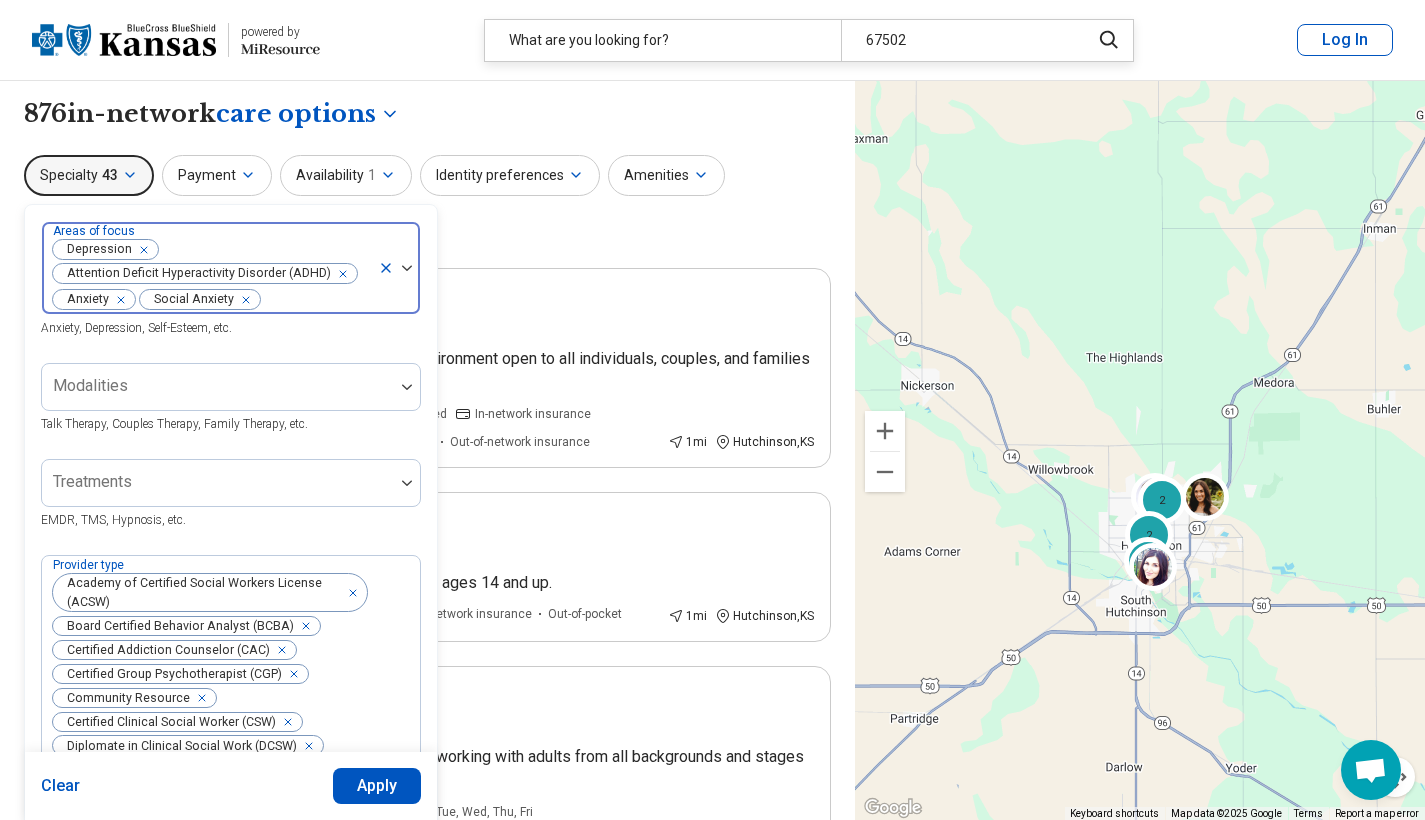 click on "Apply" at bounding box center [377, 786] 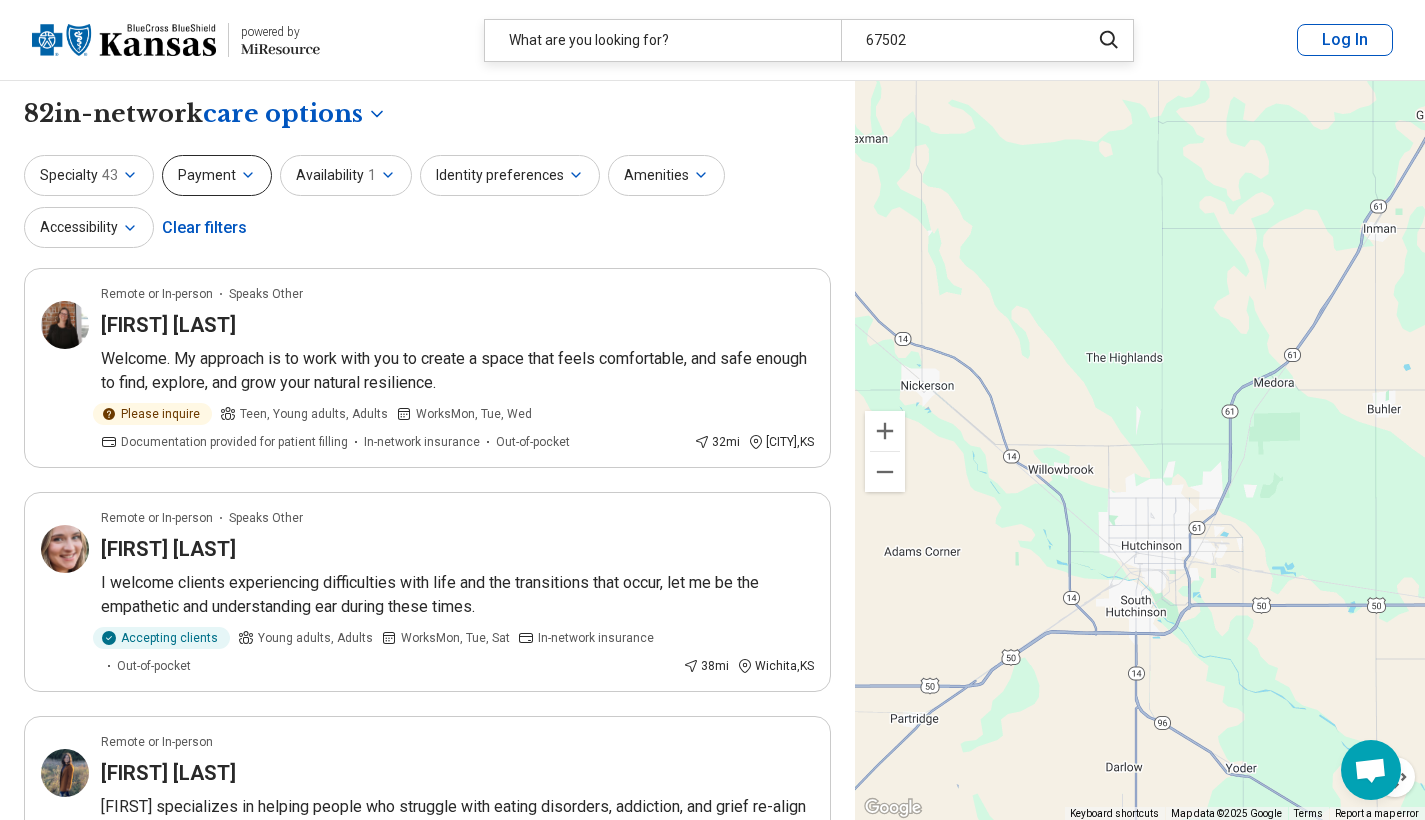 click on "Payment" at bounding box center (217, 175) 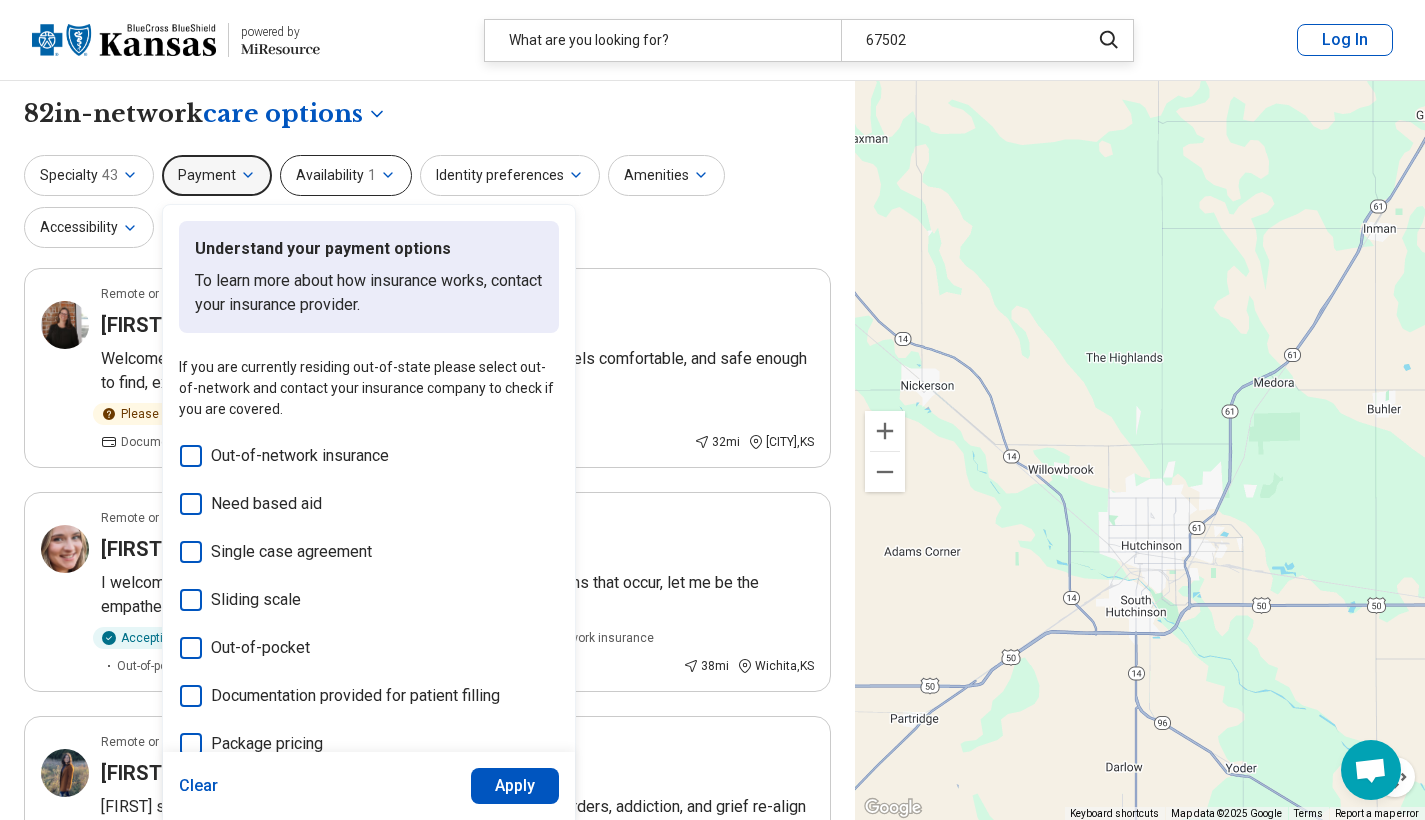 scroll, scrollTop: 0, scrollLeft: 0, axis: both 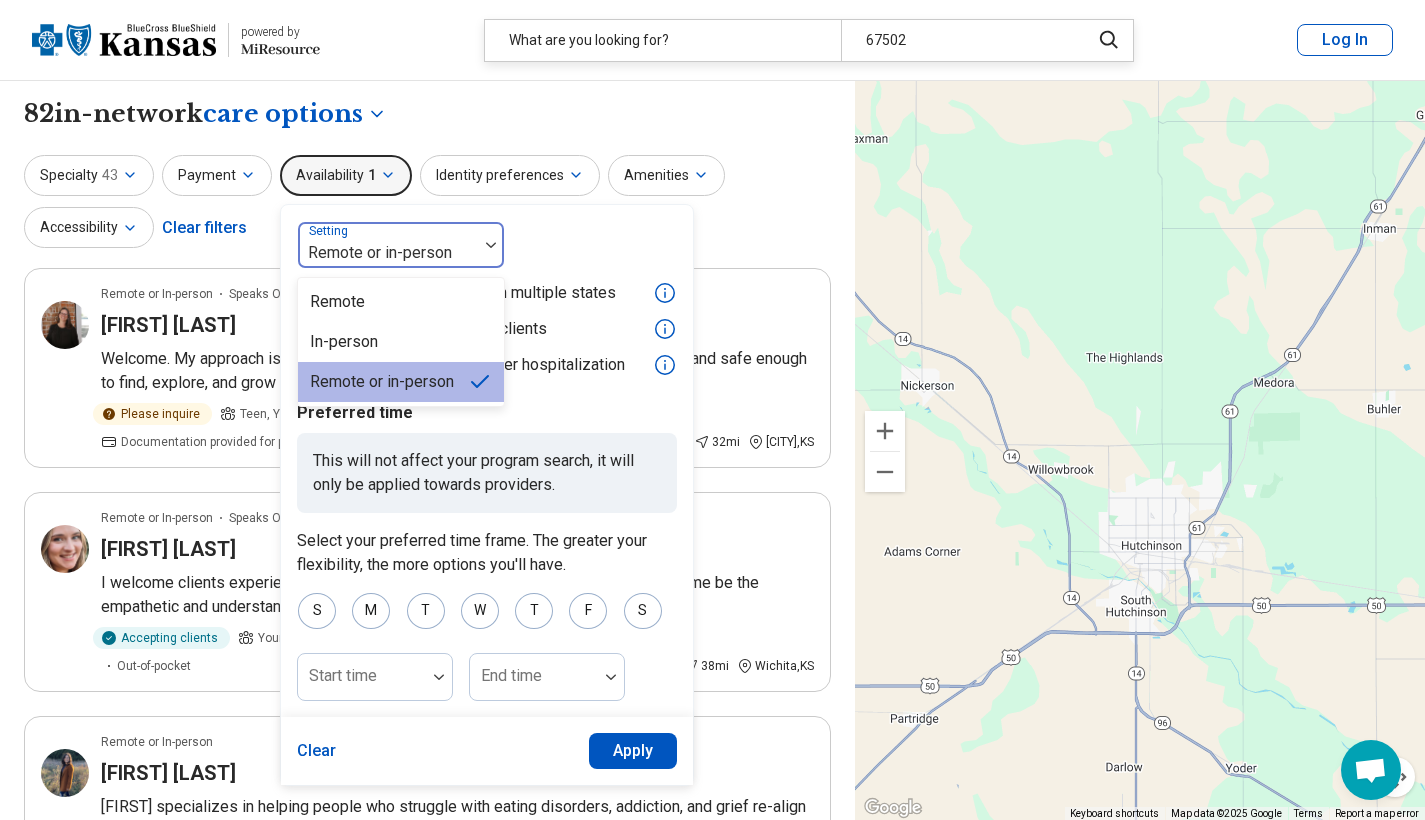 click on "Remote or in-person" at bounding box center [388, 253] 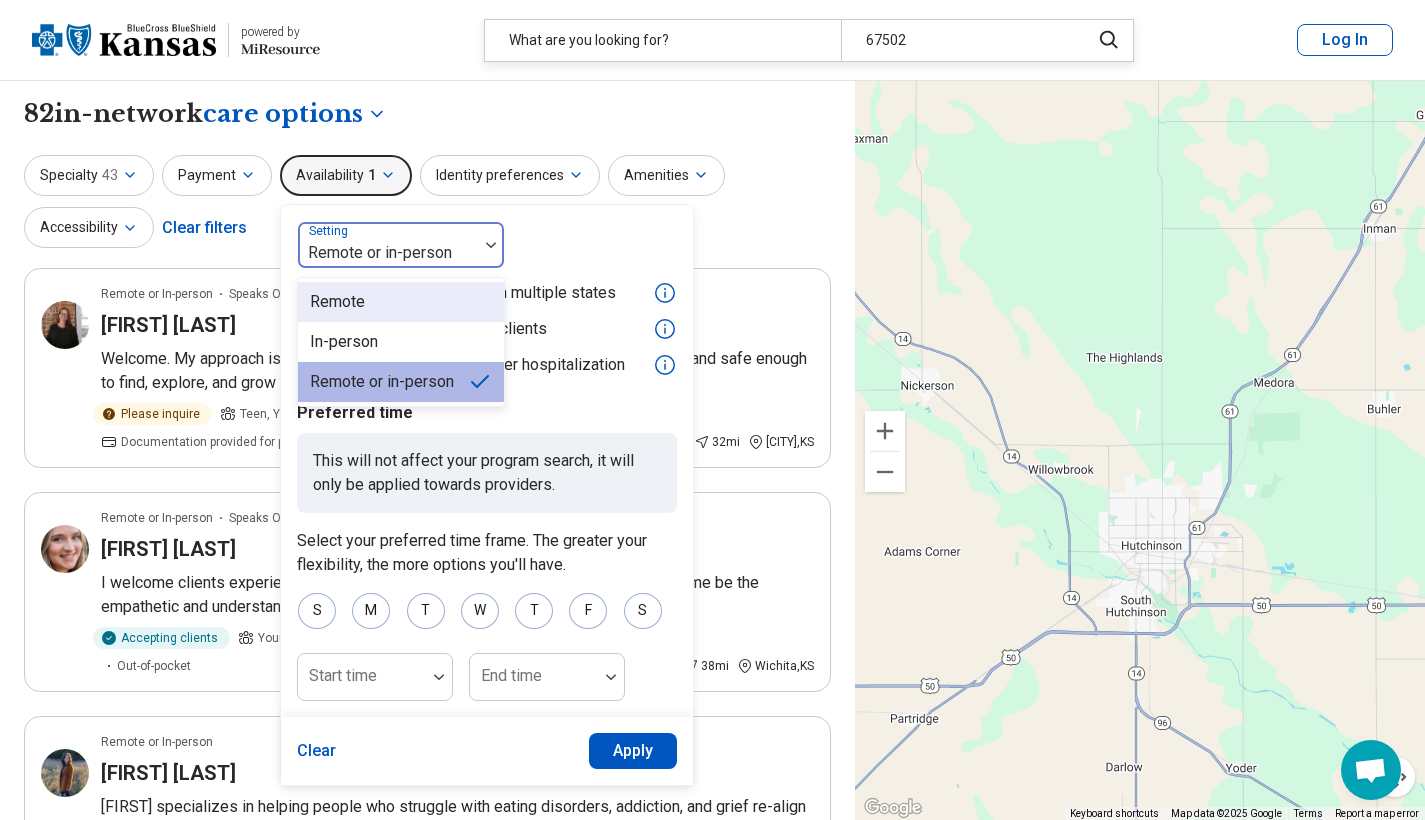 click on "Remote" at bounding box center (401, 302) 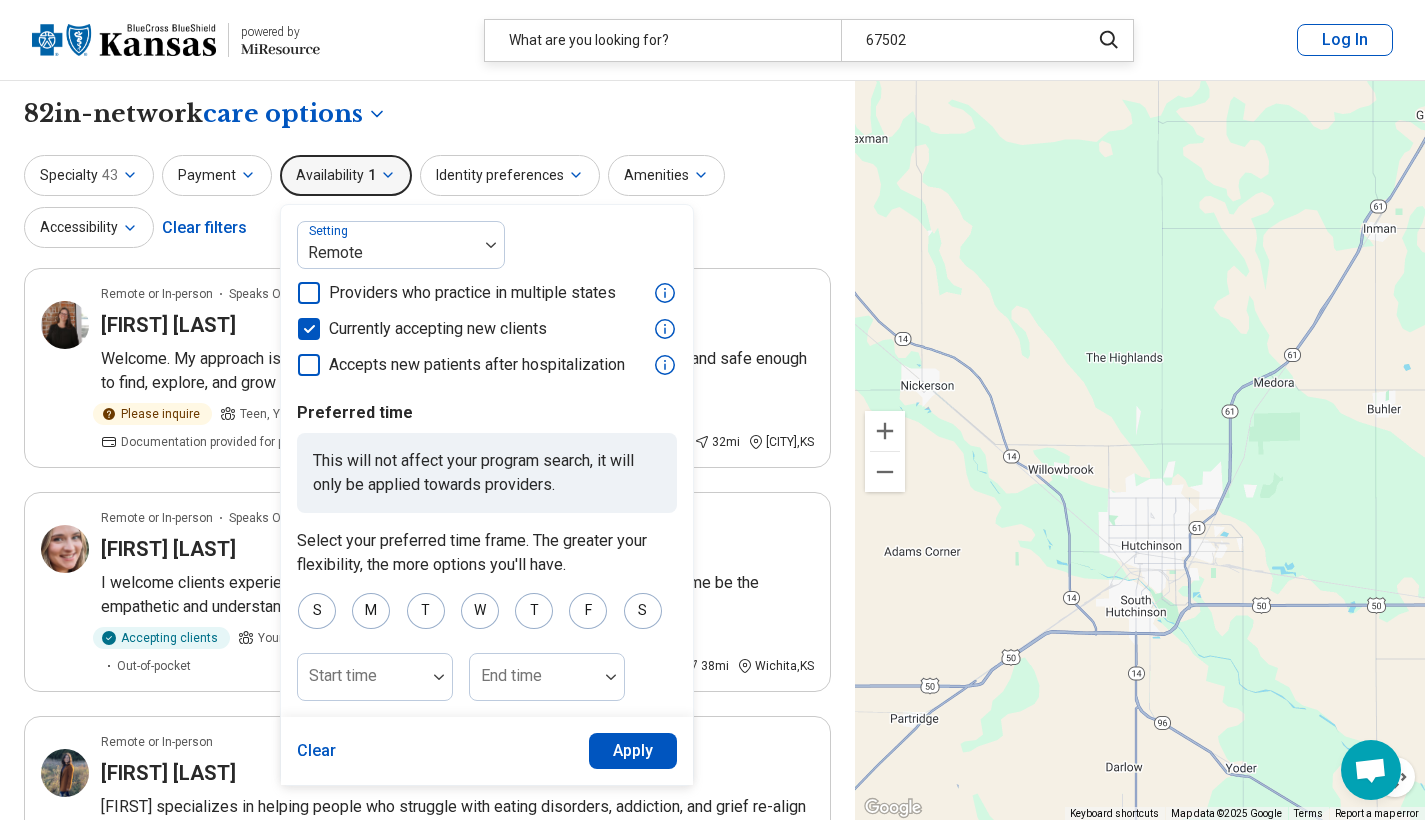 click on "Apply" at bounding box center [633, 751] 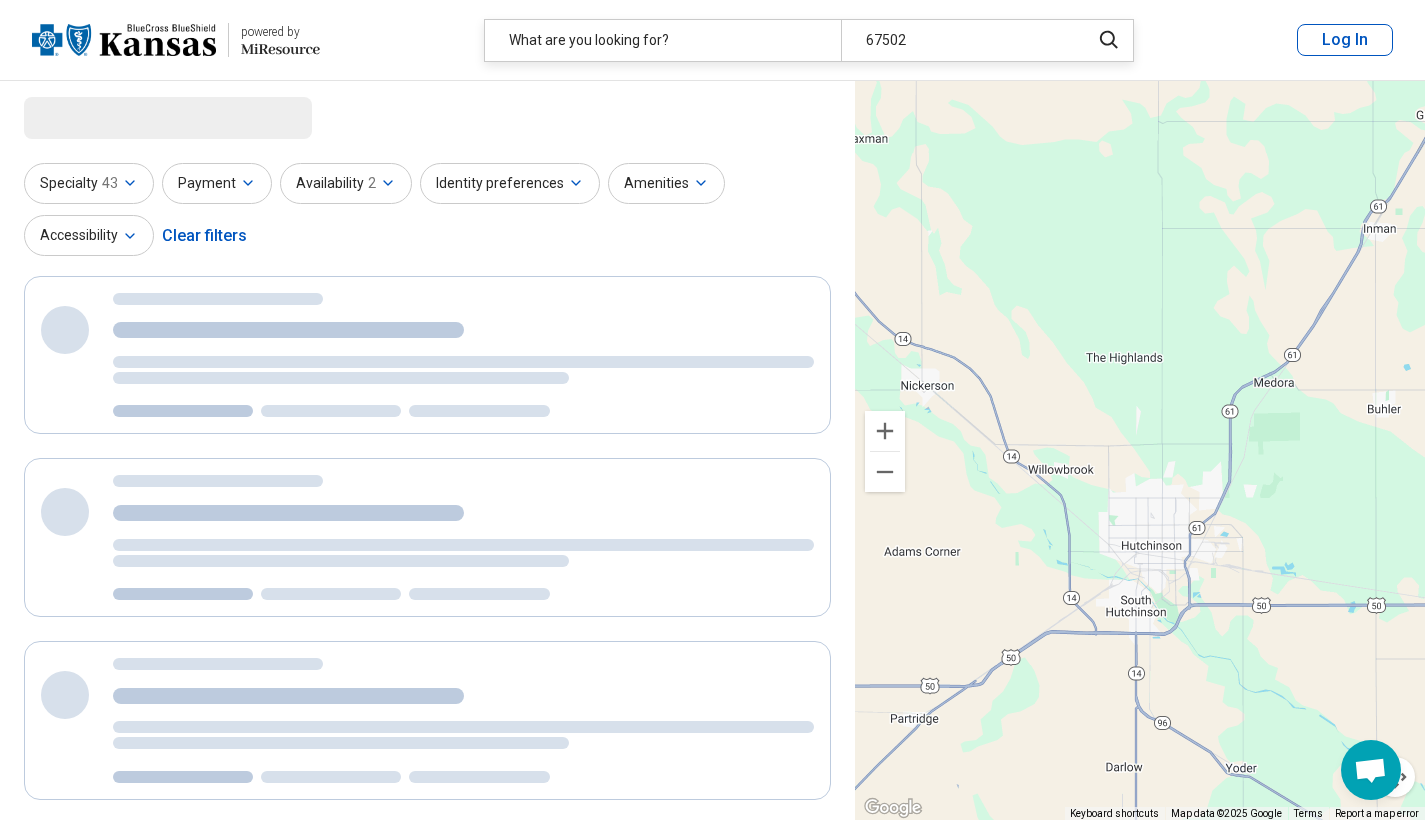select on "***" 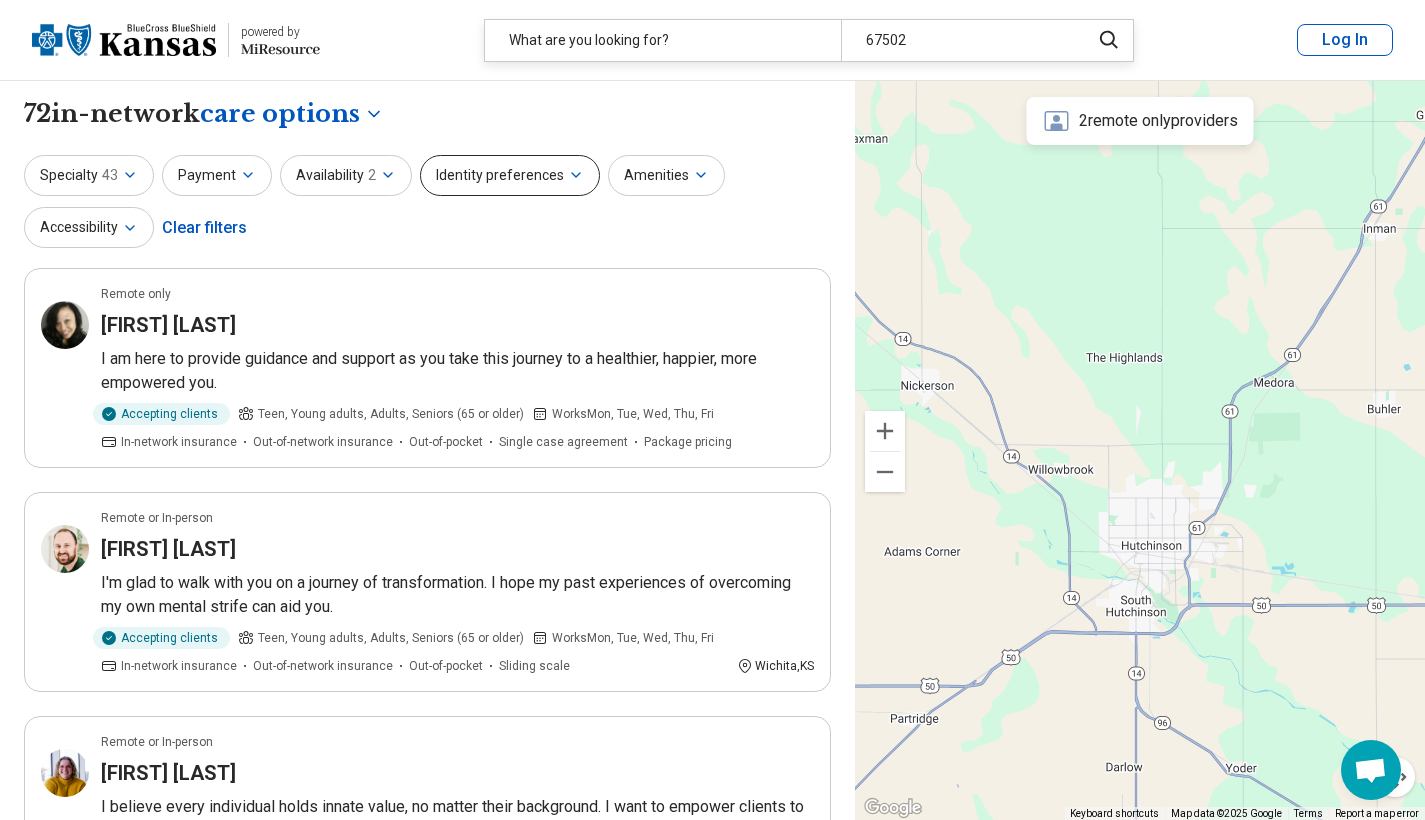 click on "Identity preferences" at bounding box center (510, 175) 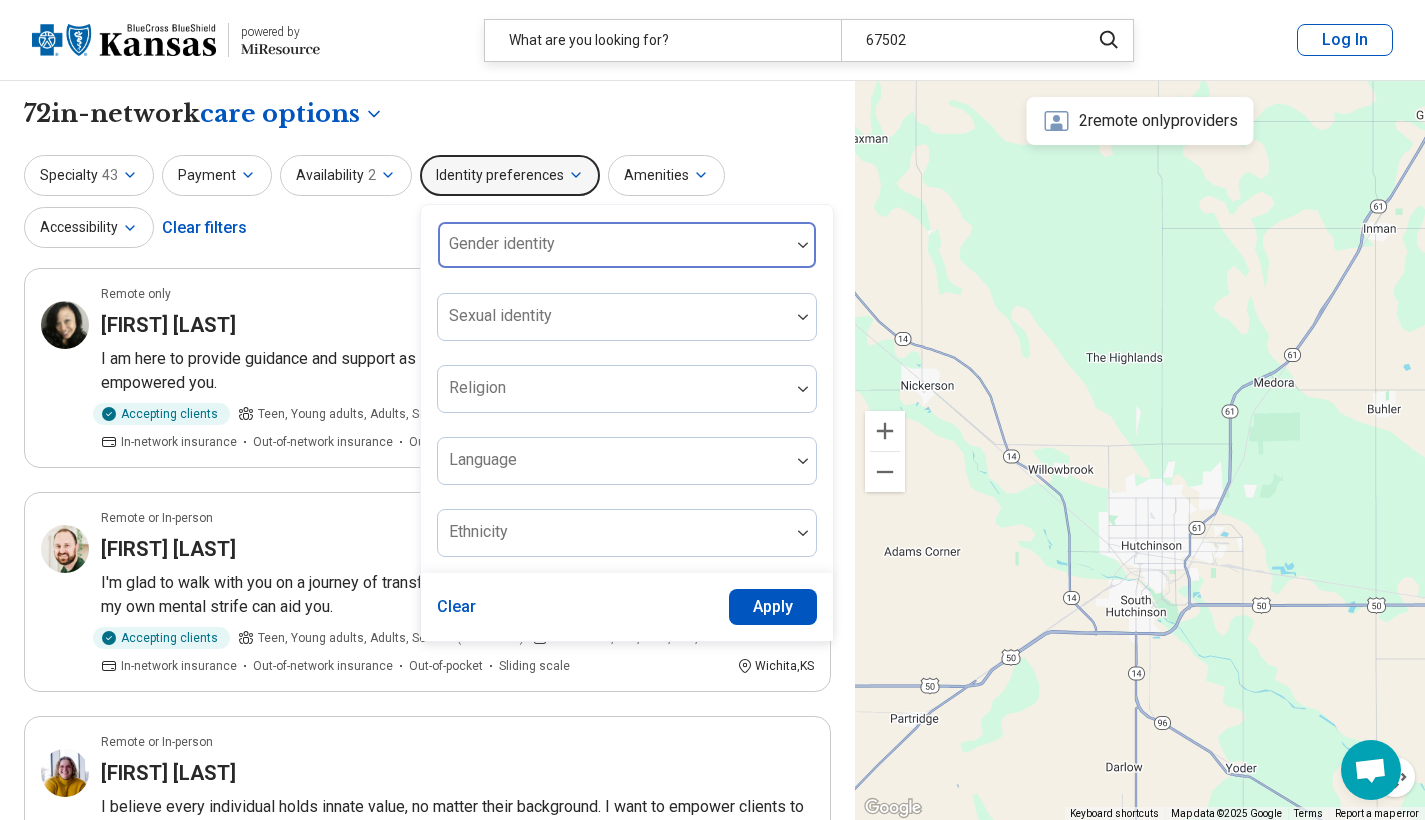 click at bounding box center [614, 245] 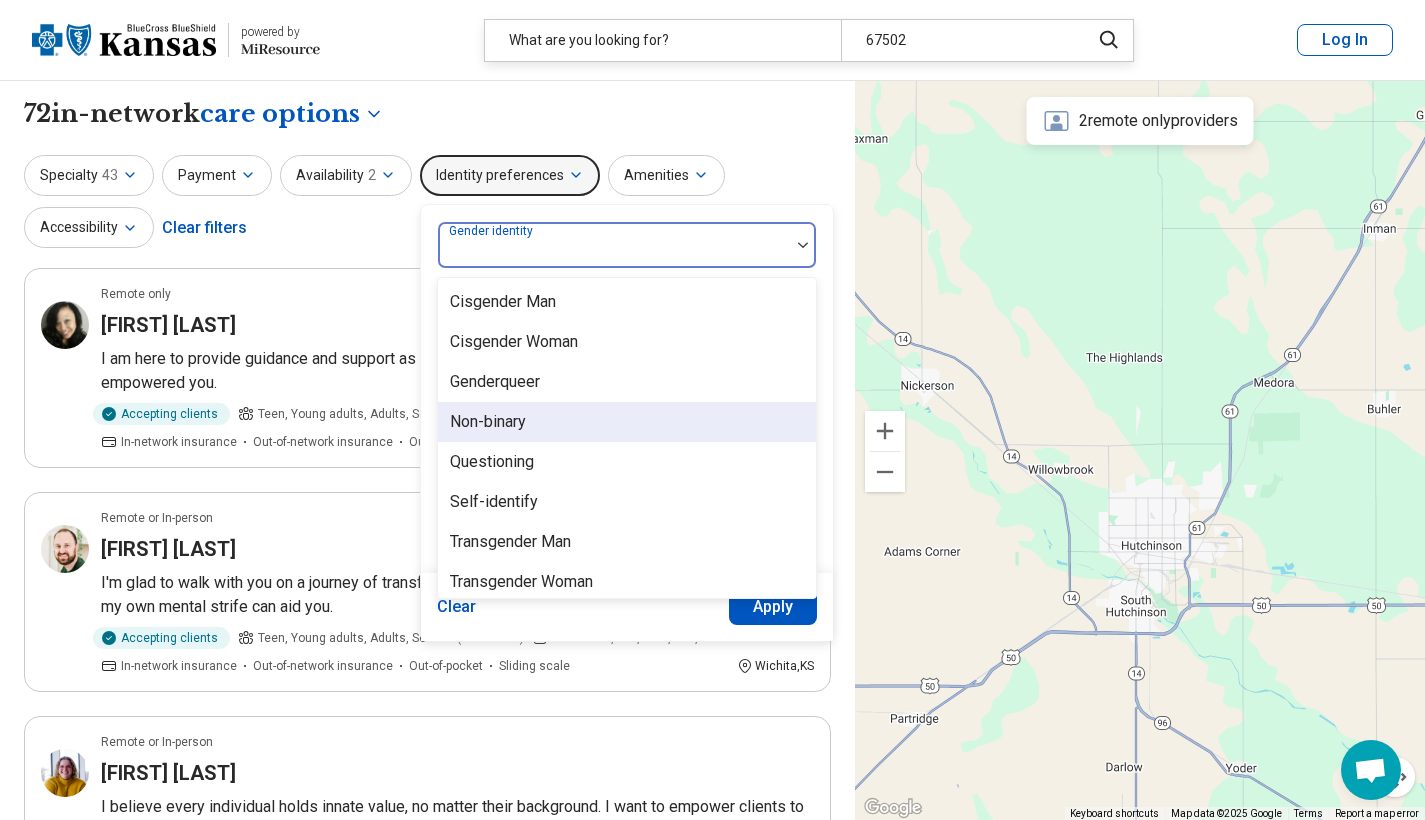 scroll, scrollTop: 0, scrollLeft: 0, axis: both 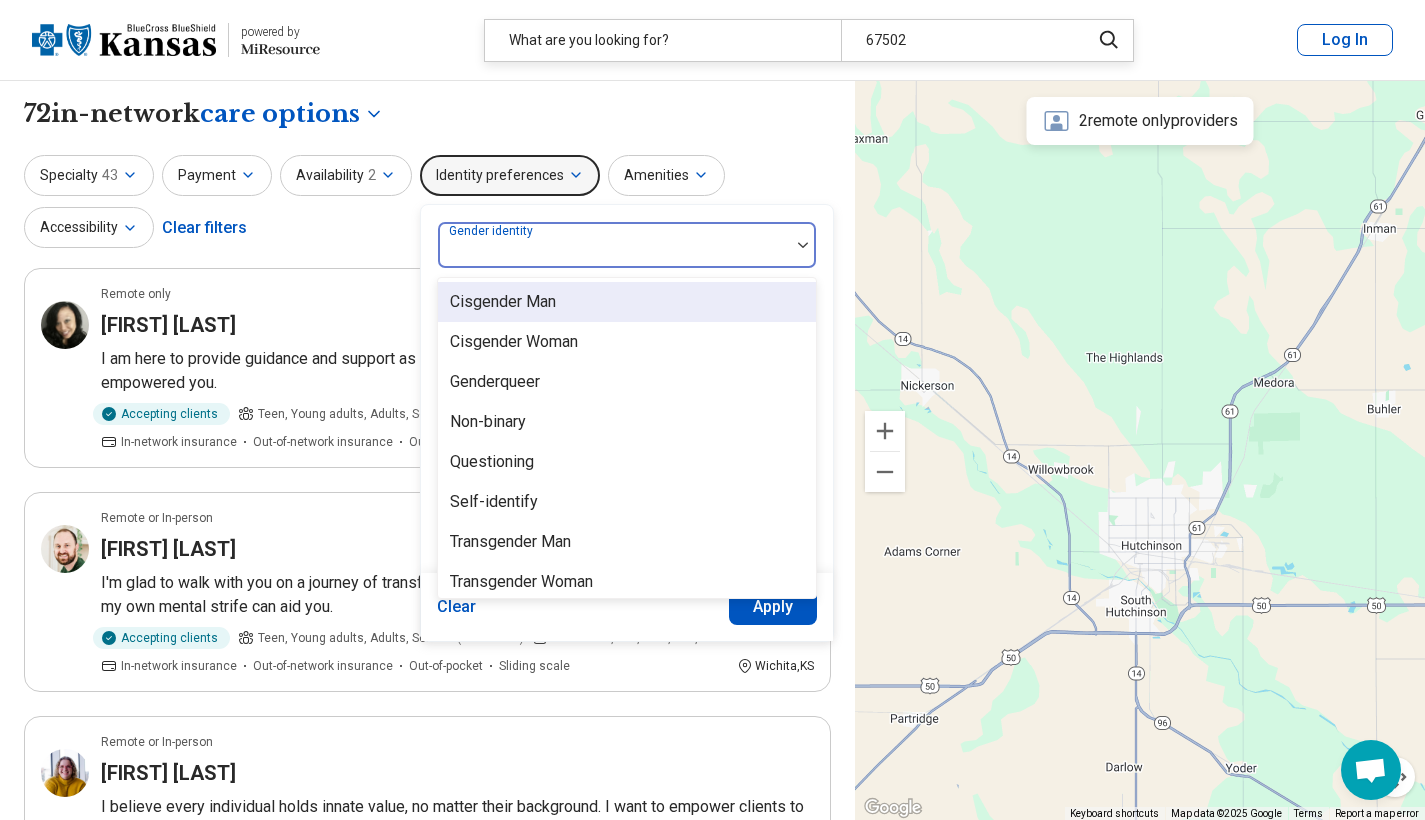 click on "Specialty 43 Payment Availability 2 Identity preferences Cisgender Man, 1 of 8. 8 results available. Use Up and Down to choose options, press Enter to select the currently focused option, press Escape to exit the menu, press Tab to select the option and exit the menu. Gender identity Cisgender Man Cisgender Woman Genderqueer Non-binary Questioning Self-identify Transgender Man Transgender Woman Sexual identity Religion Language Ethnicity Clear Apply Amenities Accessibility Clear filters" at bounding box center (427, 203) 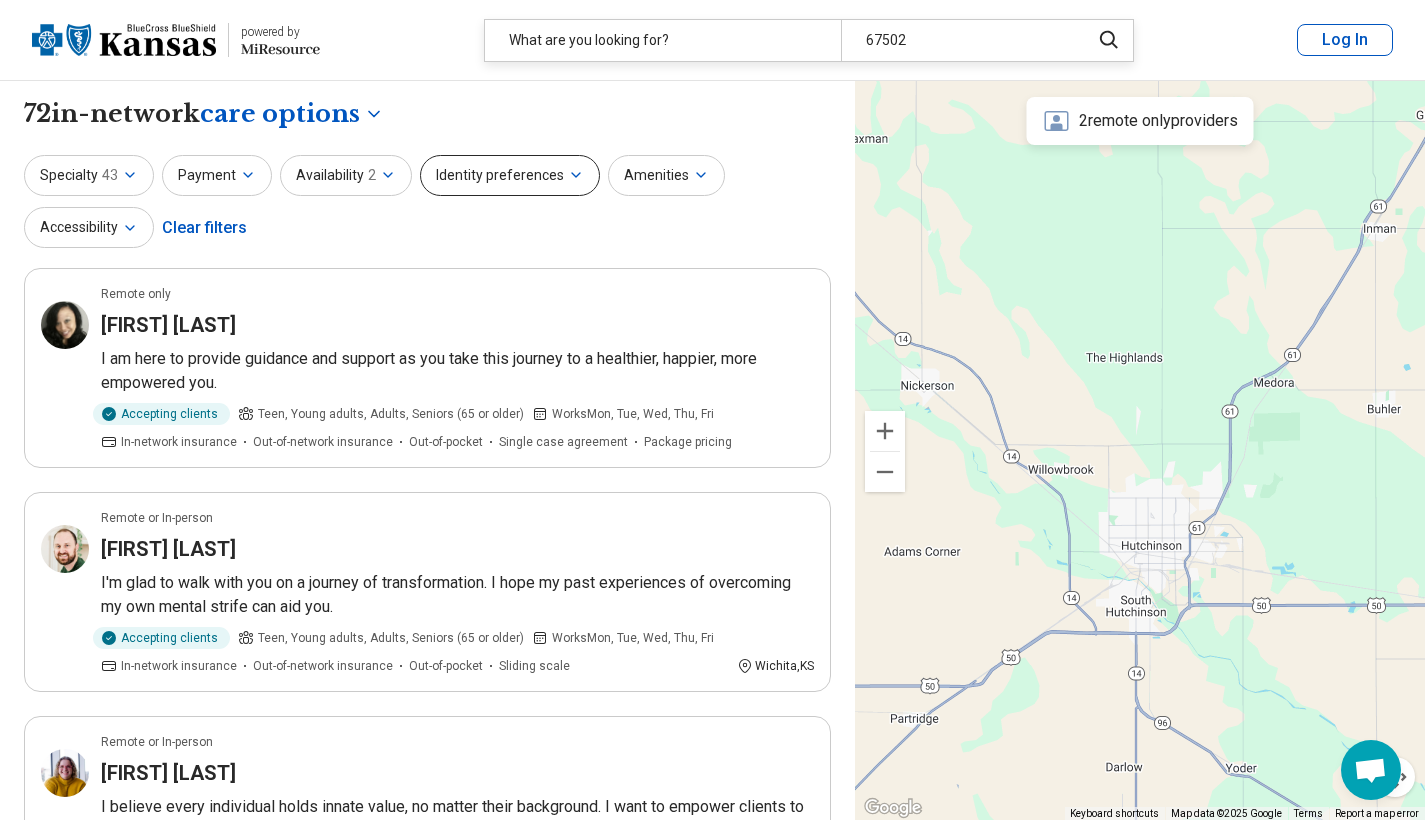 click on "Identity preferences" at bounding box center [510, 175] 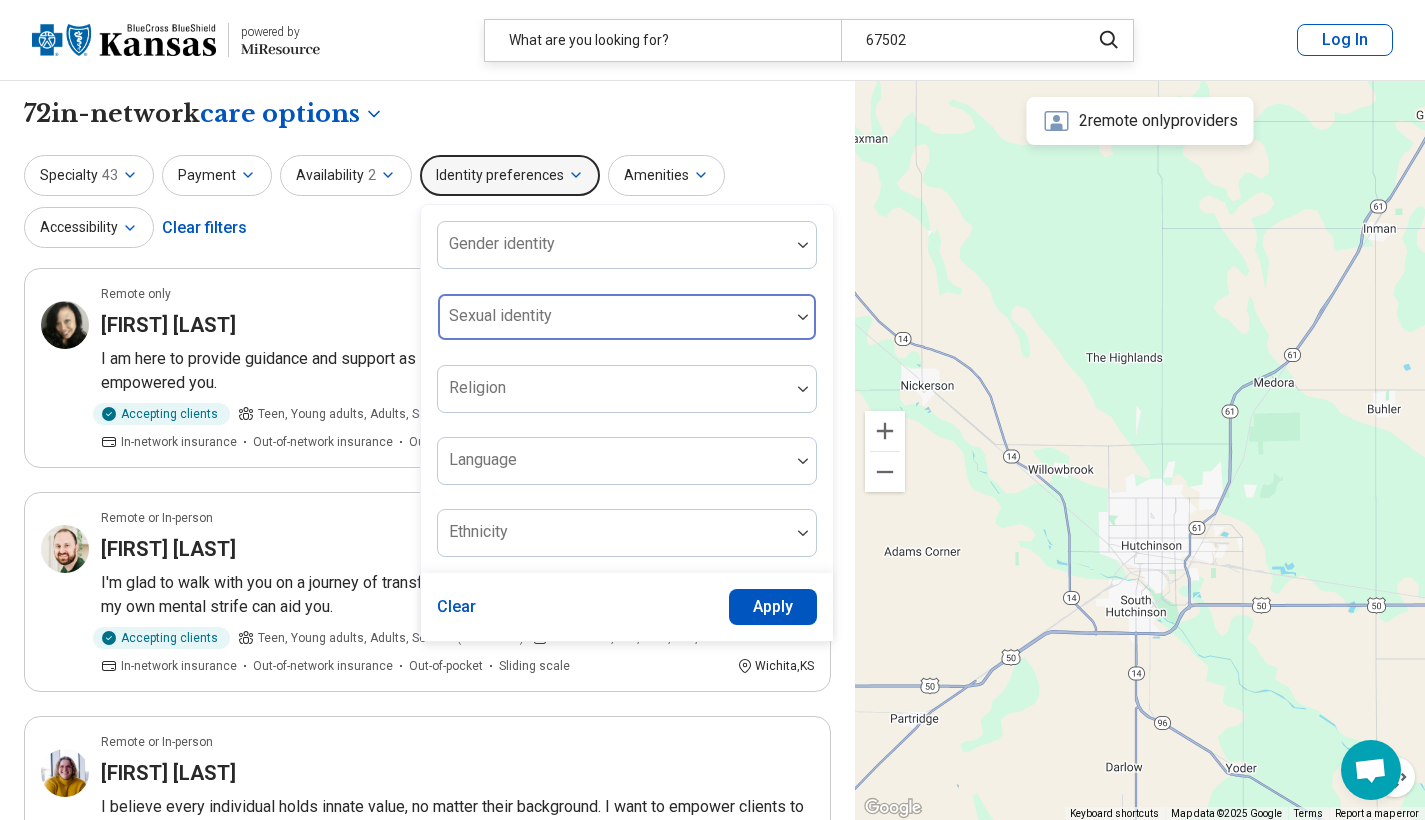scroll, scrollTop: 0, scrollLeft: 0, axis: both 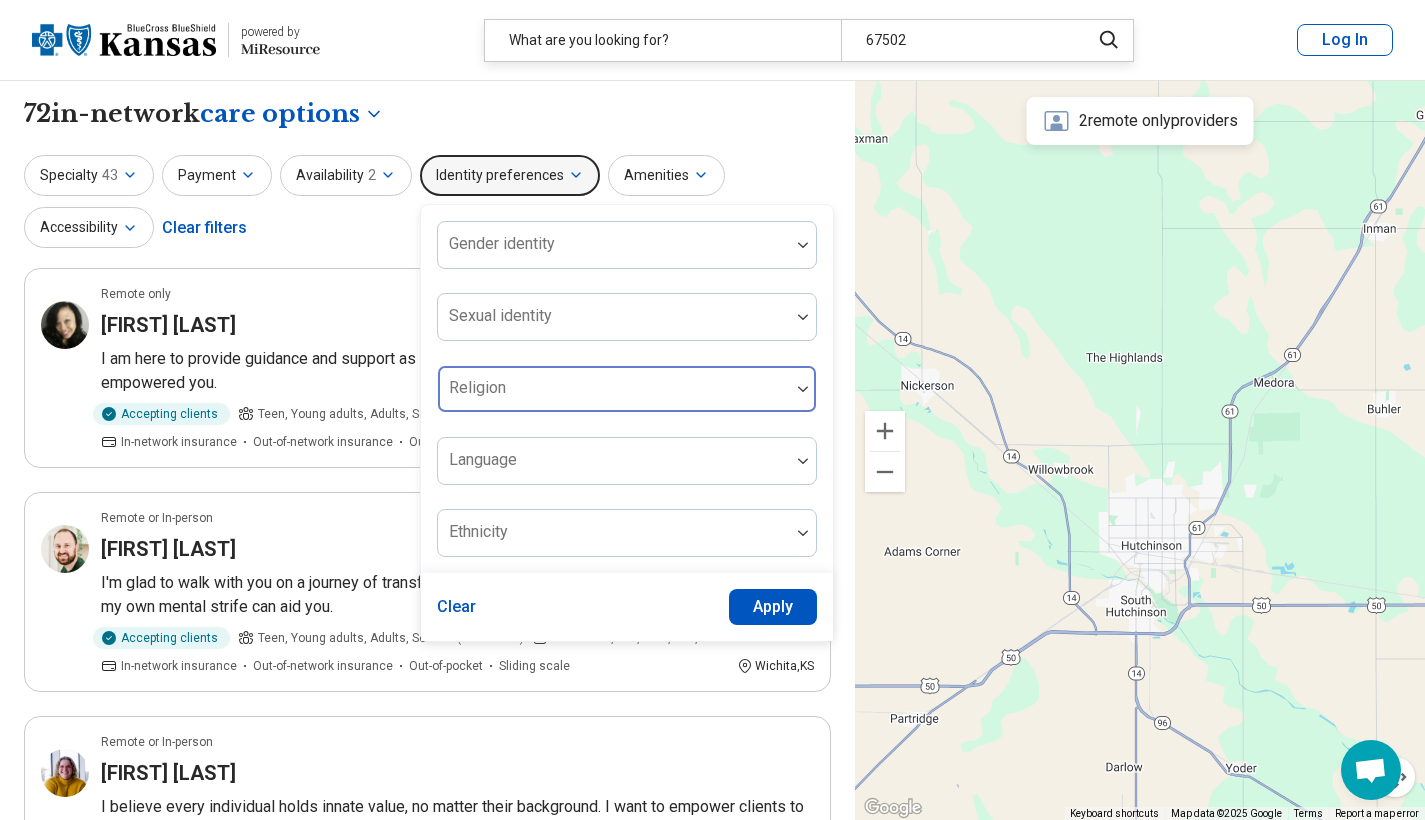 click at bounding box center [614, 397] 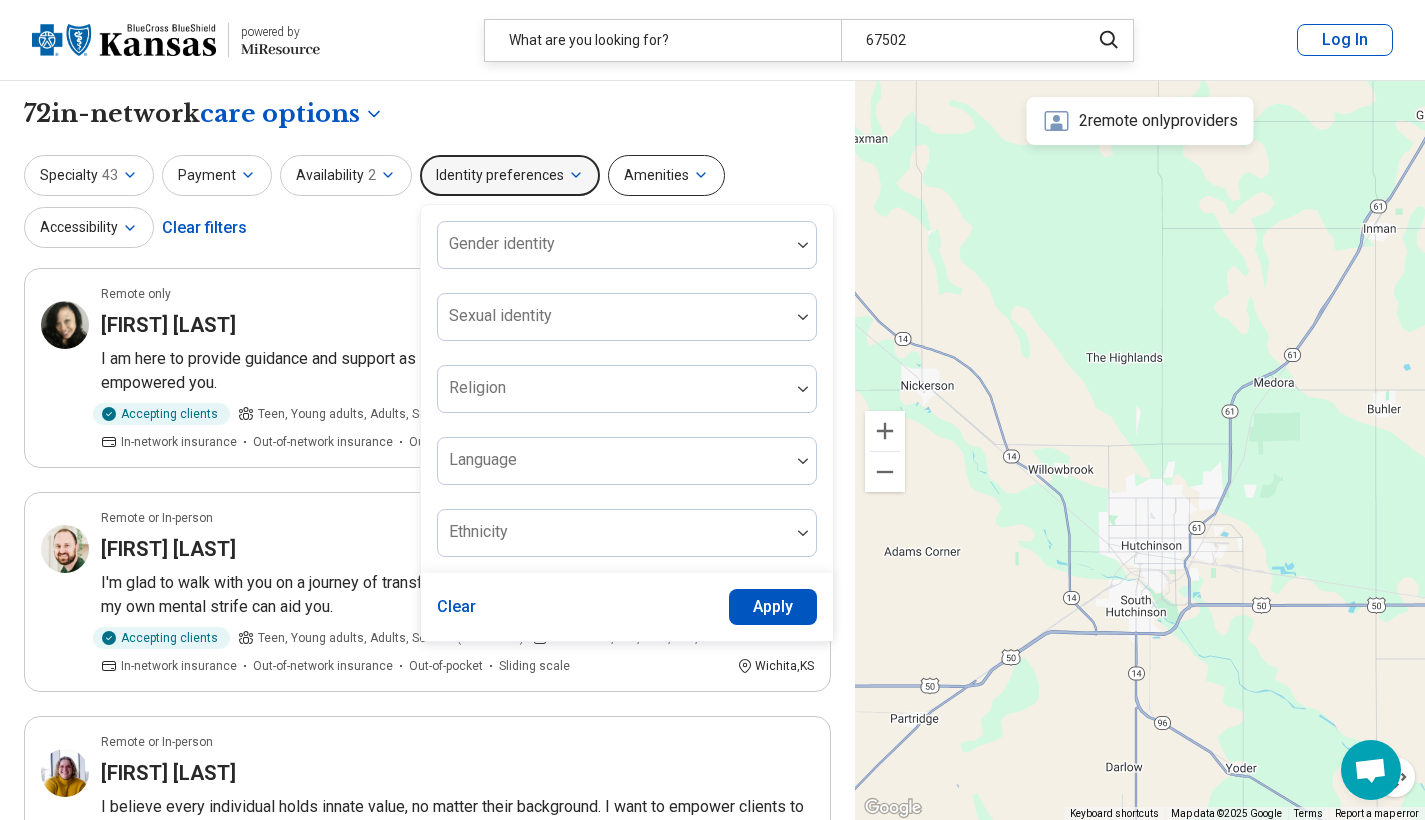 click on "Amenities" at bounding box center (666, 175) 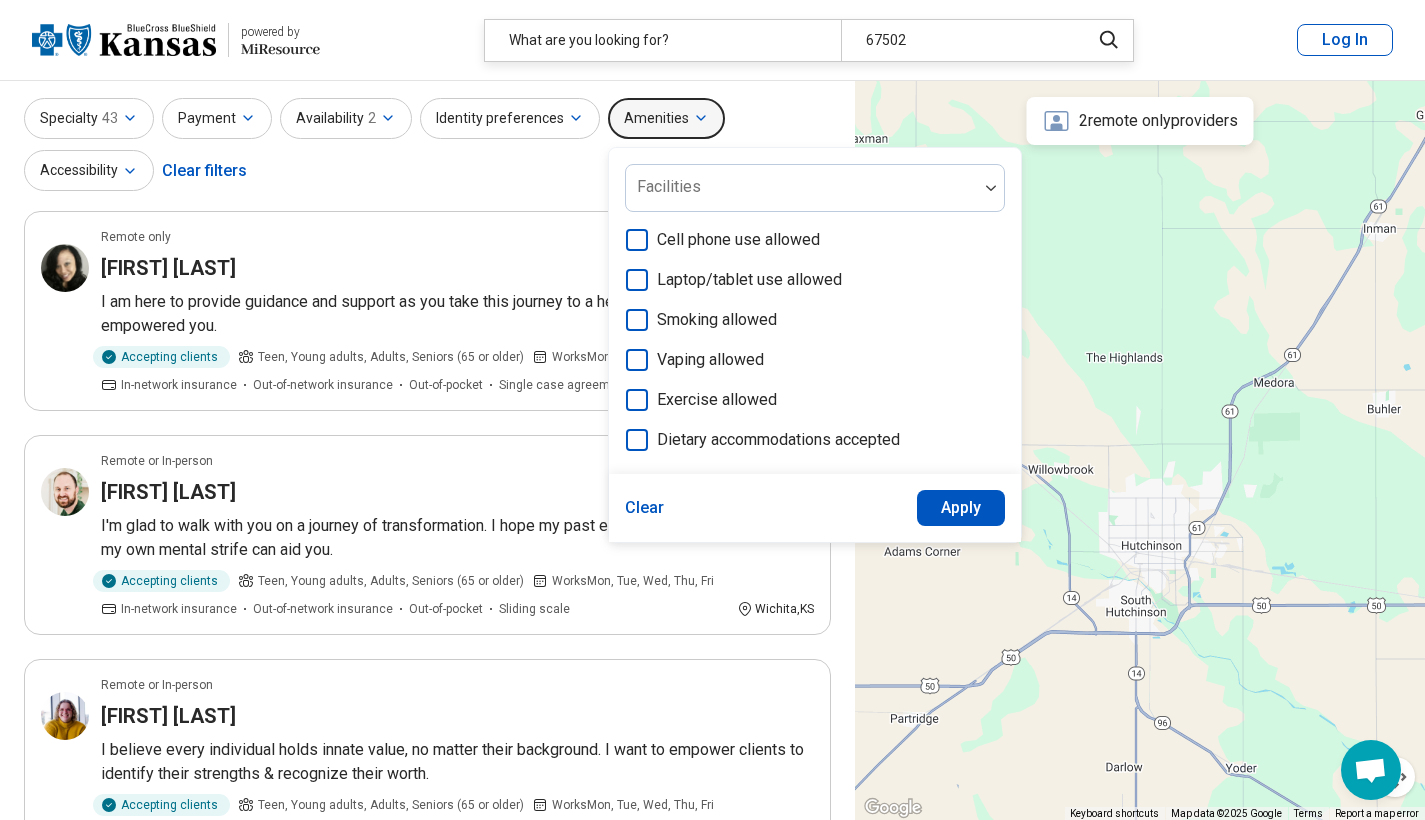 scroll, scrollTop: 58, scrollLeft: 0, axis: vertical 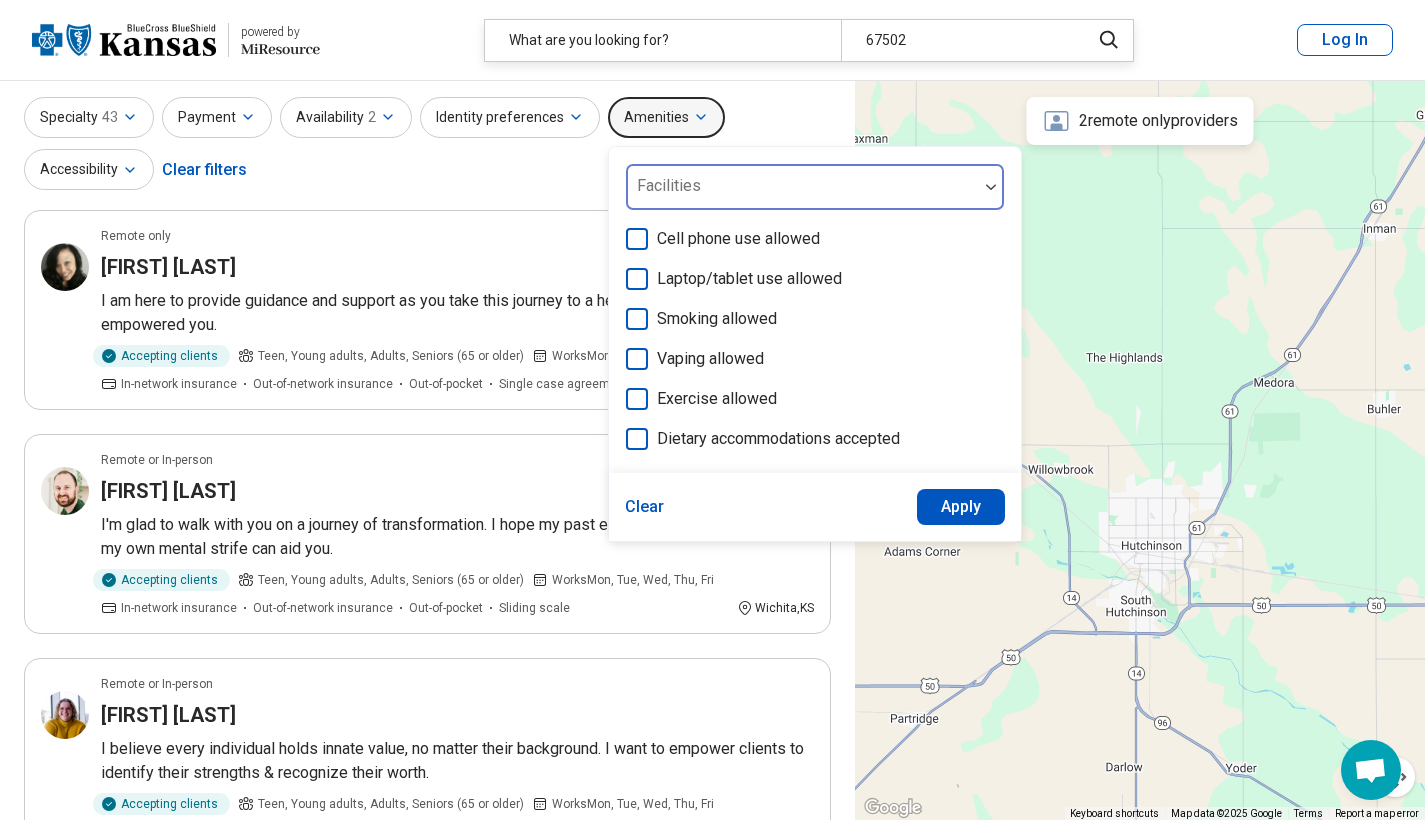 click at bounding box center (802, 195) 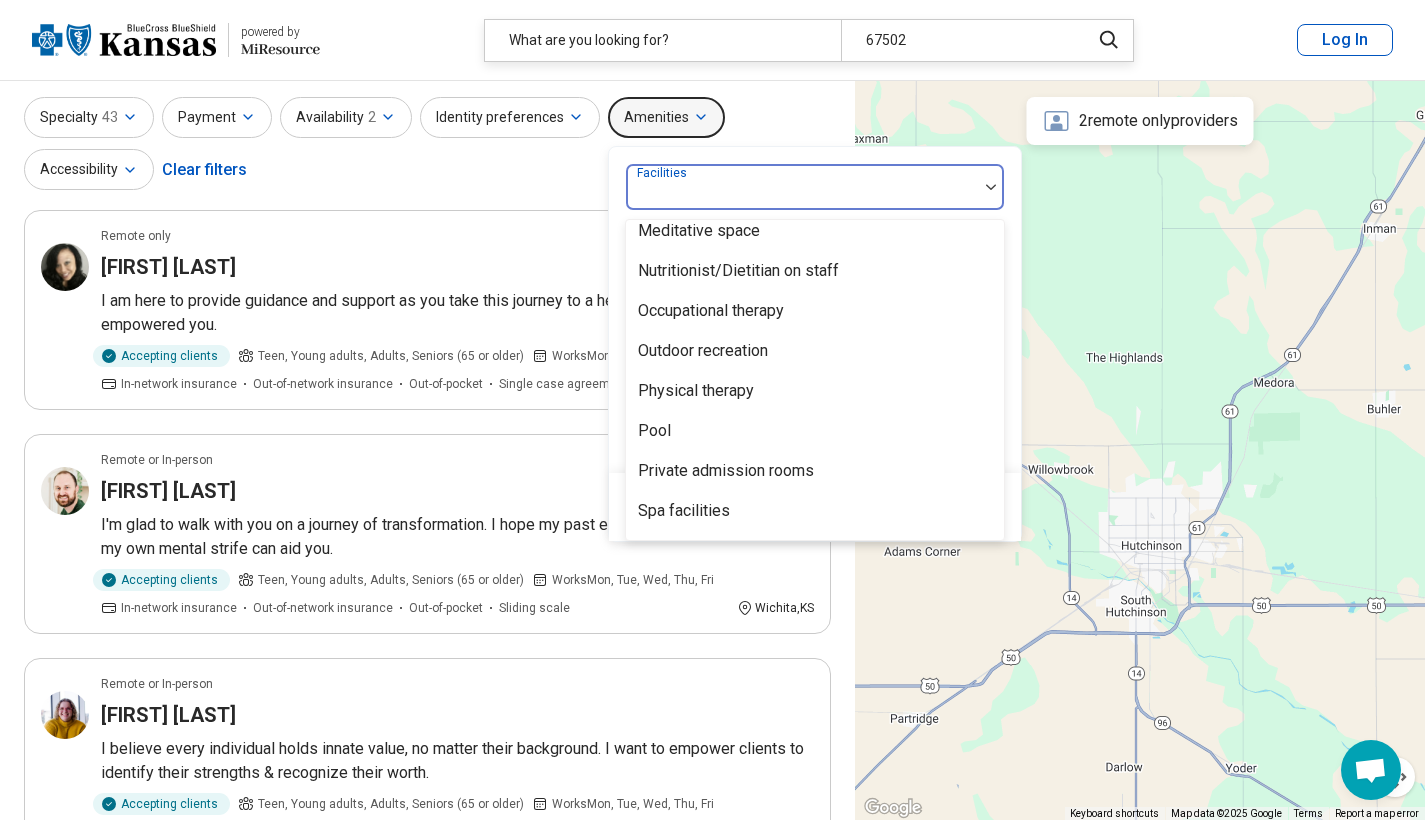 scroll, scrollTop: 576, scrollLeft: 0, axis: vertical 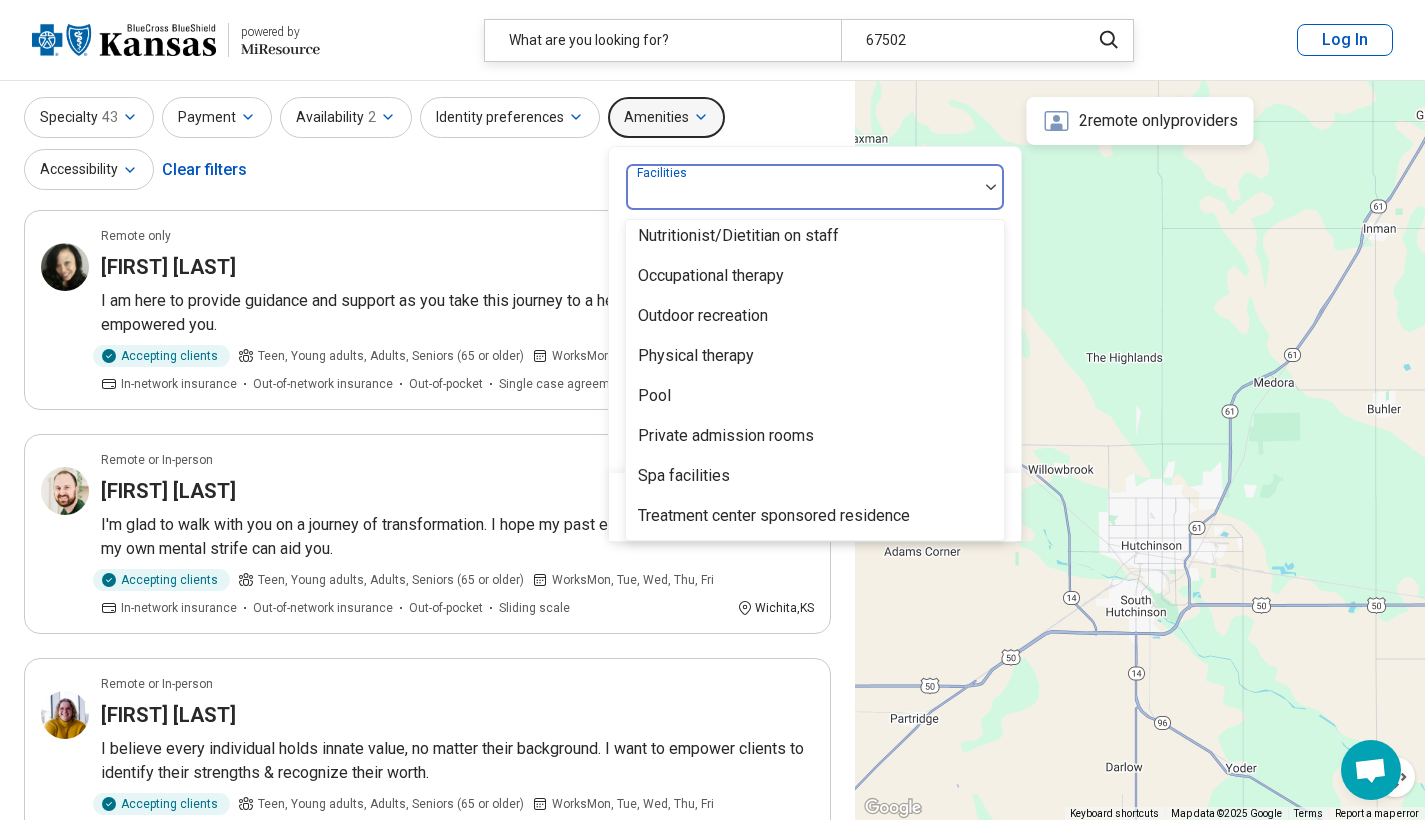 click on "**********" at bounding box center (427, 2376) 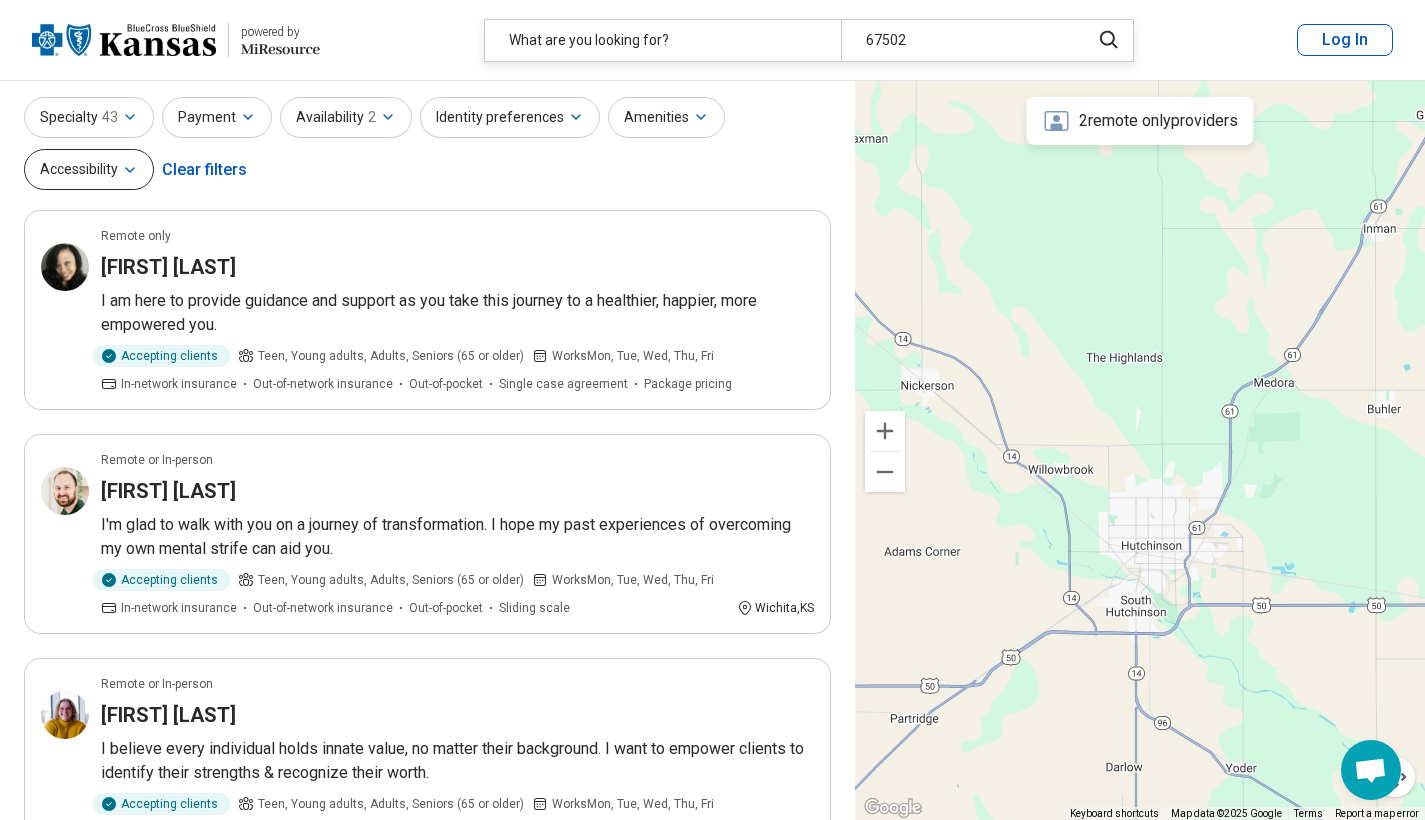 click 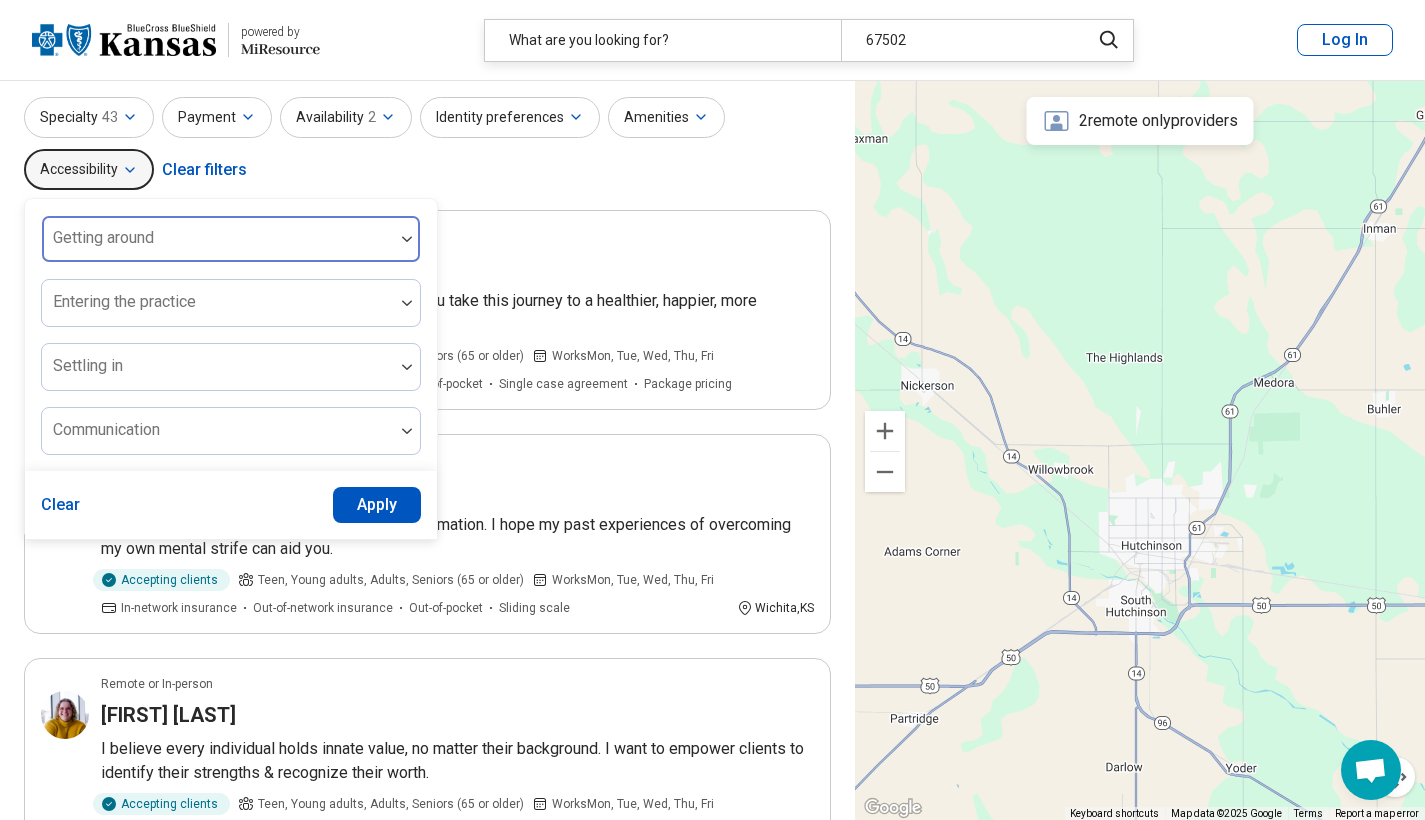 click at bounding box center [218, 239] 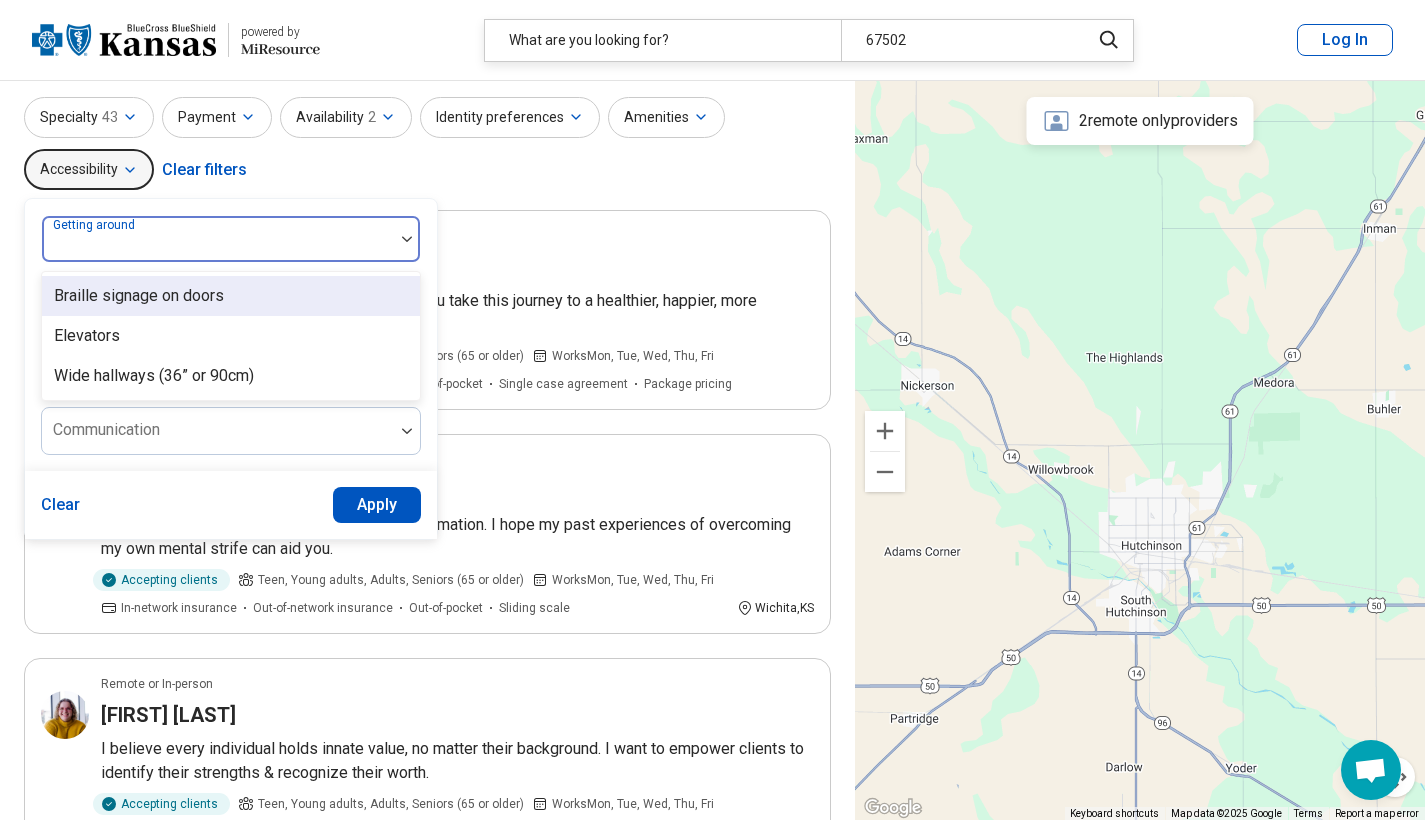 click at bounding box center (218, 239) 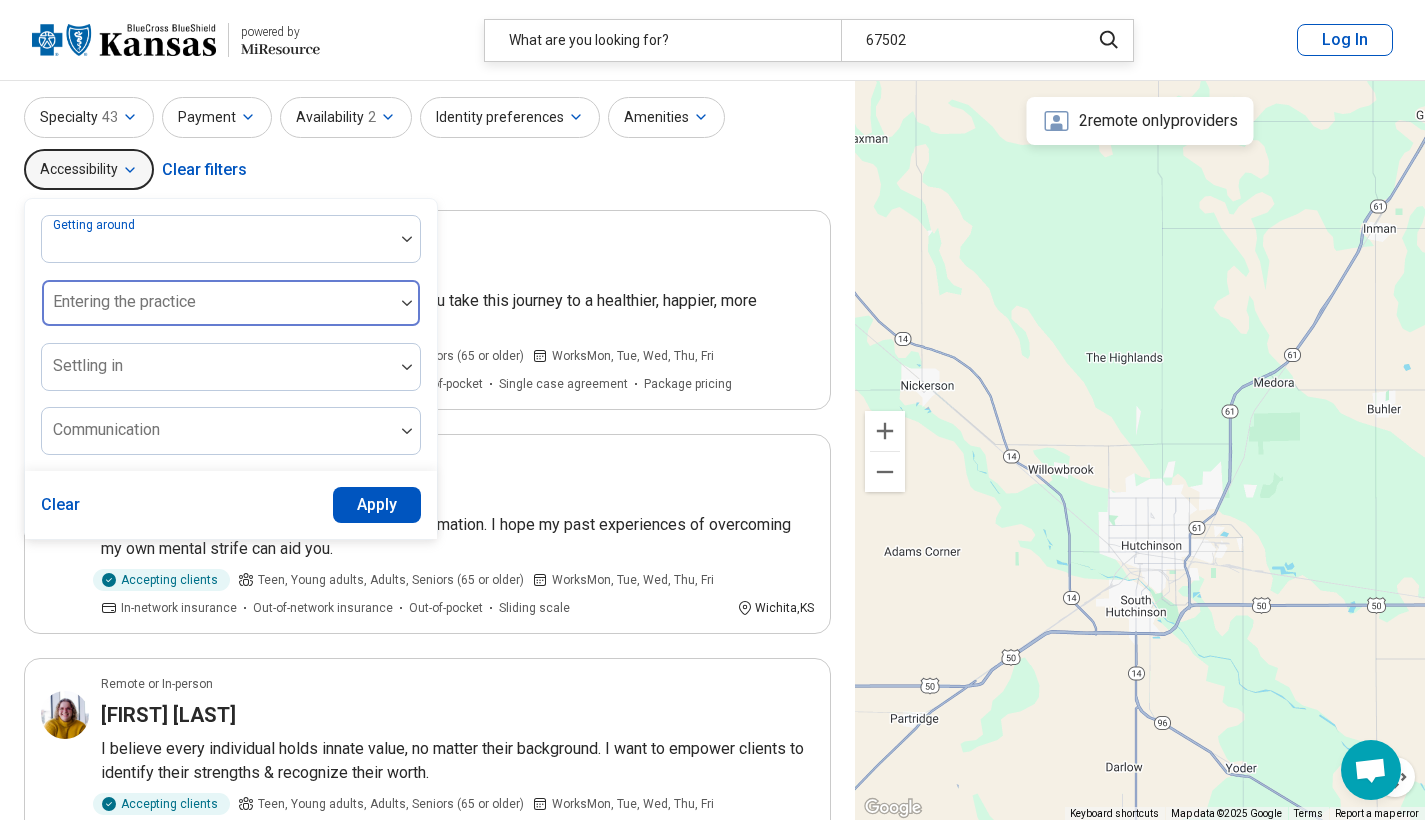 click on "Entering the practice" at bounding box center [231, 303] 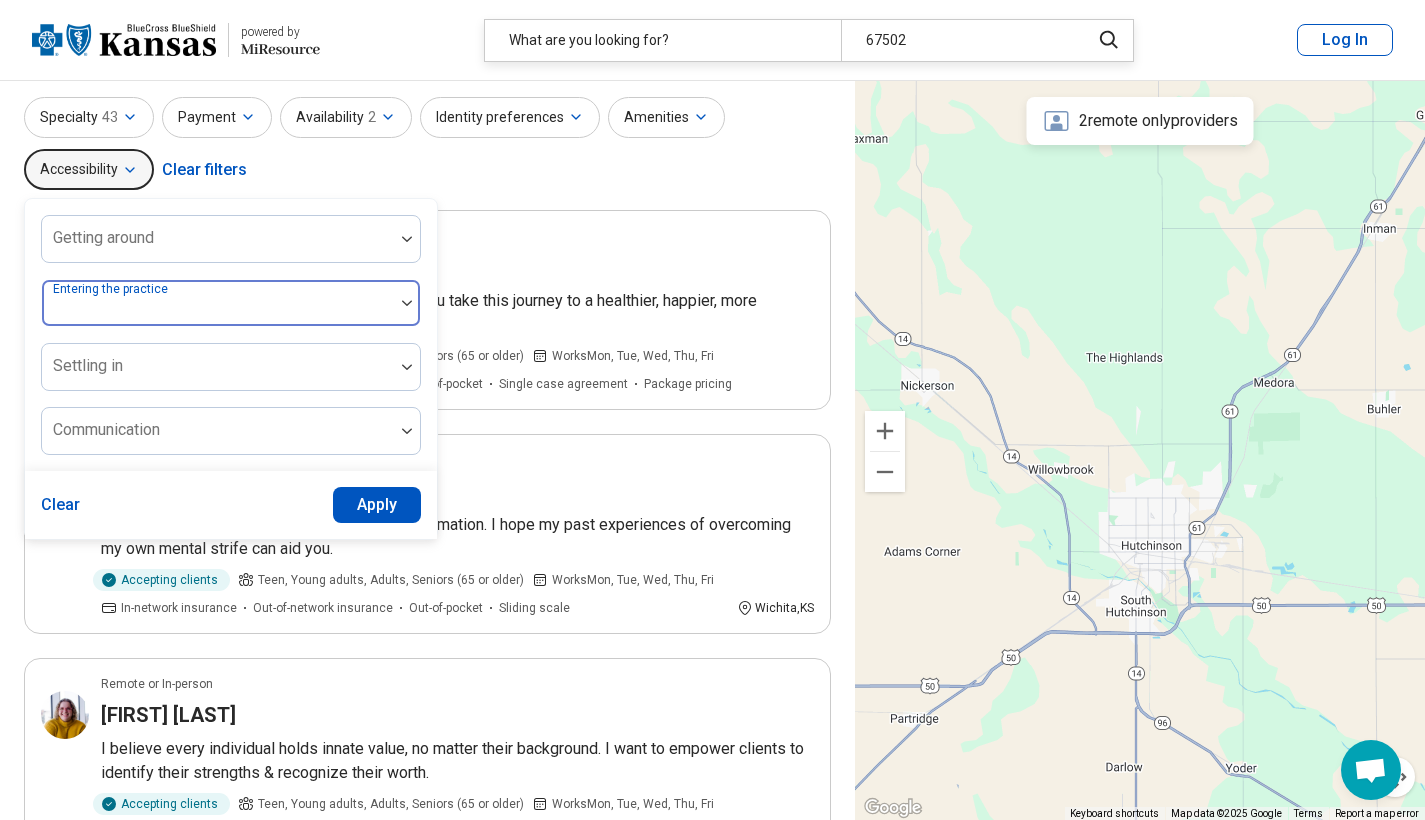 click on "Entering the practice" at bounding box center [112, 289] 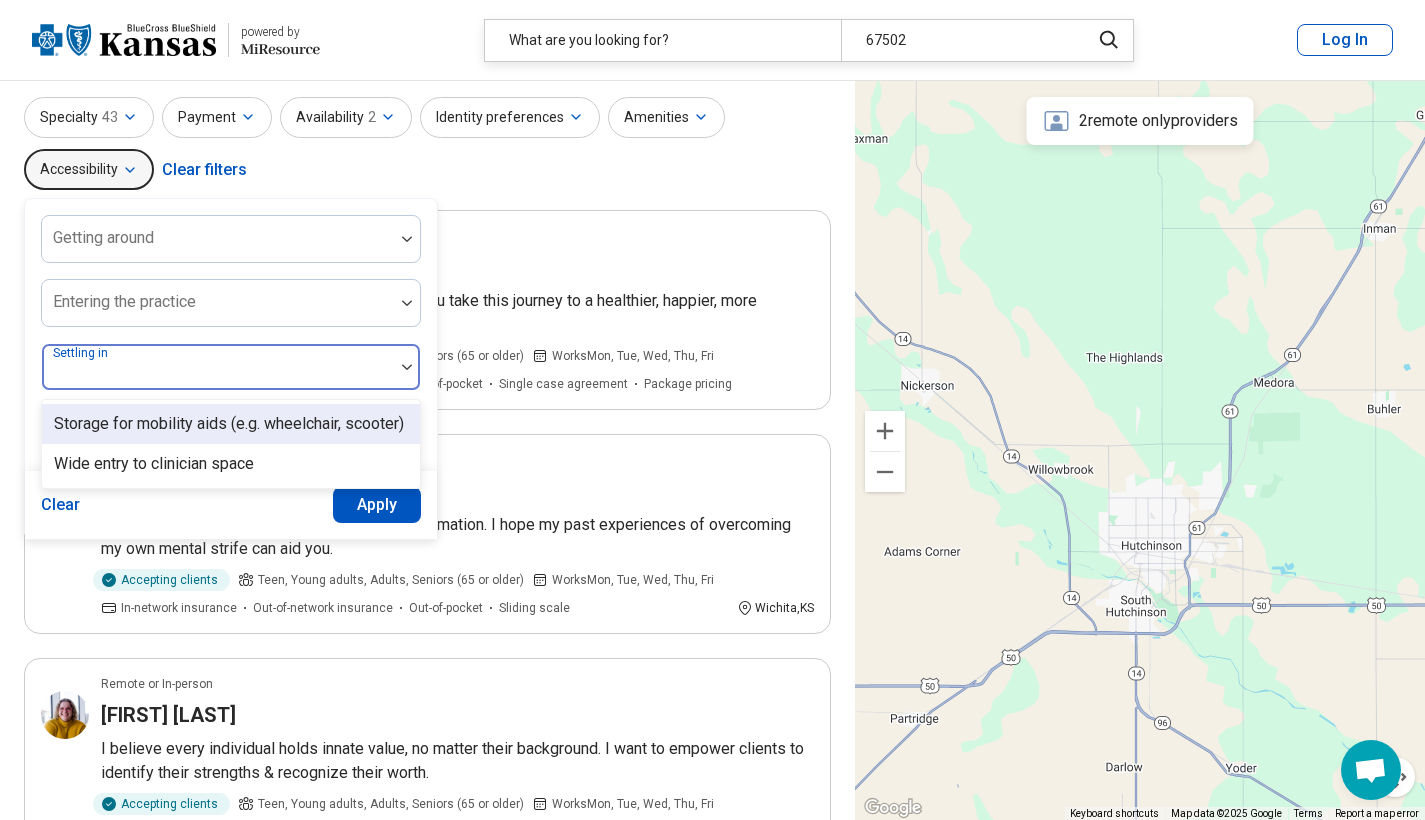 click at bounding box center [218, 367] 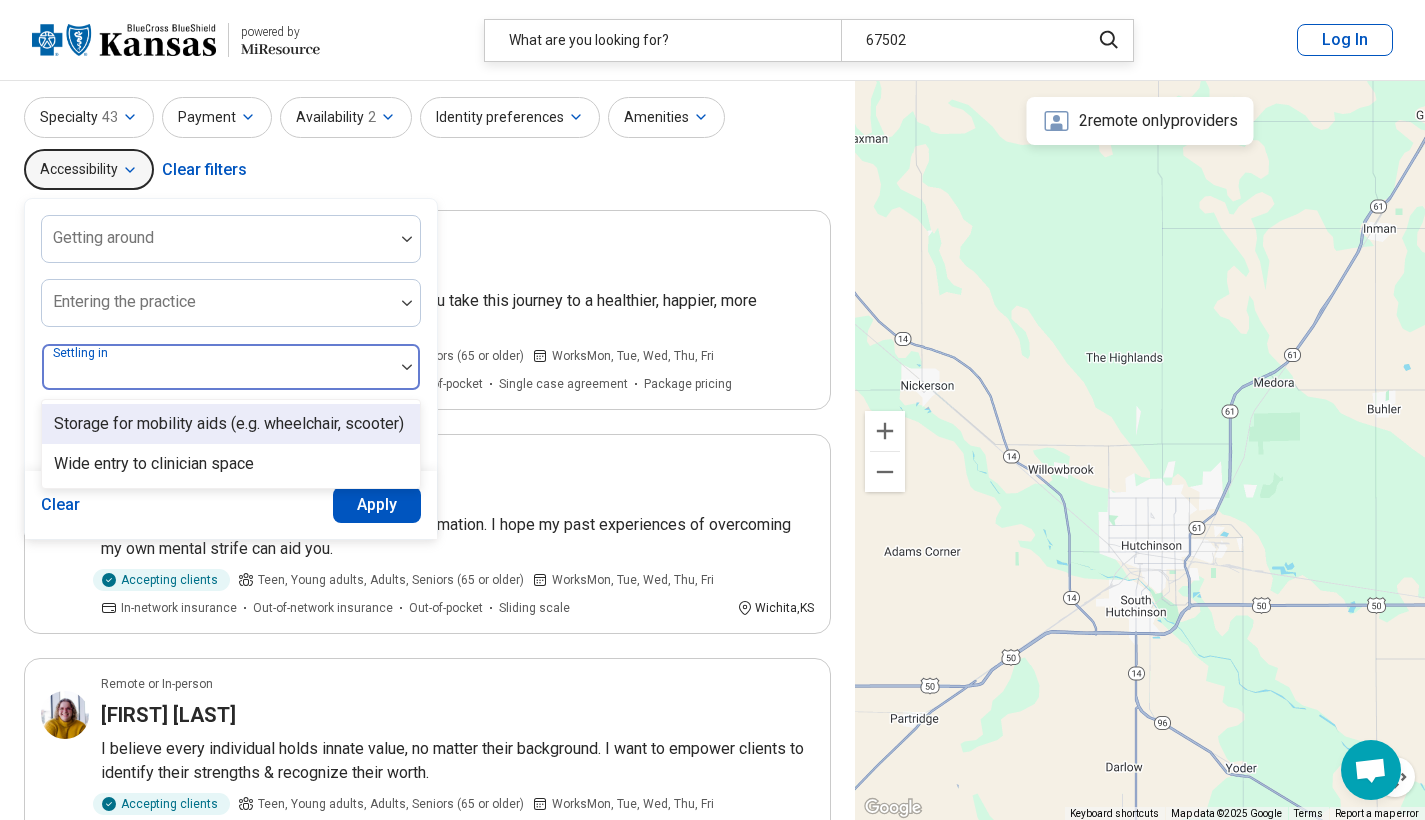 click at bounding box center [218, 367] 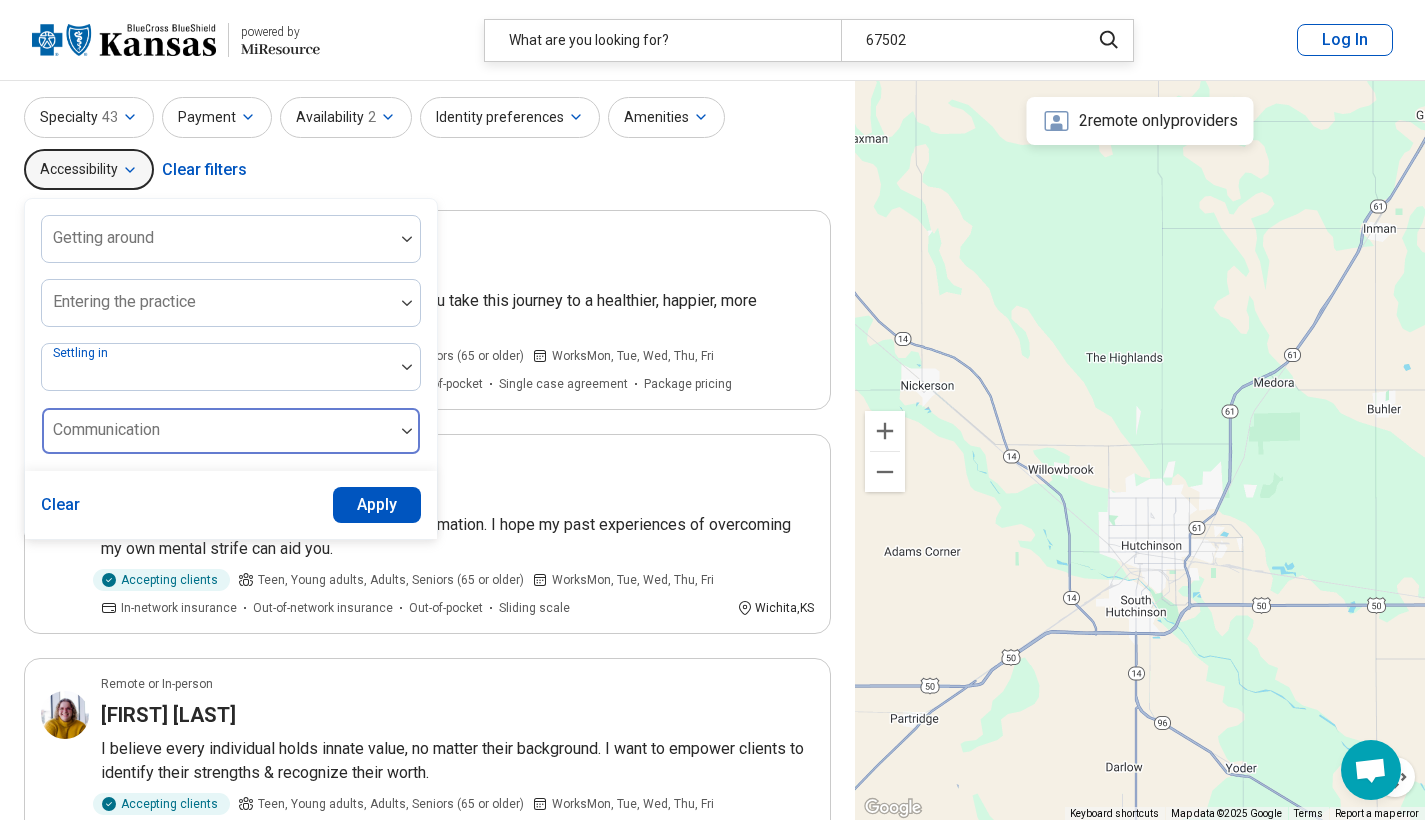 click on "Communication" at bounding box center (231, 431) 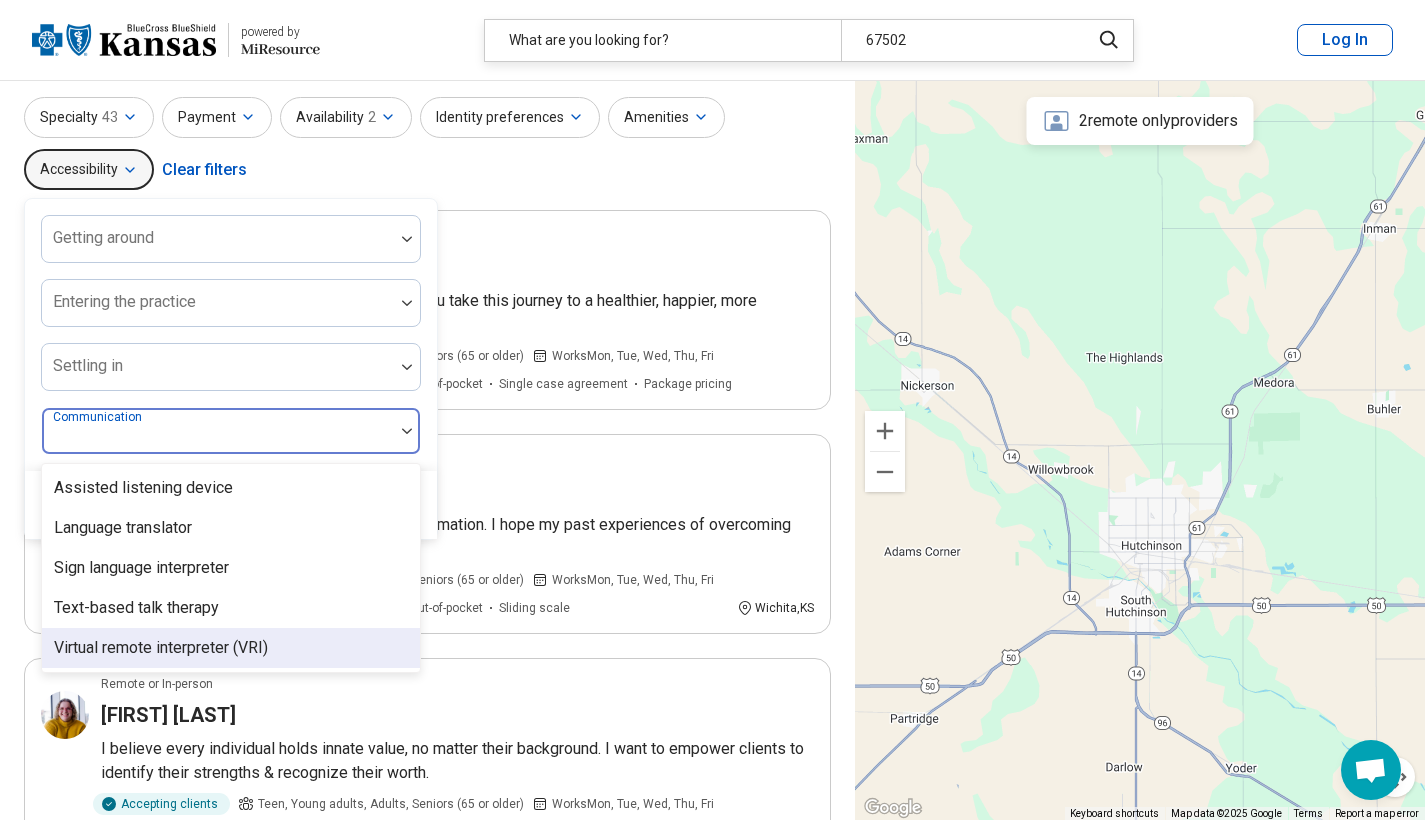 click on "**********" at bounding box center (427, 2376) 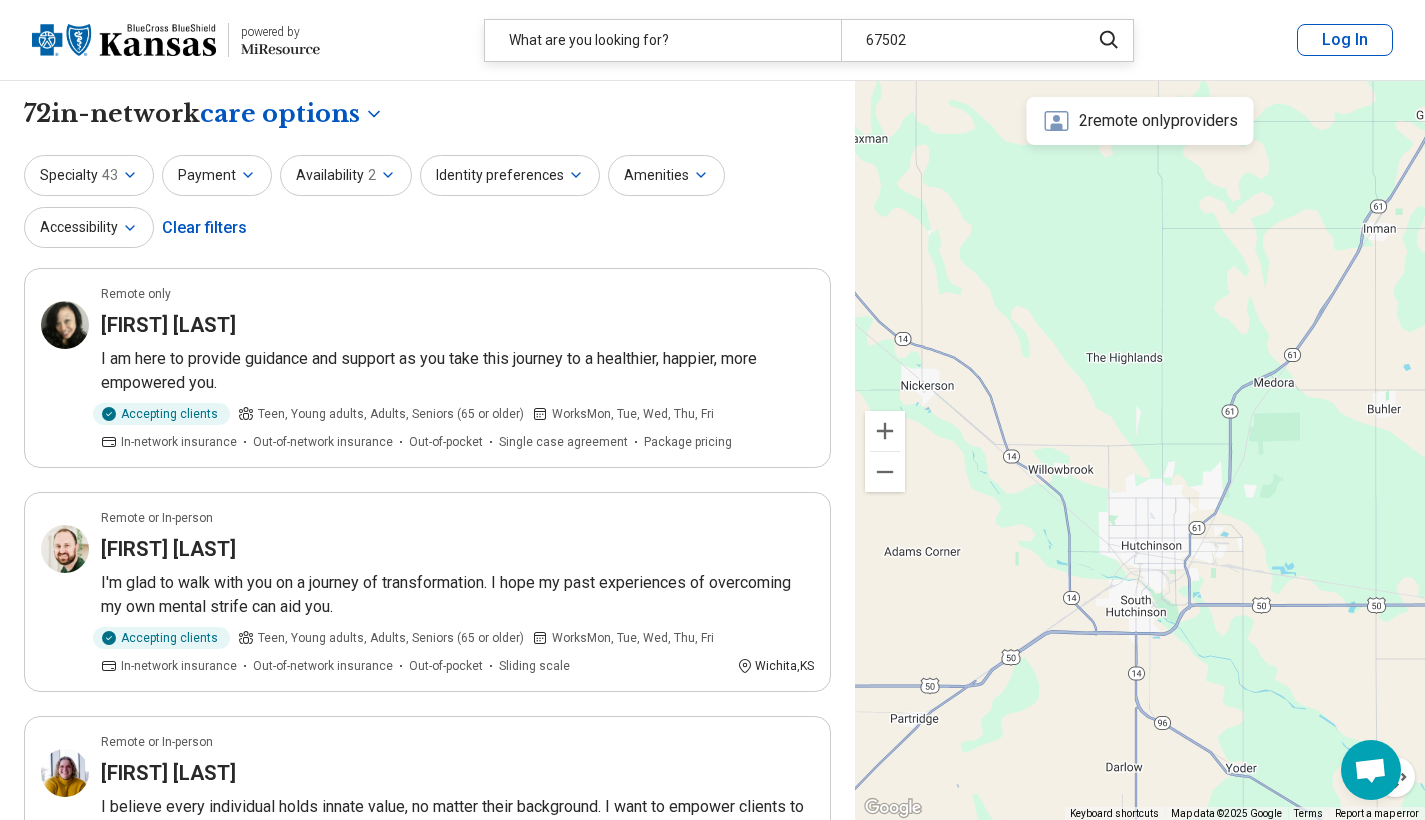 scroll, scrollTop: 0, scrollLeft: 0, axis: both 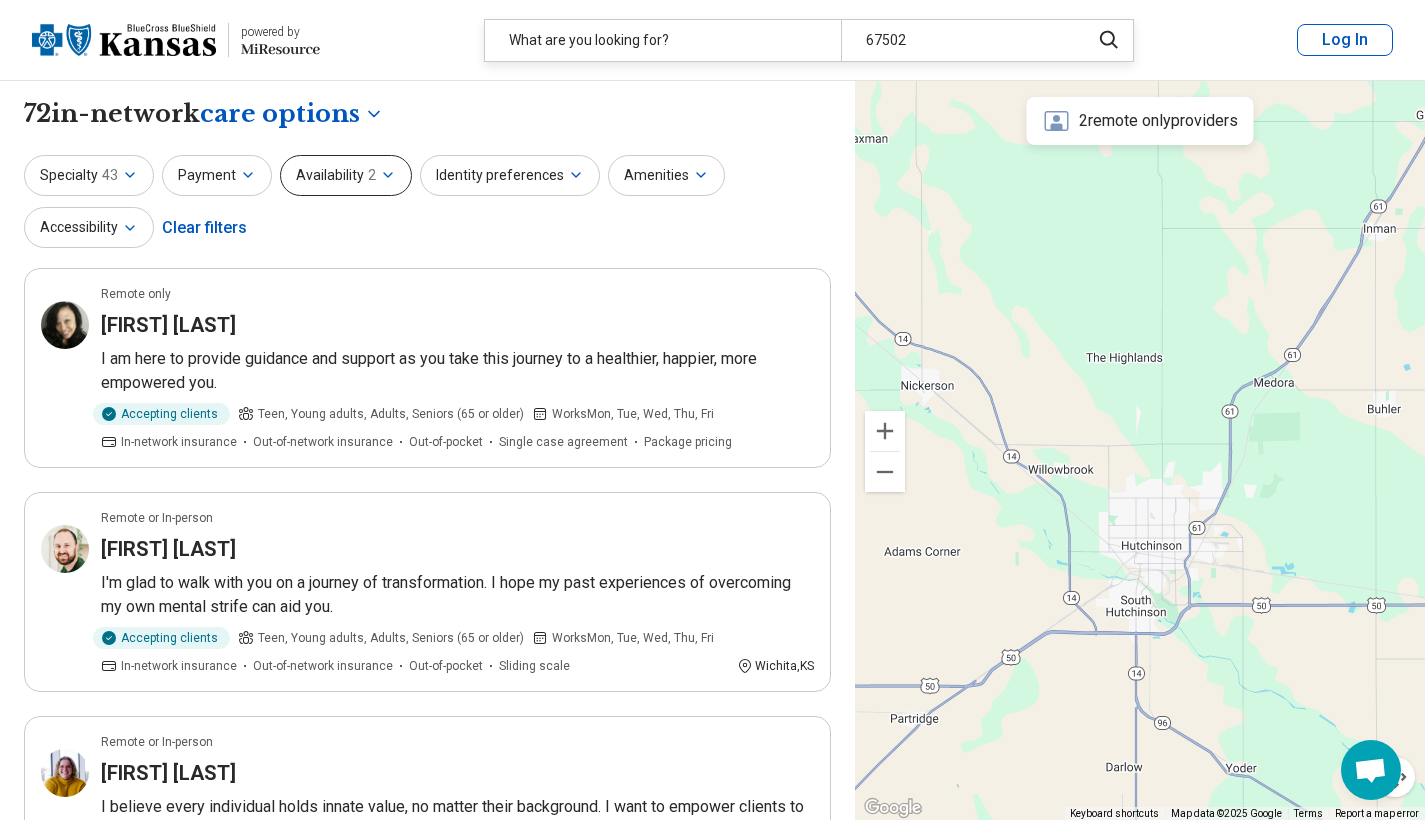 click on "Availability 2" at bounding box center (346, 175) 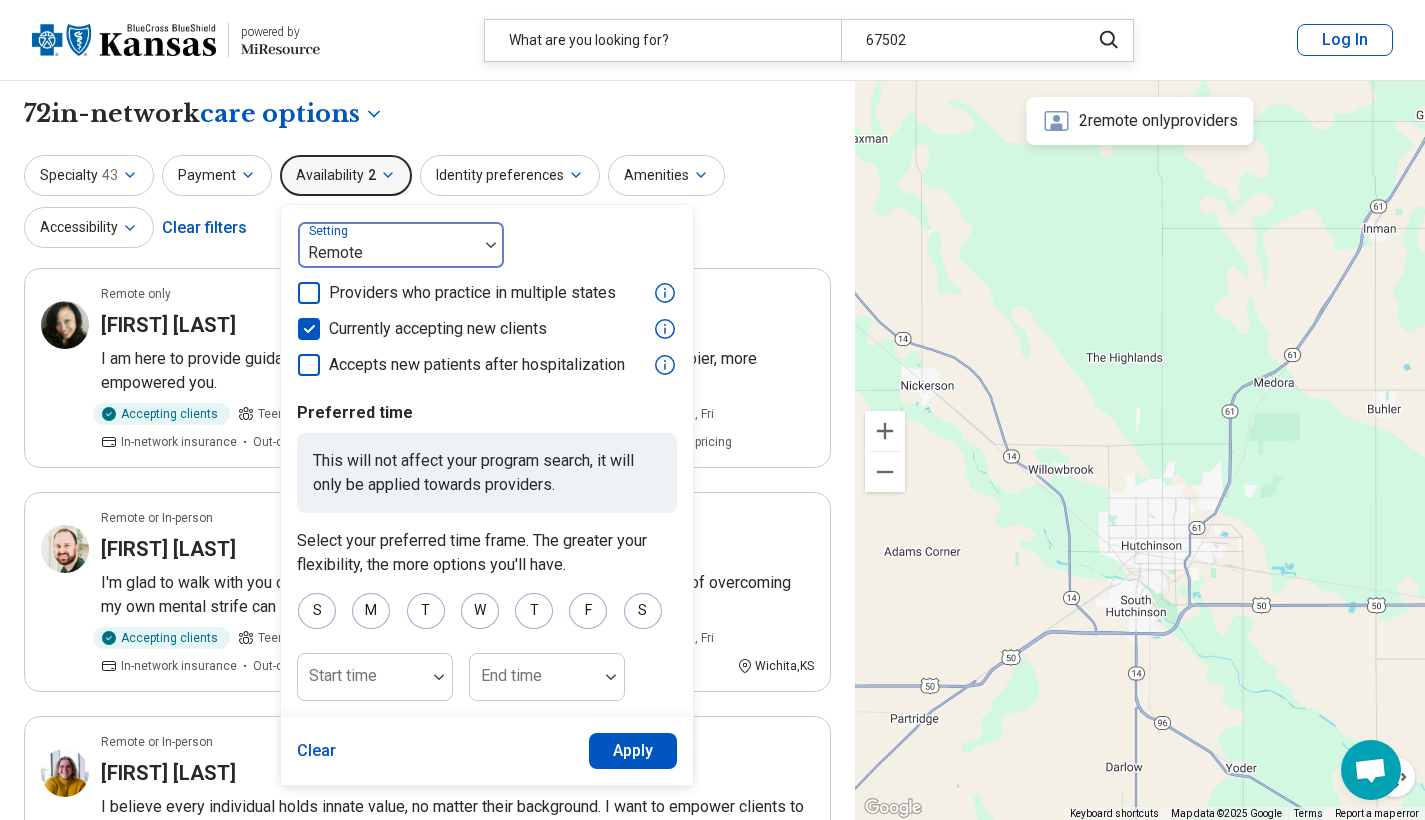 click on "Remote" at bounding box center (388, 245) 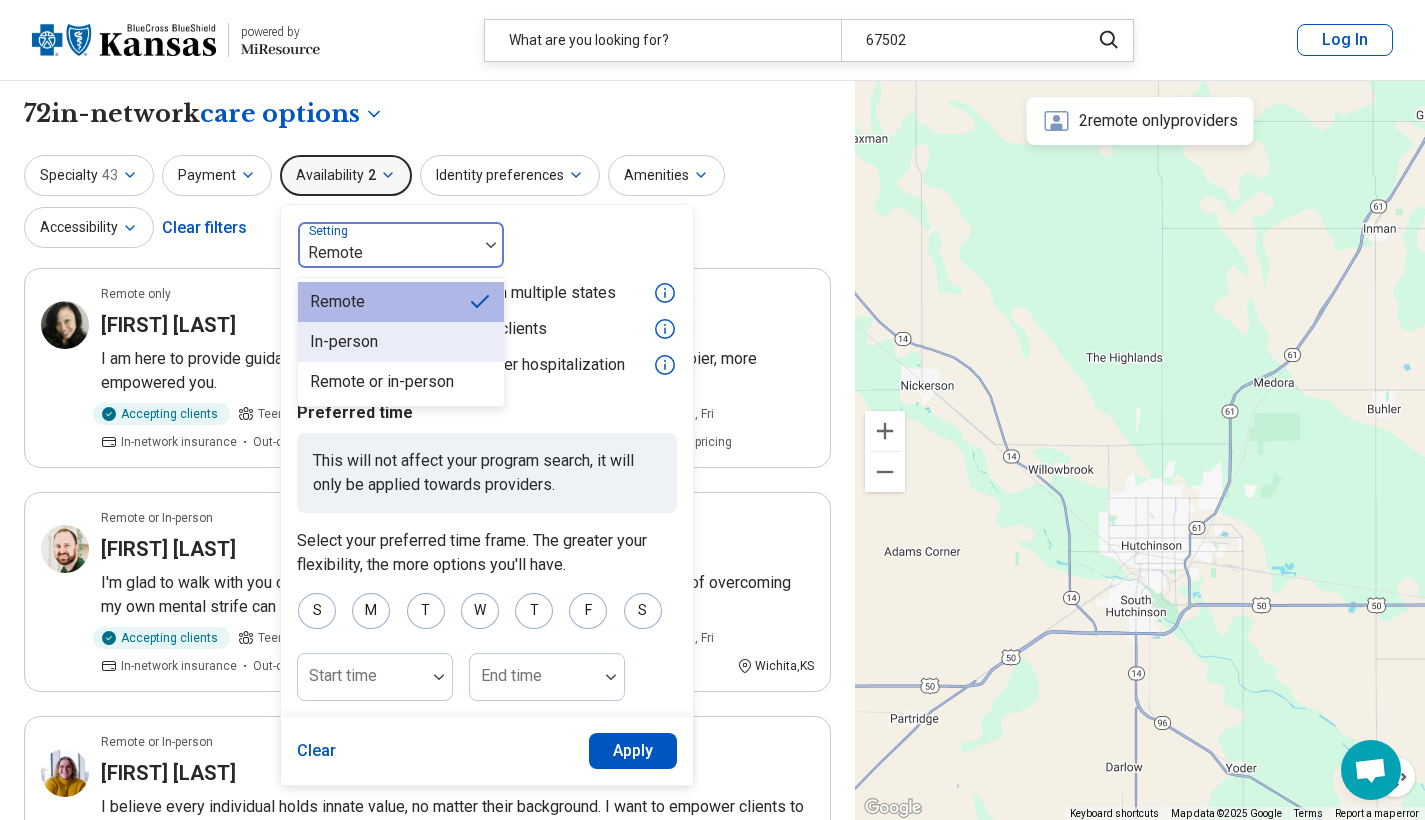 click on "In-person" at bounding box center (401, 342) 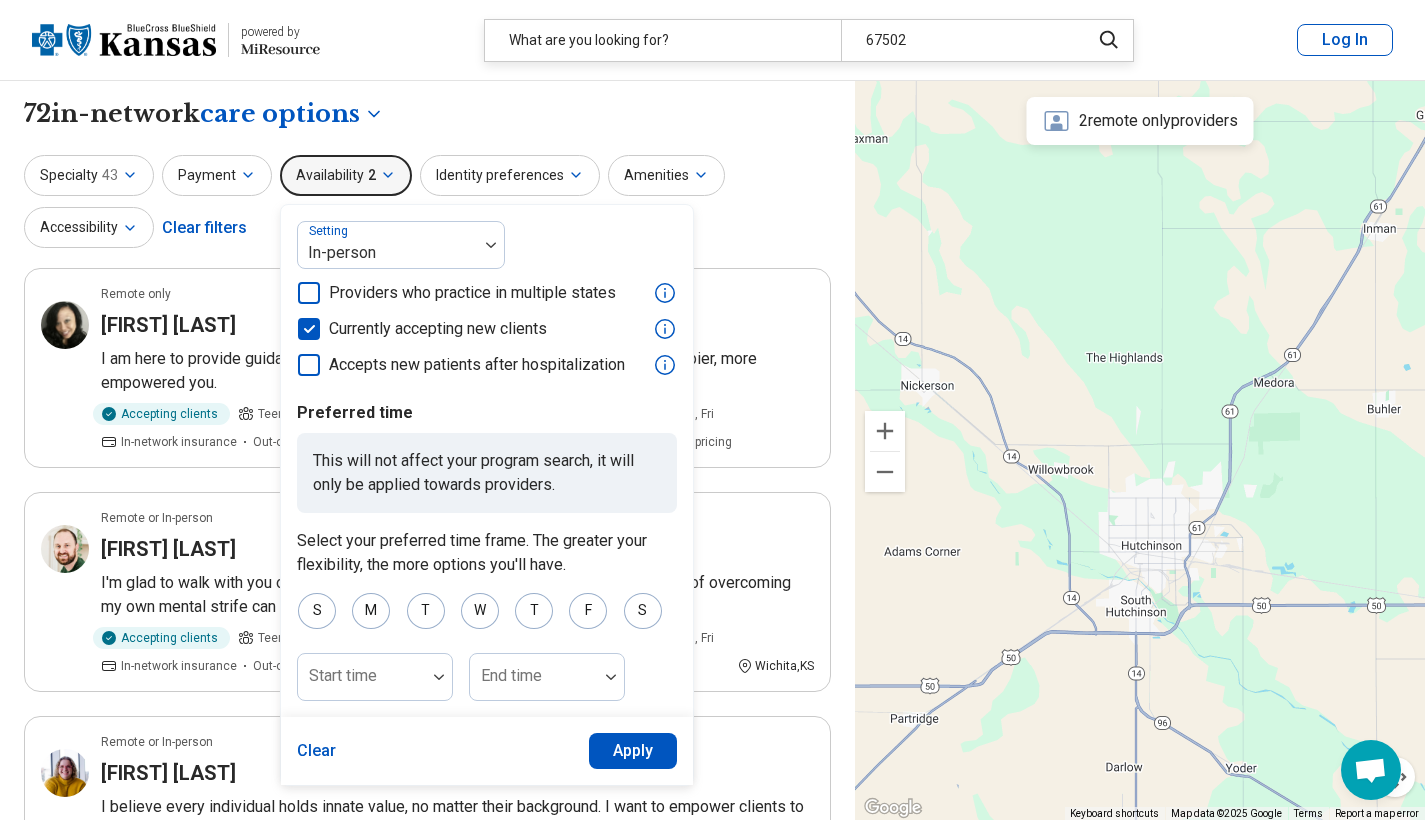click on "Apply" at bounding box center [633, 751] 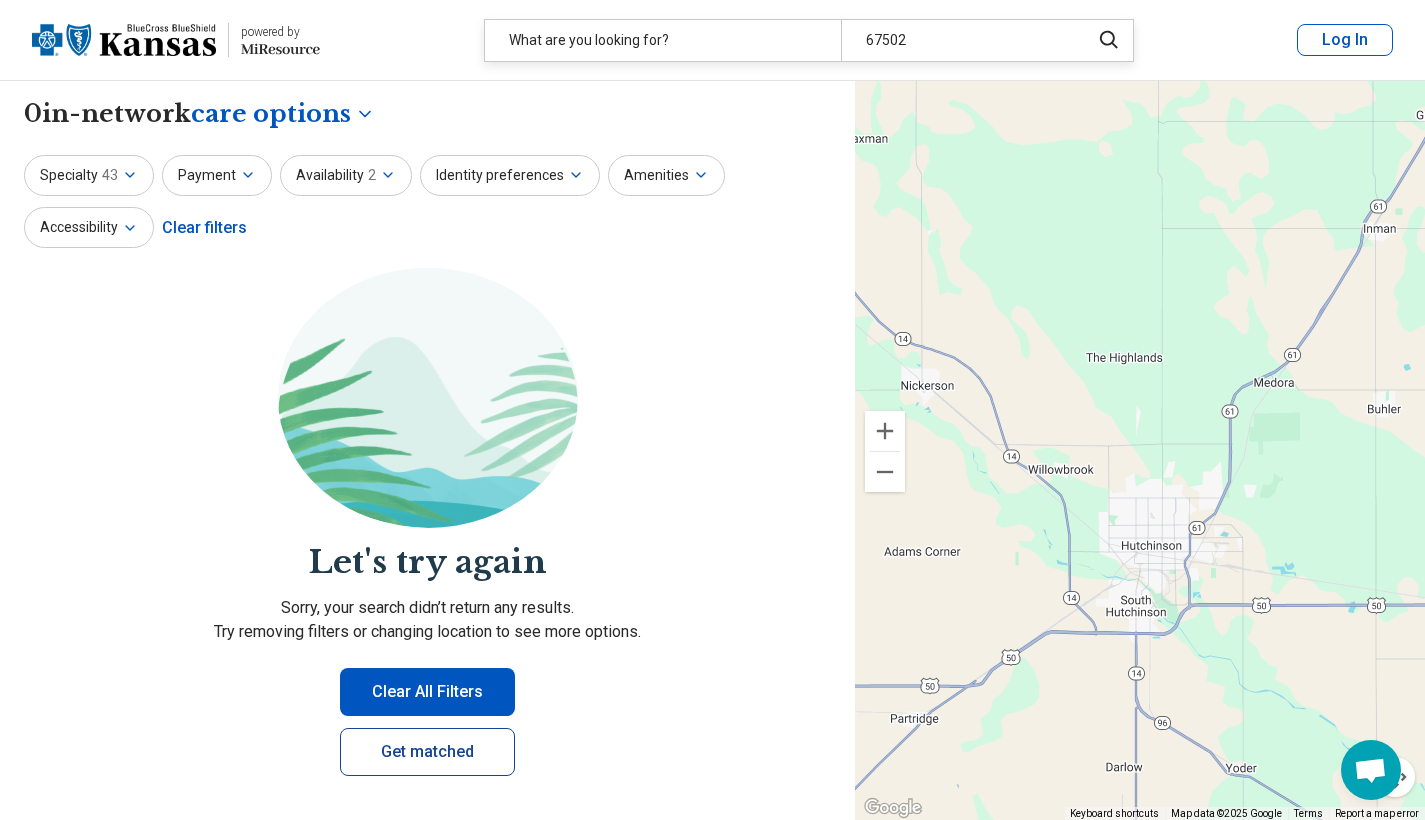 click on "Get matched" at bounding box center (427, 752) 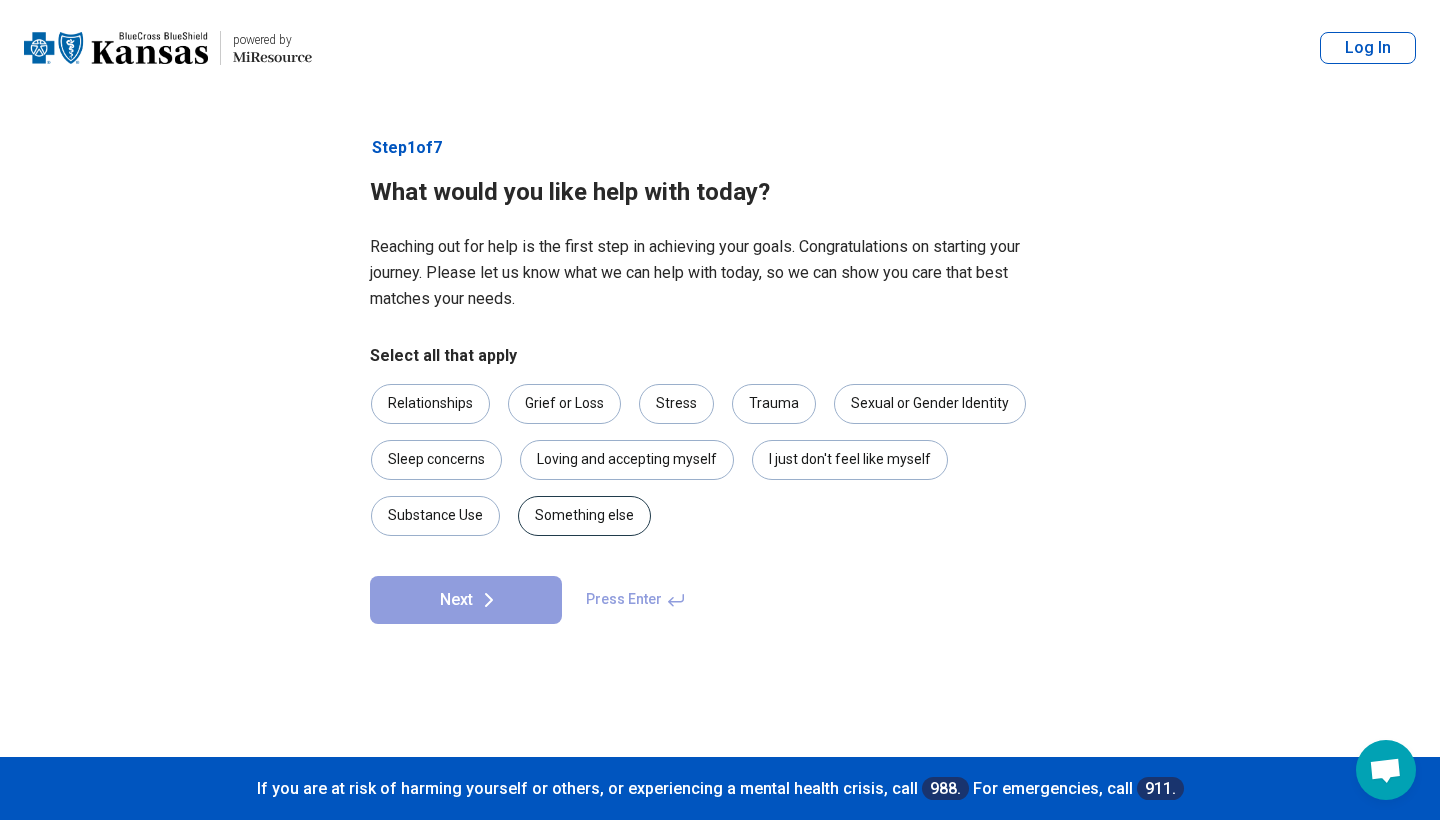 click on "Something else" at bounding box center [584, 516] 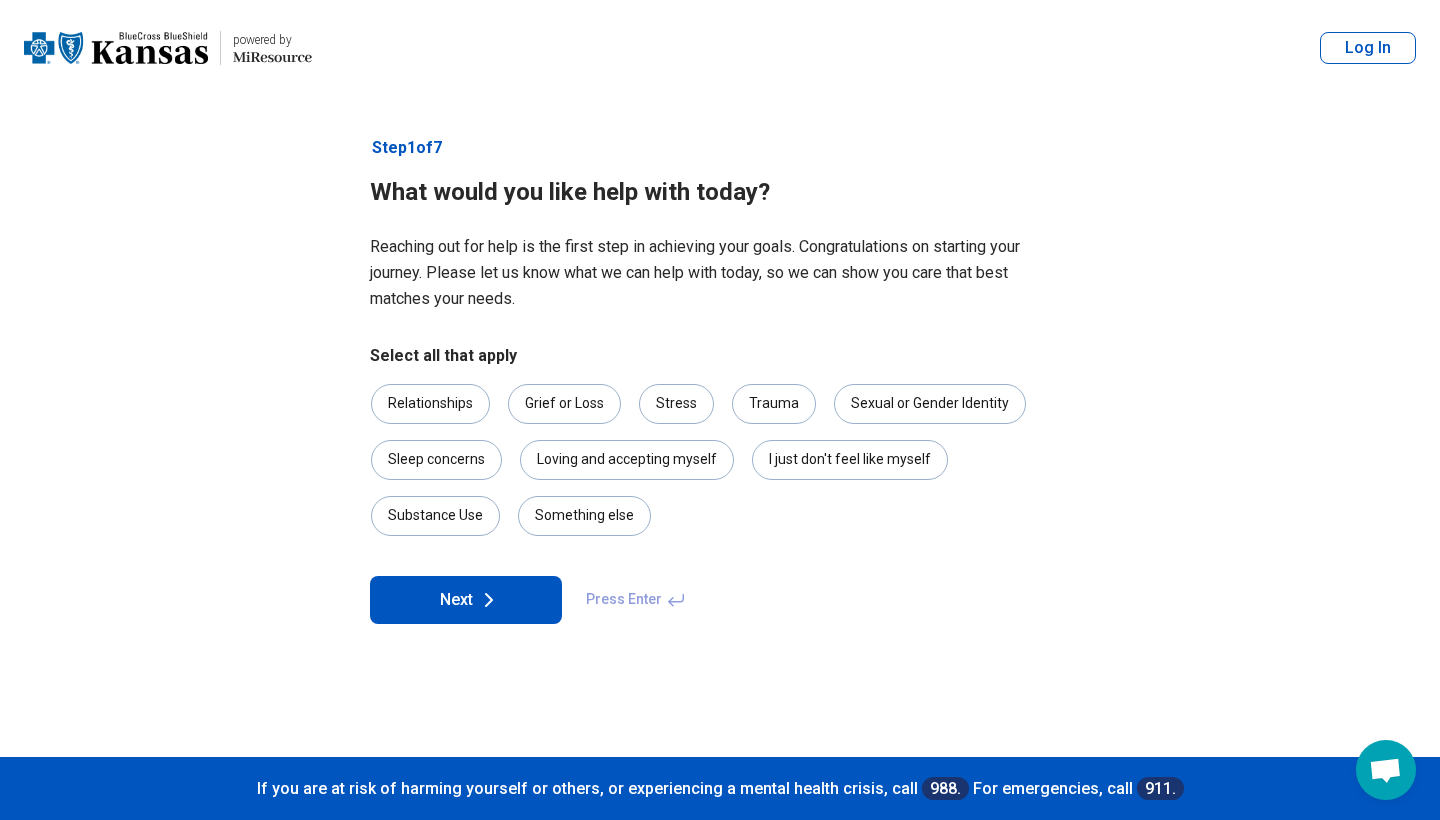 click on "Next" at bounding box center (466, 600) 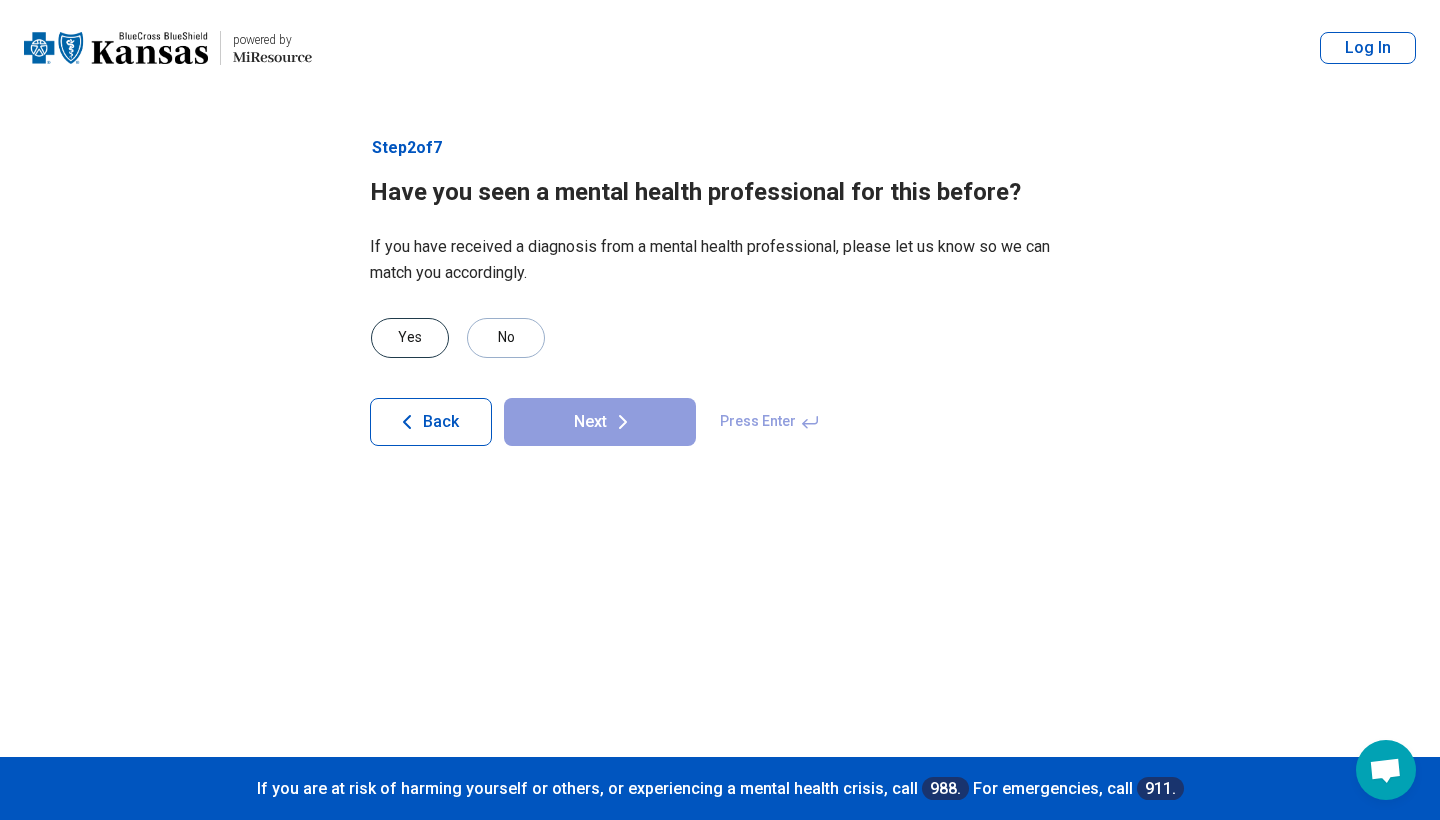 click on "Yes" at bounding box center (410, 338) 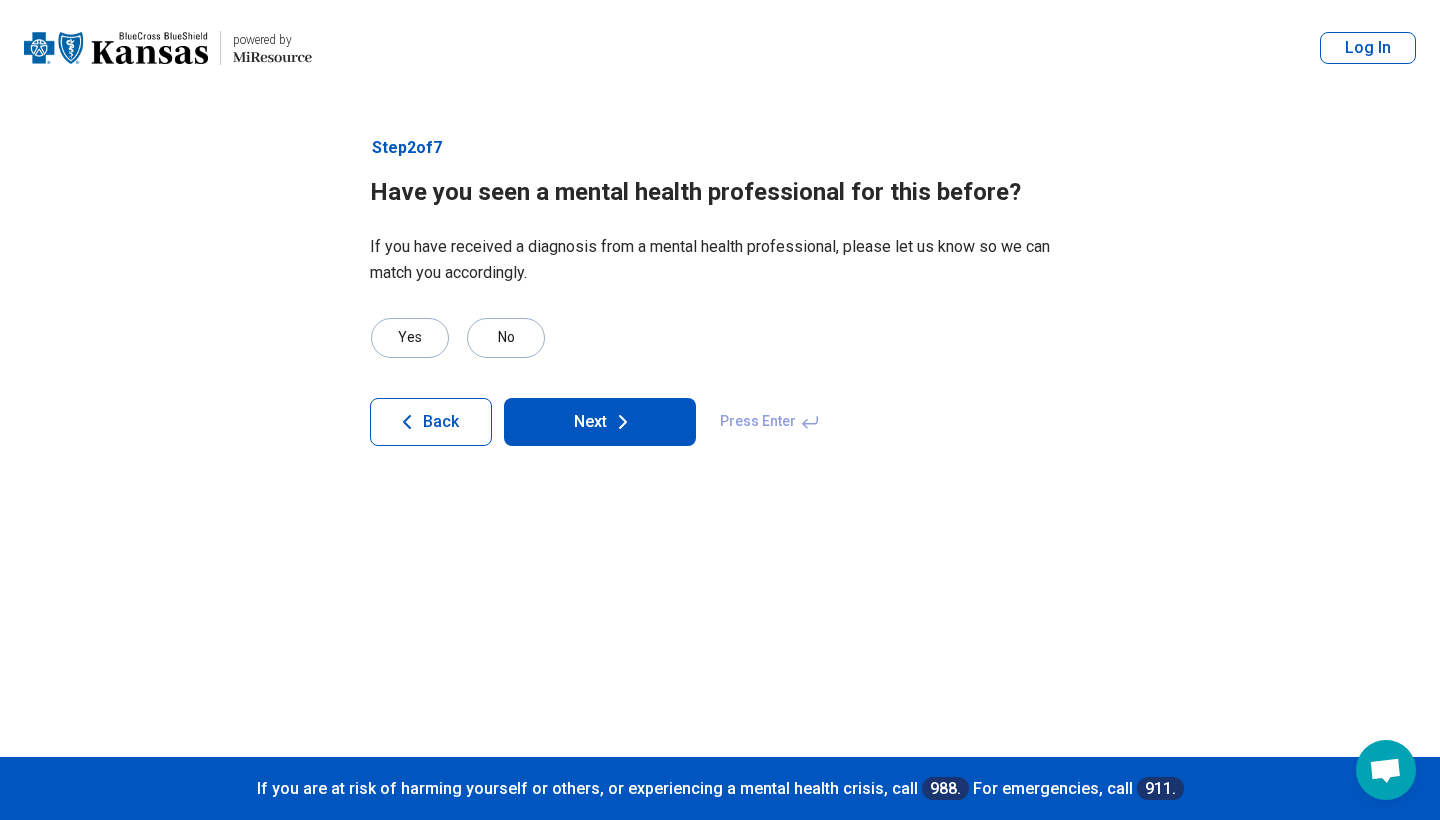 click on "Next" at bounding box center [600, 422] 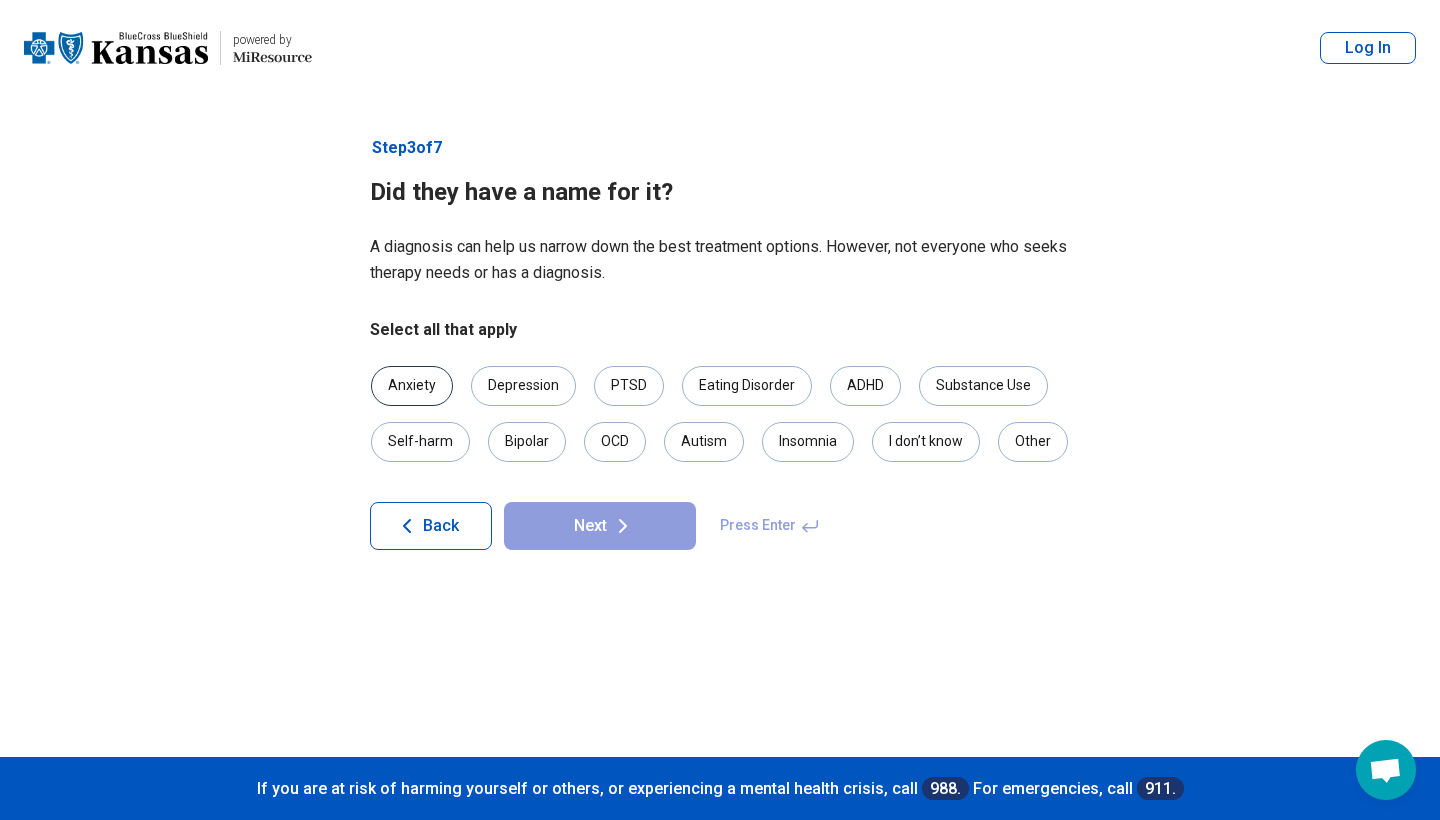 click on "Anxiety" at bounding box center [412, 386] 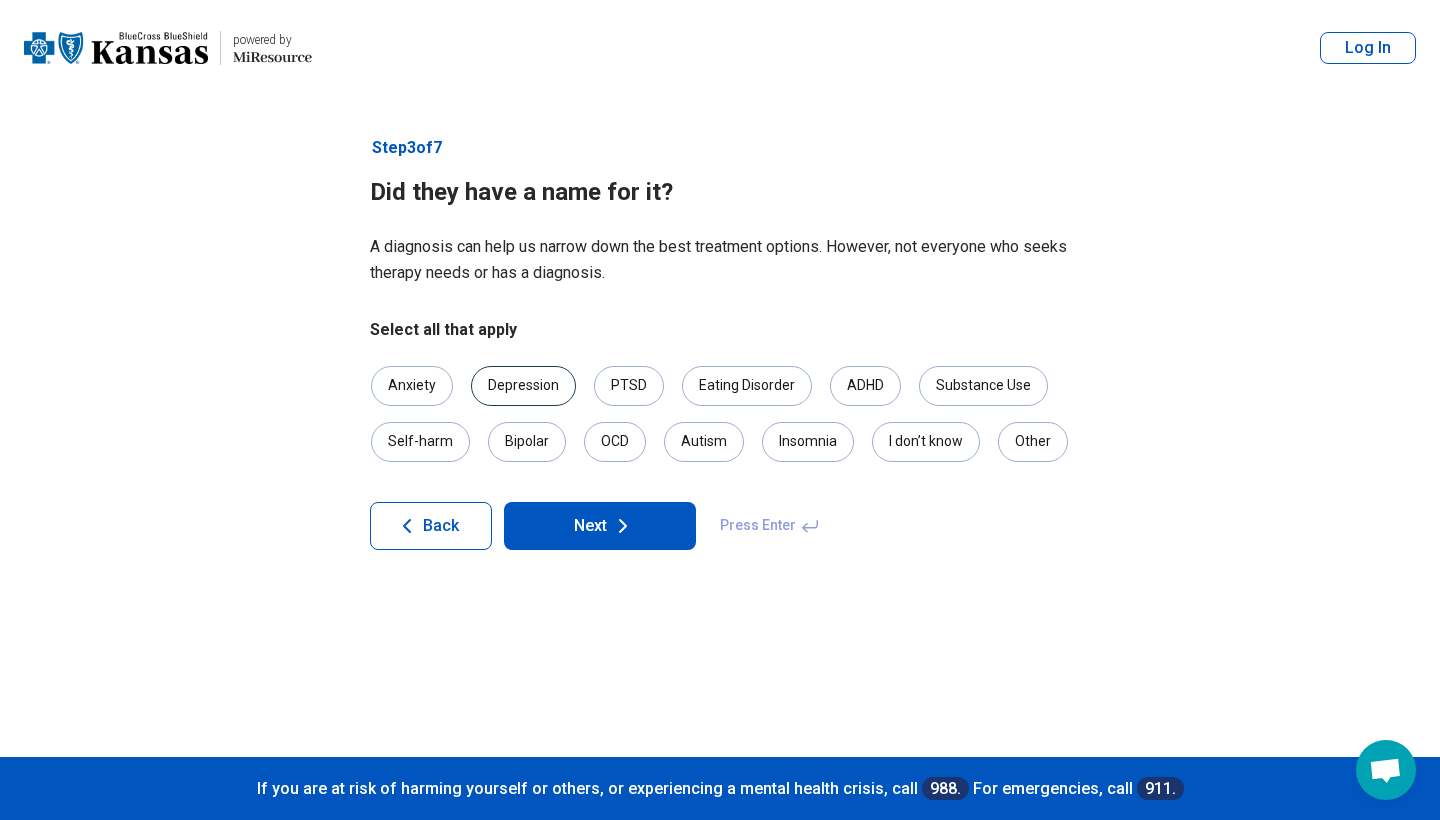 click on "Depression" at bounding box center (523, 386) 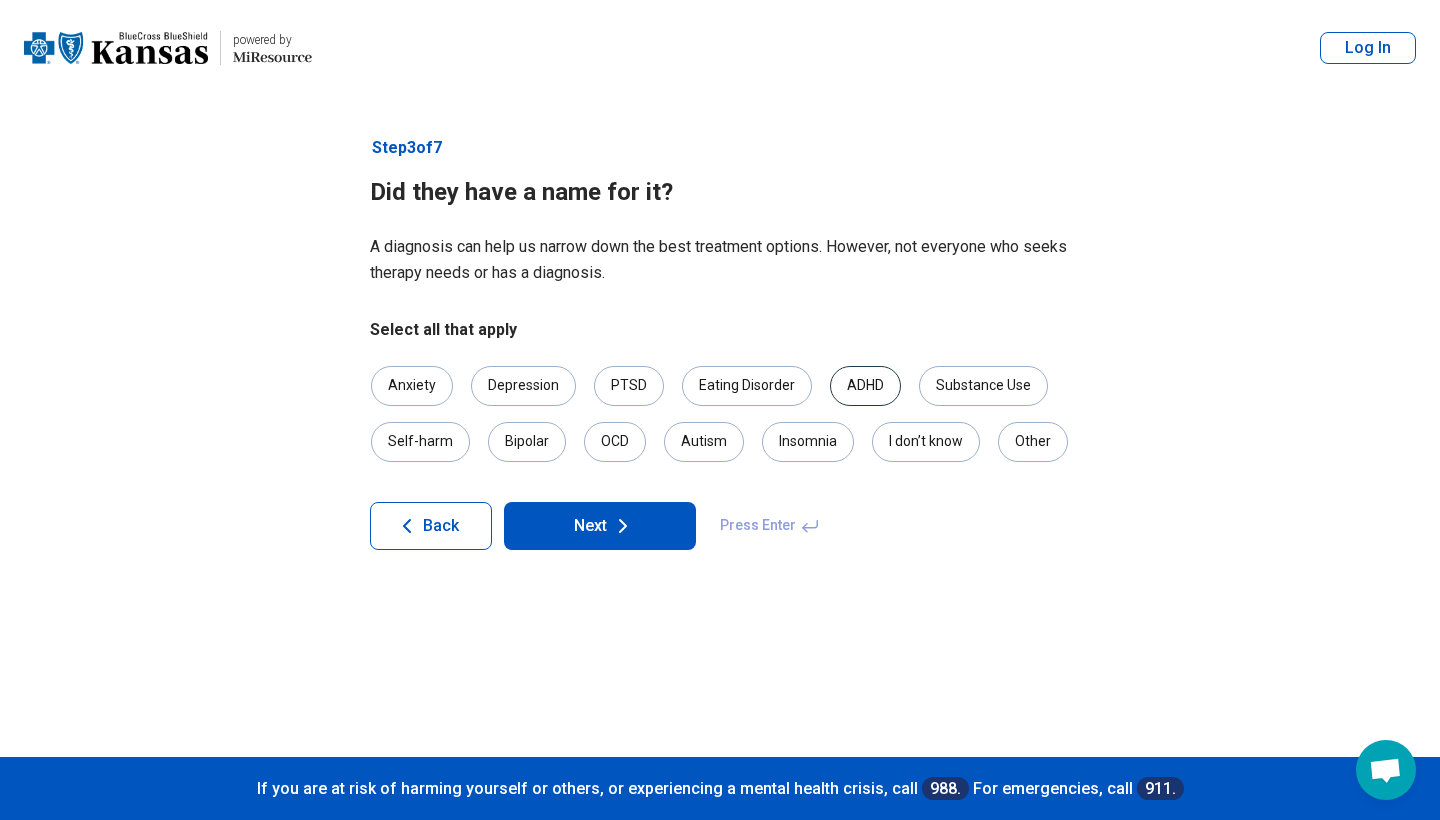 click on "ADHD" at bounding box center [865, 386] 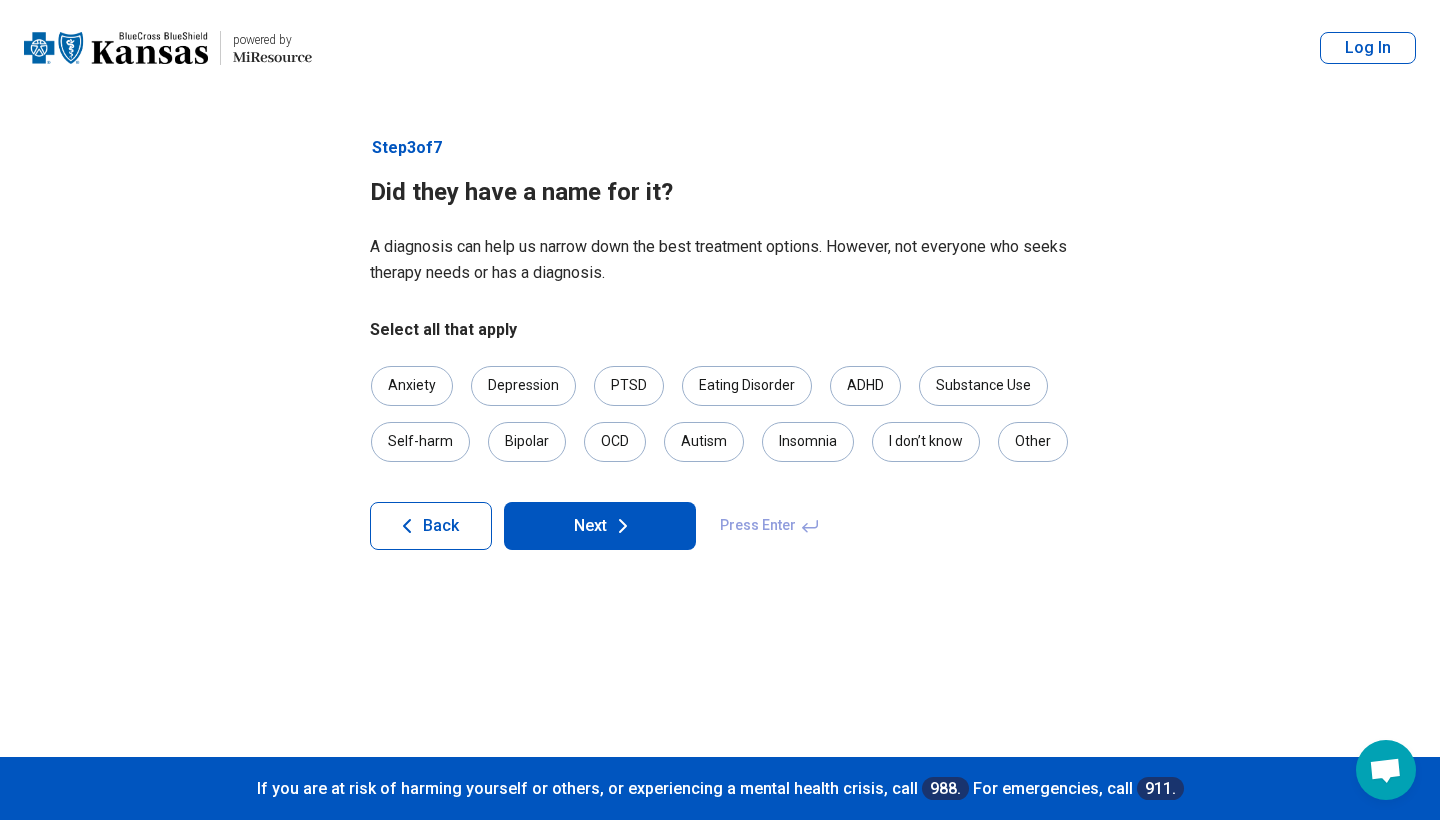 click on "Next" at bounding box center [600, 526] 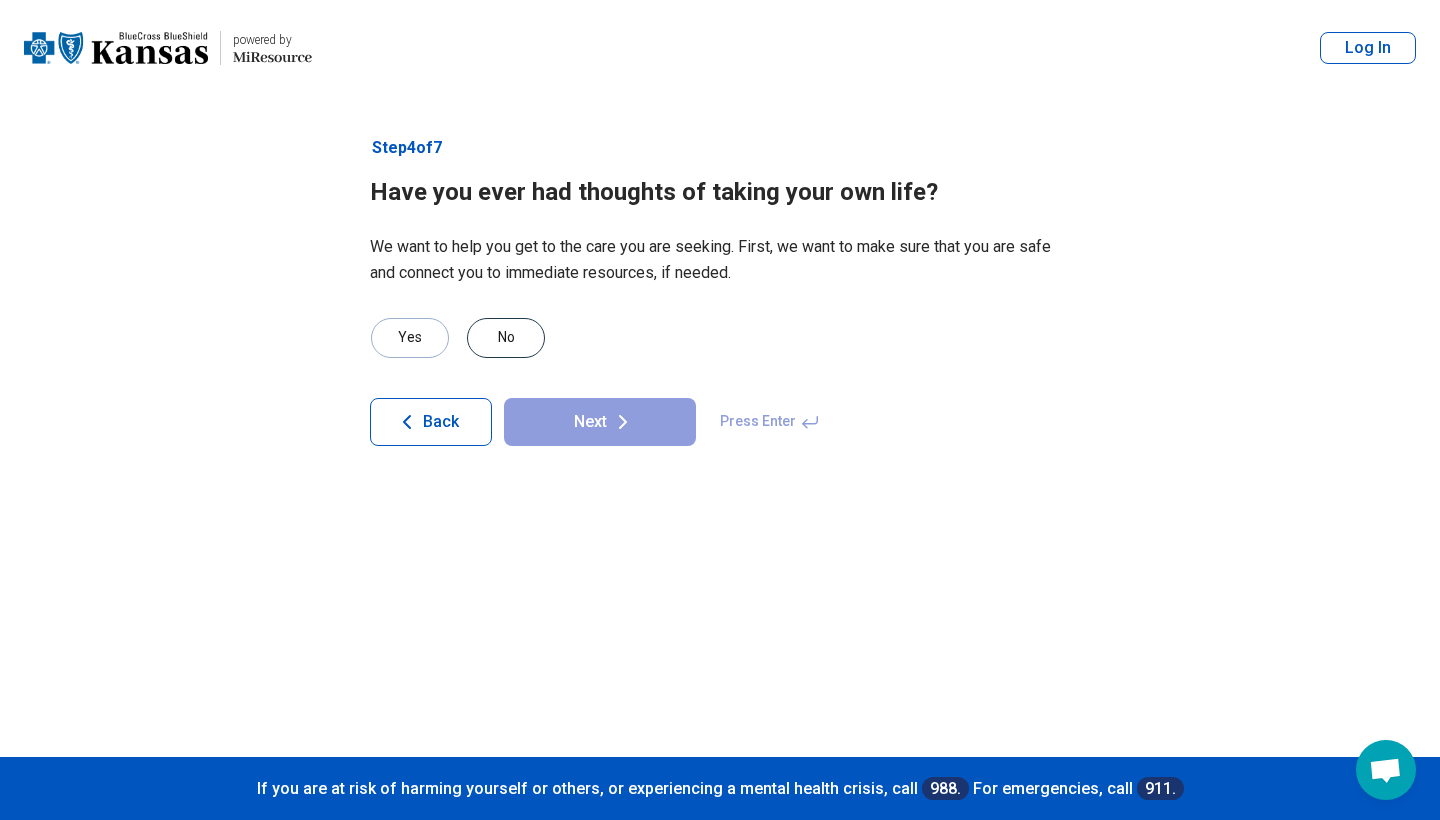 click on "No" at bounding box center (506, 338) 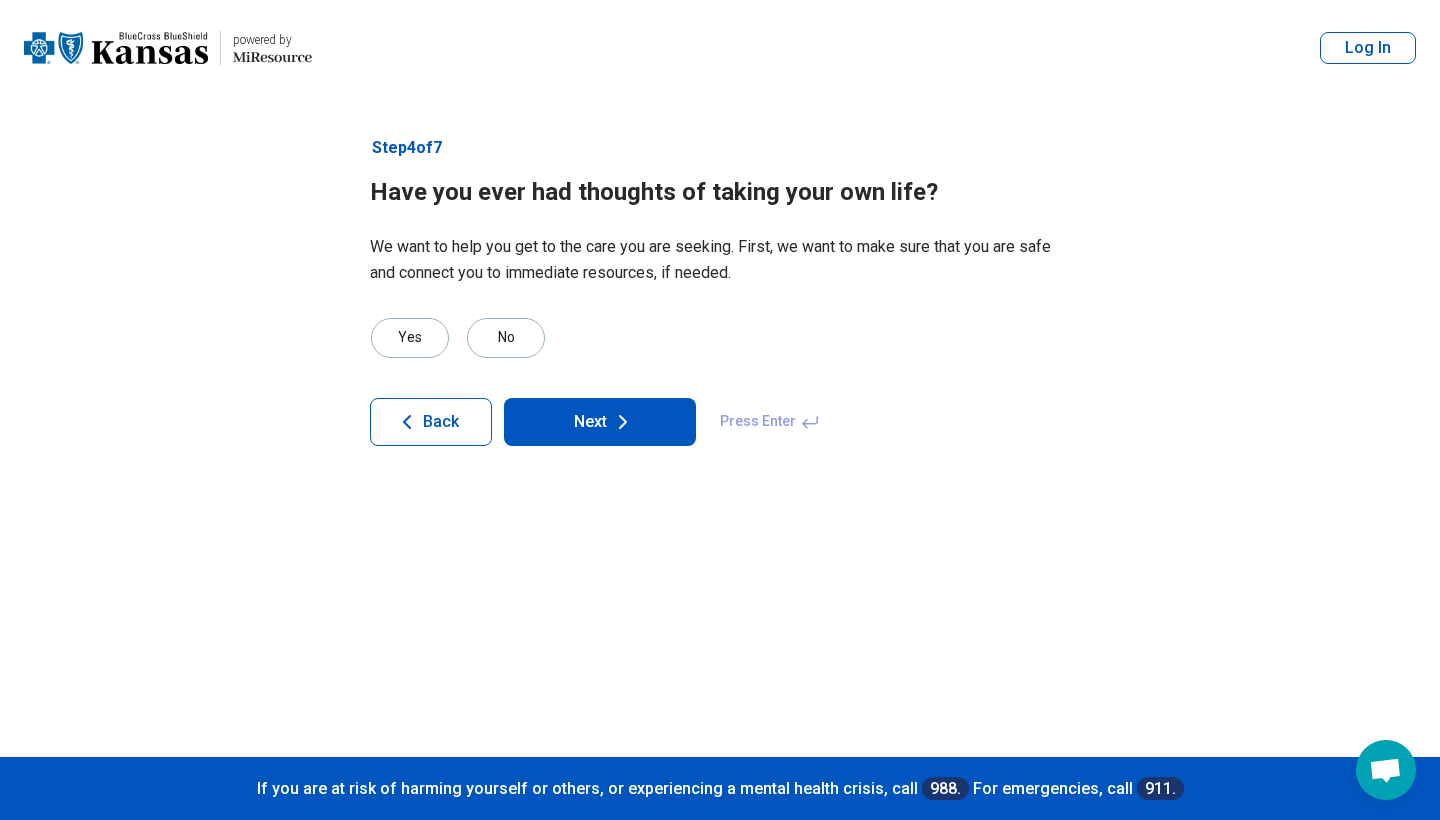 click on "Next" at bounding box center (600, 422) 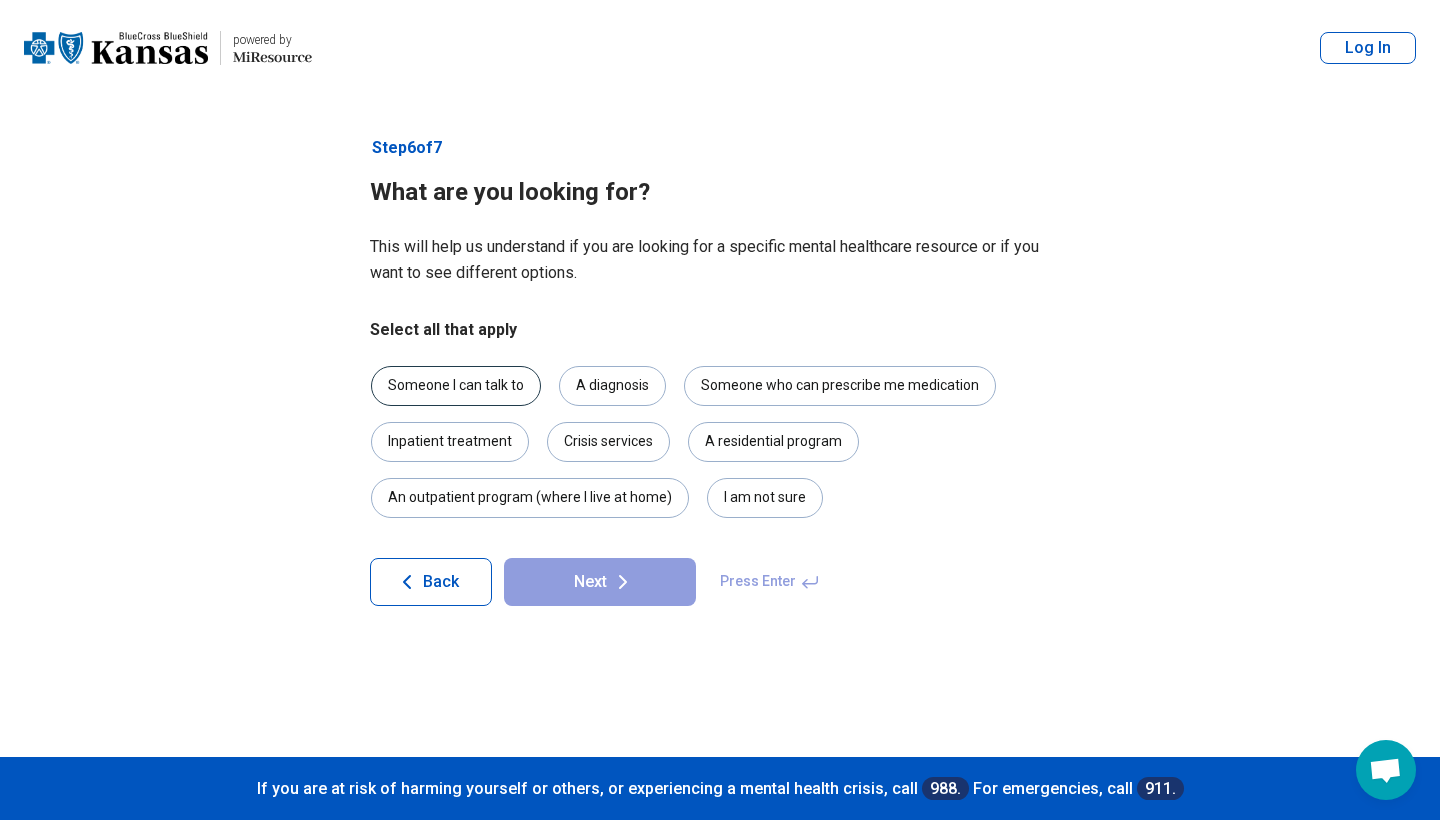click on "Someone I can talk to" at bounding box center (456, 386) 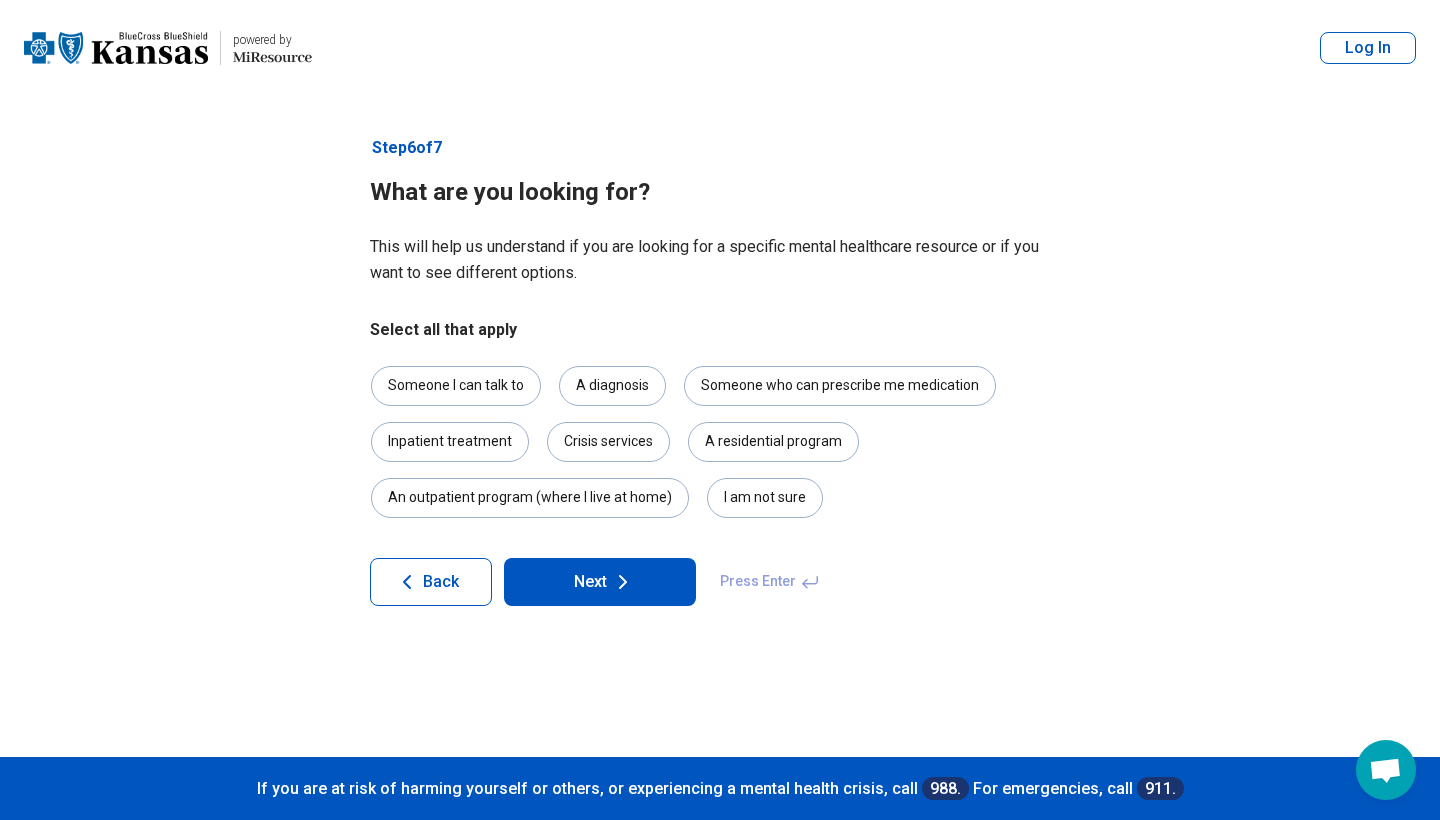 click on "Next" at bounding box center (600, 582) 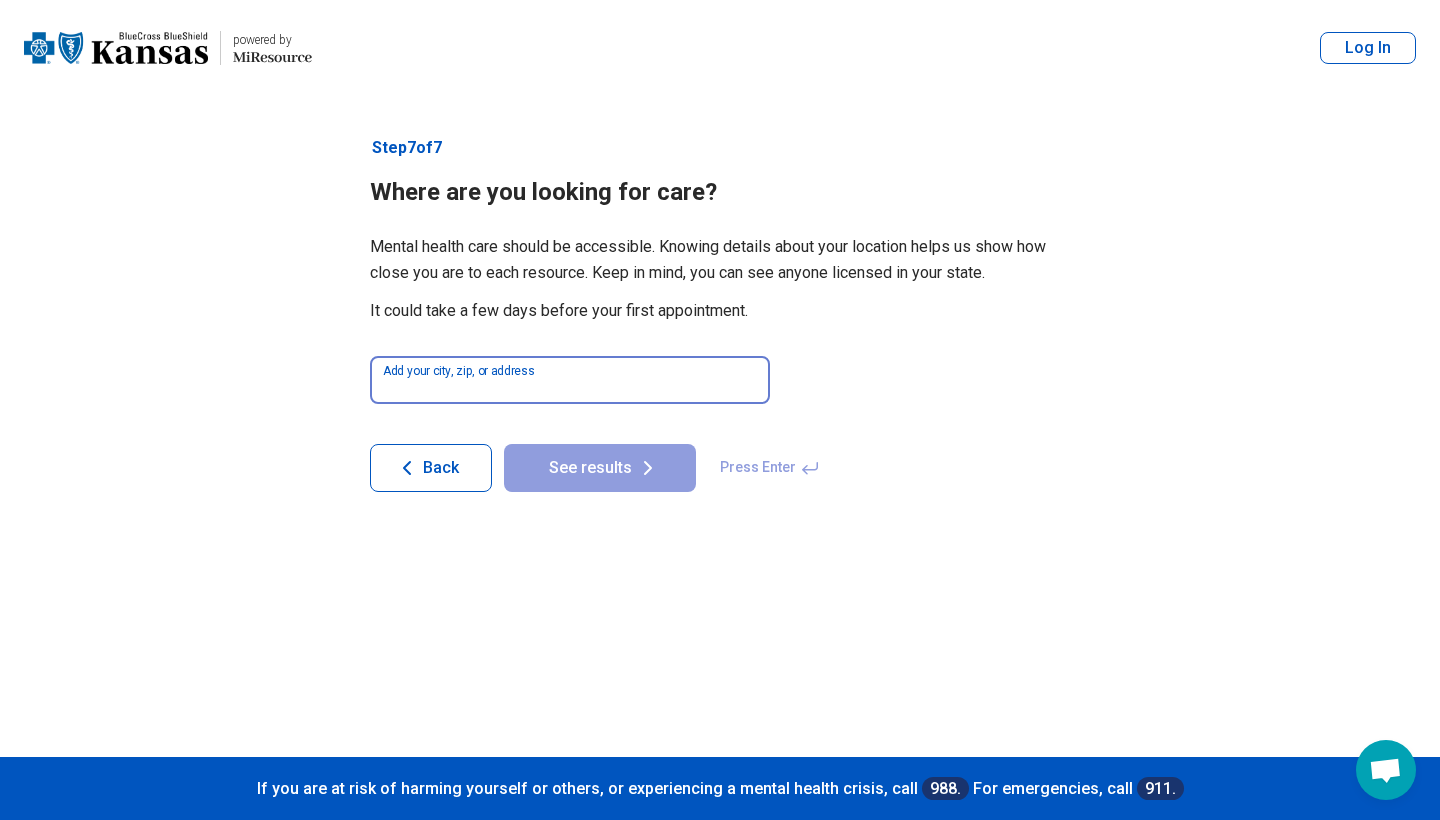 click at bounding box center [570, 380] 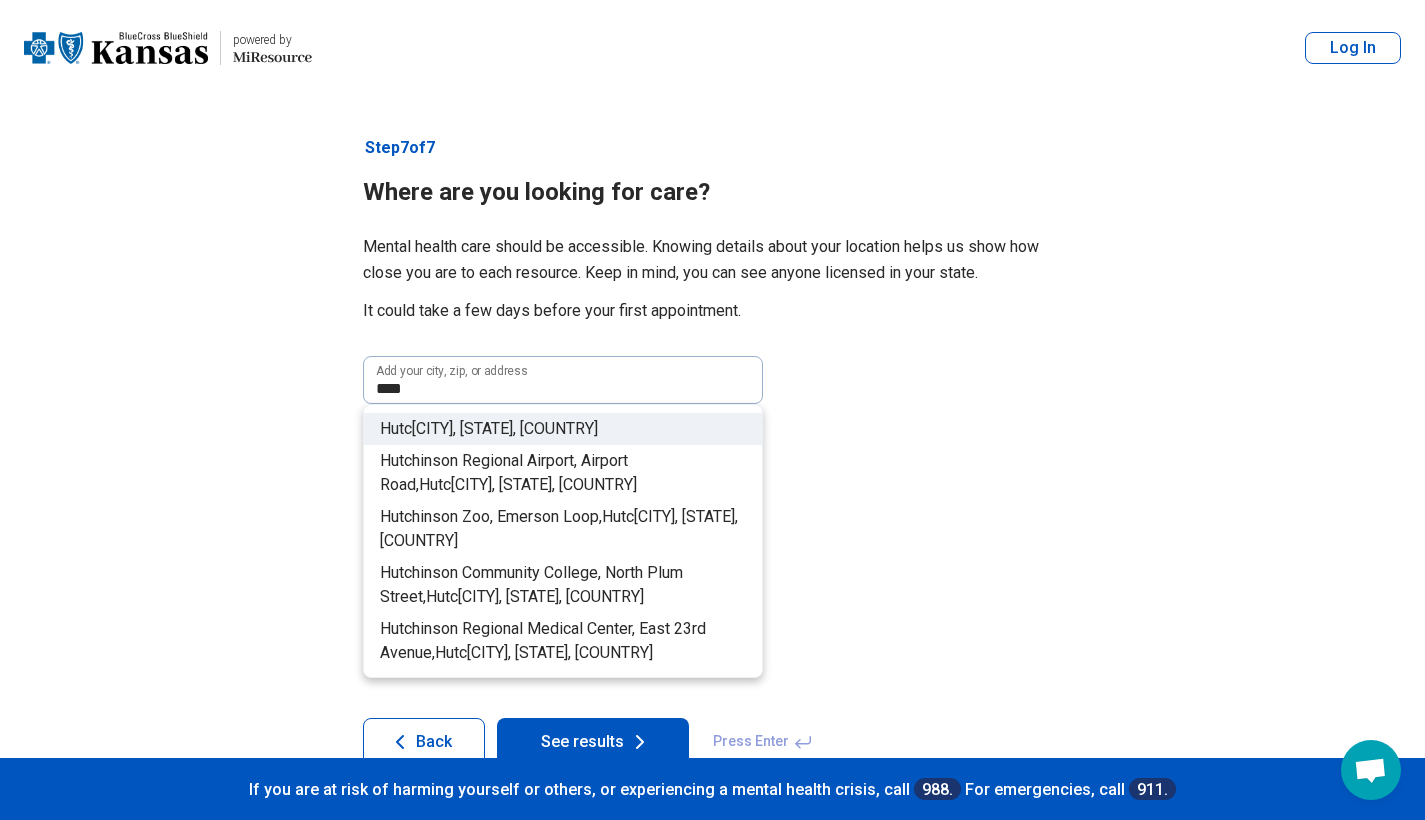 click on "Hutc hinson, KS, USA" at bounding box center [563, 429] 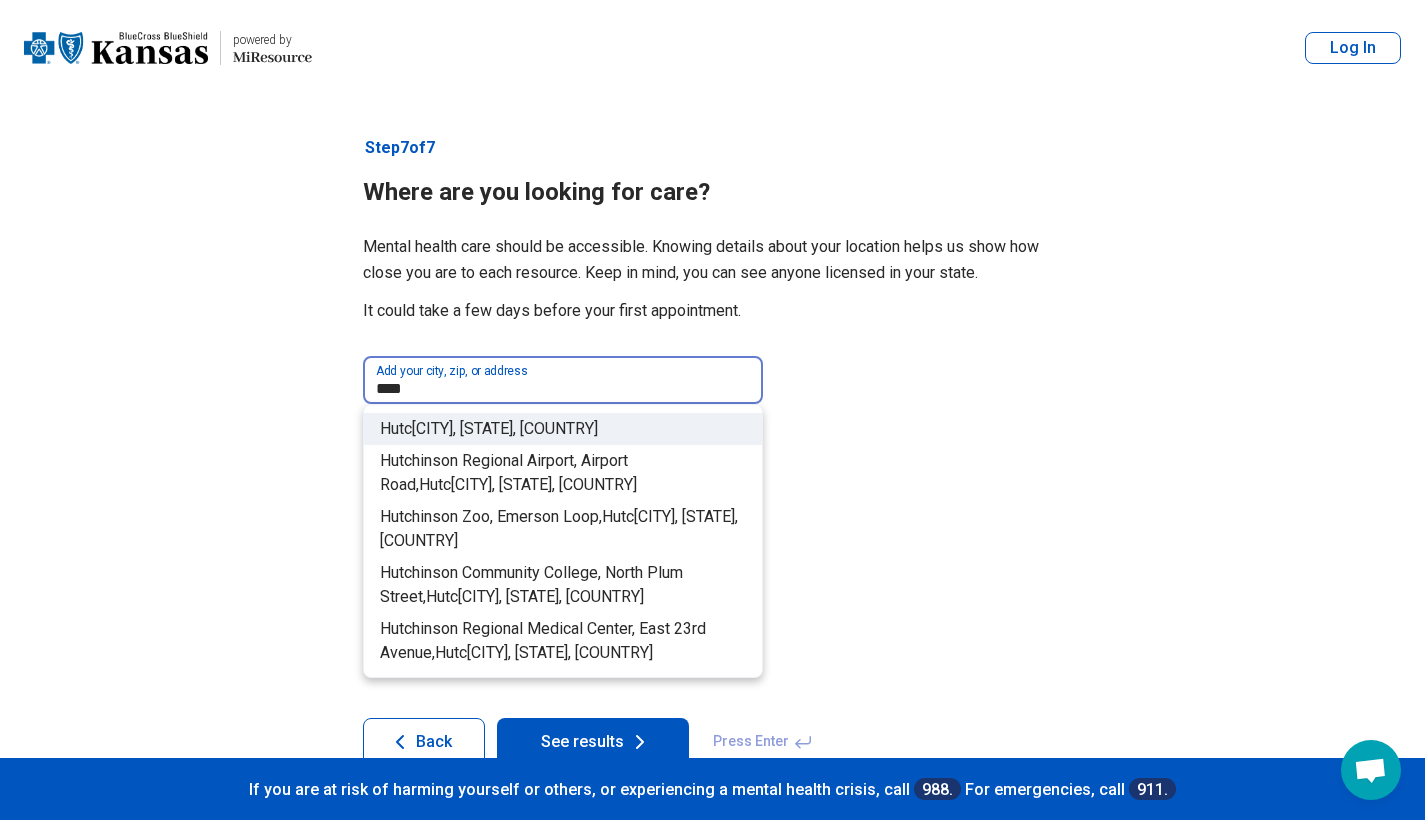 type on "**********" 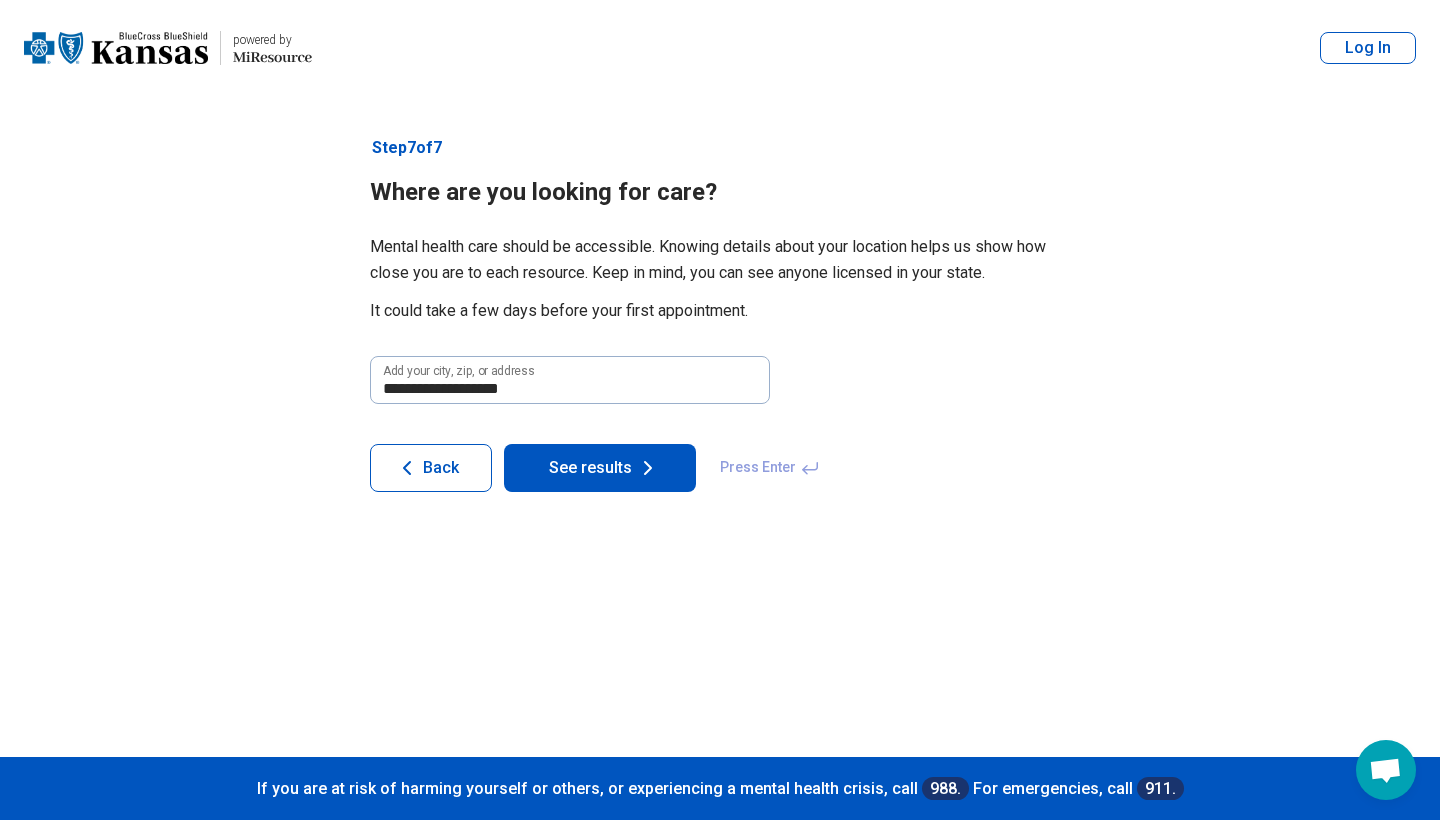 click on "See results" at bounding box center (600, 468) 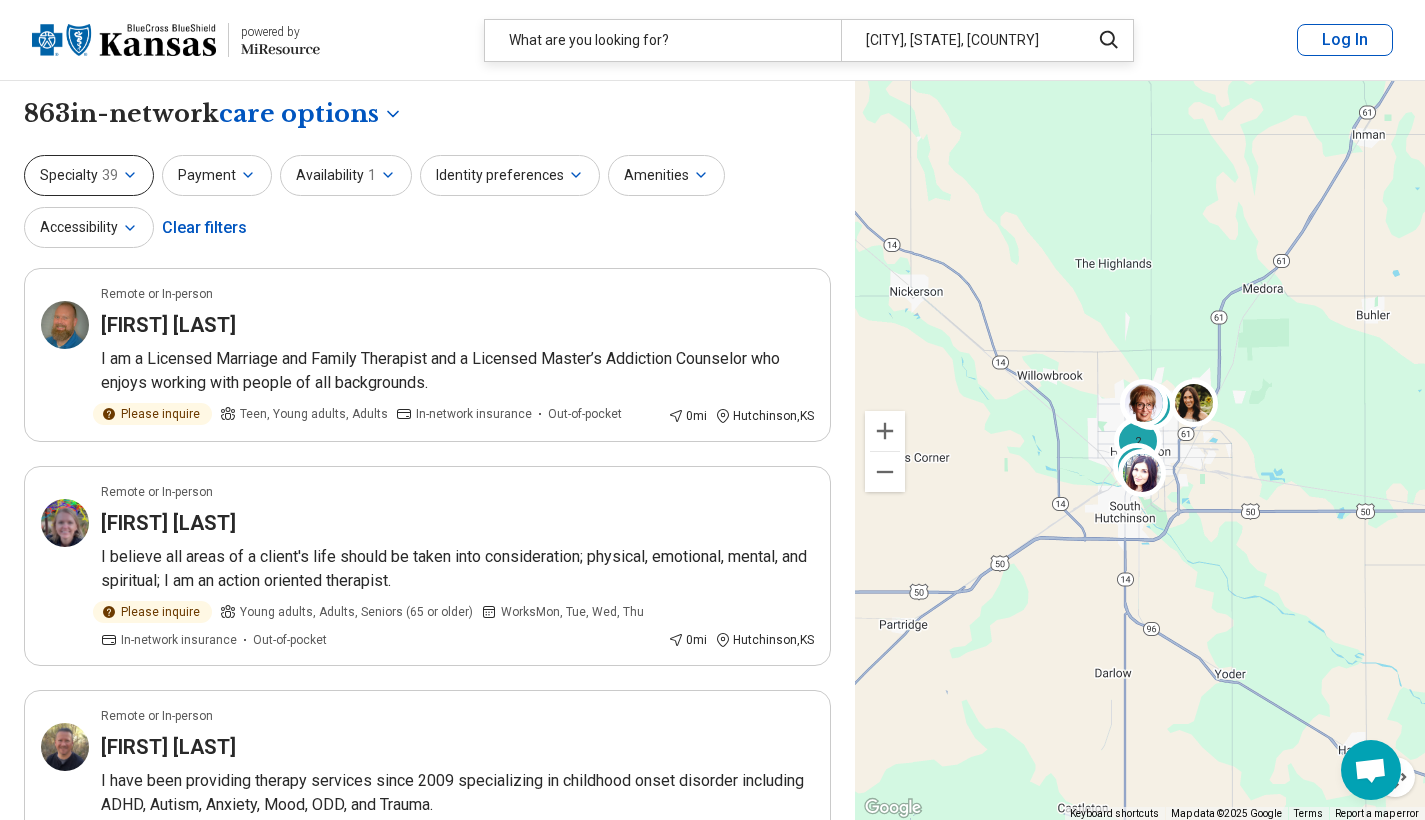 click 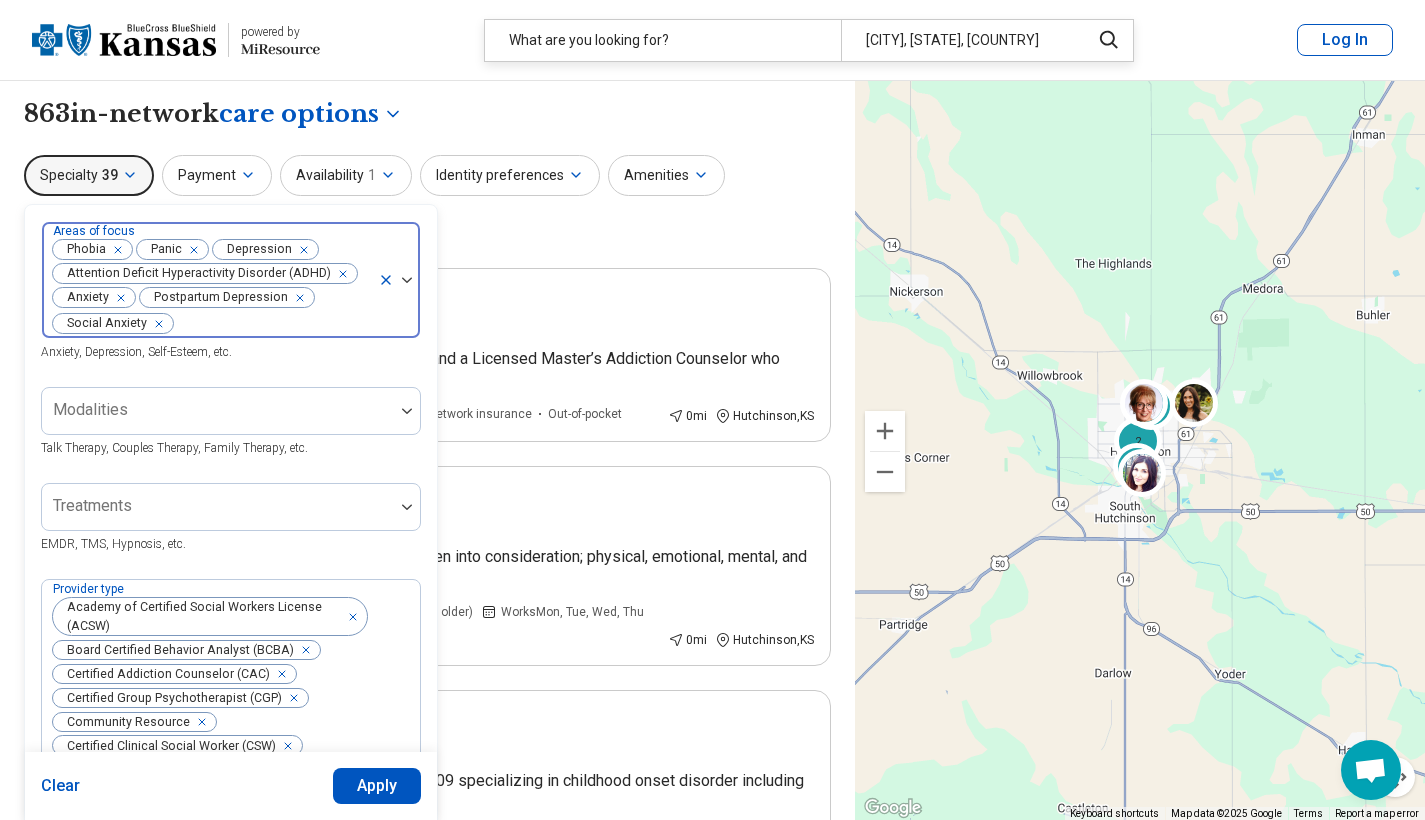 click 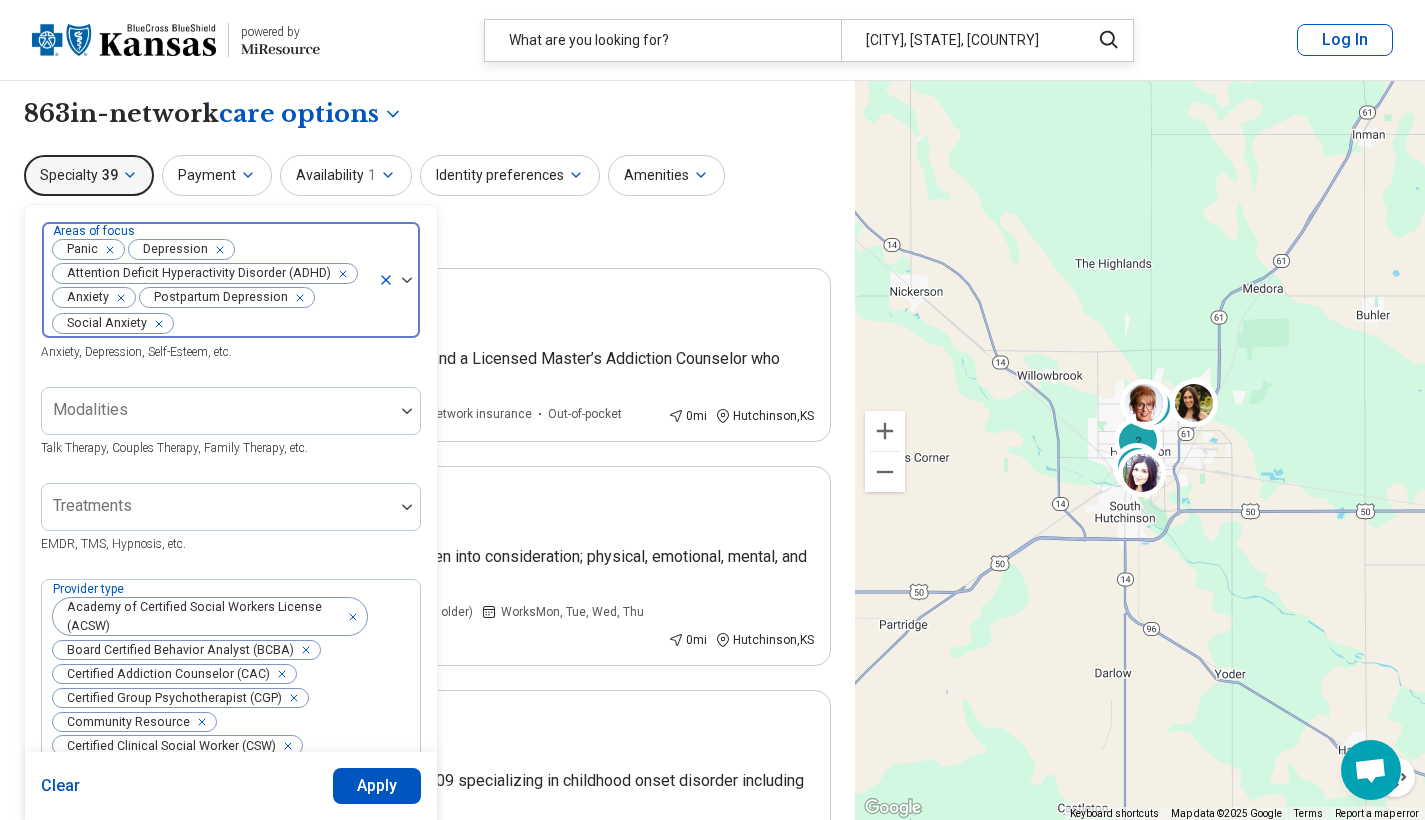 click at bounding box center [106, 250] 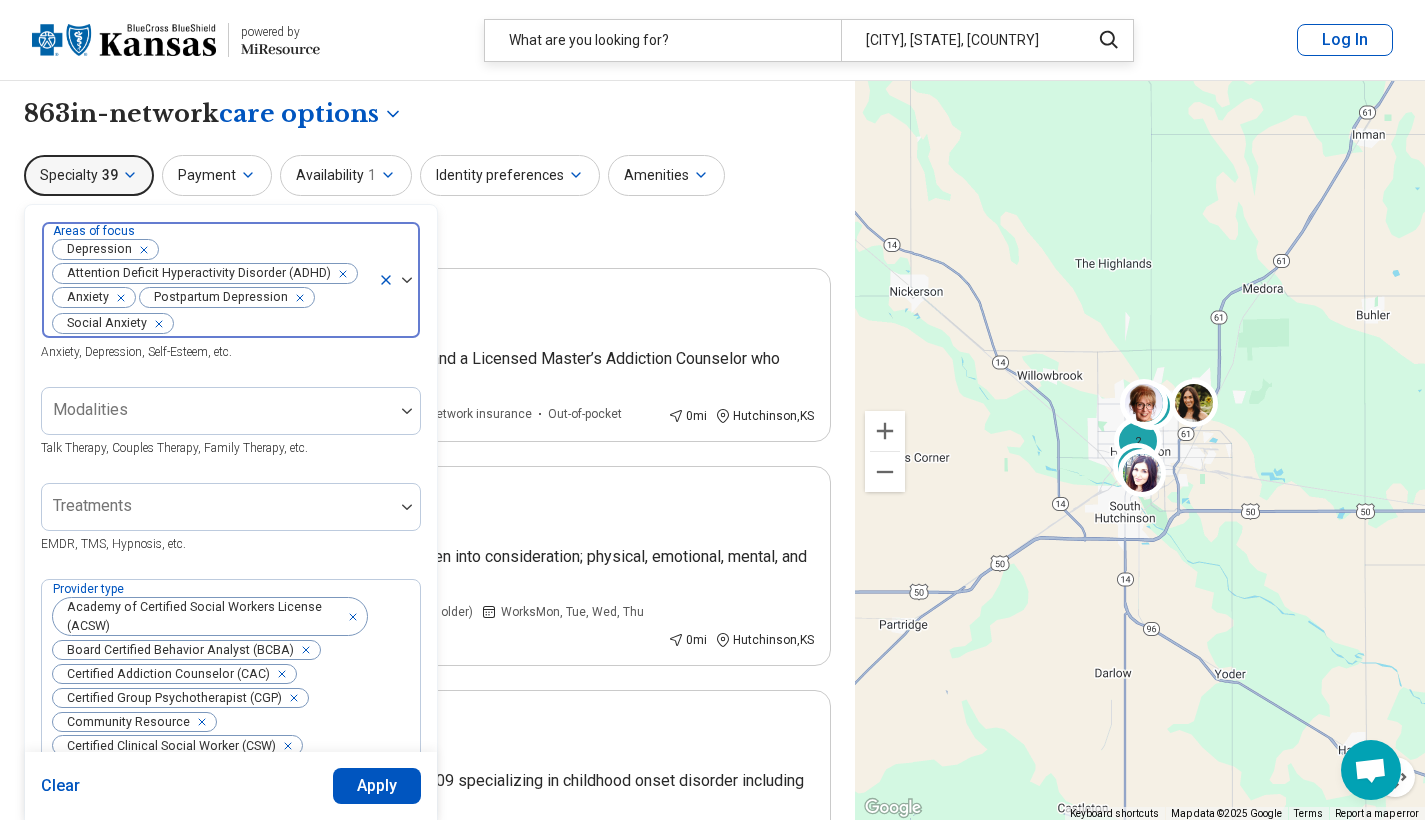 click 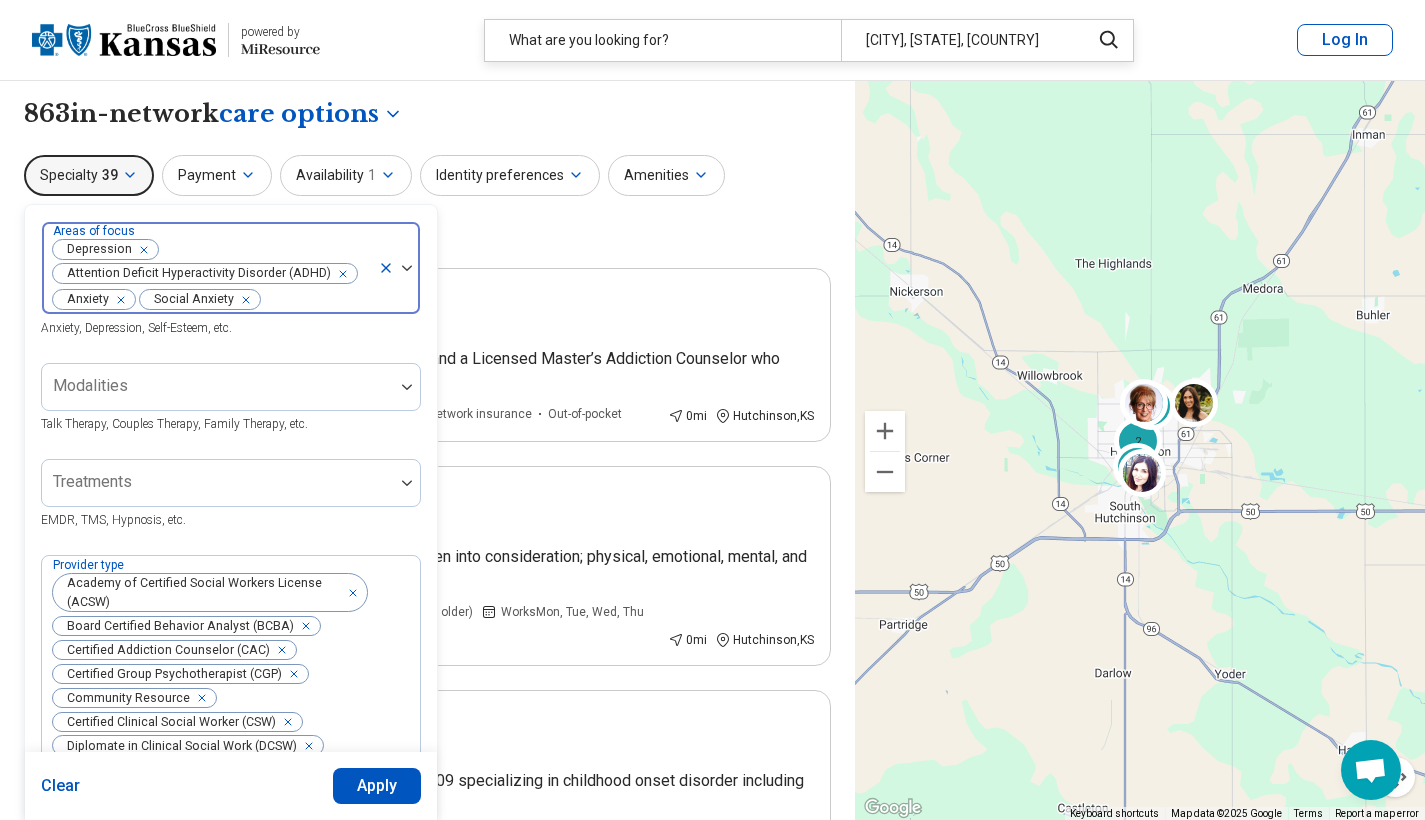 click 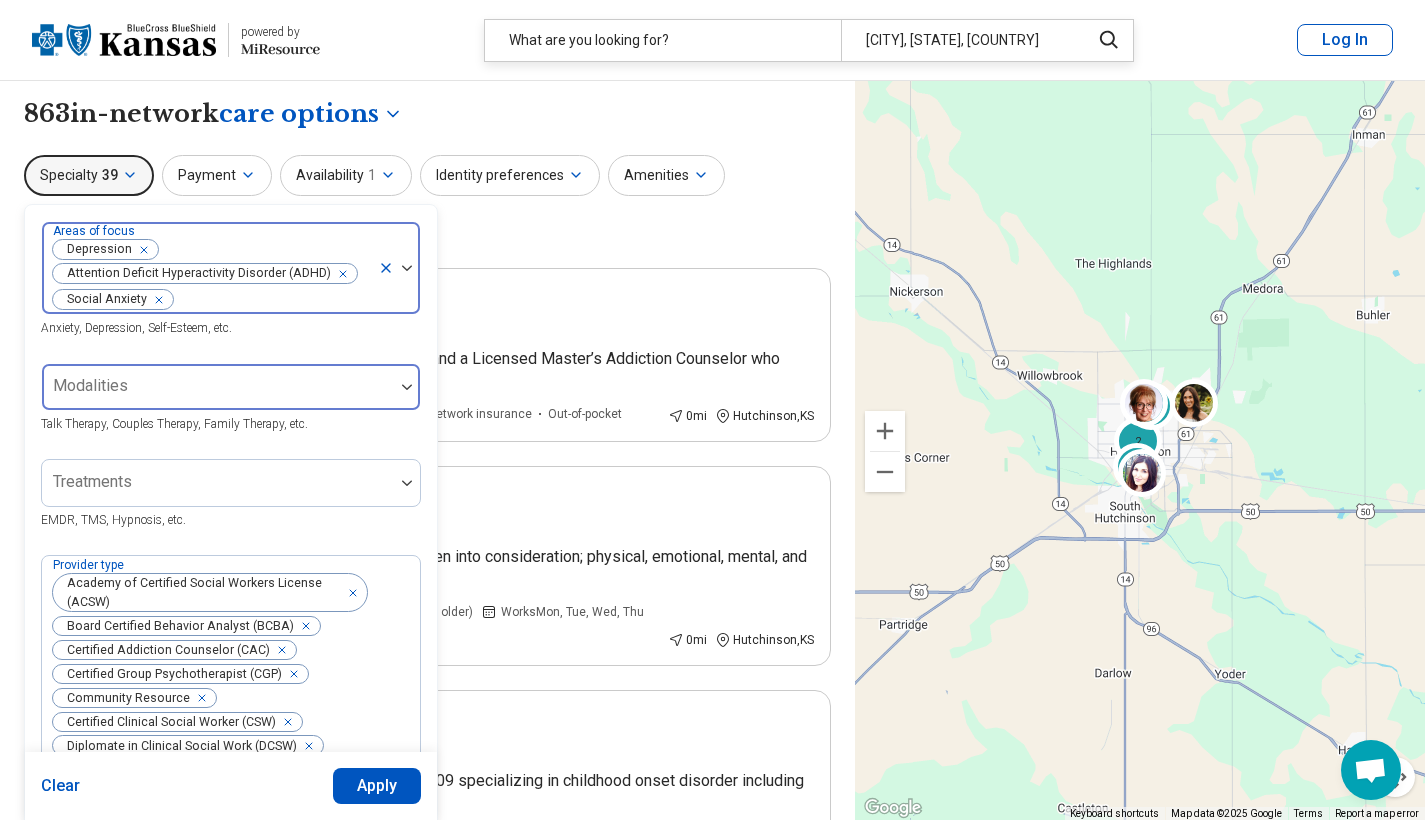 click at bounding box center (218, 395) 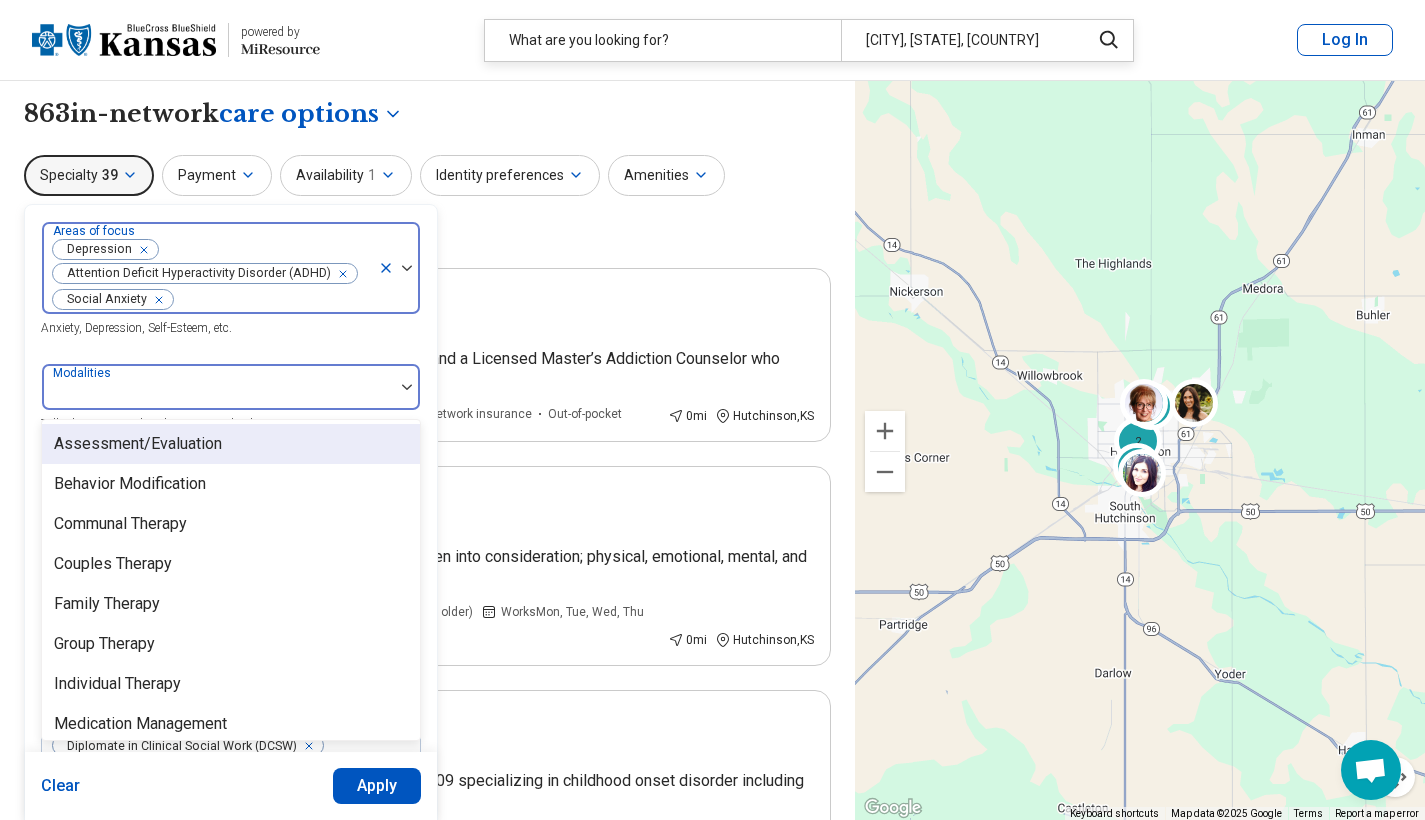 click at bounding box center (218, 395) 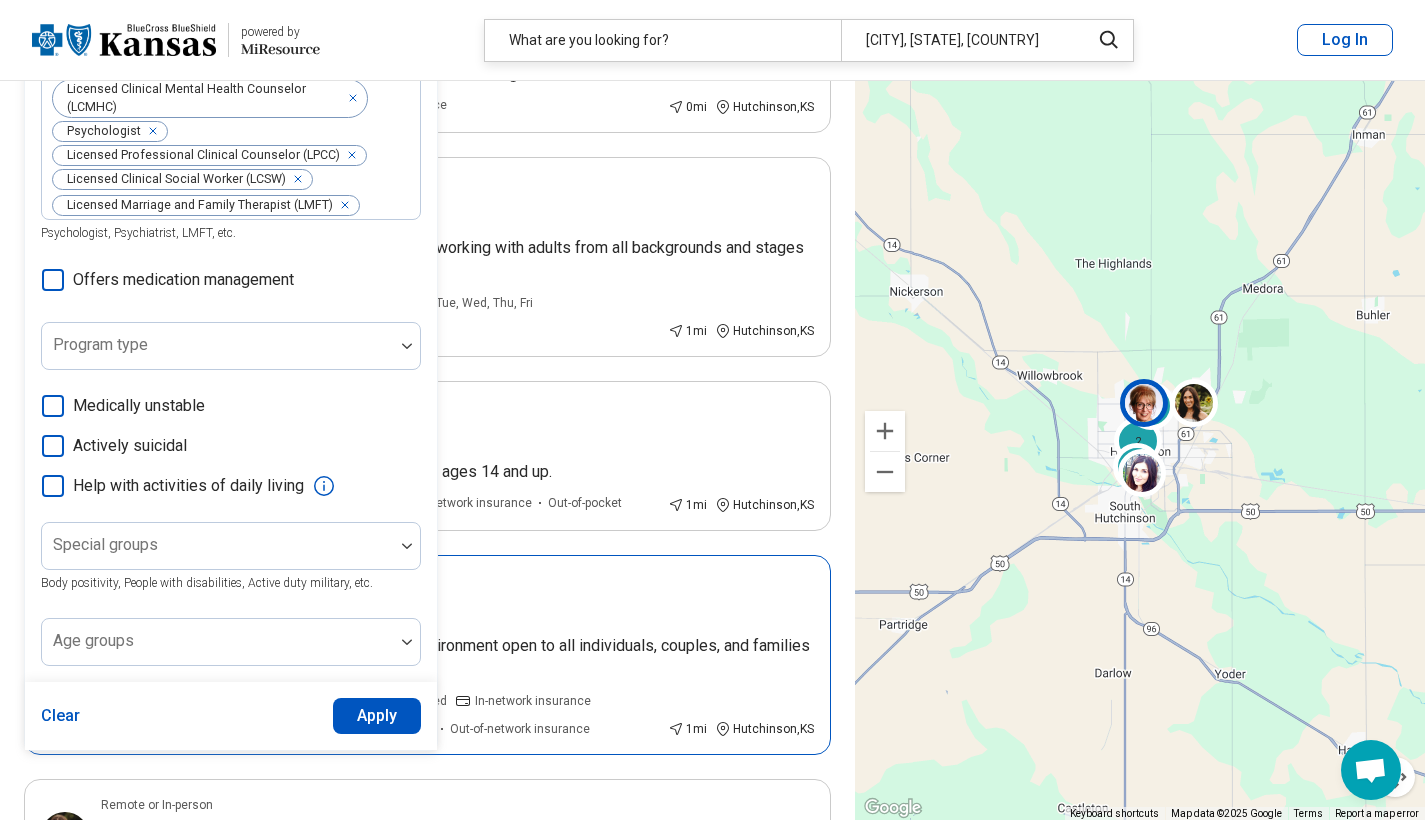 scroll, scrollTop: 1148, scrollLeft: 0, axis: vertical 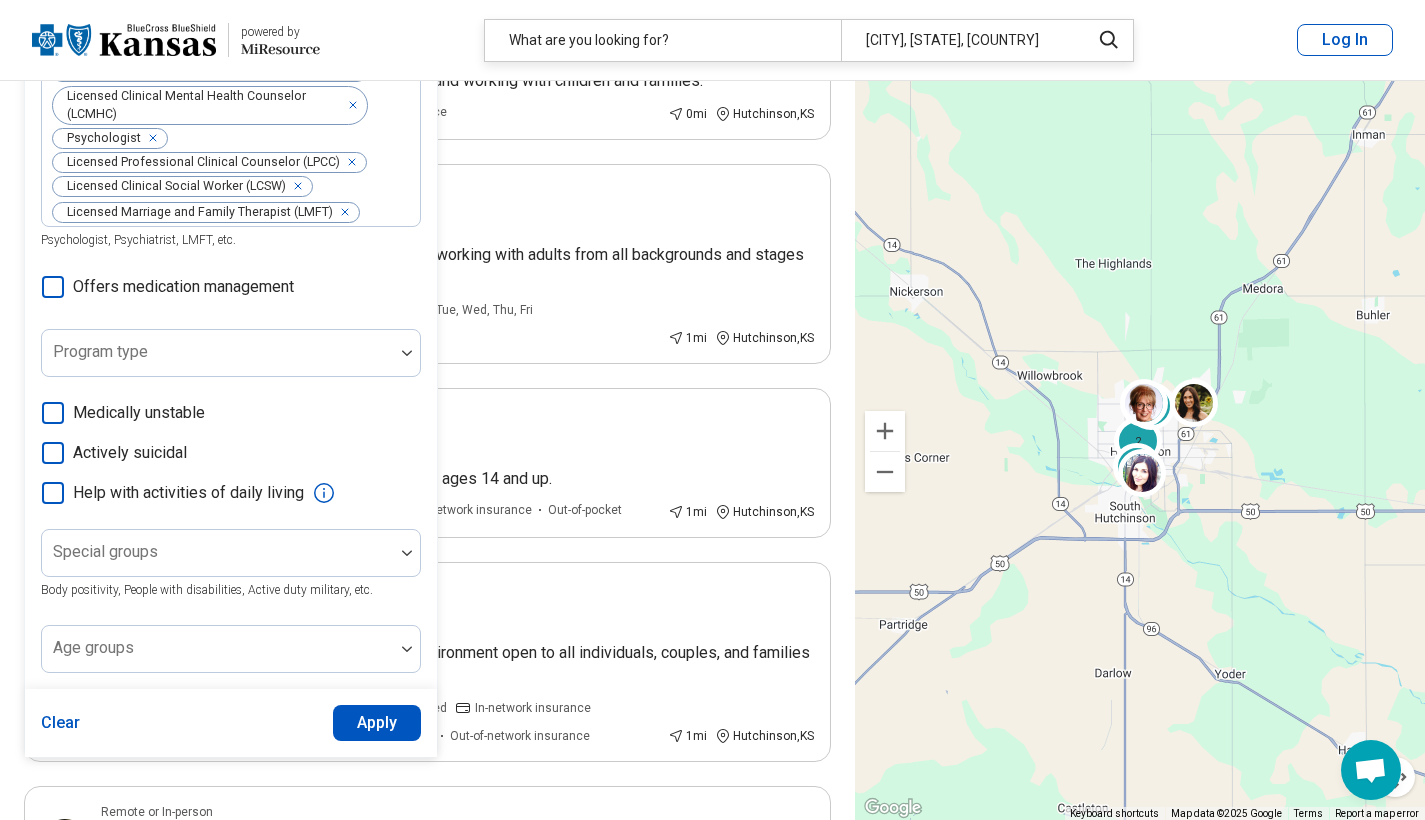click on "Apply" at bounding box center [377, 723] 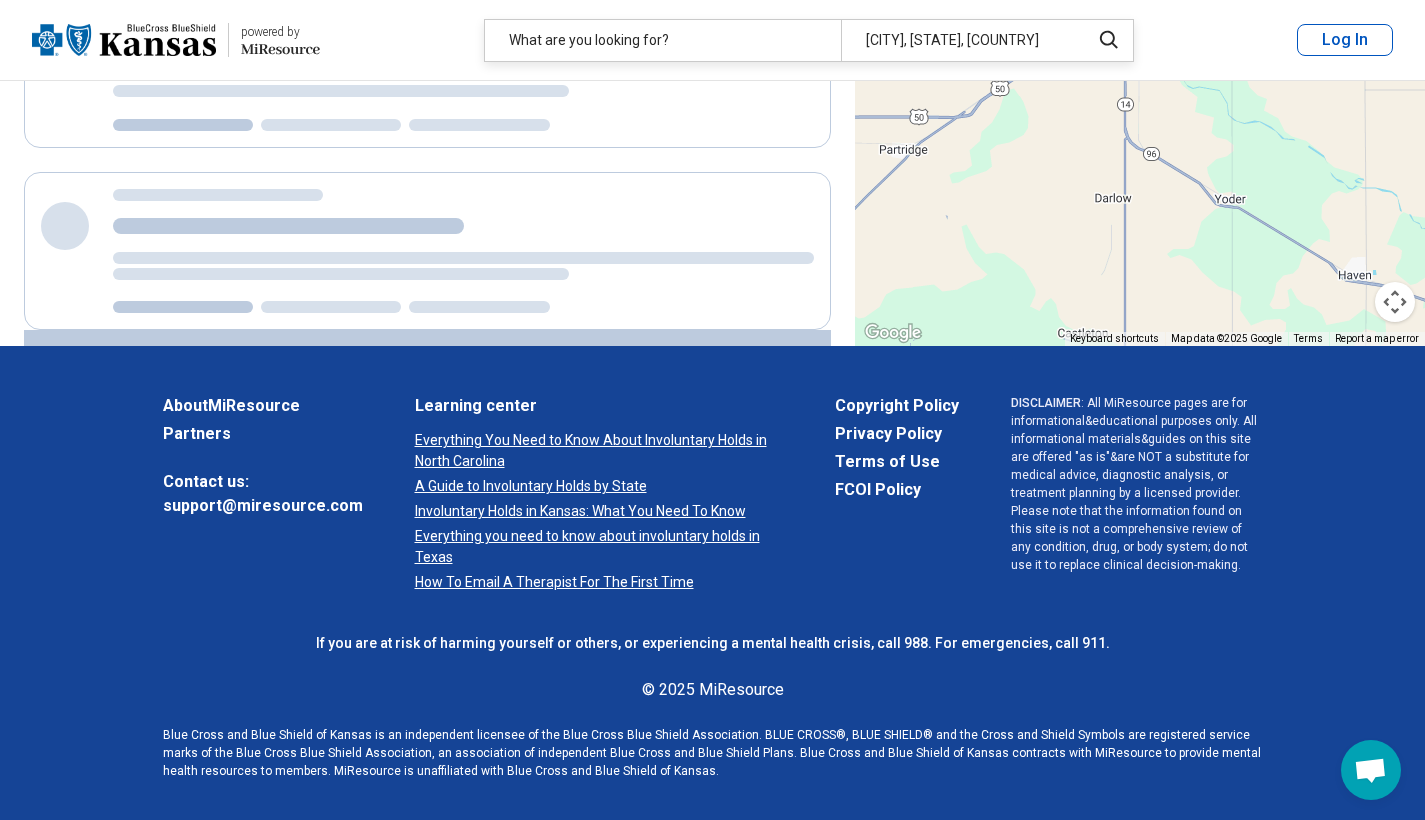 scroll, scrollTop: 241, scrollLeft: 0, axis: vertical 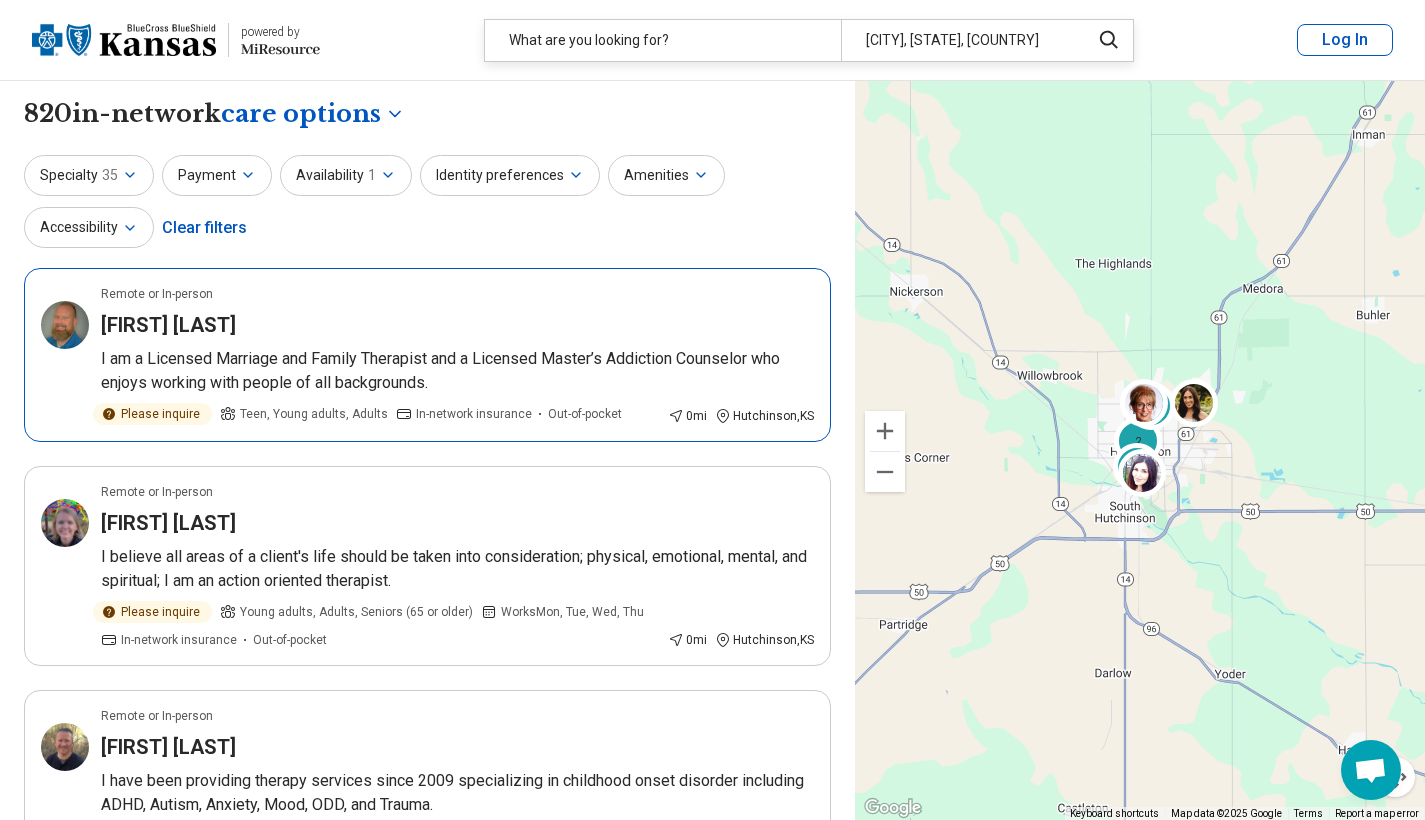 click on "I am a Licensed Marriage and Family Therapist and a Licensed Master’s Addiction Counselor who enjoys working with people of all backgrounds." at bounding box center (457, 371) 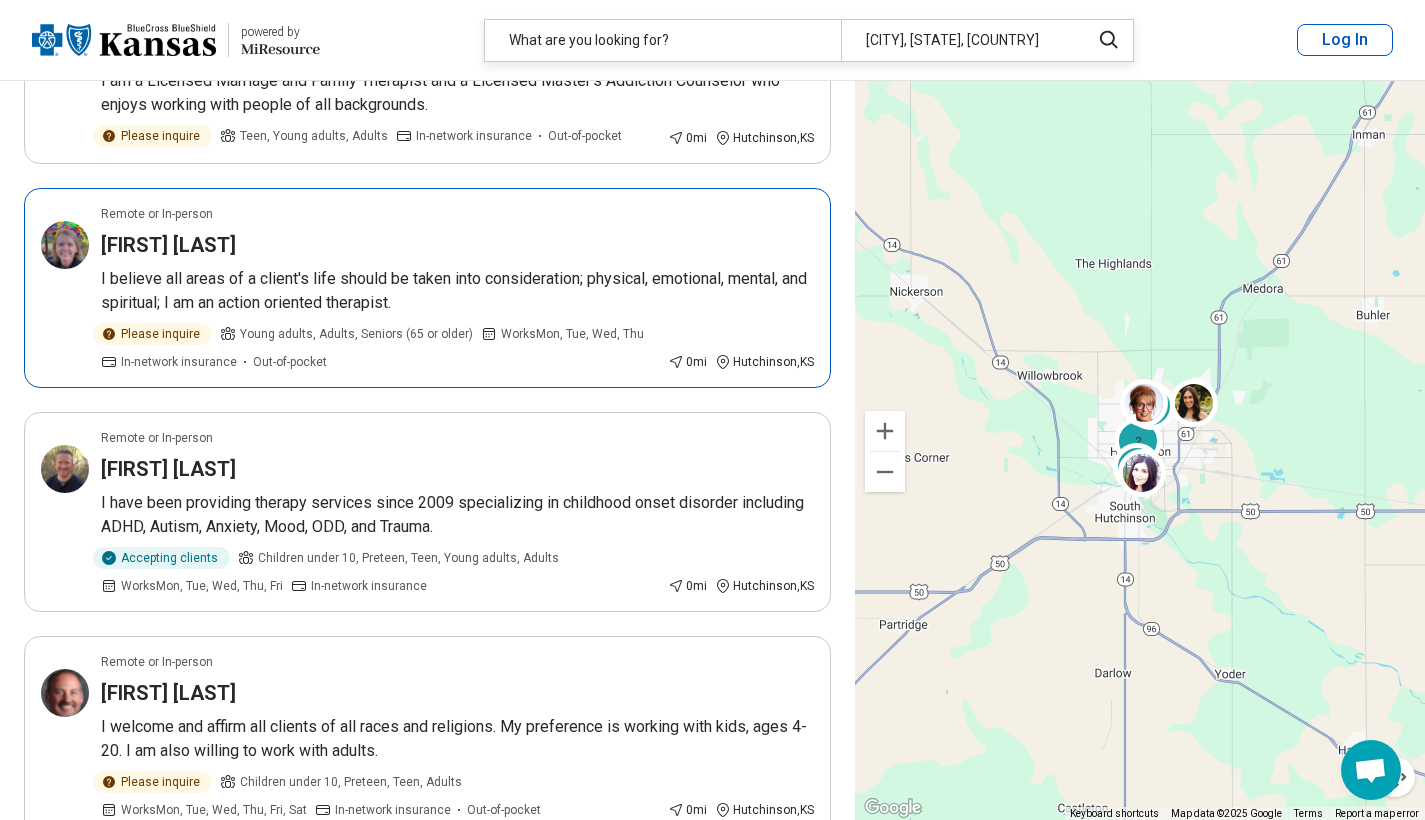 scroll, scrollTop: 330, scrollLeft: 0, axis: vertical 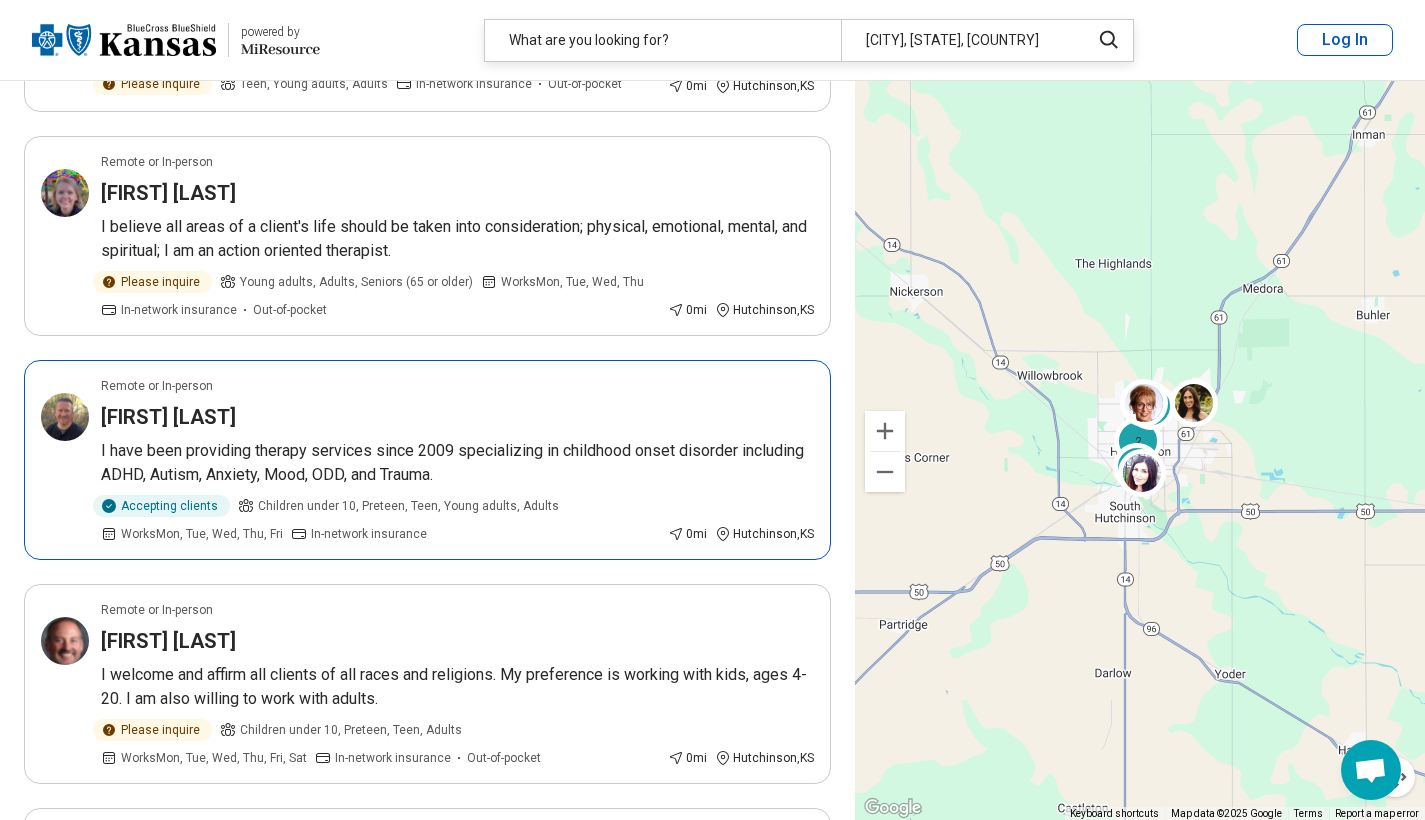 click on "Accepting clients Children under 10, Preteen, Teen, Young adults, Adults Works  Mon, Tue, Wed, Thu, Fri In-network insurance" at bounding box center [380, 519] 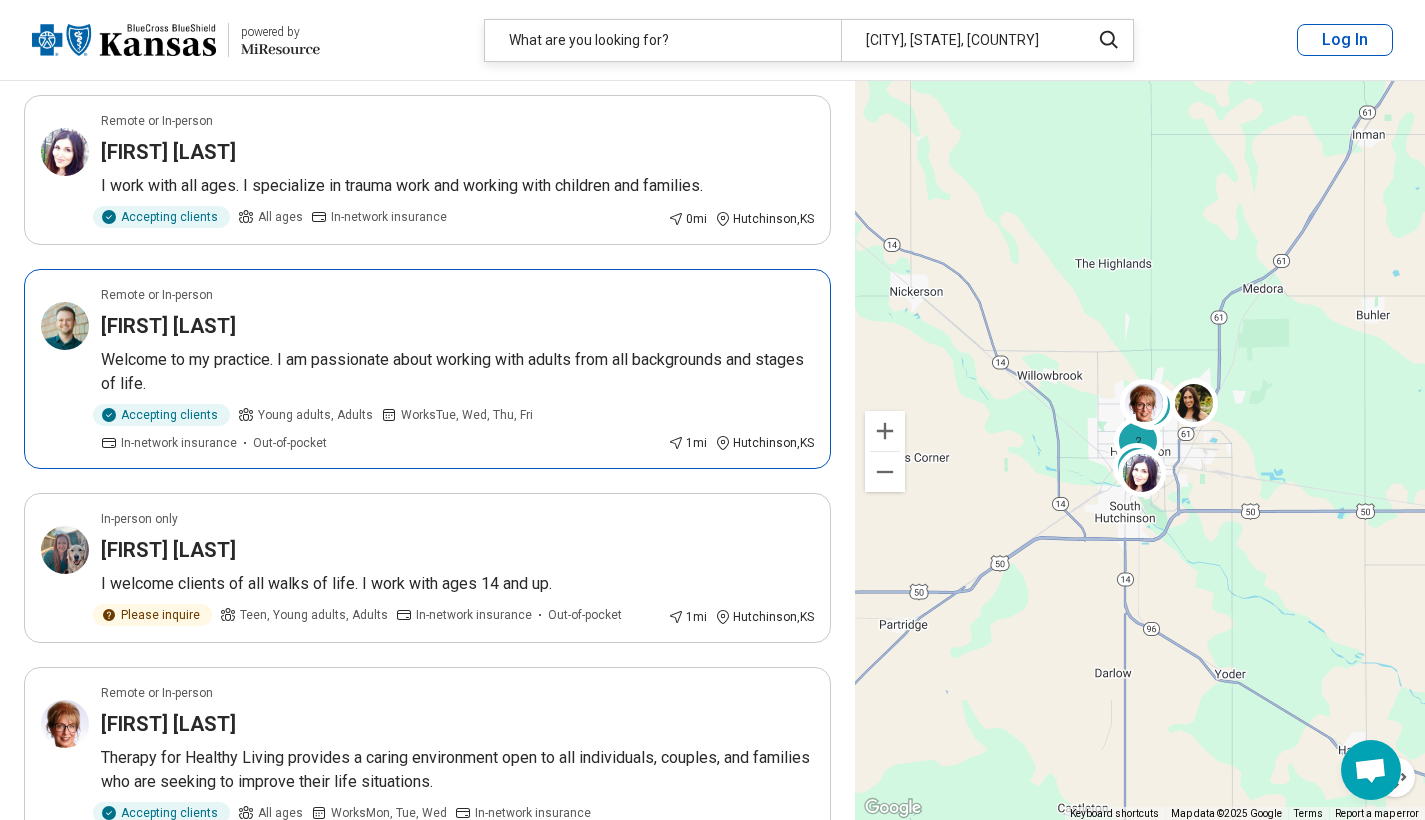 scroll, scrollTop: 1043, scrollLeft: 0, axis: vertical 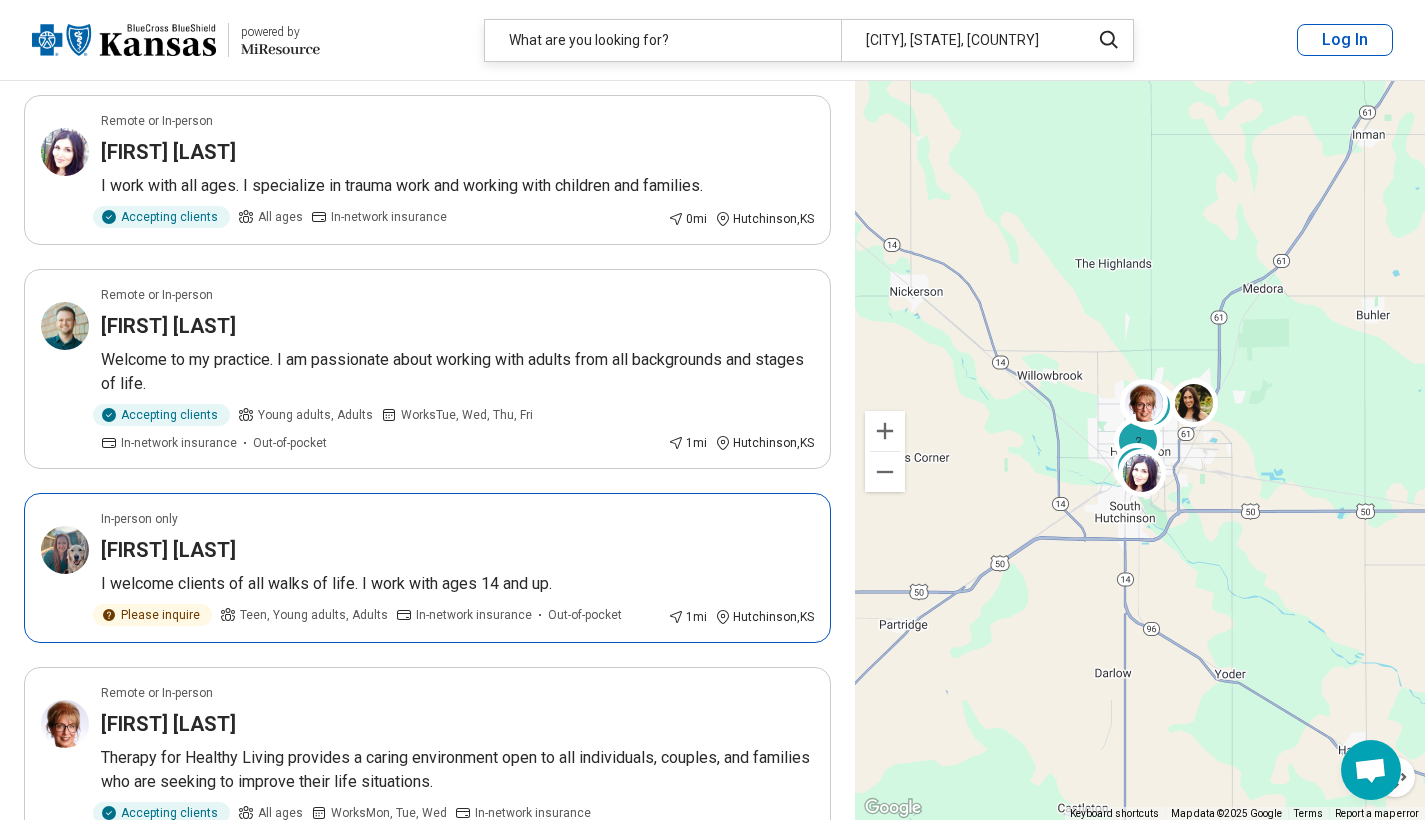 click on "In-person only Makalyn Williams I welcome clients of all walks of life. I work with ages 14 and up. Please inquire Teen, Young adults, Adults In-network insurance Out-of-pocket 1  mi Hutchinson ,  KS" at bounding box center (427, 568) 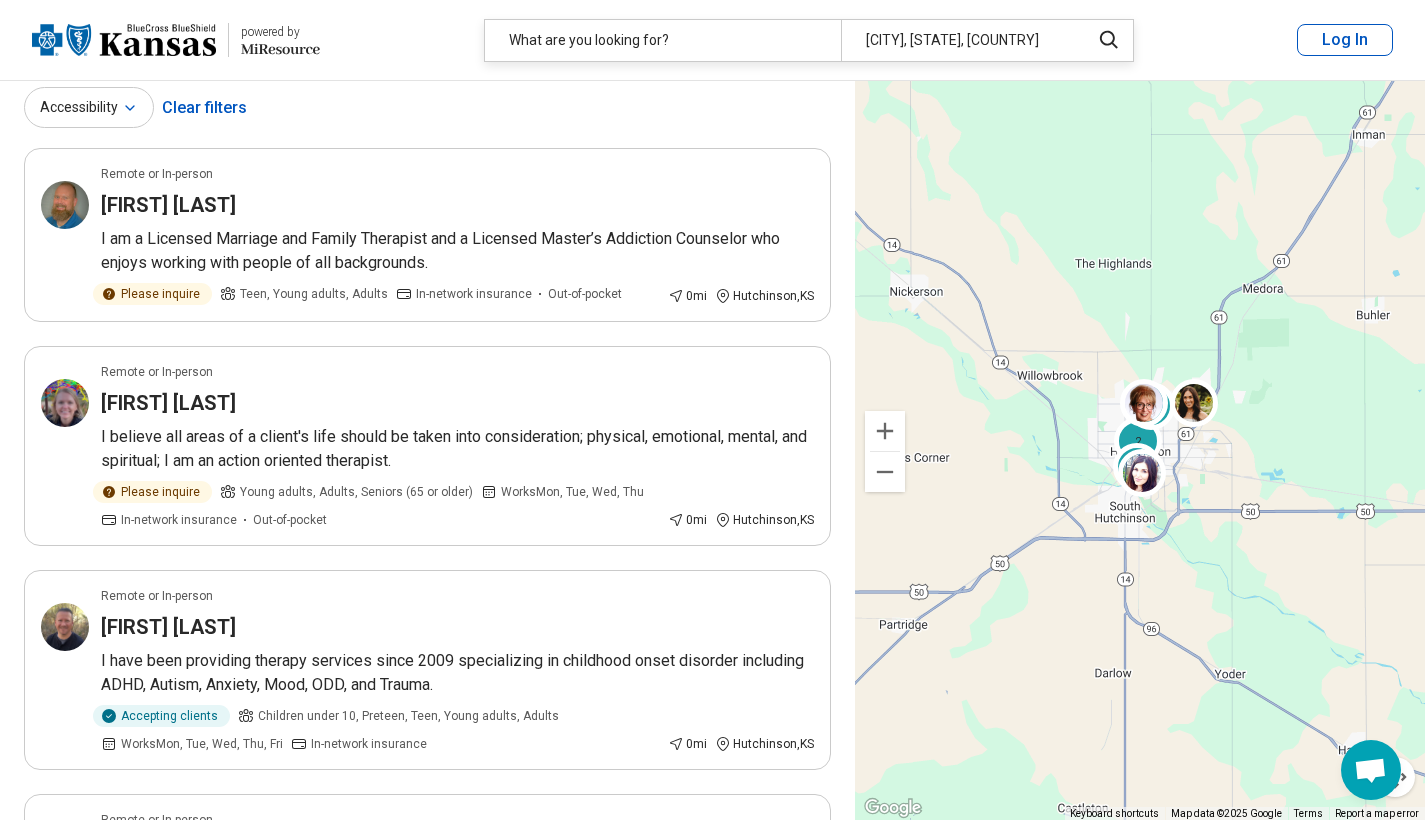 scroll, scrollTop: 0, scrollLeft: 0, axis: both 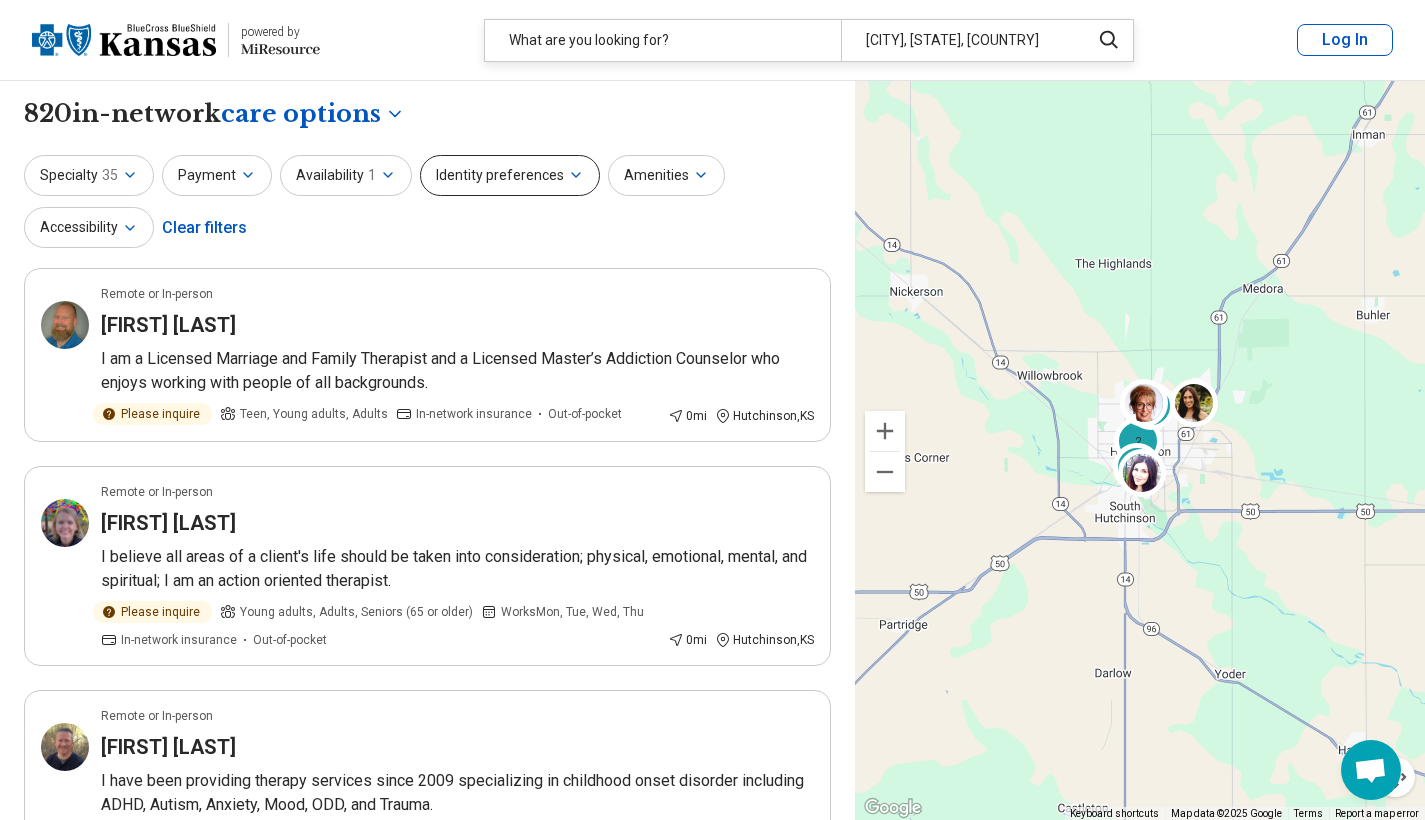 click on "Identity preferences" at bounding box center [510, 175] 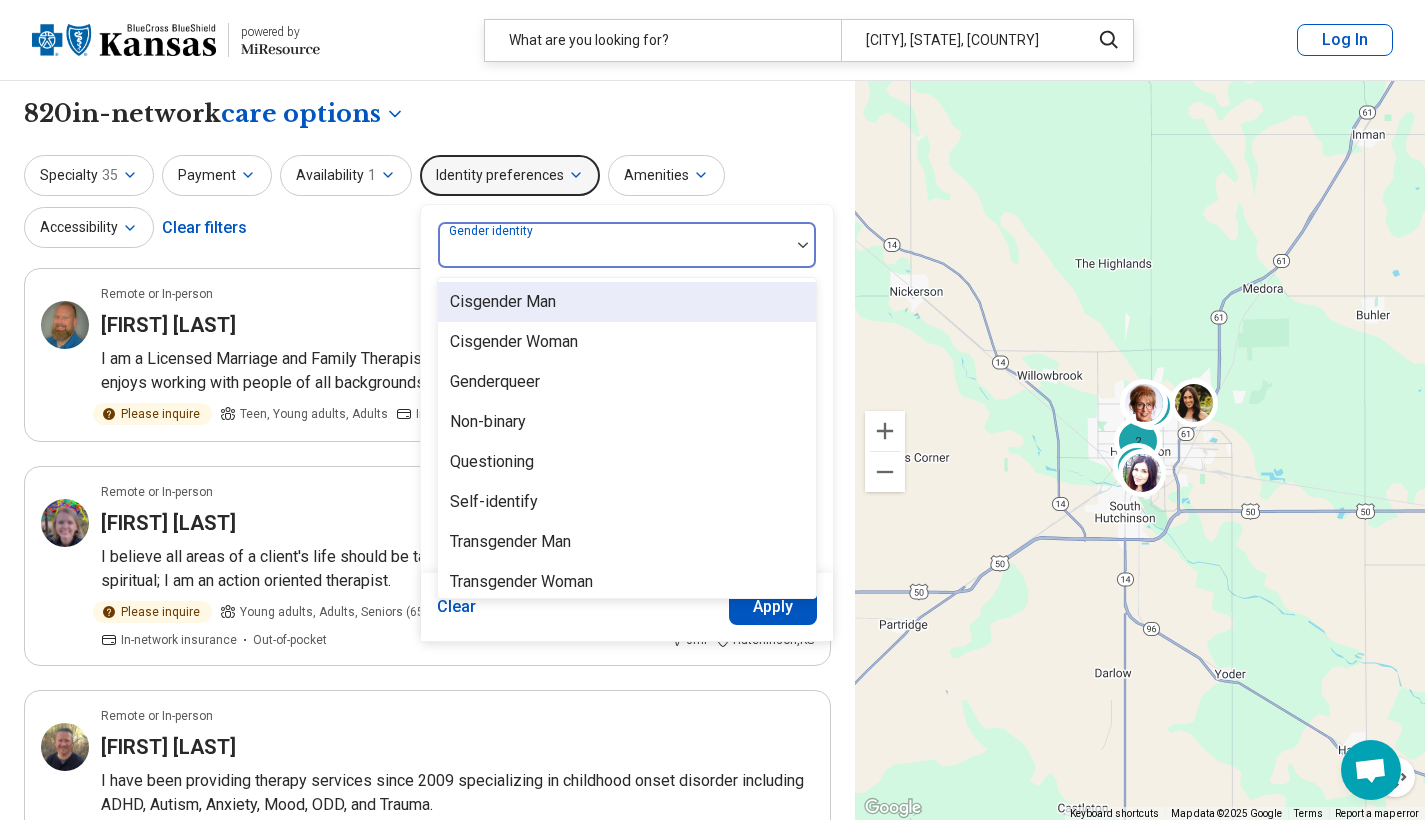 click at bounding box center (614, 253) 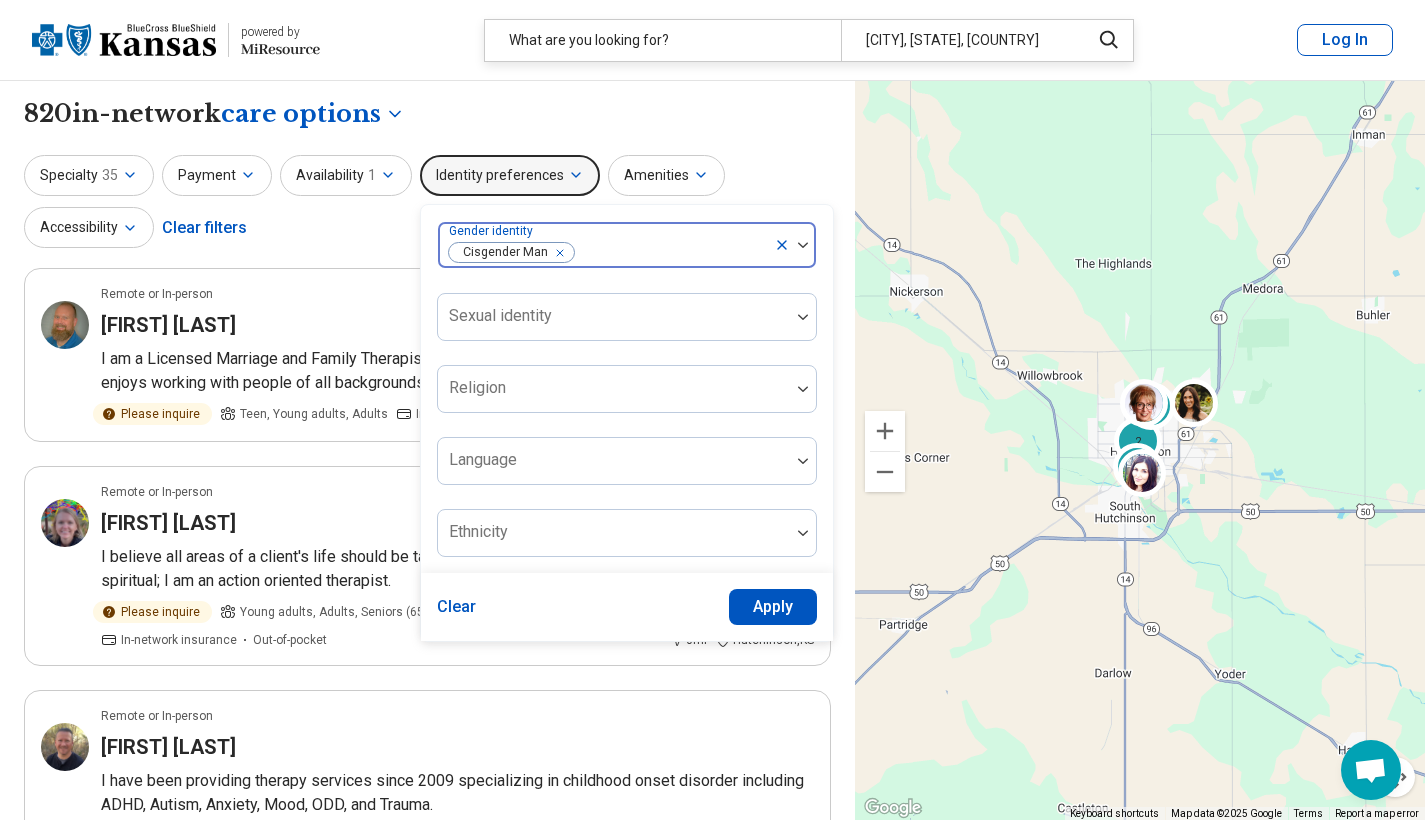 click 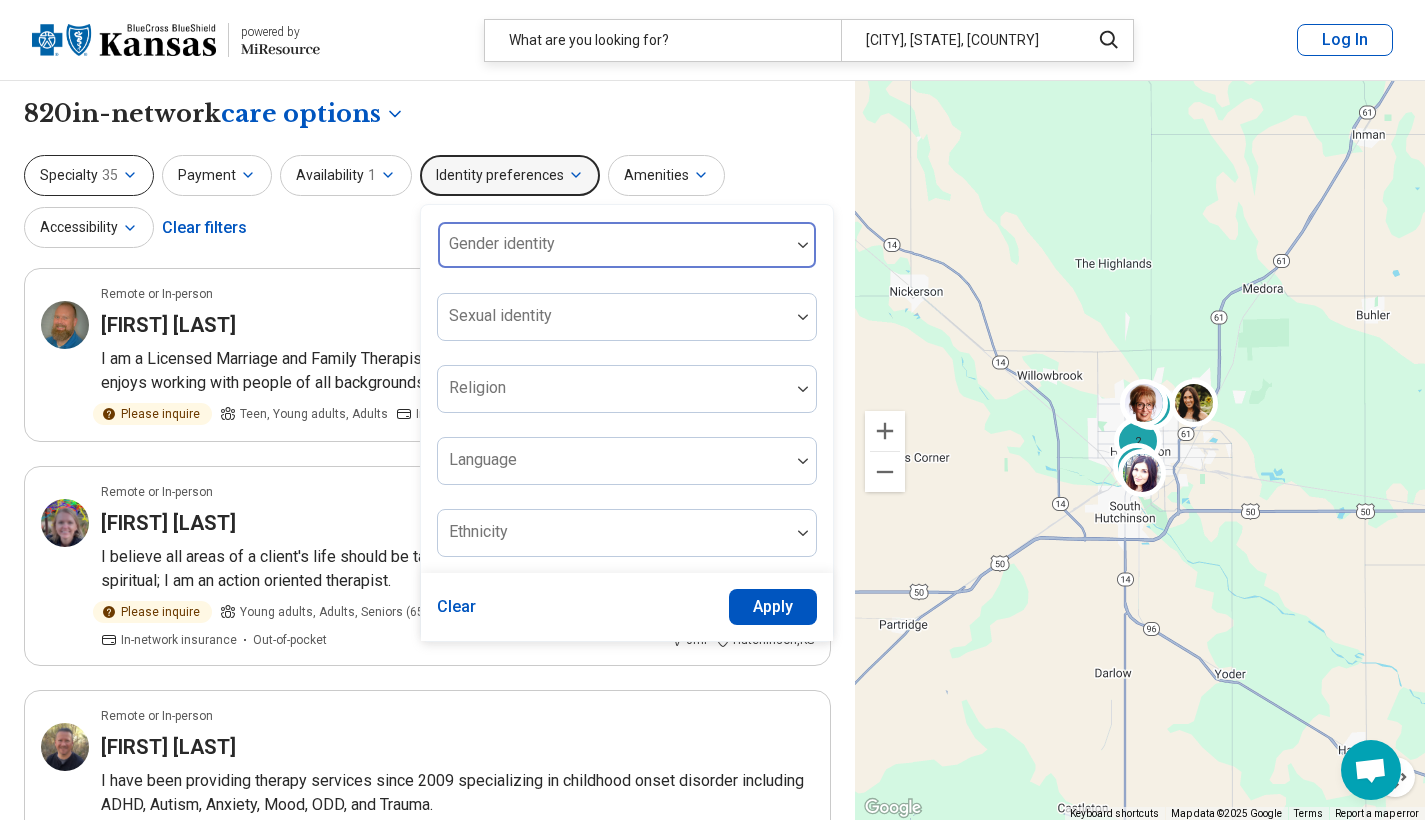 click on "Specialty 35" at bounding box center [89, 175] 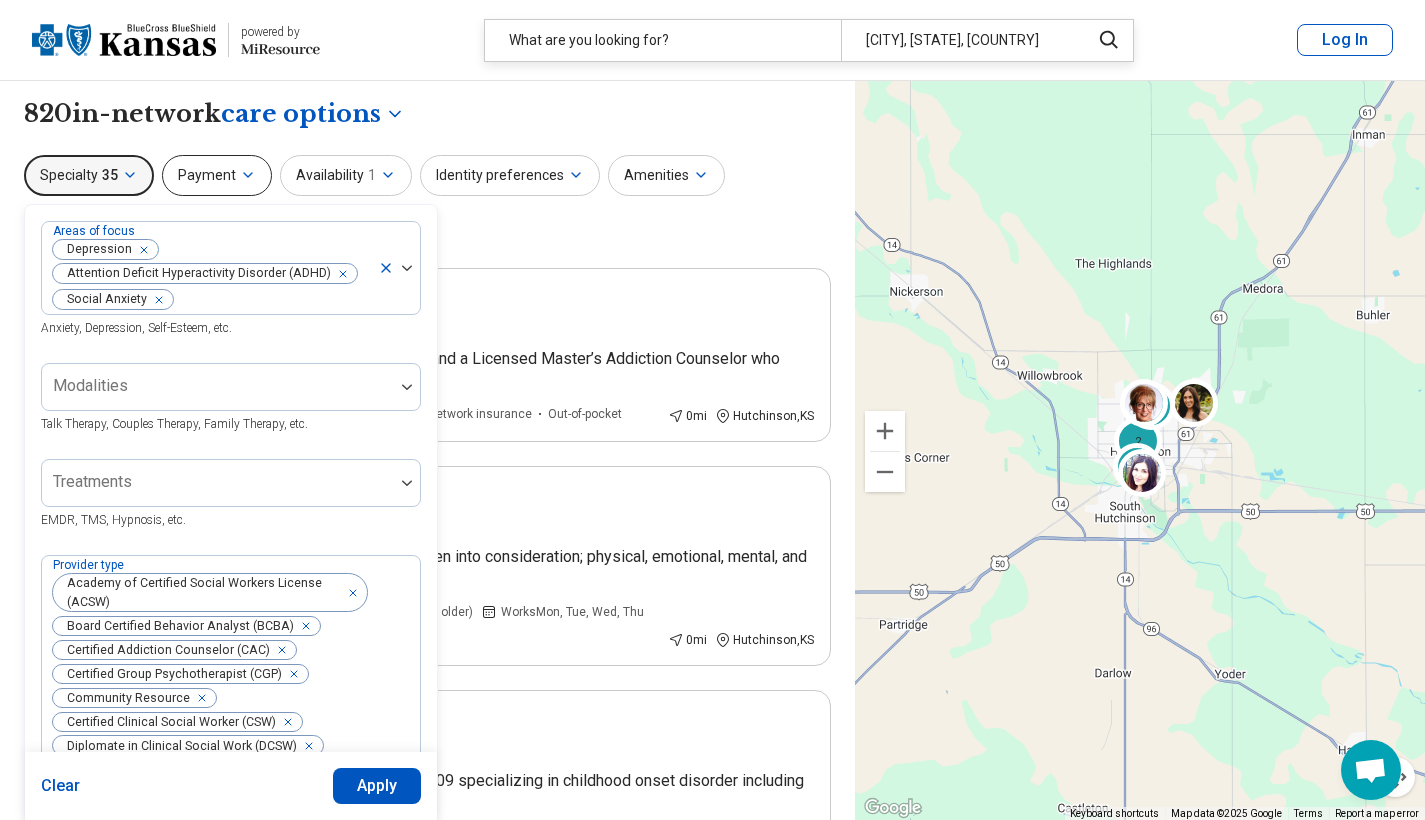 scroll, scrollTop: 0, scrollLeft: 0, axis: both 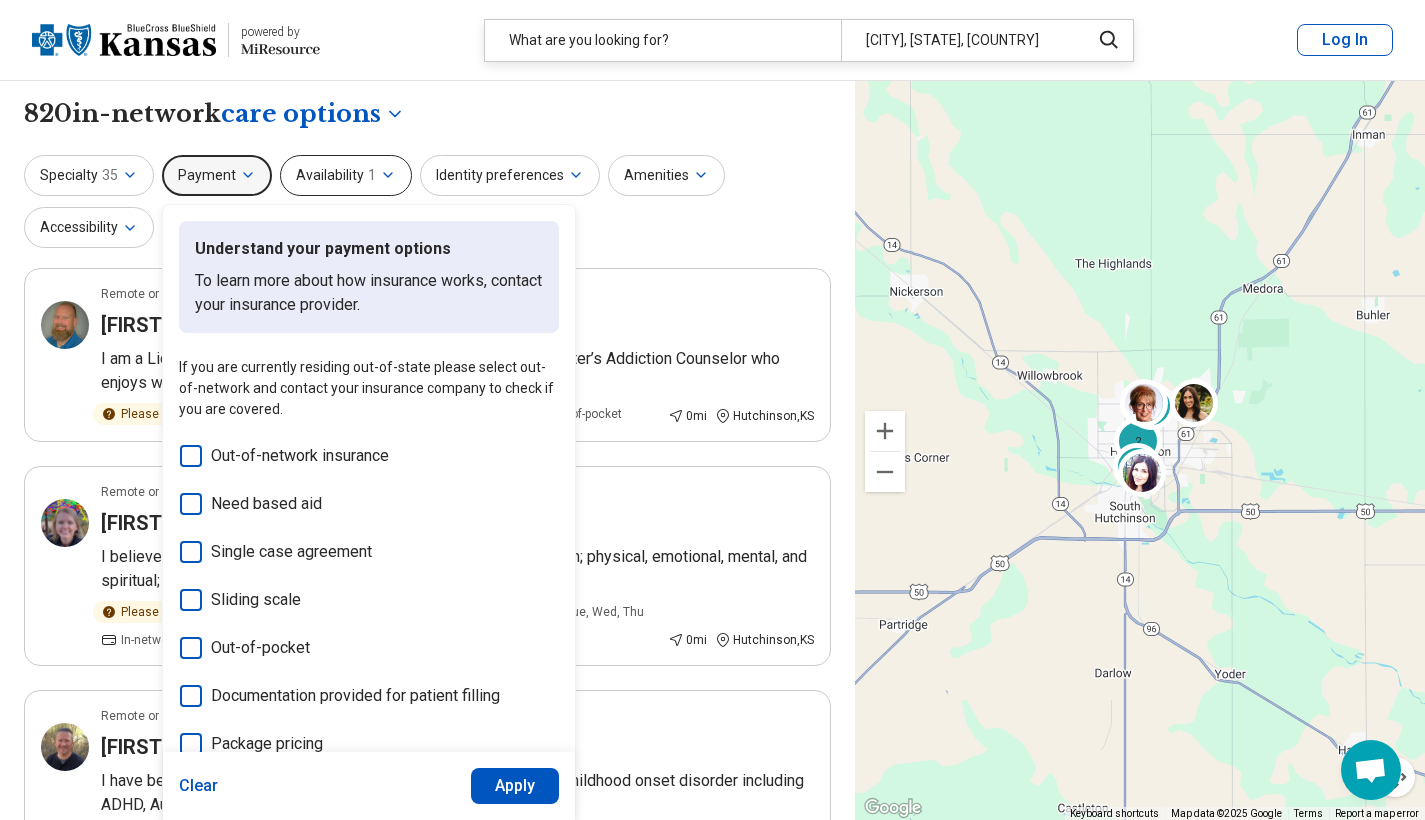 click on "1" at bounding box center (372, 175) 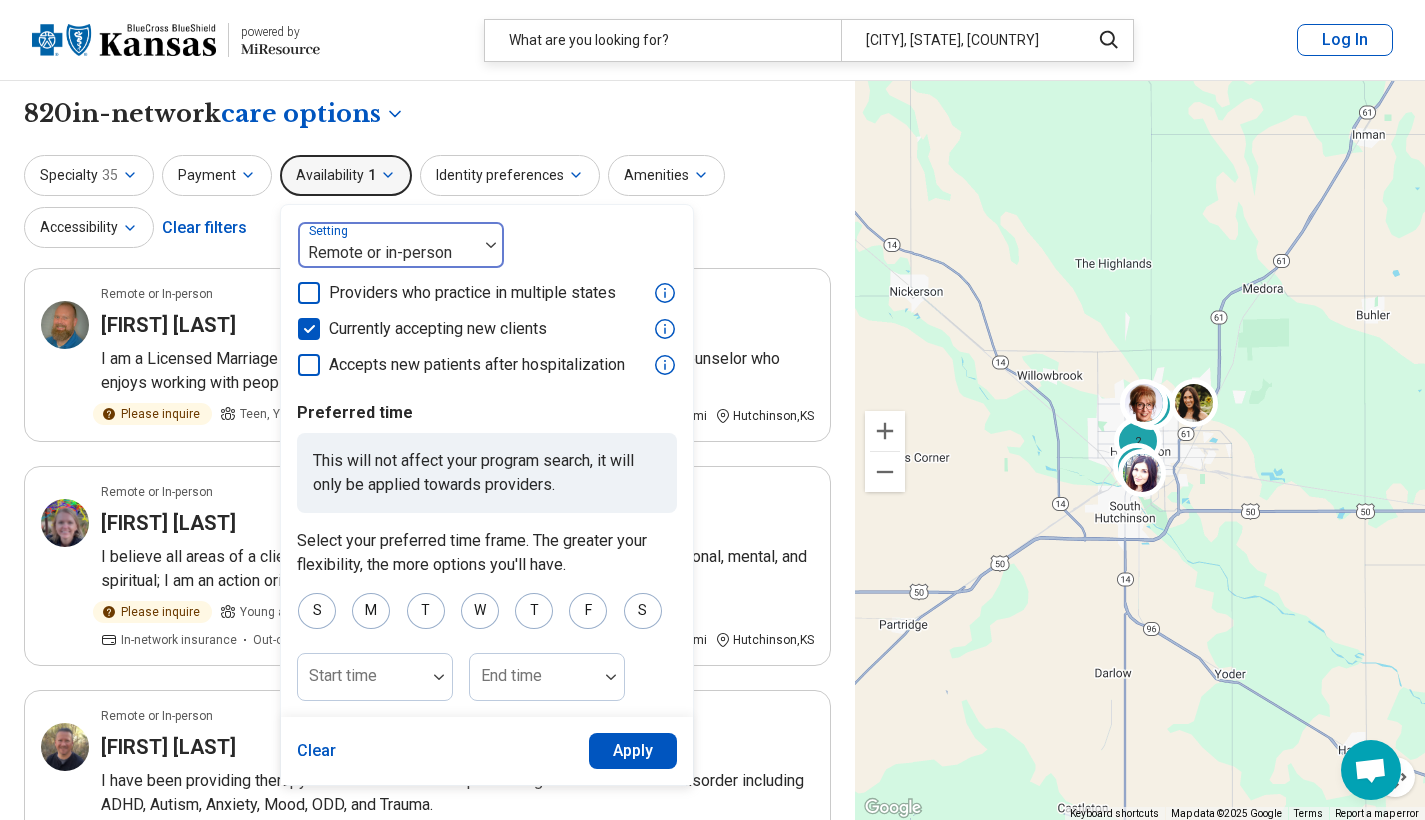 scroll, scrollTop: 0, scrollLeft: 0, axis: both 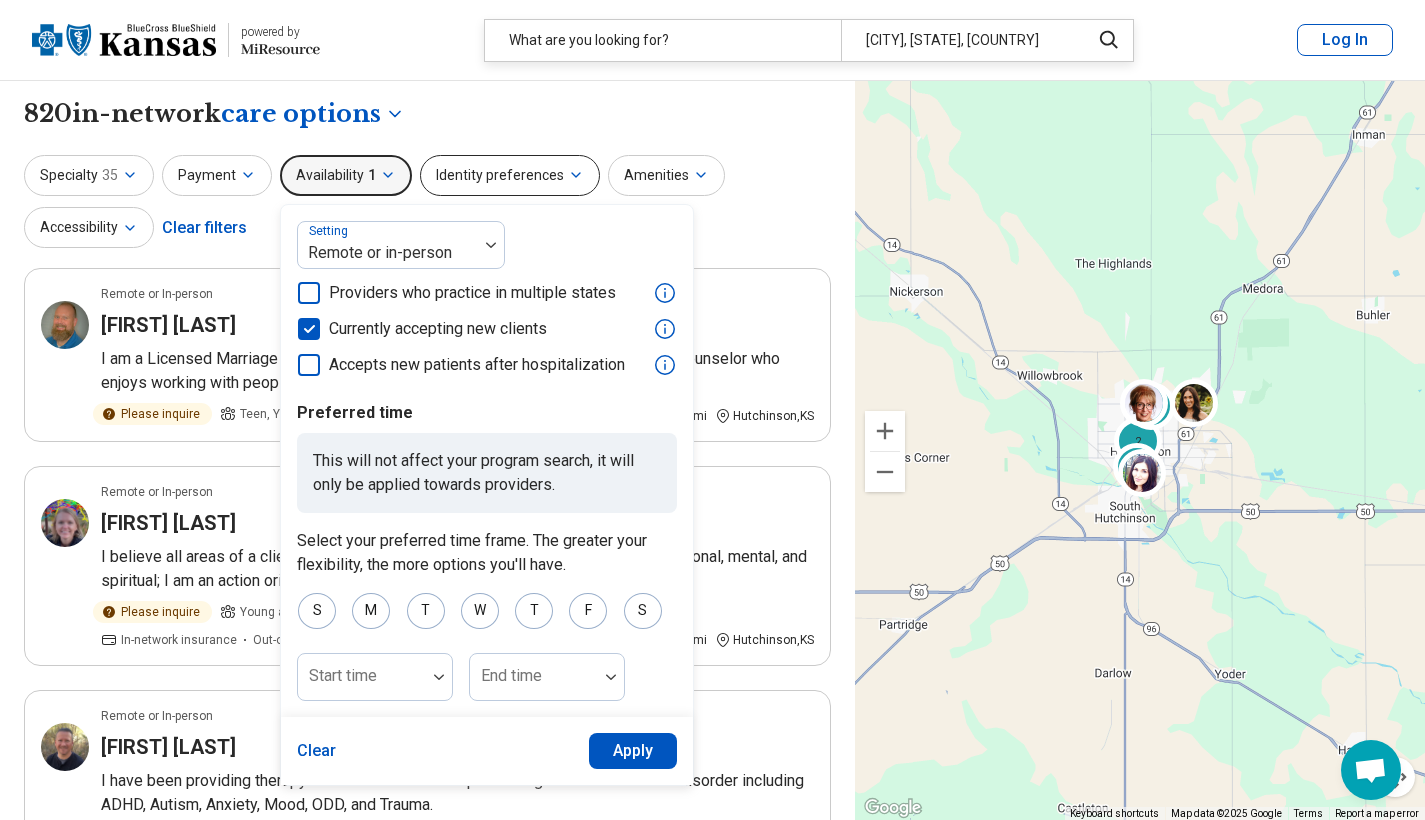 click on "Identity preferences" at bounding box center [510, 175] 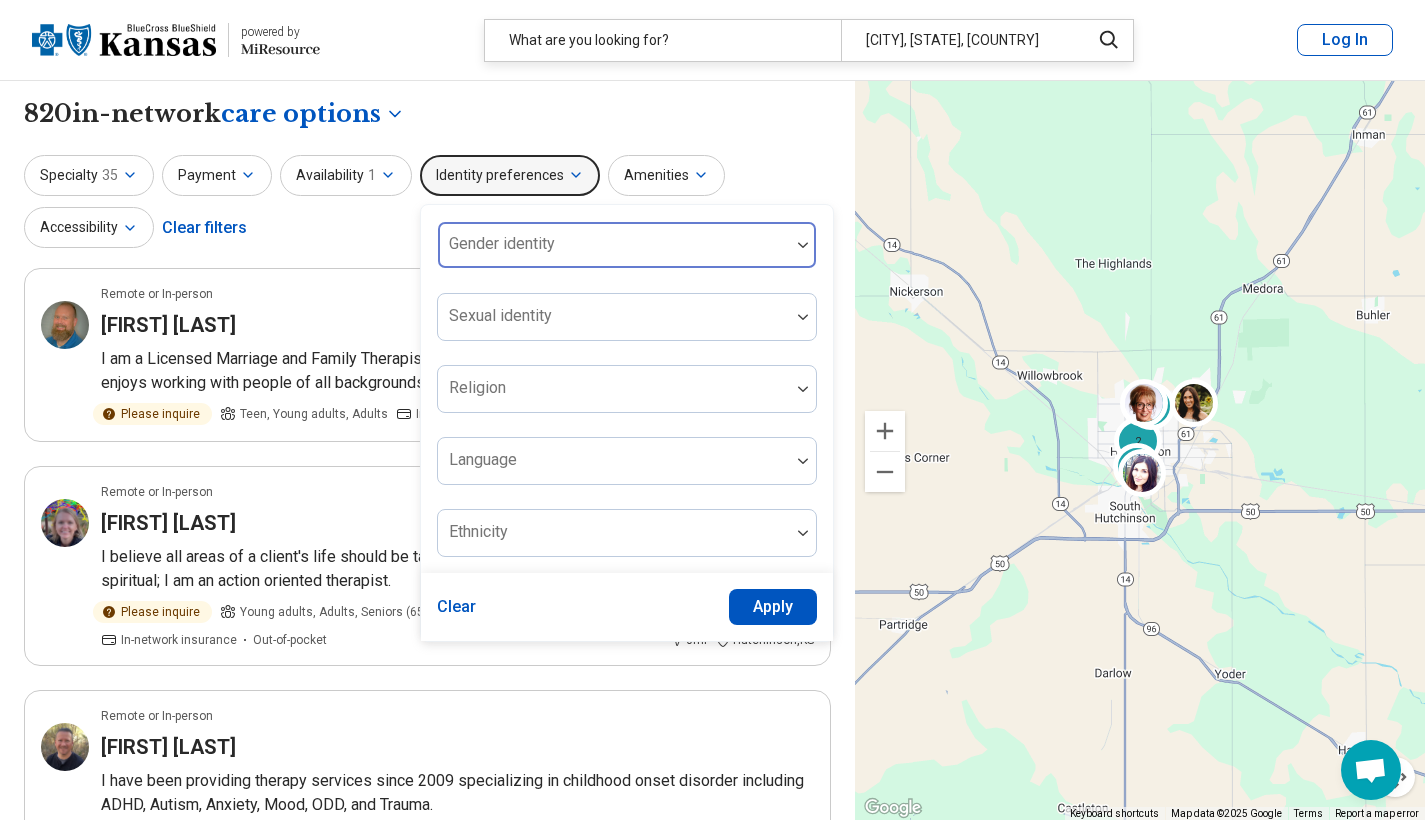 click on "Gender identity" at bounding box center (627, 245) 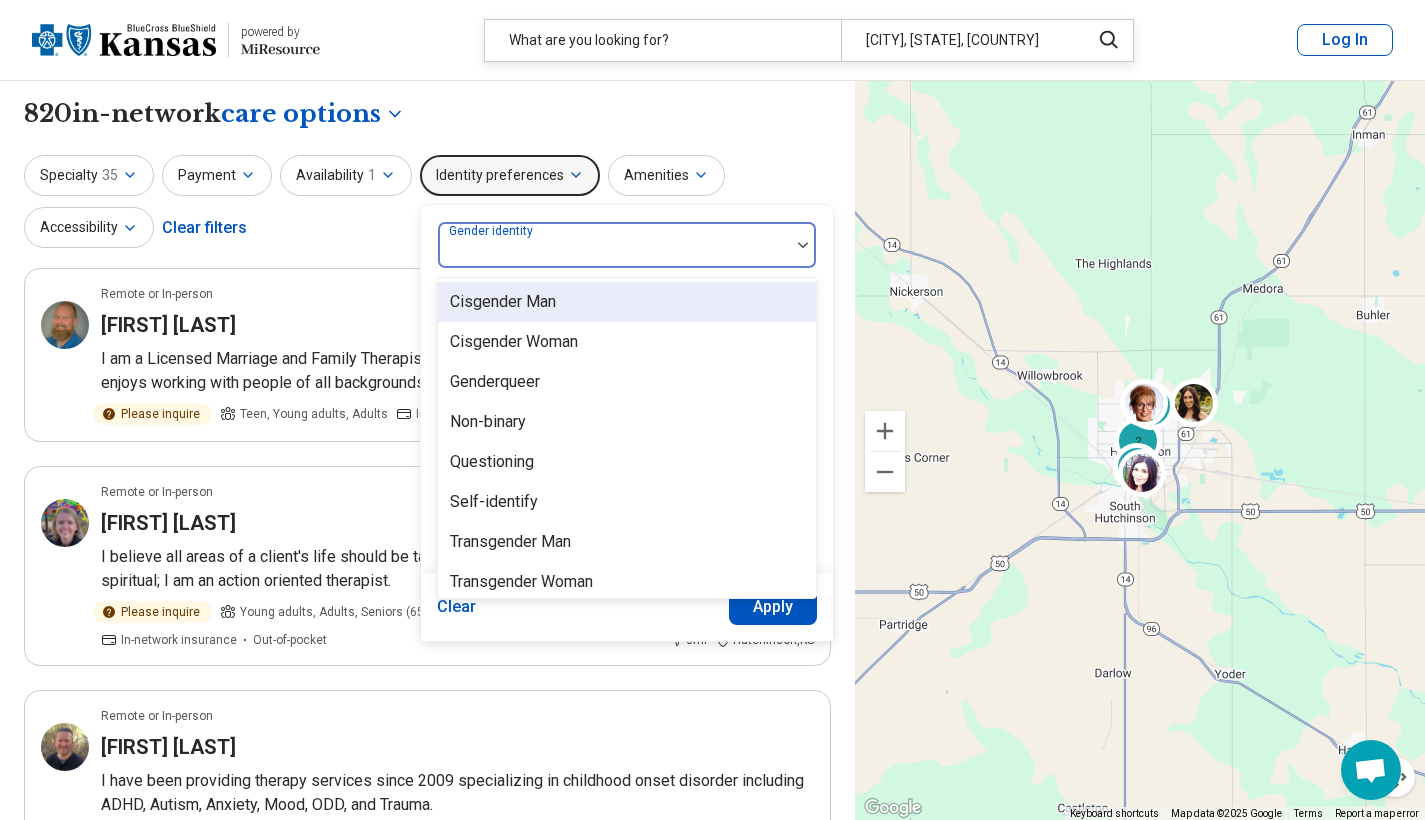 click on "Cisgender Man" at bounding box center [627, 302] 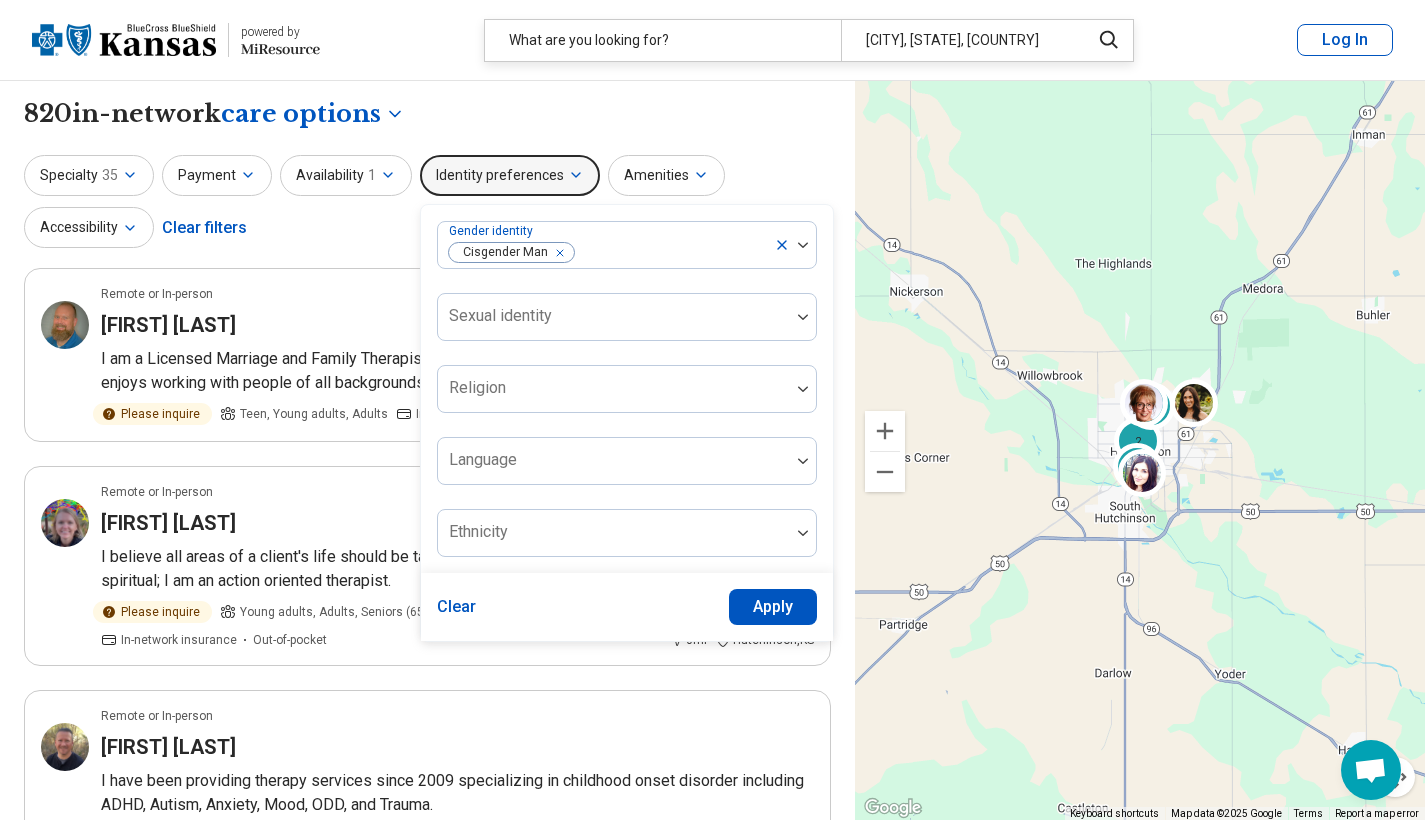 click on "Apply" at bounding box center (773, 607) 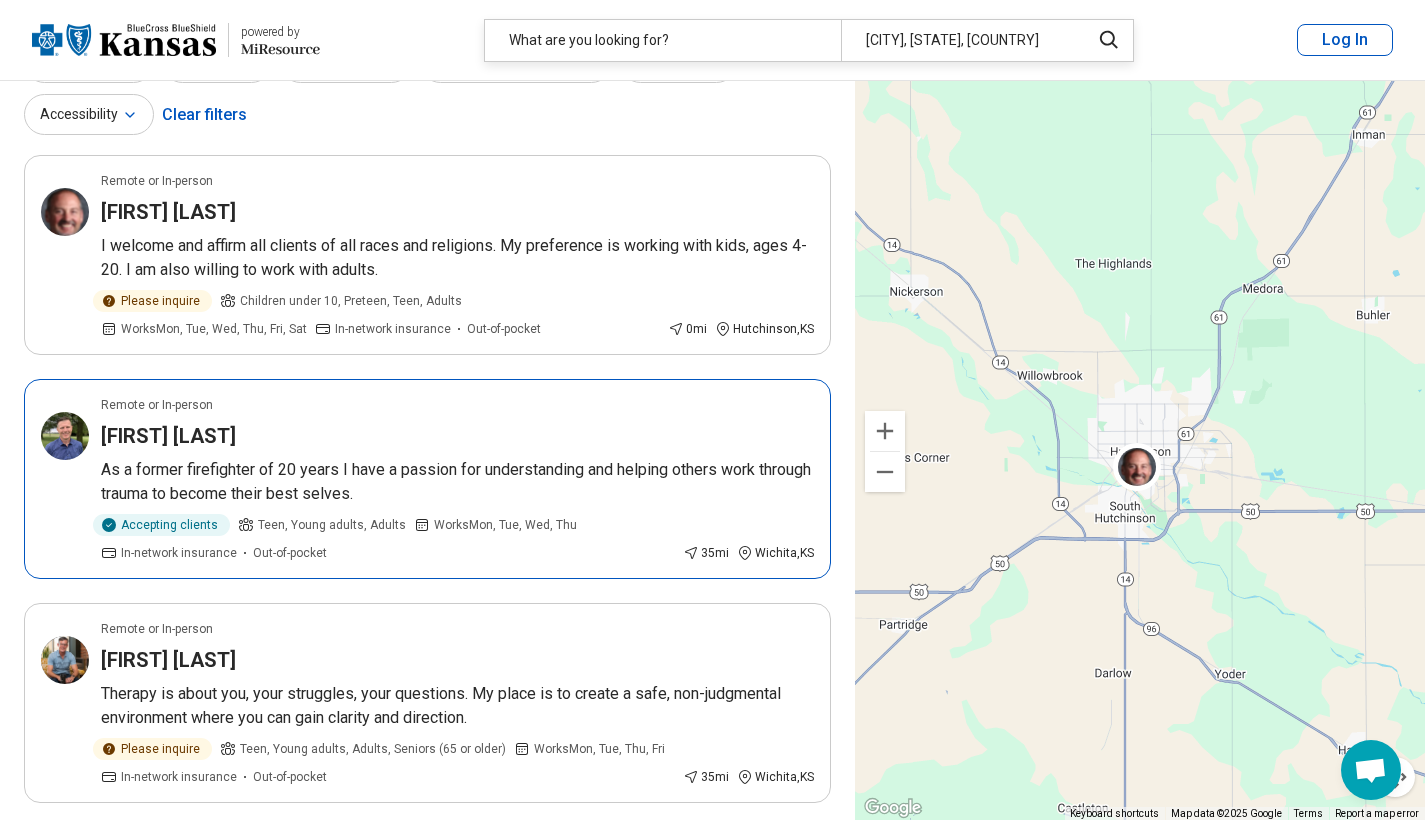 scroll, scrollTop: 112, scrollLeft: 0, axis: vertical 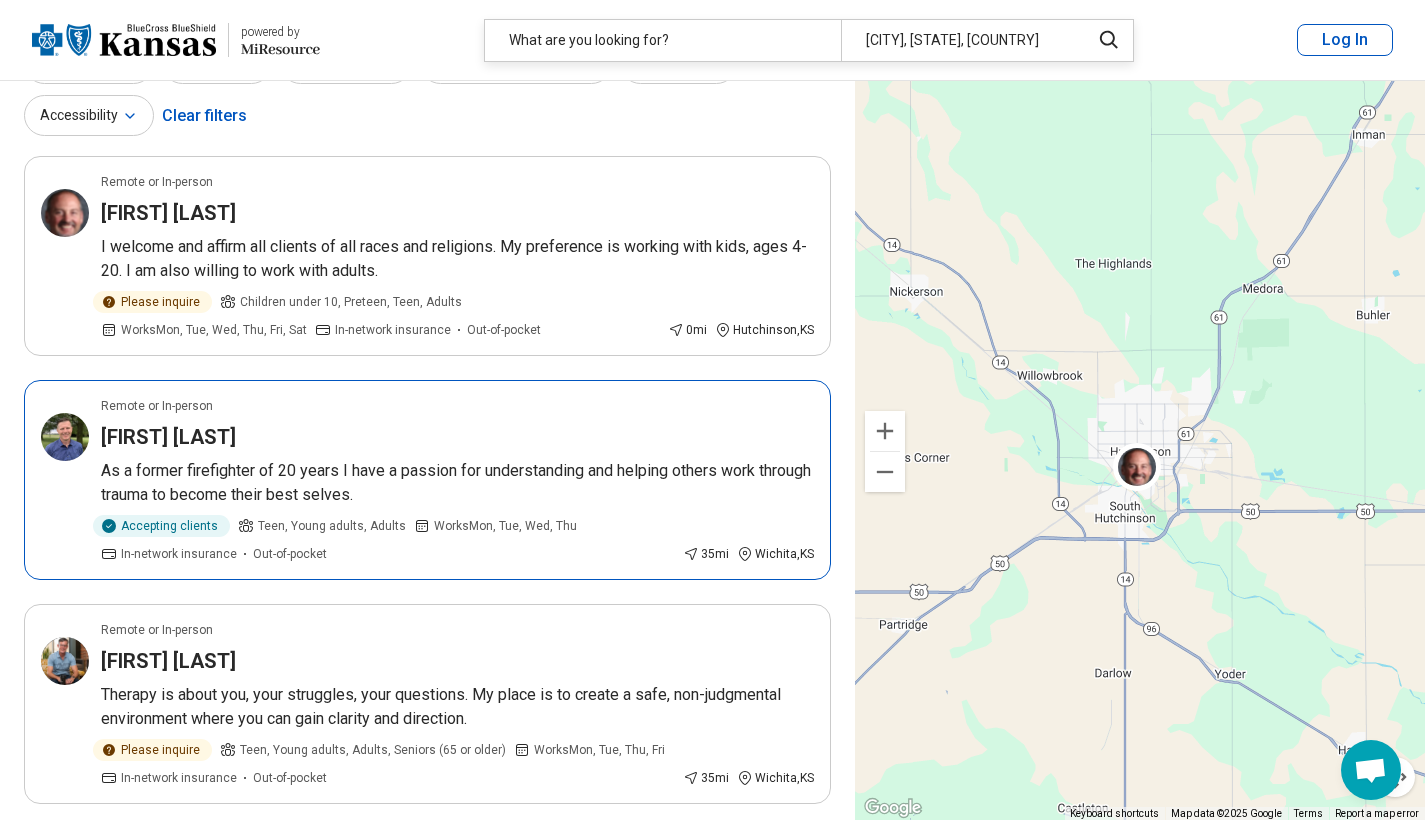click on "Accepting clients Teen, Young adults, Adults Works  Mon, Tue, Wed, Thu In-network insurance Out-of-pocket" at bounding box center [388, 539] 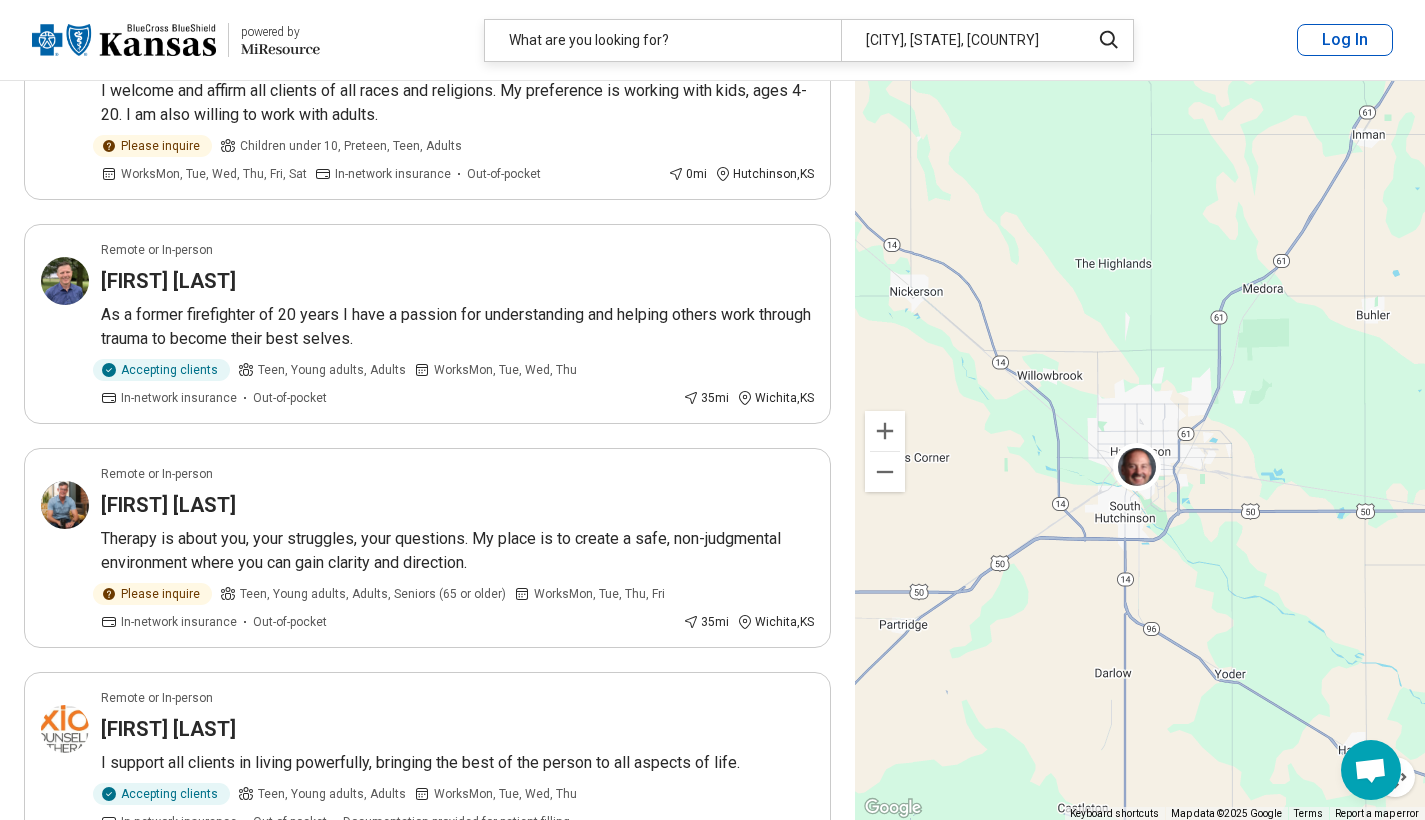 scroll, scrollTop: 278, scrollLeft: 0, axis: vertical 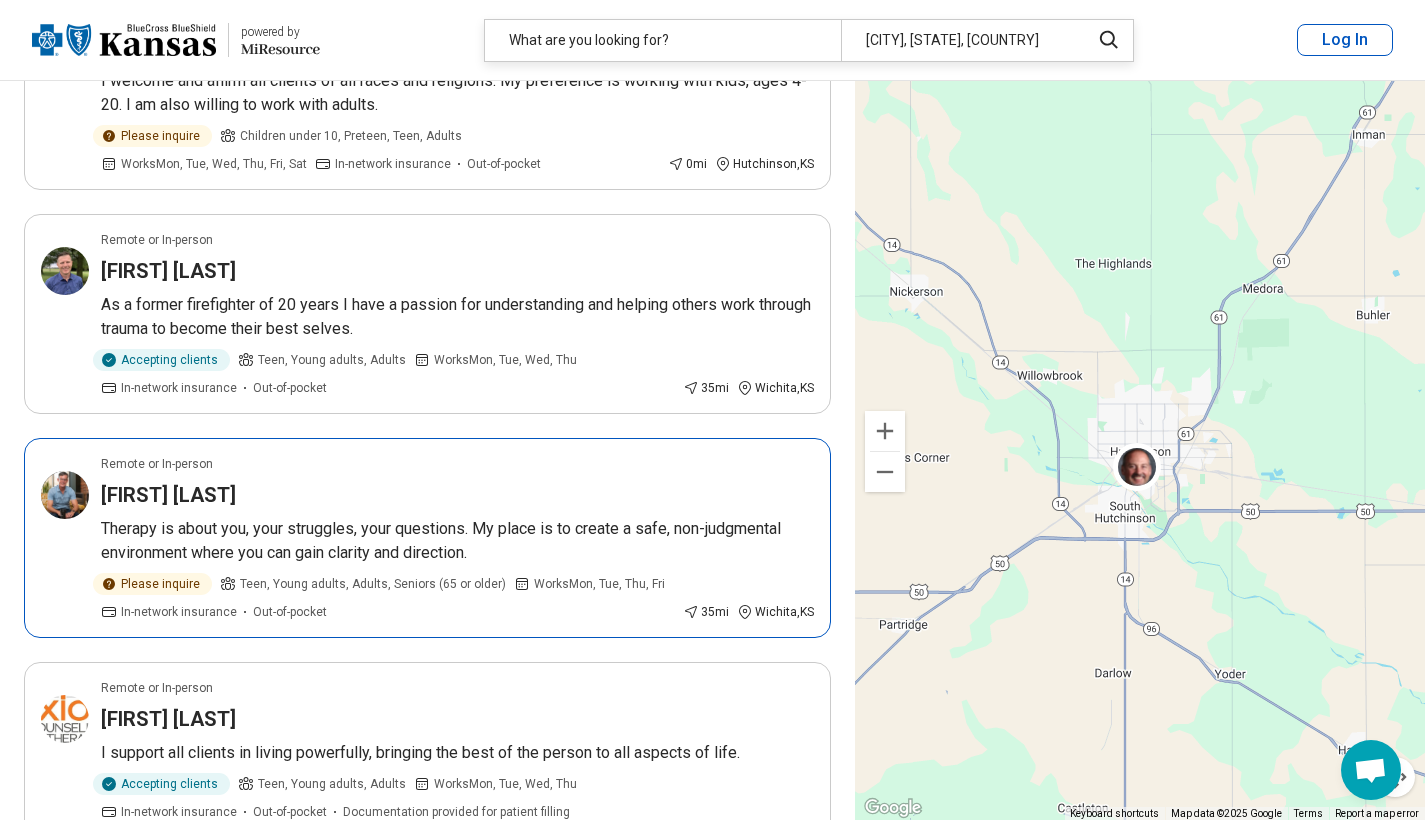 click on "Remote or In-person Adam Gragg Therapy is about you, your struggles, your questions. My place is to create a safe, non-judgmental environment where you can gain clarity and direction. Please inquire Teen, Young adults, Adults, Seniors (65 or older) Works  Mon, Tue, Thu, Fri In-network insurance Out-of-pocket 35  mi Wichita ,  KS" at bounding box center (427, 538) 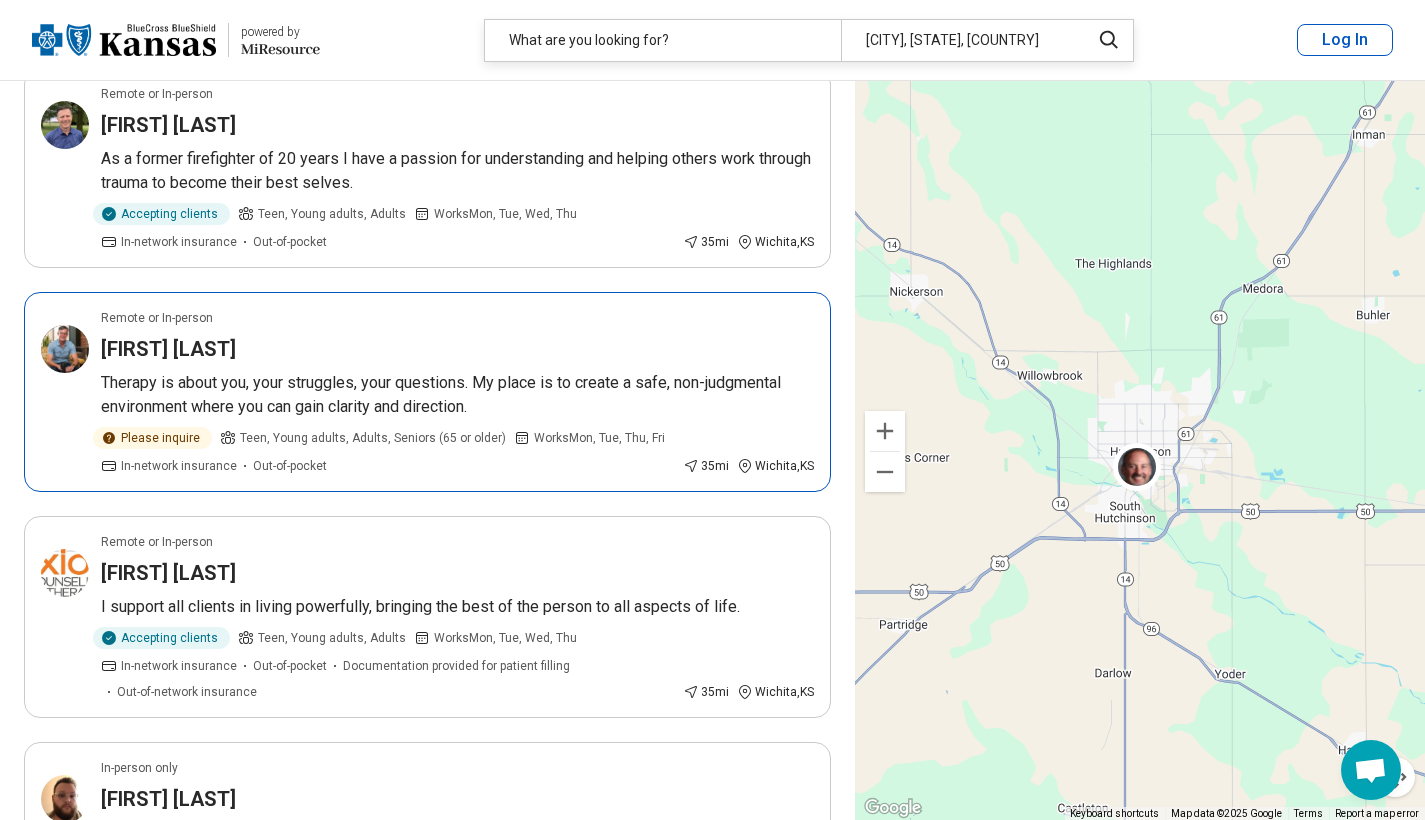 scroll, scrollTop: 427, scrollLeft: 0, axis: vertical 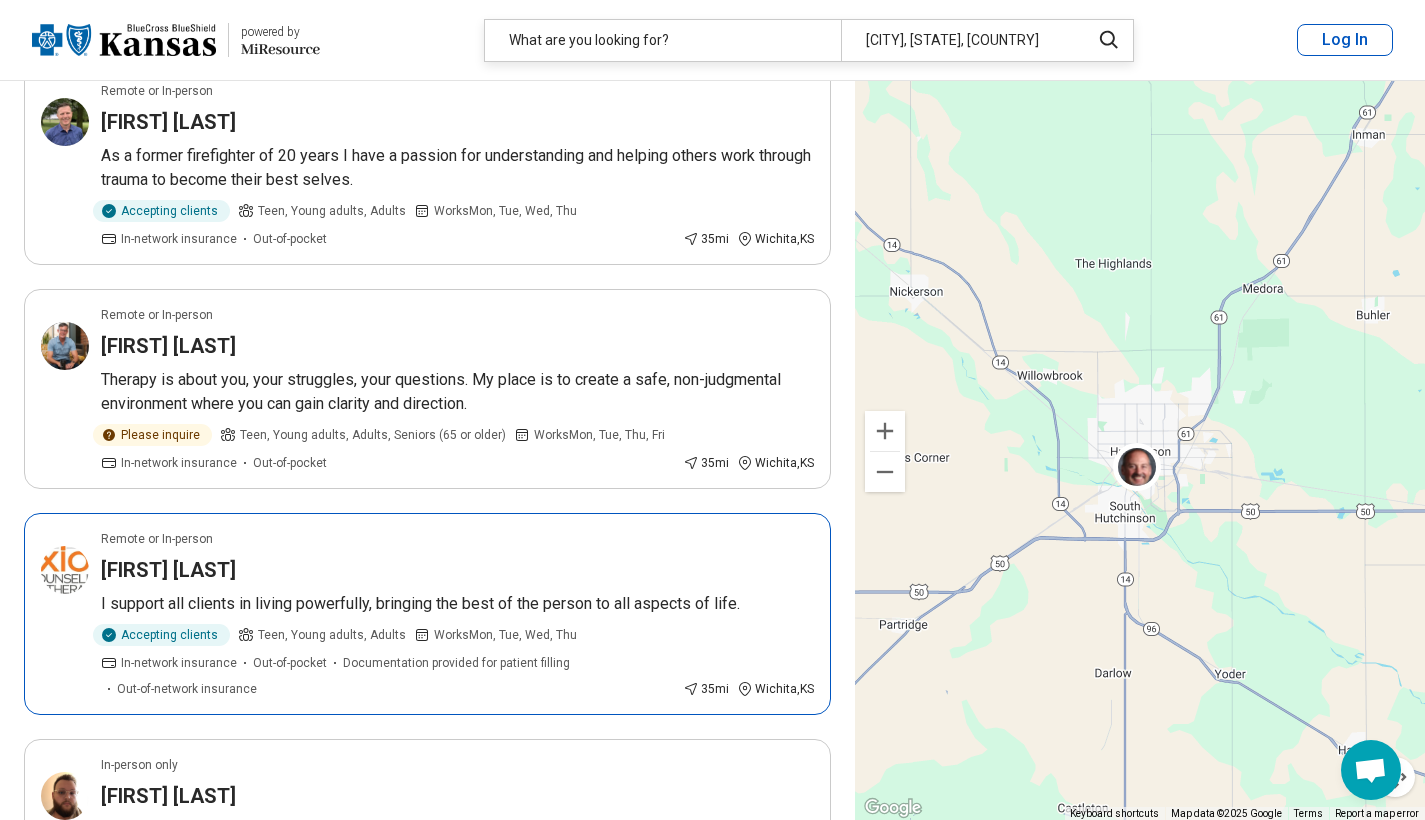 click on "Remote or In-person Kevin Moore I support all clients in living powerfully, bringing the best of the person to all aspects of life. Accepting clients Teen, Young adults, Adults Works  Mon, Tue, Wed, Thu In-network insurance Out-of-pocket Documentation provided for patient filling Out-of-network insurance 35  mi Wichita ,  KS" at bounding box center [427, 614] 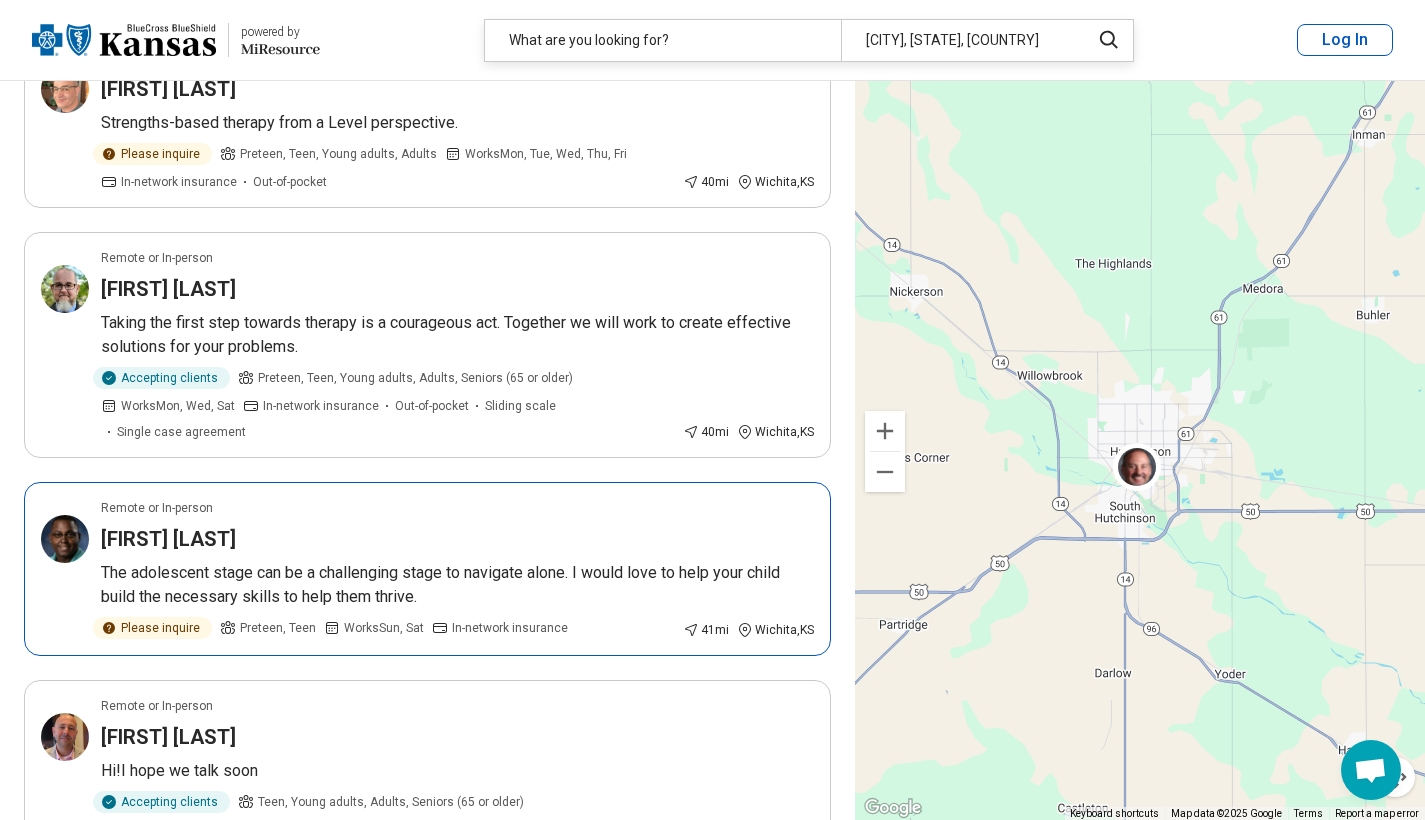 scroll, scrollTop: 1854, scrollLeft: 0, axis: vertical 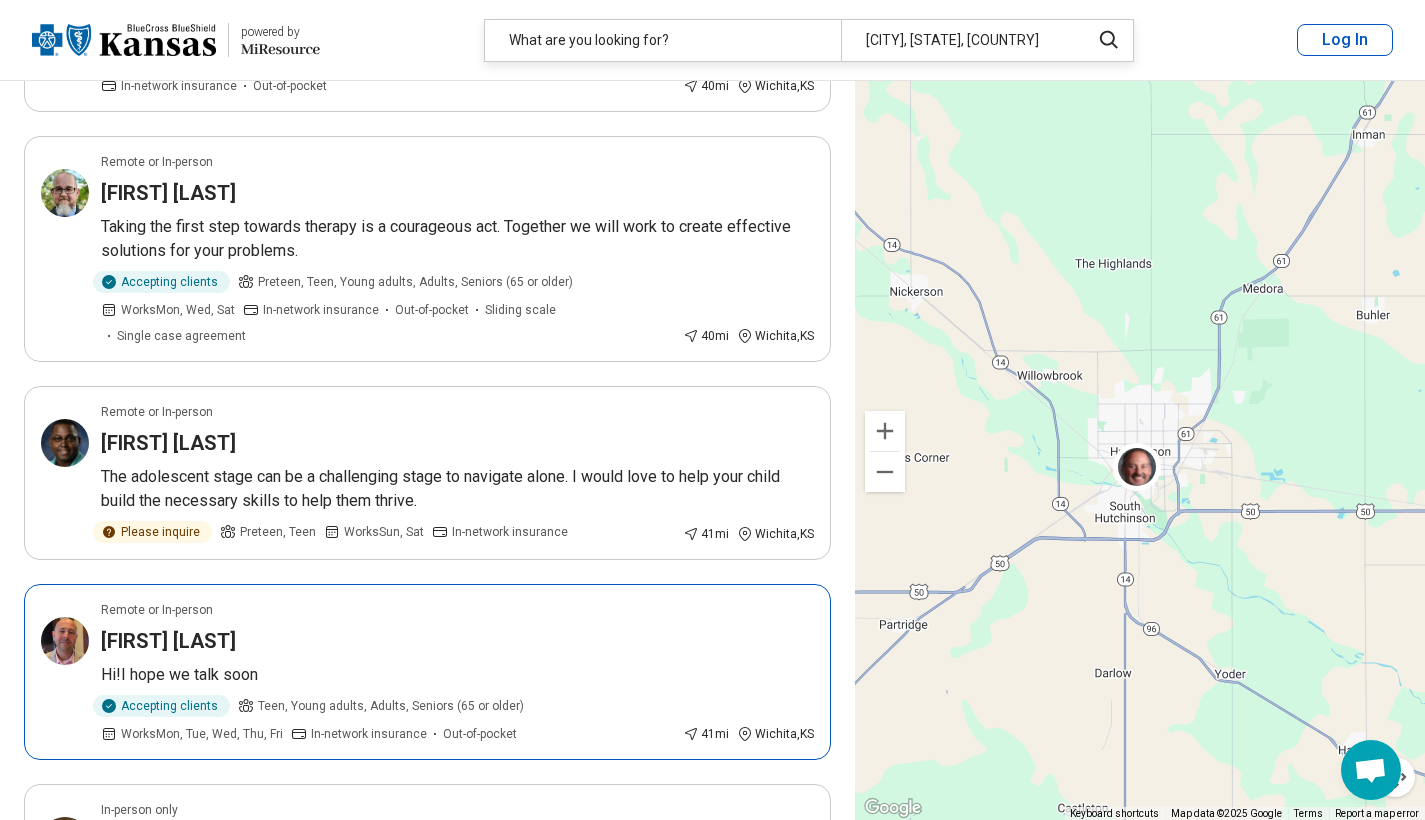 click on "Remote or In-person Colin Fee Hi!I hope we talk soon Accepting clients Teen, Young adults, Adults, Seniors (65 or older) Works  Mon, Tue, Wed, Thu, Fri In-network insurance Out-of-pocket 41  mi Wichita ,  KS" at bounding box center (427, 672) 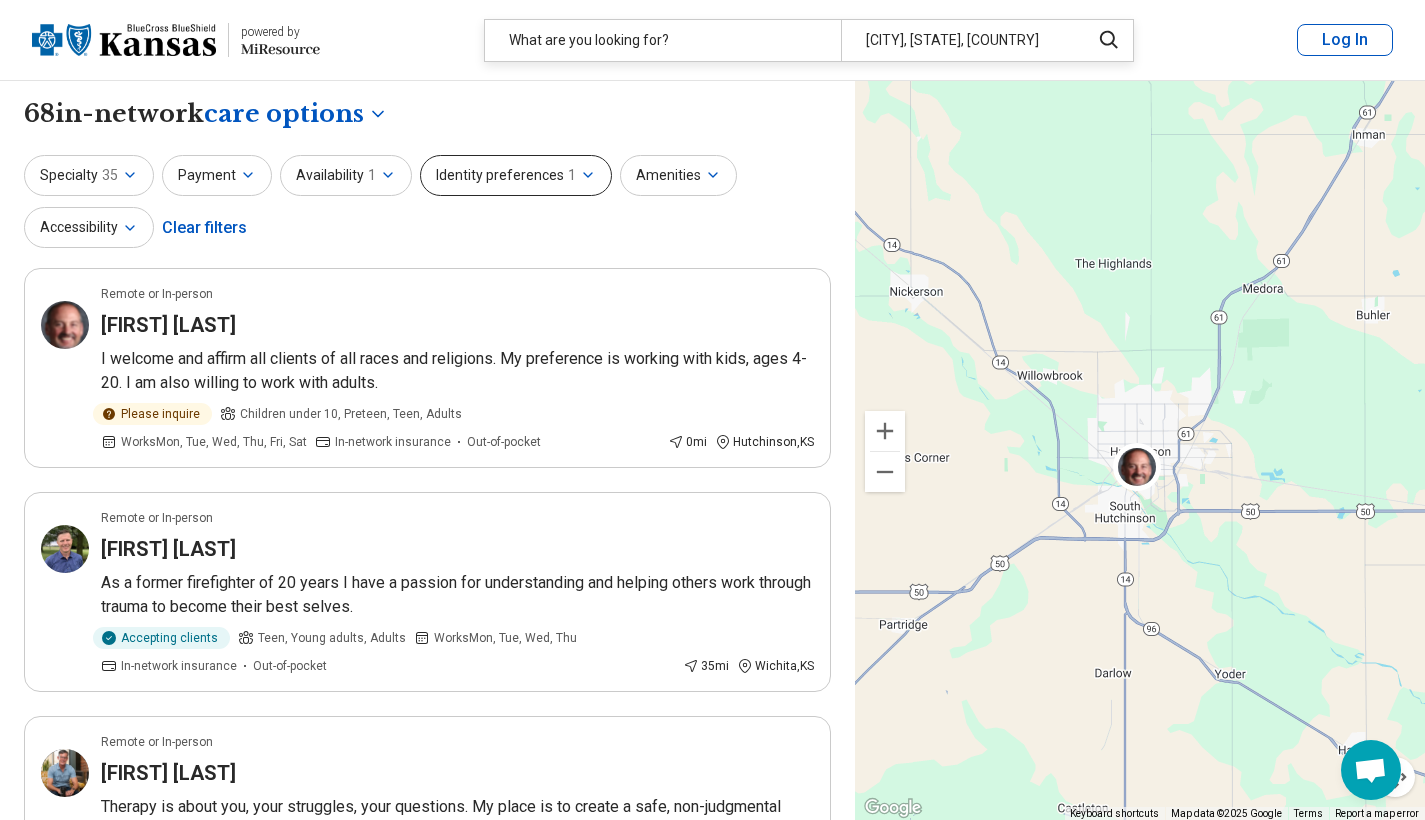 scroll, scrollTop: 0, scrollLeft: 0, axis: both 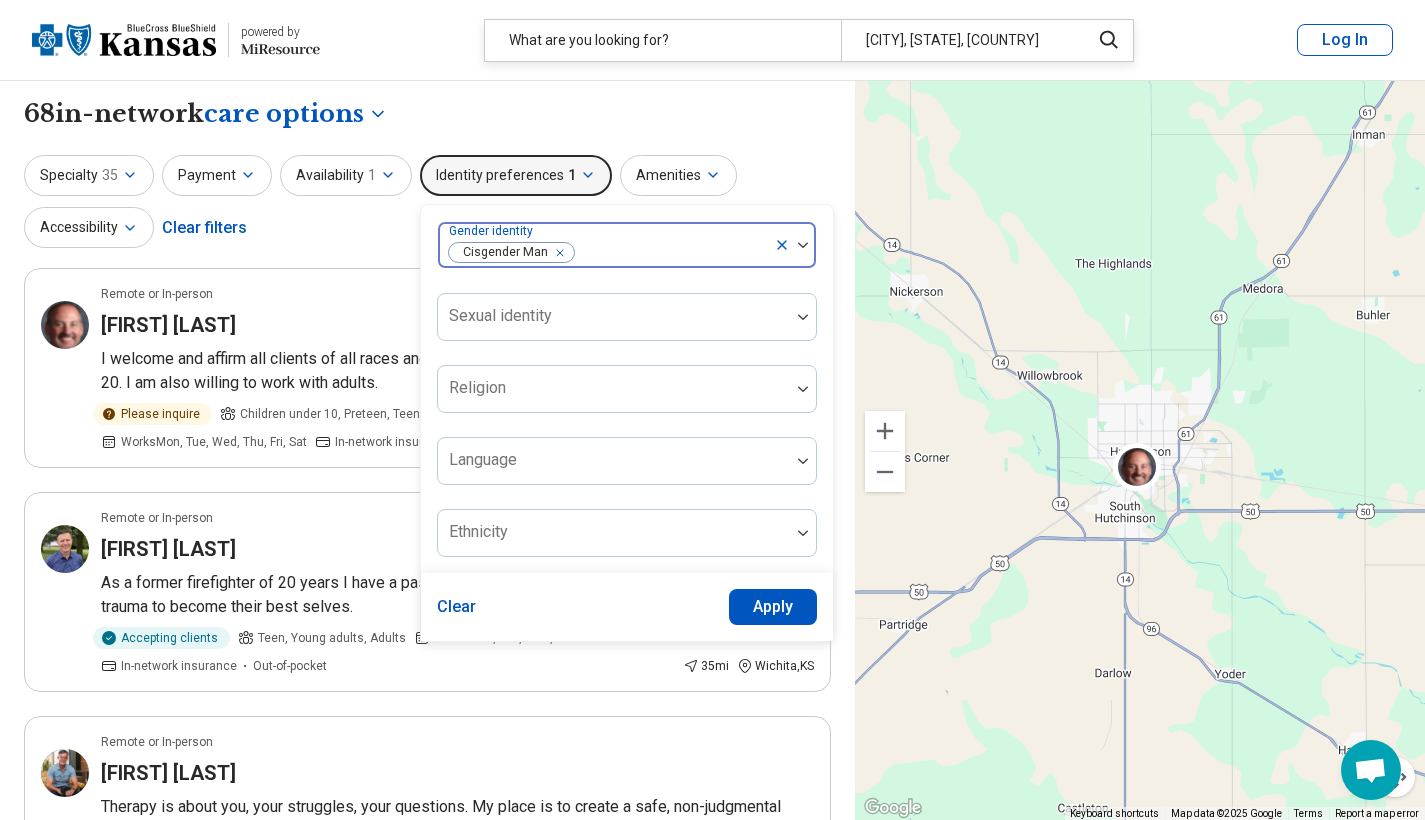 click 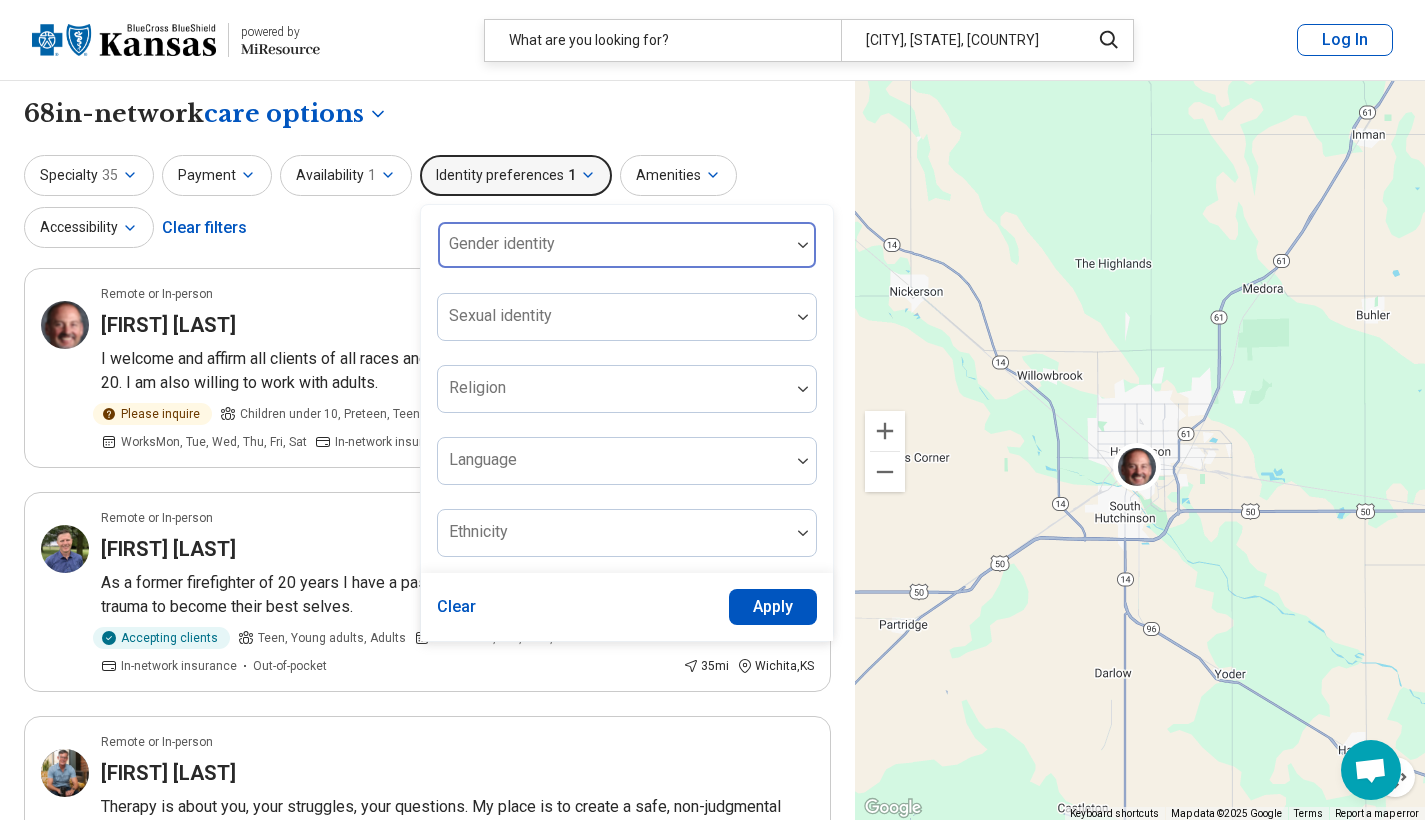 click on "Specialty 35 Payment Availability 1 Identity preferences 1 Gender identity Sexual identity Religion Language Ethnicity Clear Apply Amenities Accessibility Clear filters" at bounding box center [427, 203] 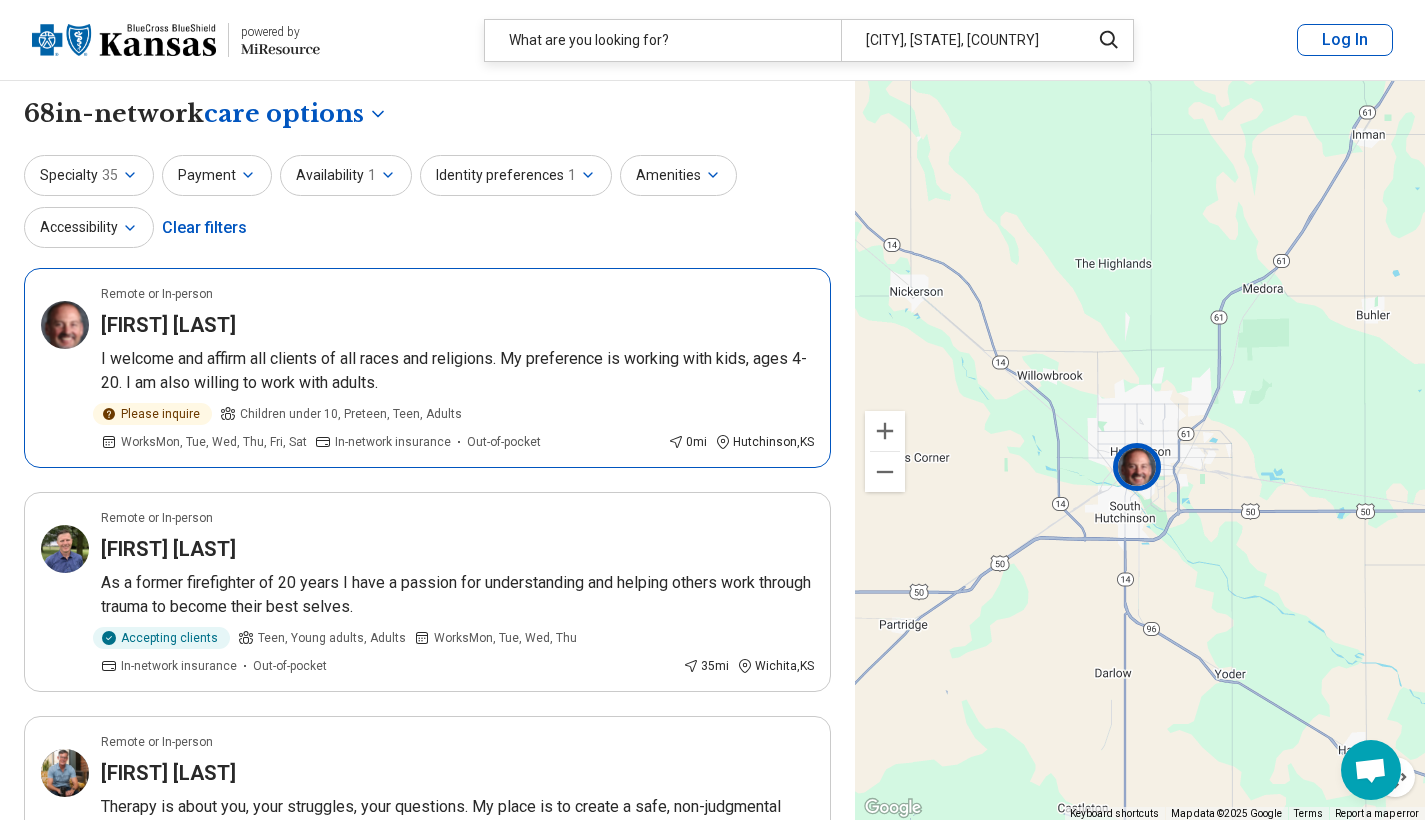 scroll, scrollTop: 0, scrollLeft: 0, axis: both 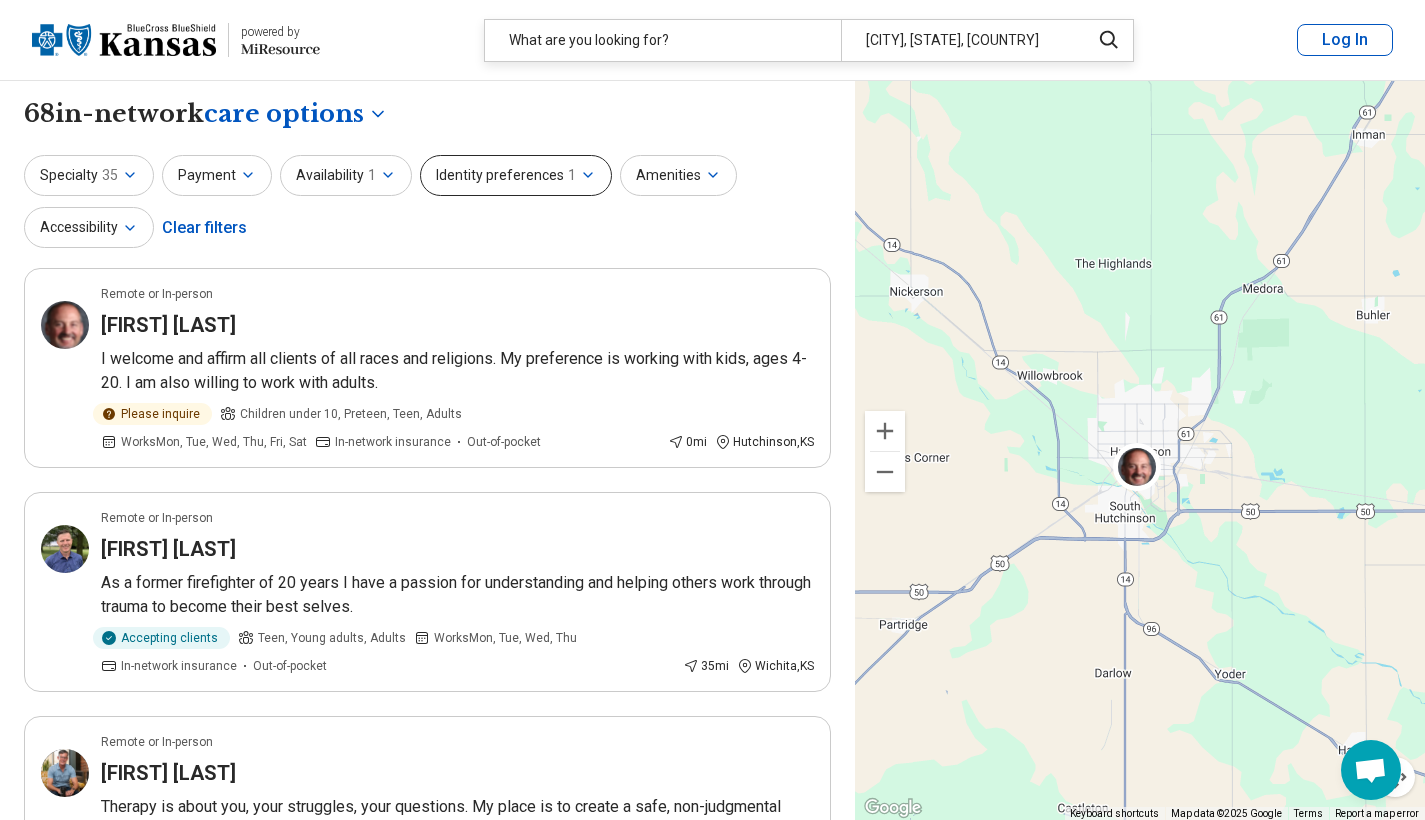 click on "Identity preferences 1" at bounding box center (516, 175) 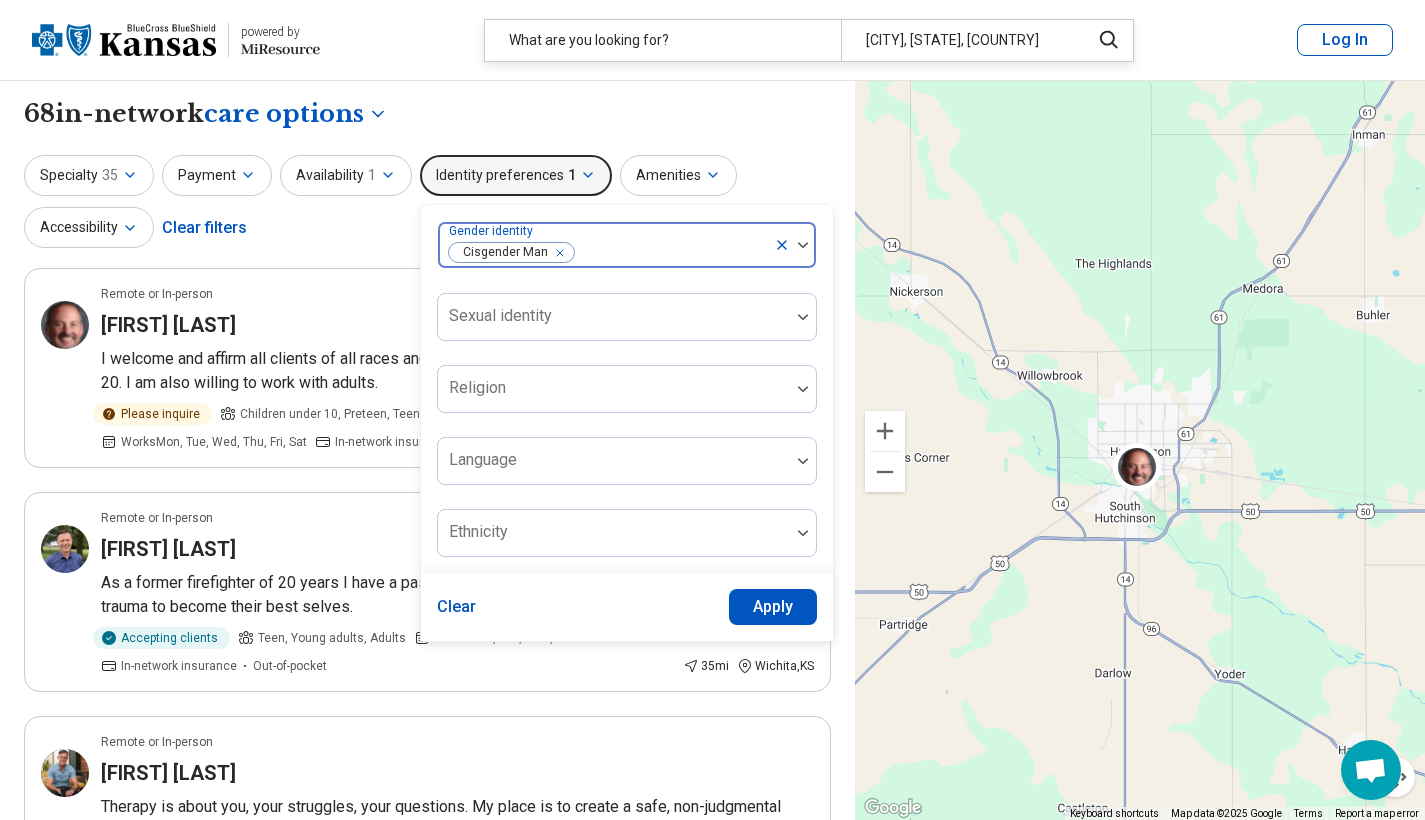 click 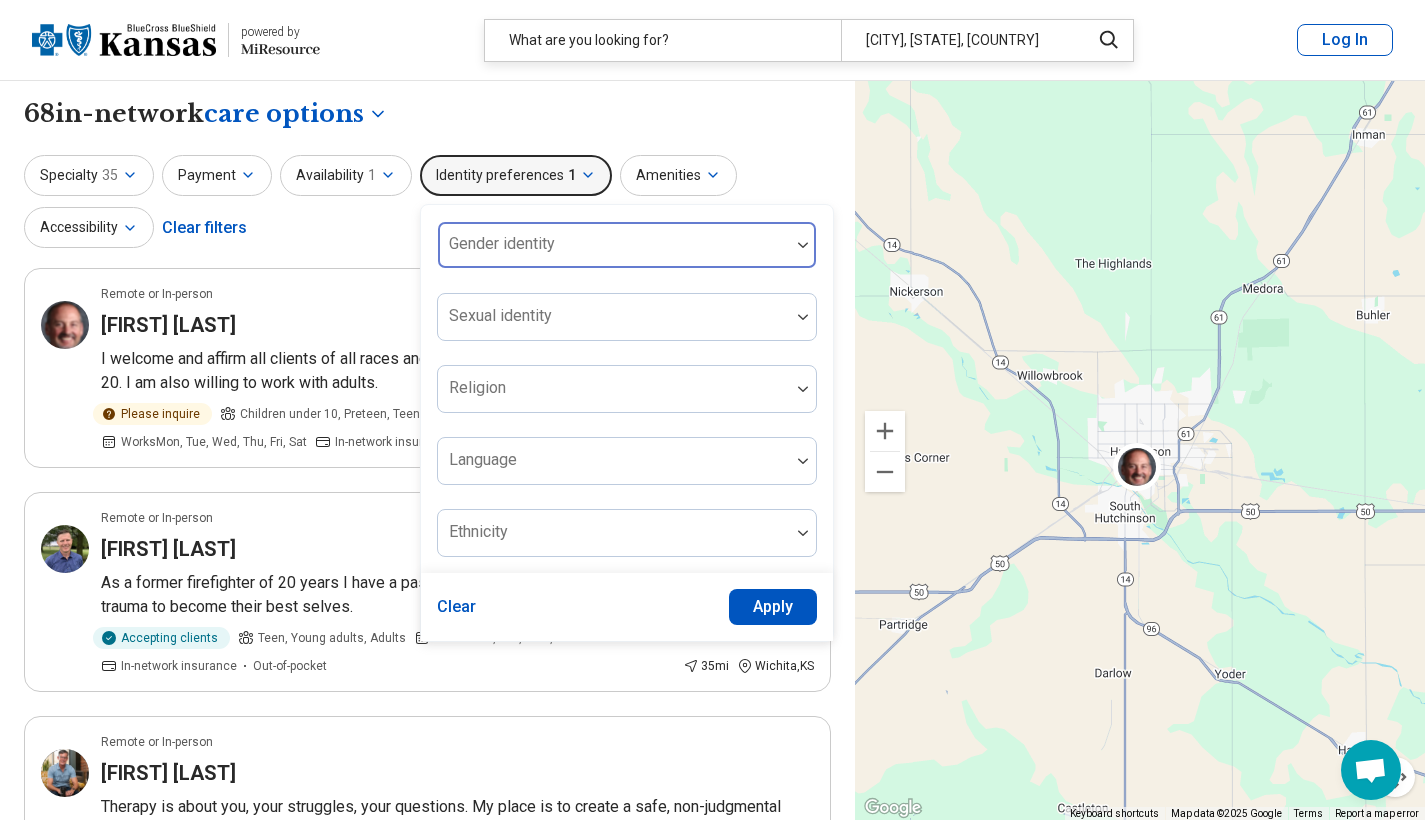 click on "Apply" at bounding box center [773, 607] 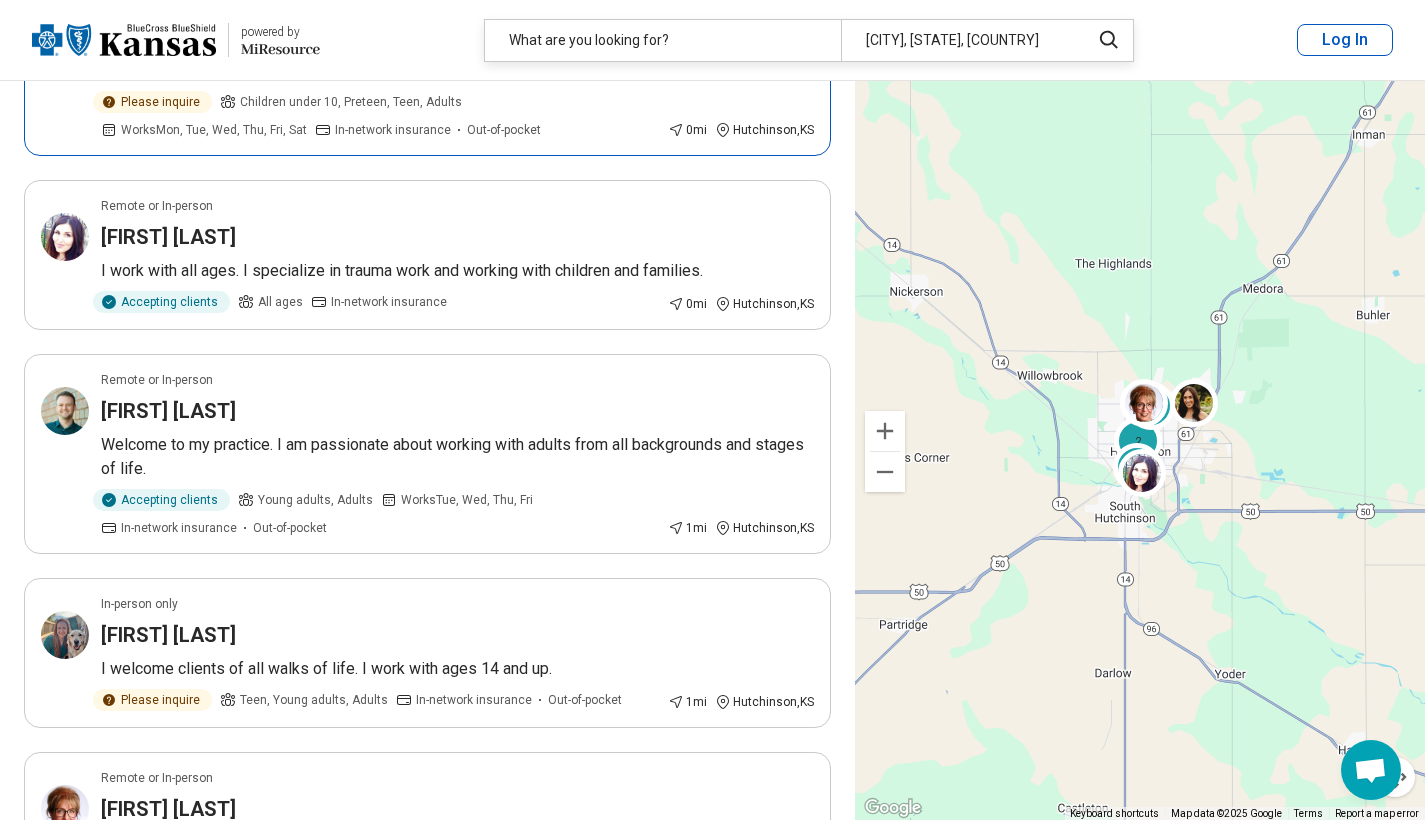 scroll, scrollTop: 1092, scrollLeft: 0, axis: vertical 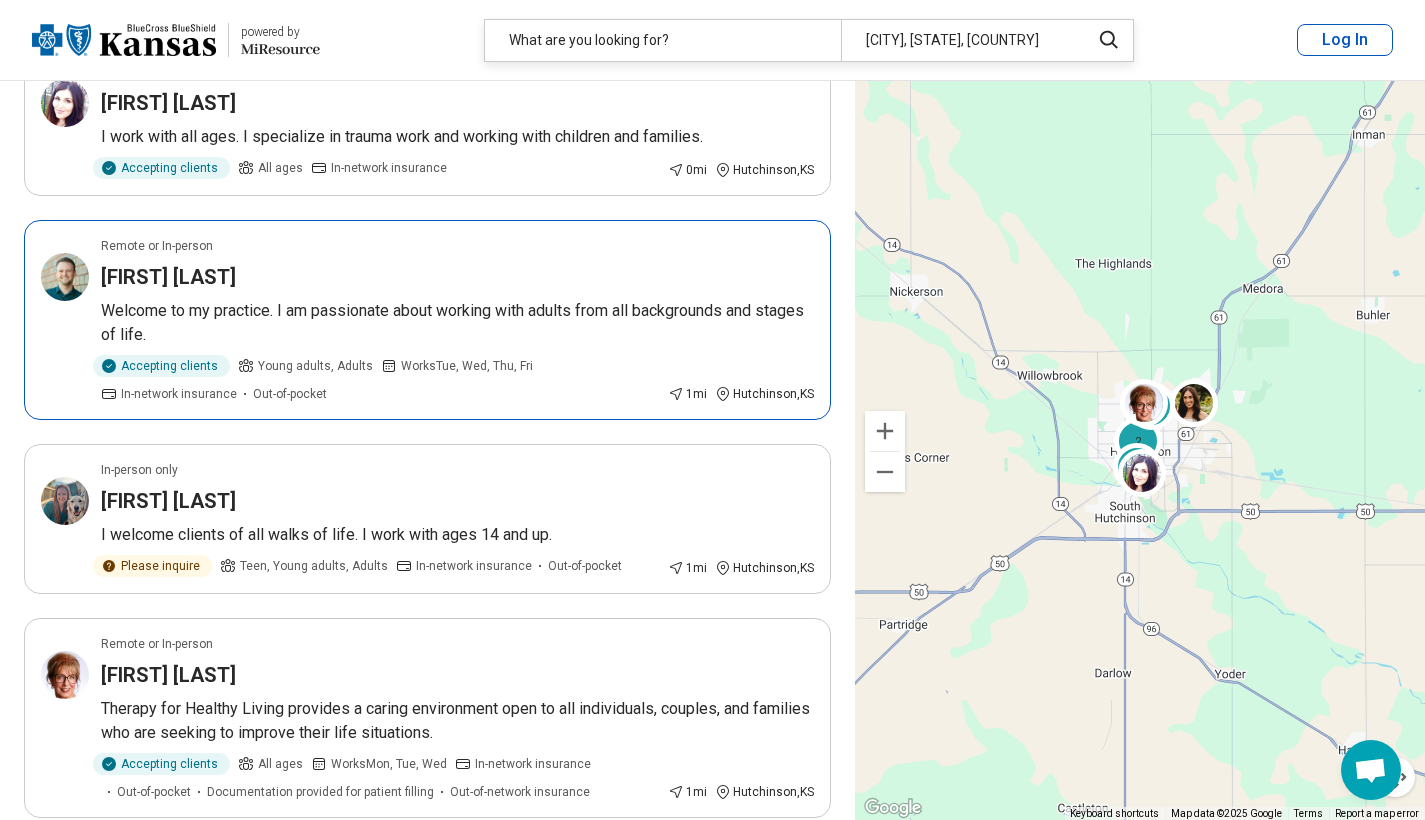 click on "Accepting clients Young adults, Adults Works  Tue, Wed, Thu, Fri In-network insurance Out-of-pocket" at bounding box center [380, 379] 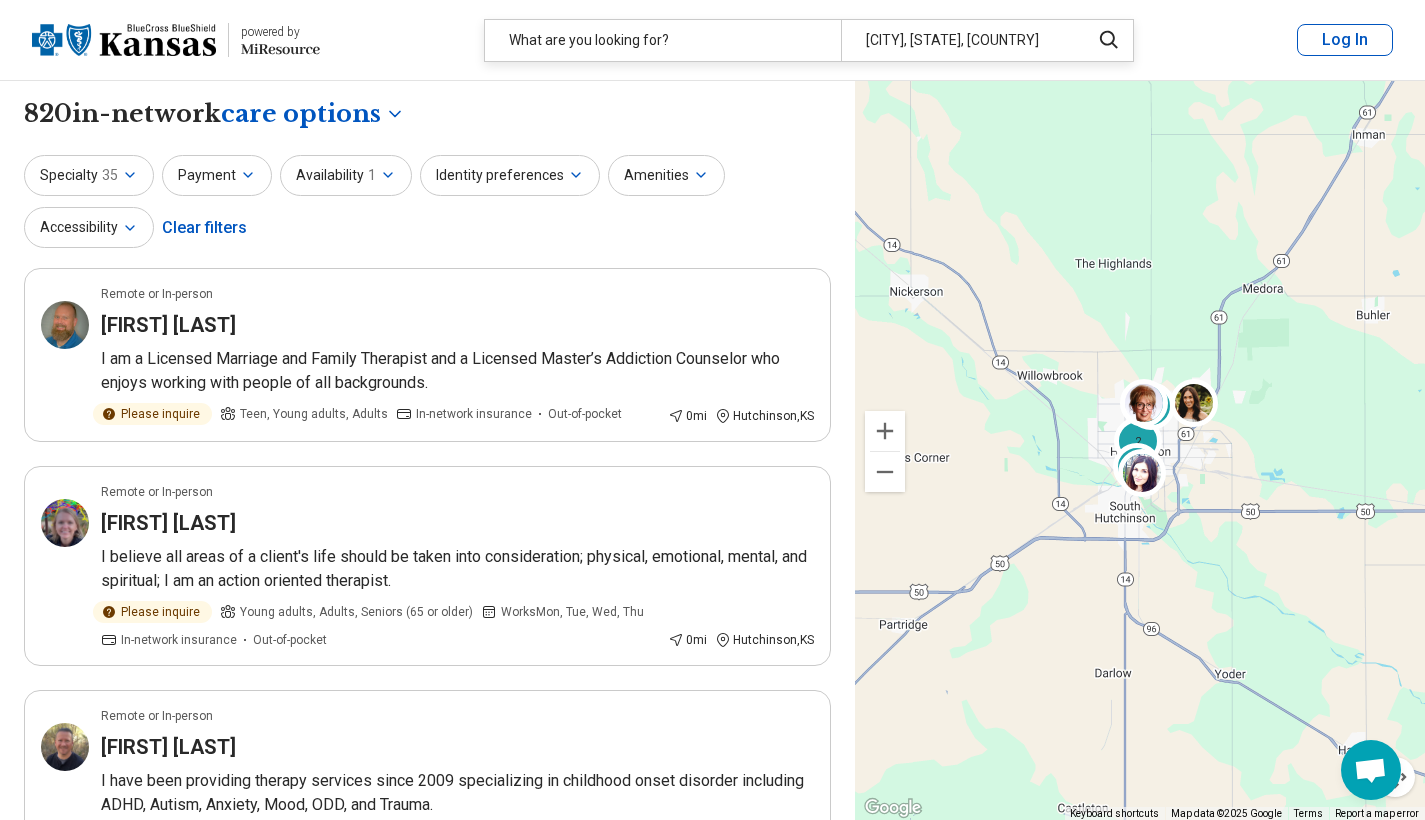 scroll, scrollTop: 0, scrollLeft: 0, axis: both 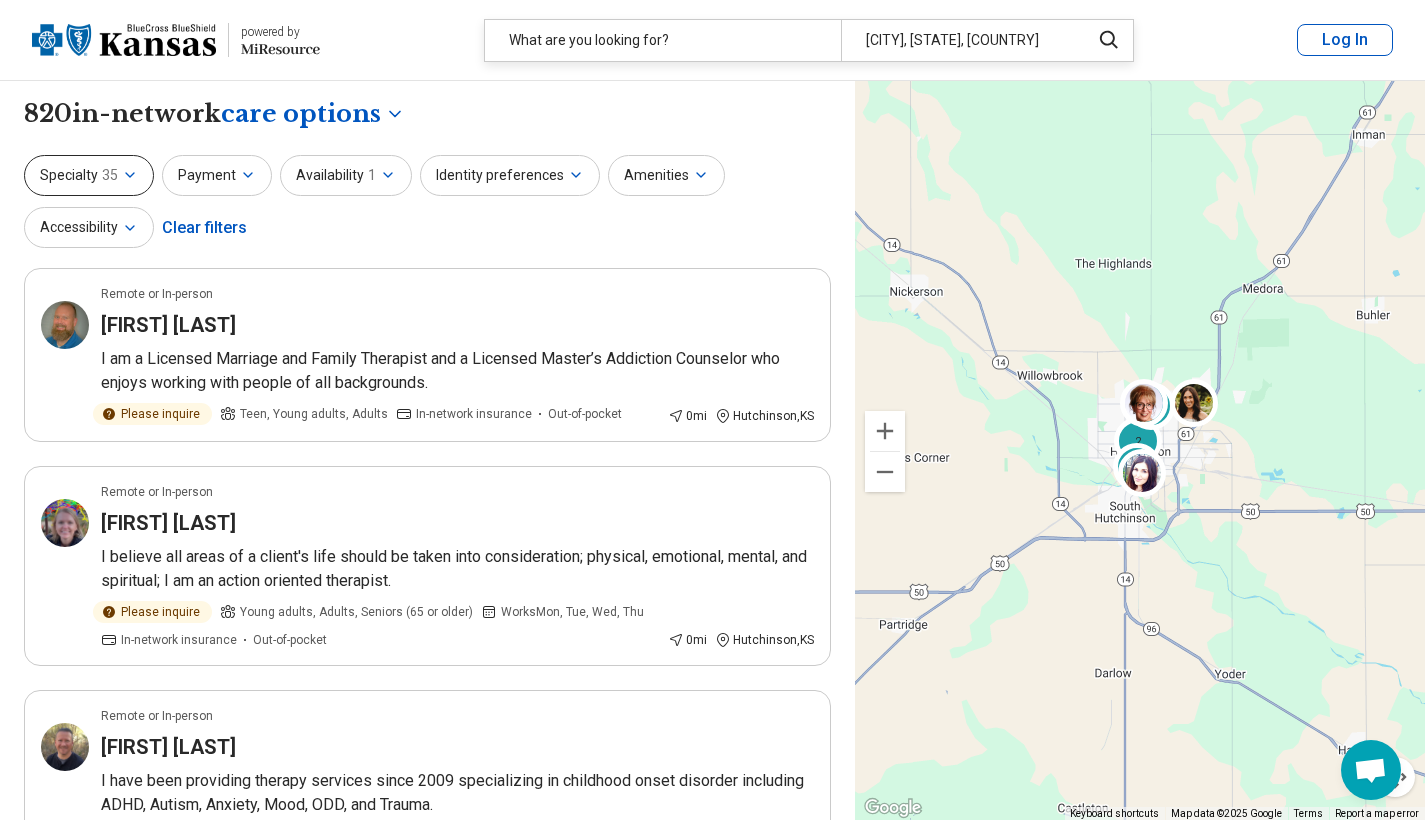 click on "Specialty 35" at bounding box center [89, 175] 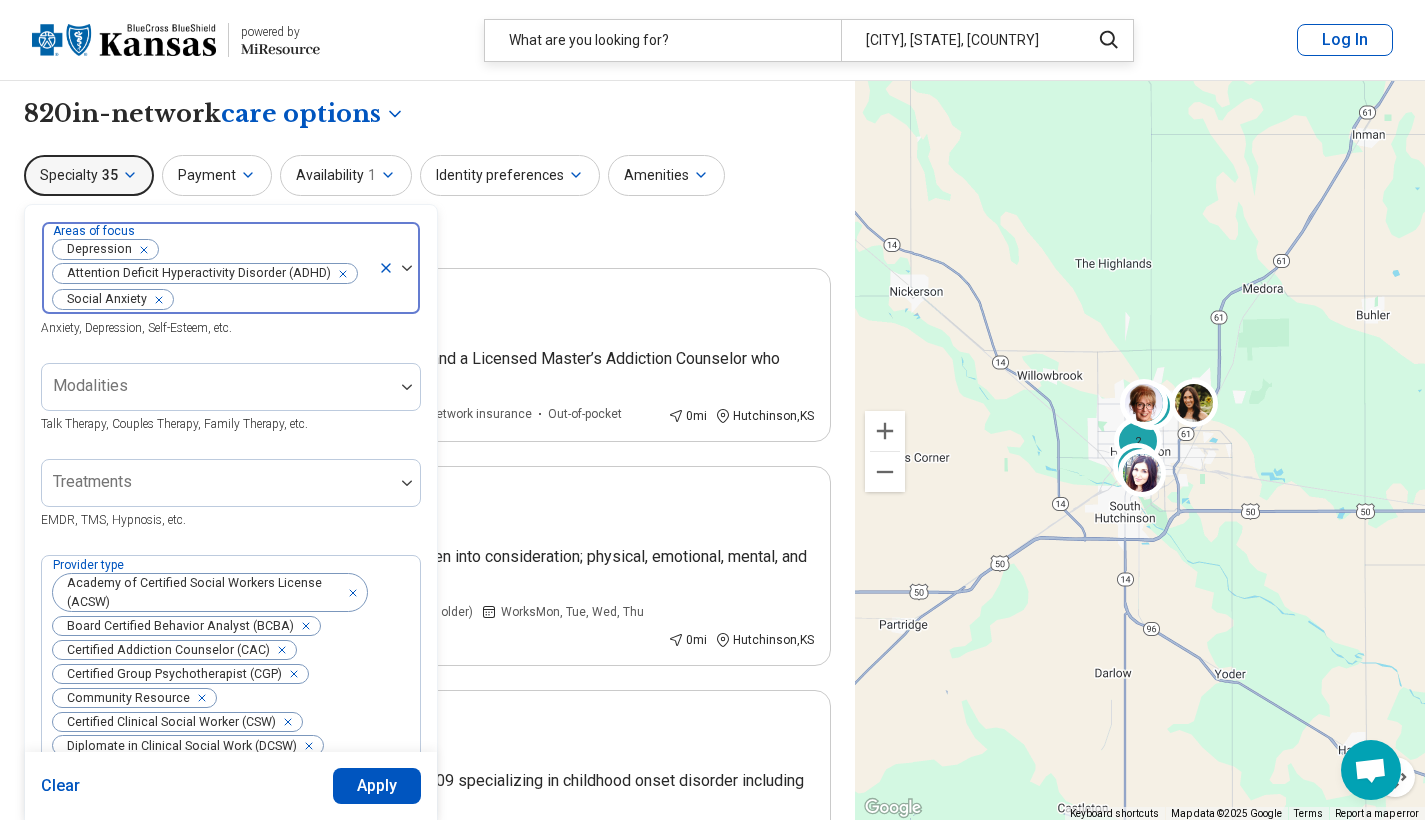 click 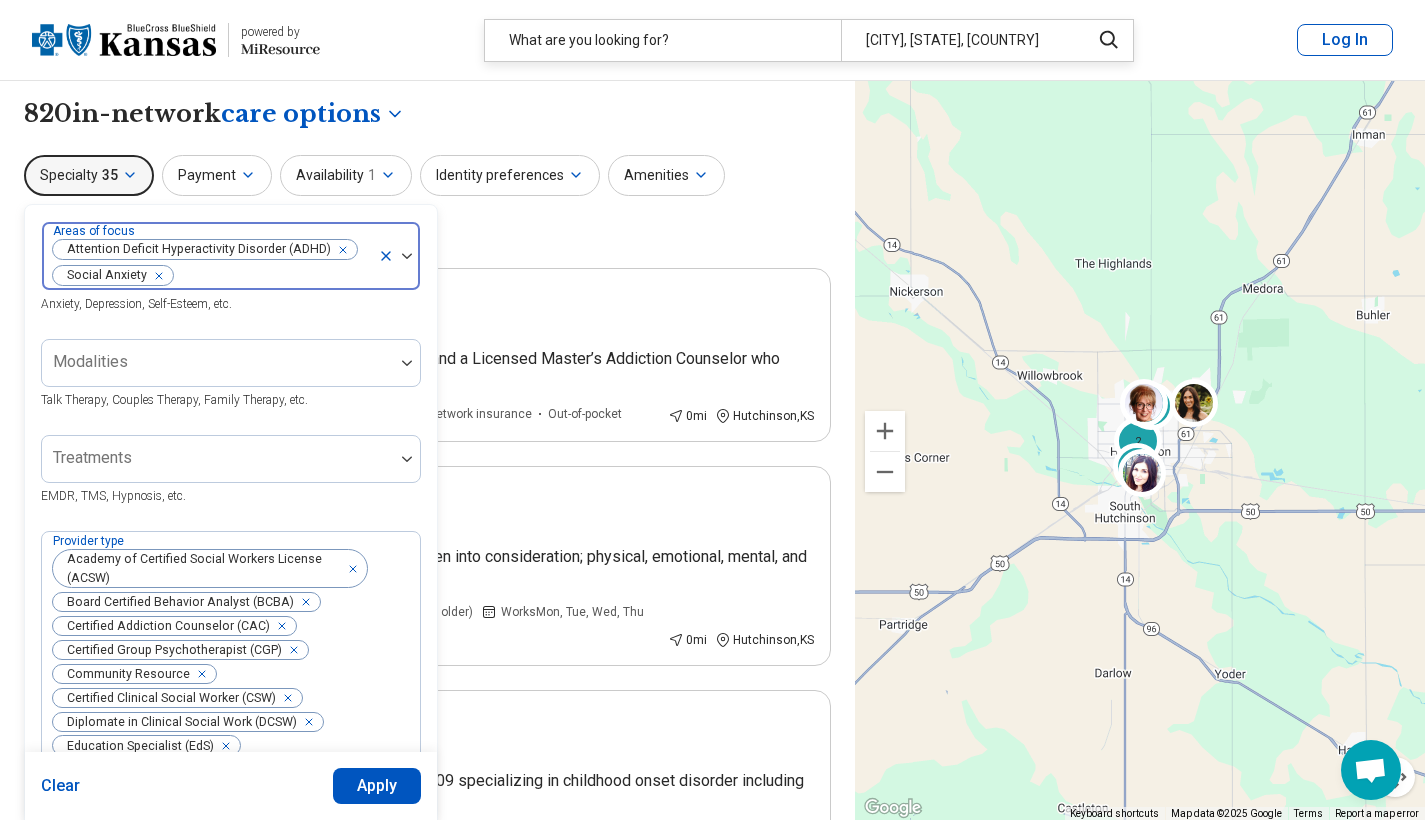 click 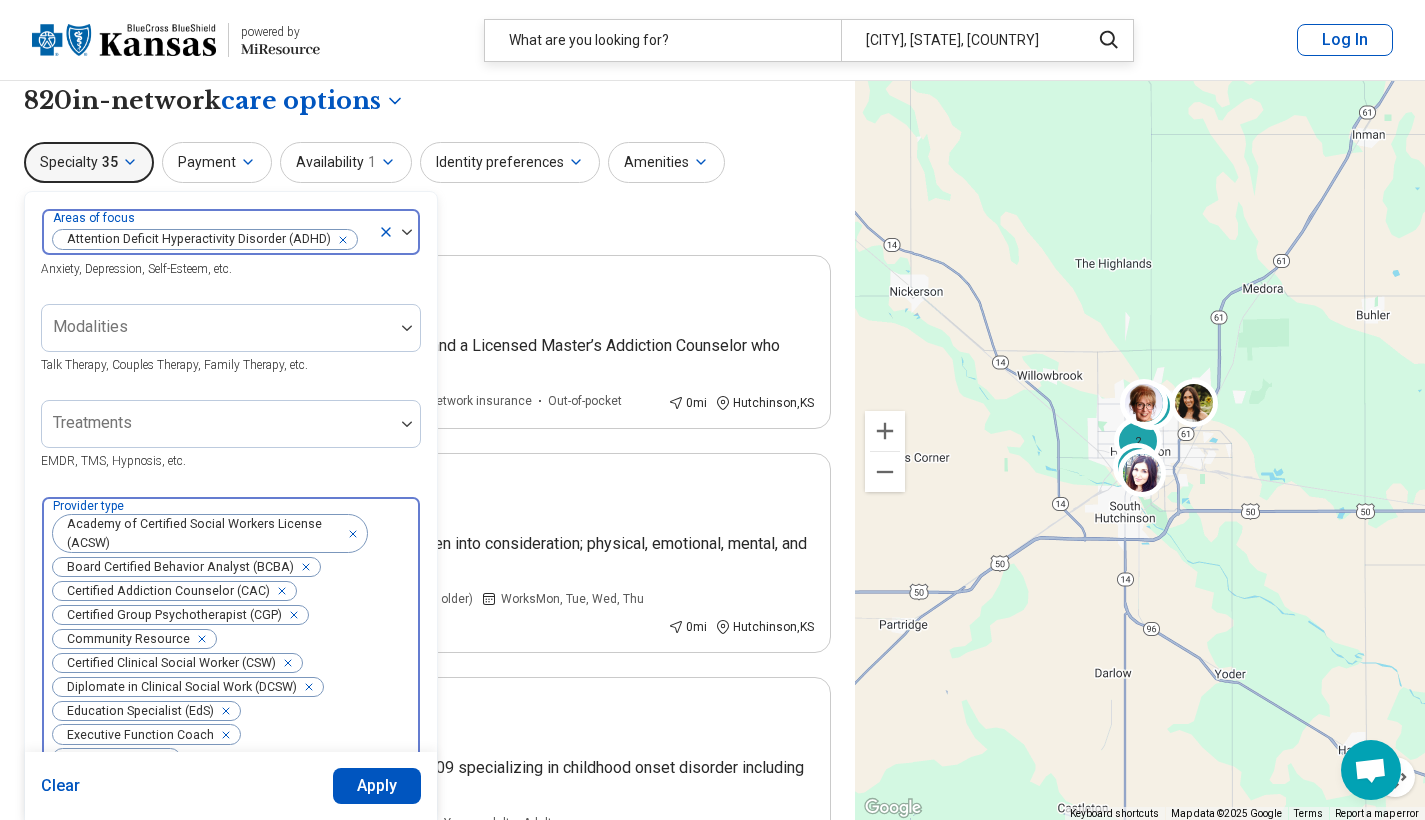 scroll, scrollTop: 20, scrollLeft: 0, axis: vertical 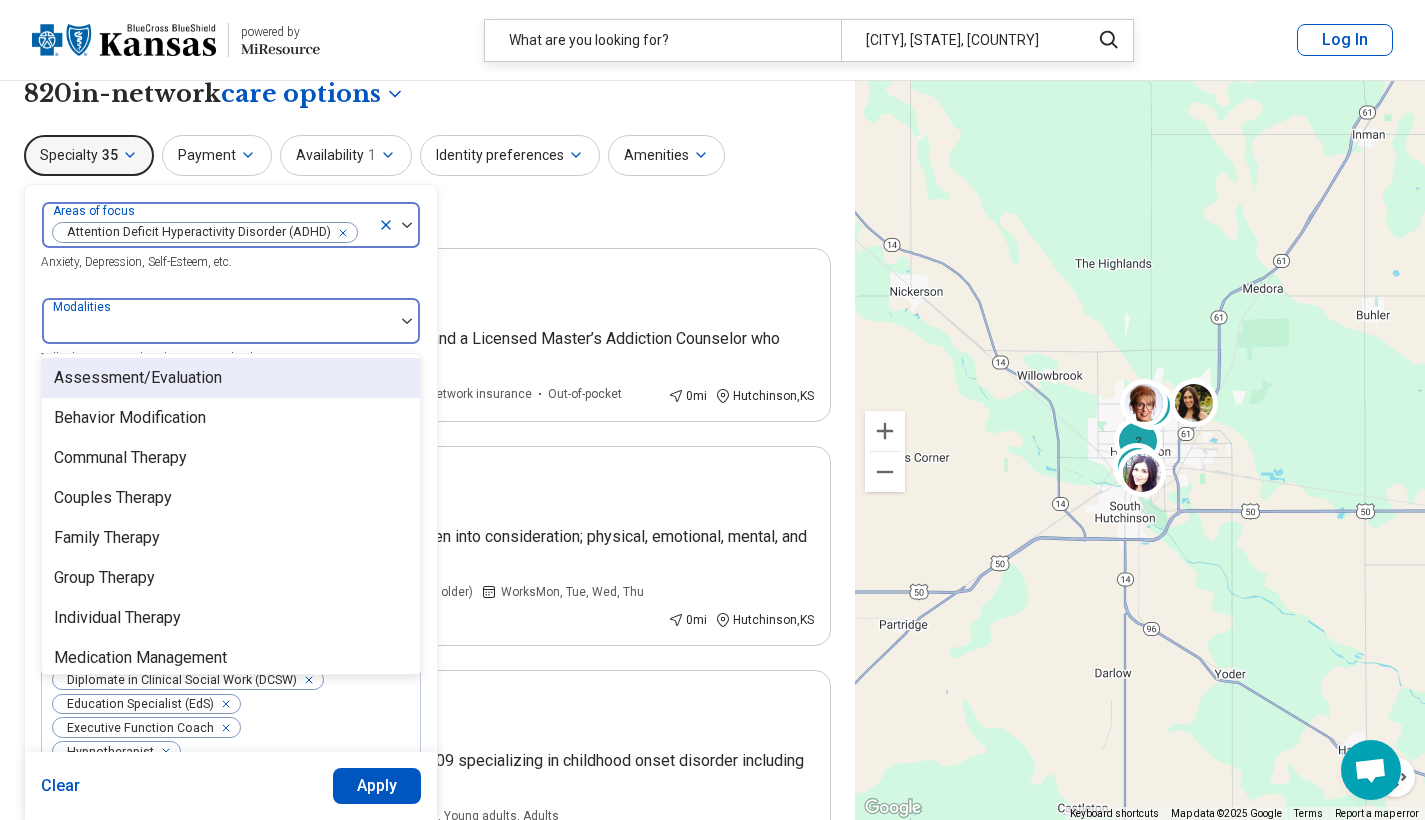 click at bounding box center [218, 329] 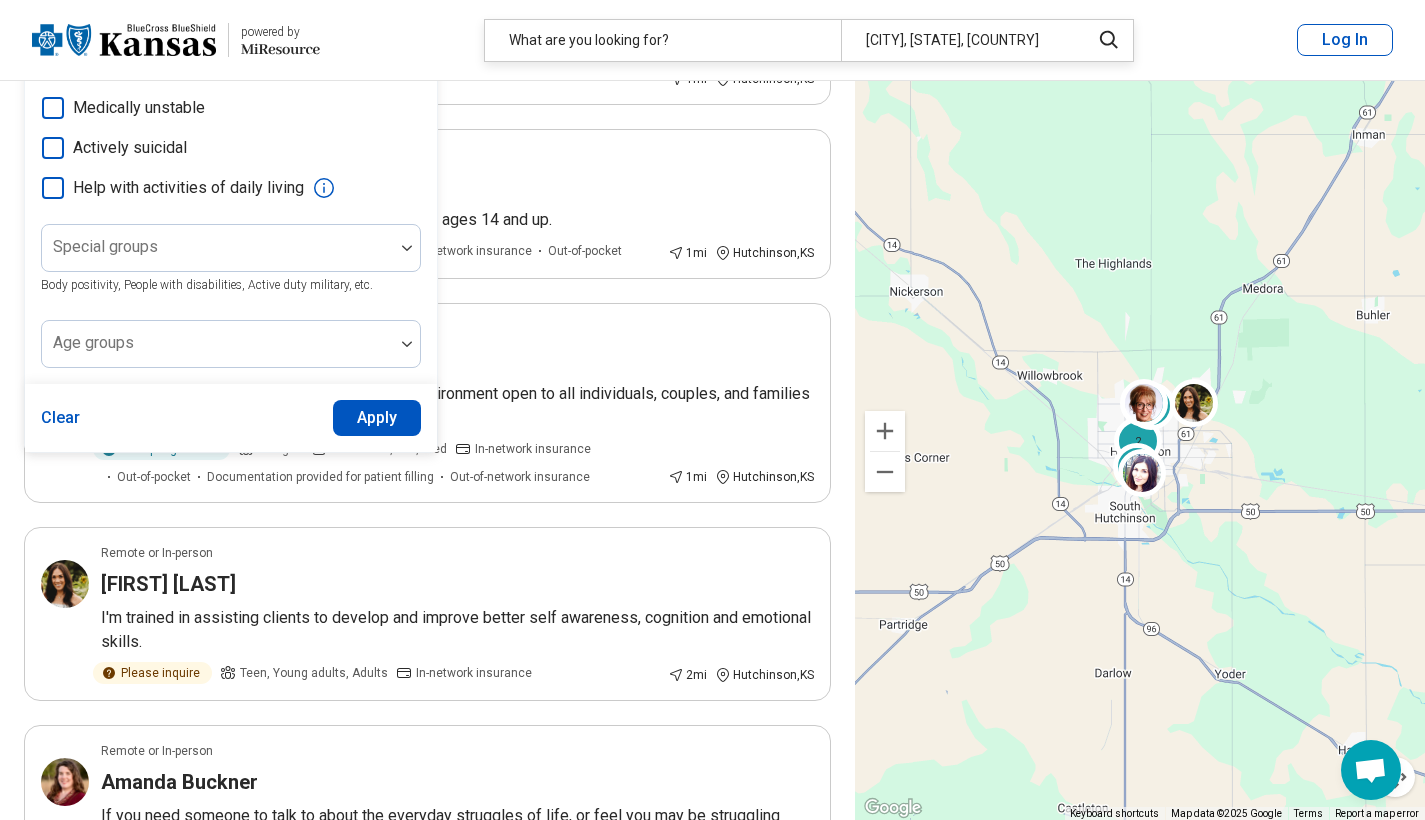 scroll, scrollTop: 1404, scrollLeft: 0, axis: vertical 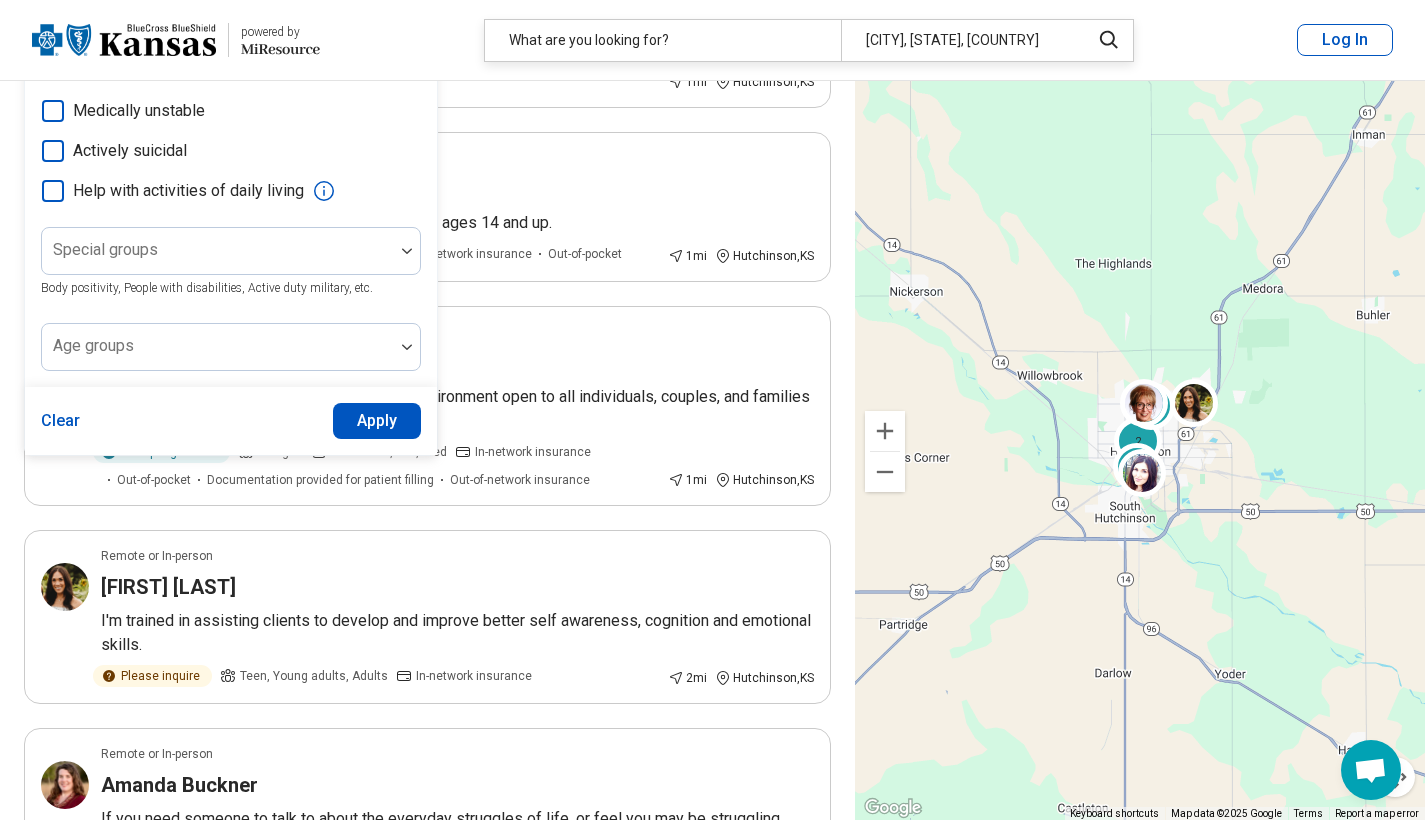 click on "Apply" at bounding box center (377, 421) 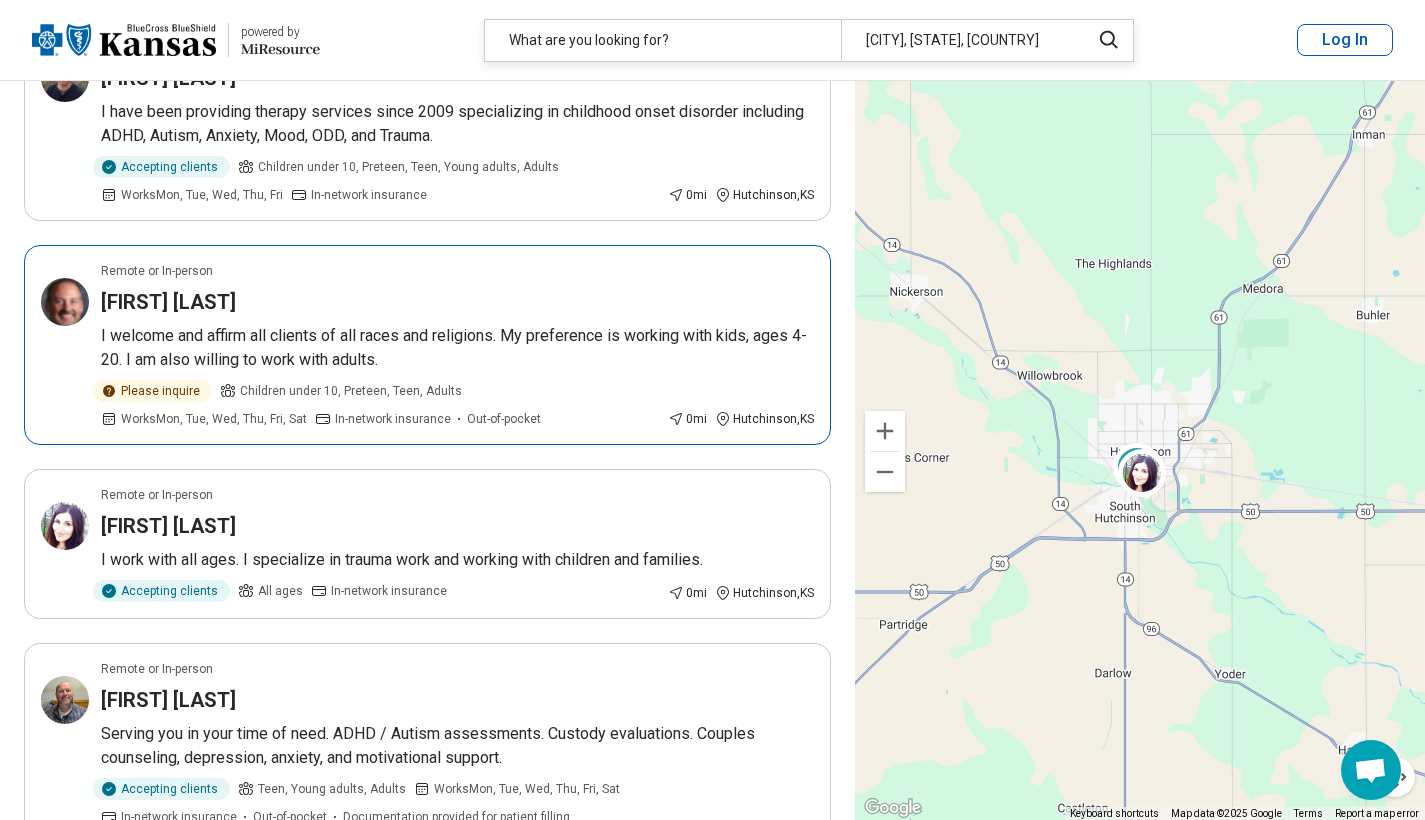 scroll, scrollTop: 516, scrollLeft: 0, axis: vertical 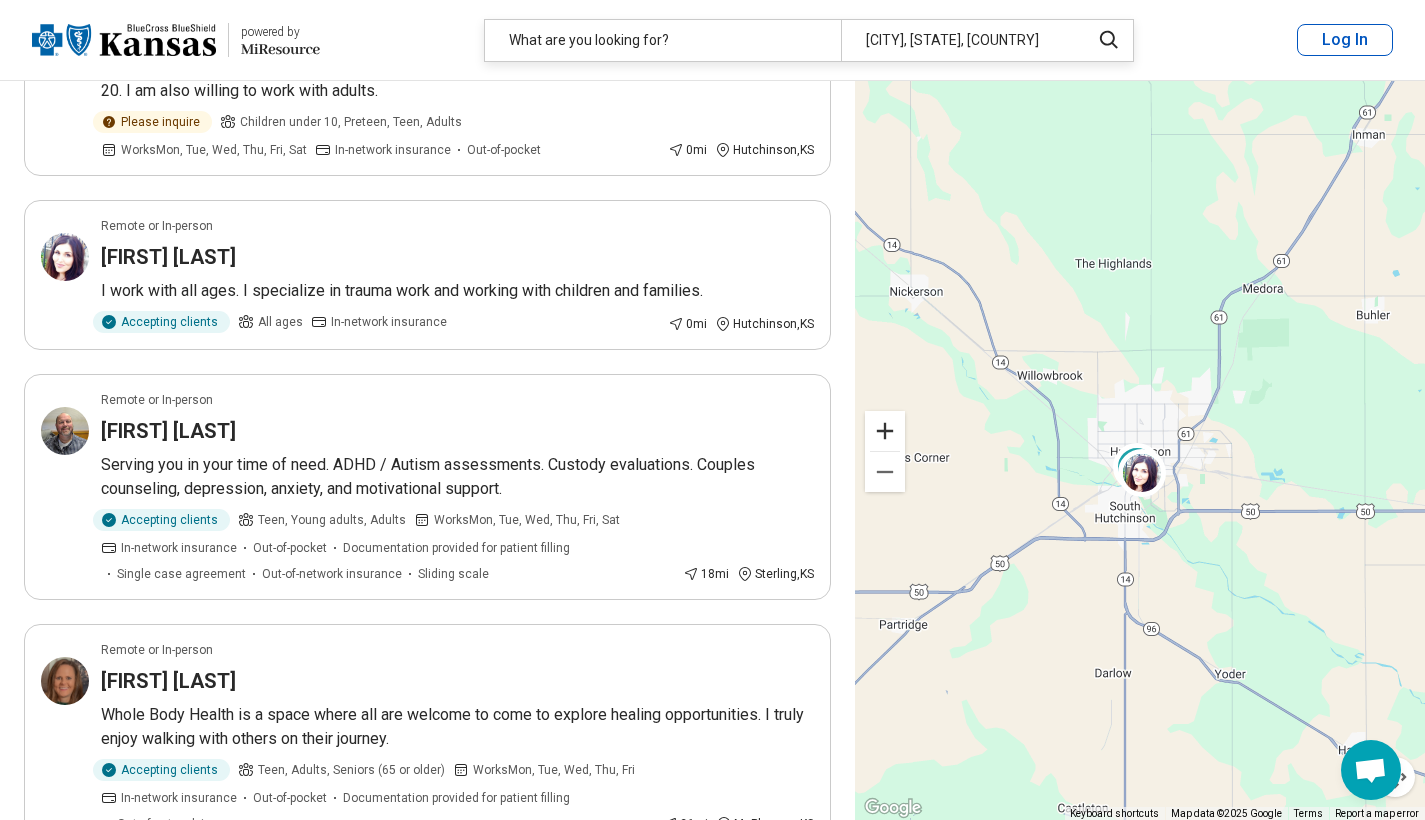 click at bounding box center [885, 431] 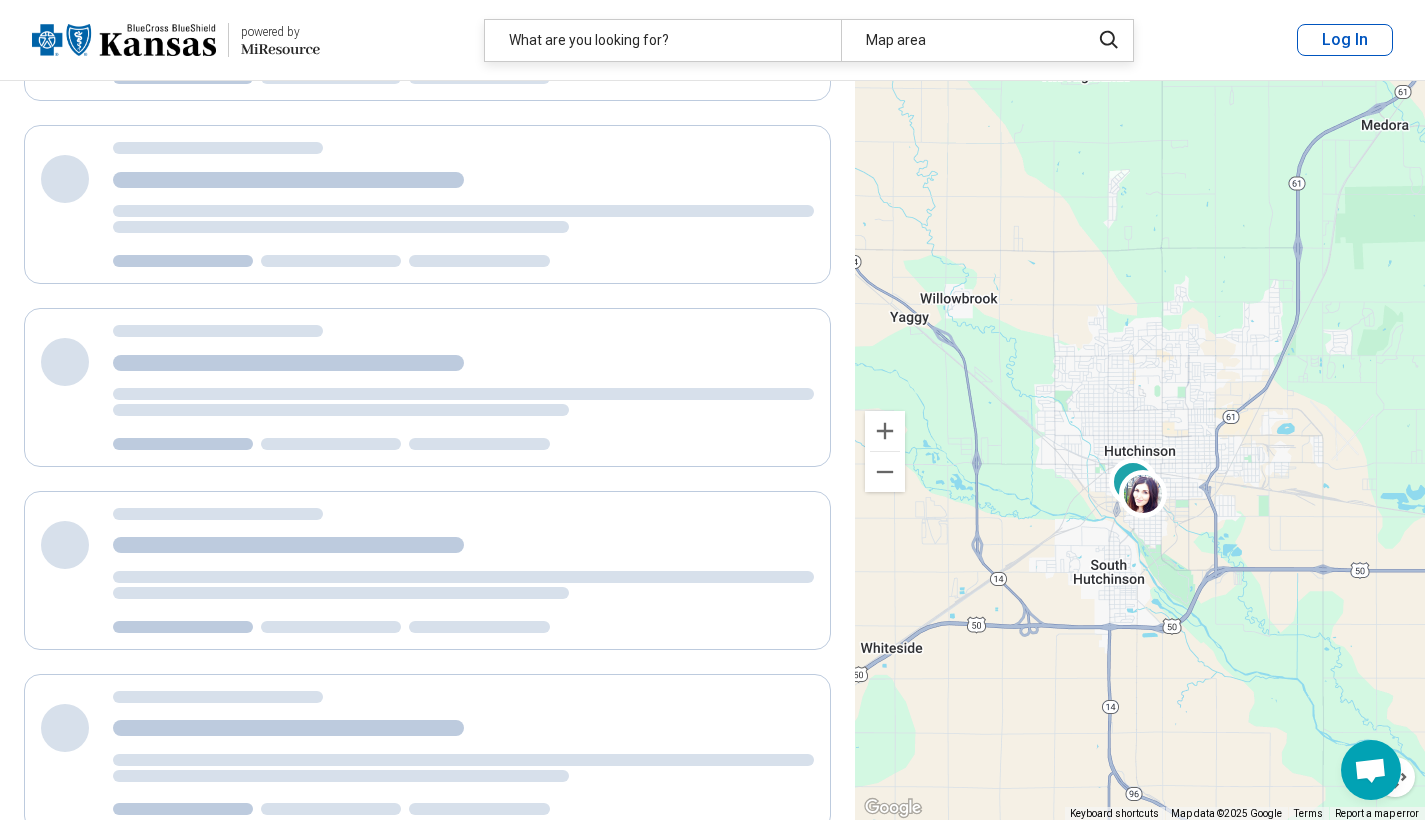 scroll, scrollTop: 0, scrollLeft: 0, axis: both 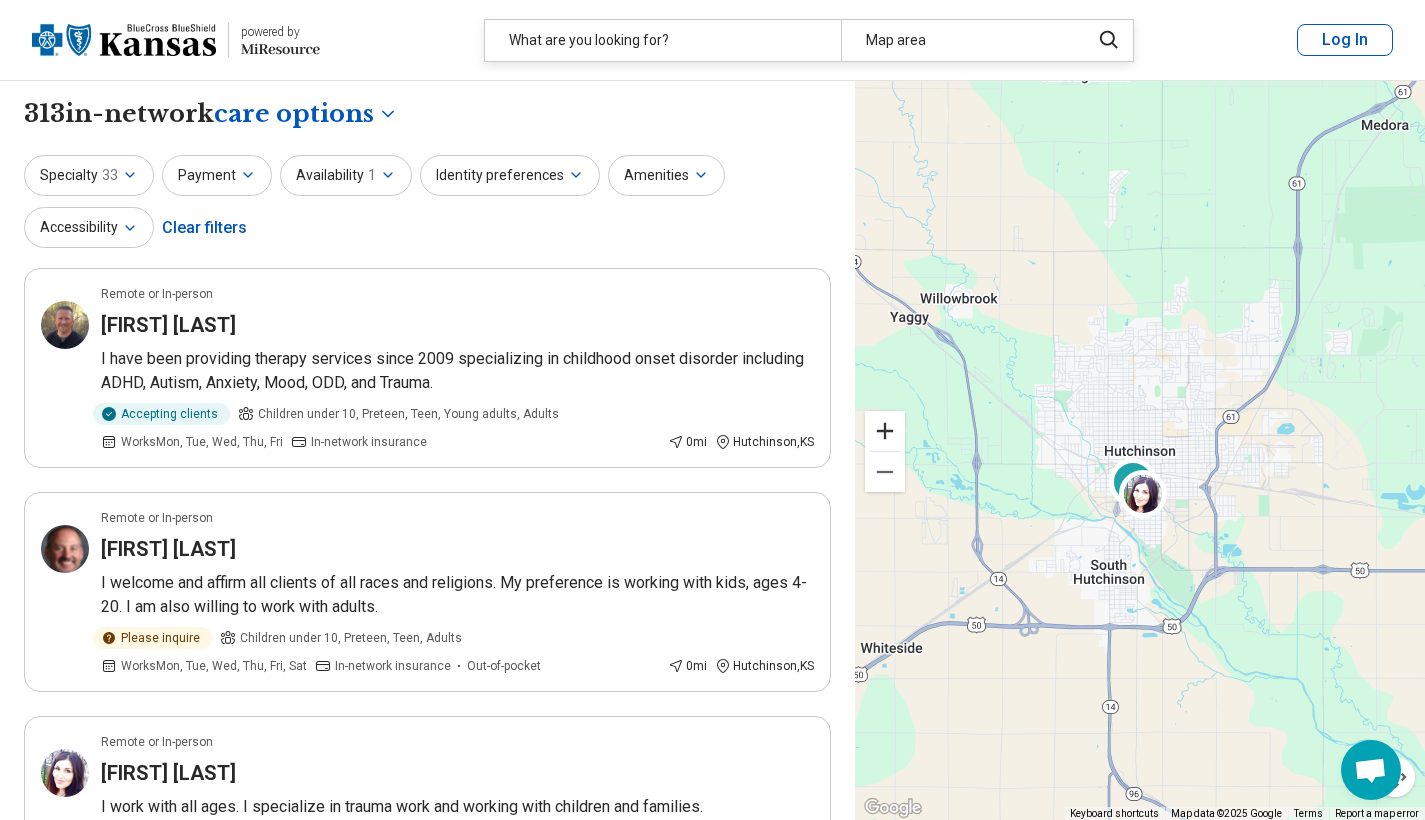 click at bounding box center (885, 431) 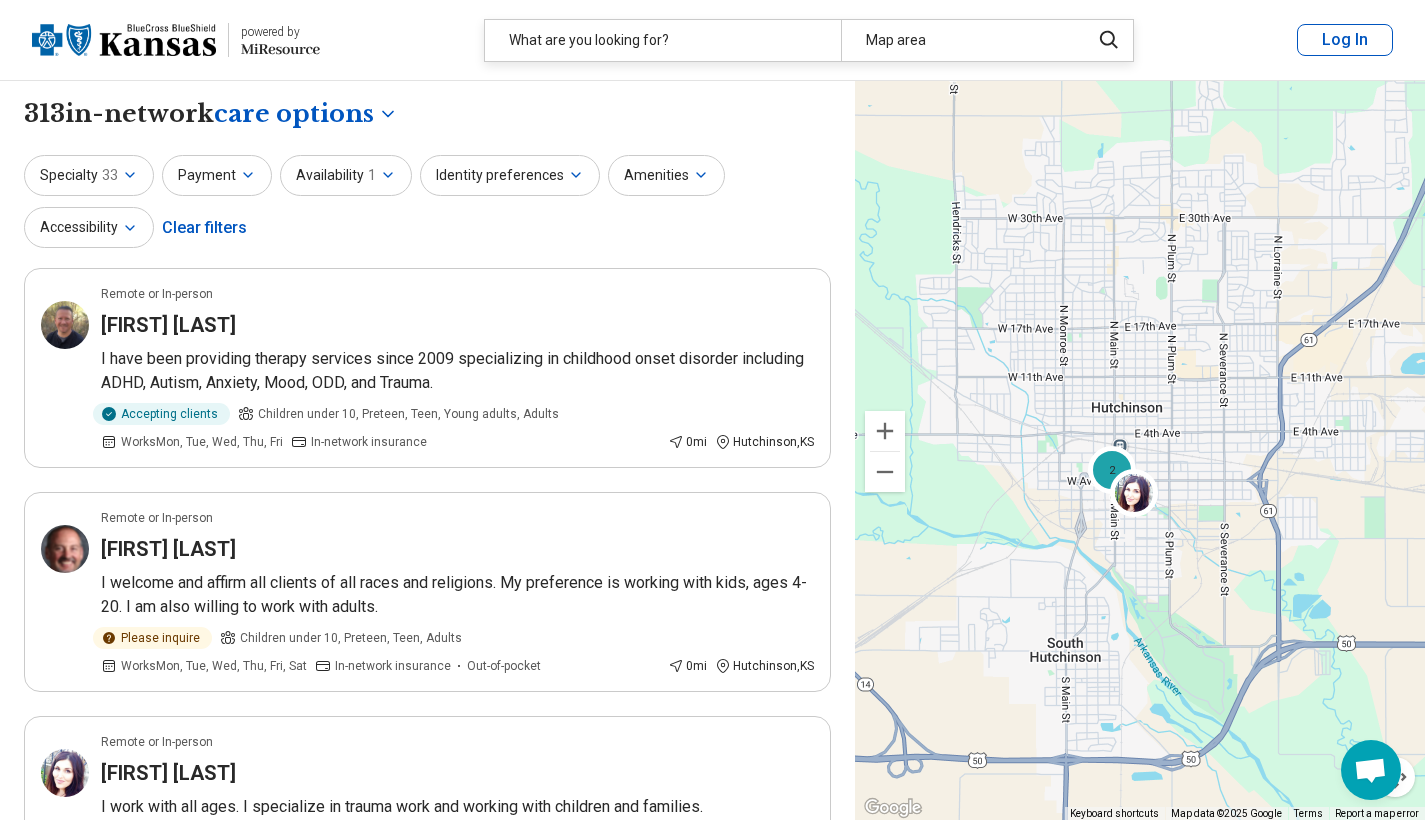 drag, startPoint x: 1141, startPoint y: 421, endPoint x: 1118, endPoint y: 376, distance: 50.537113 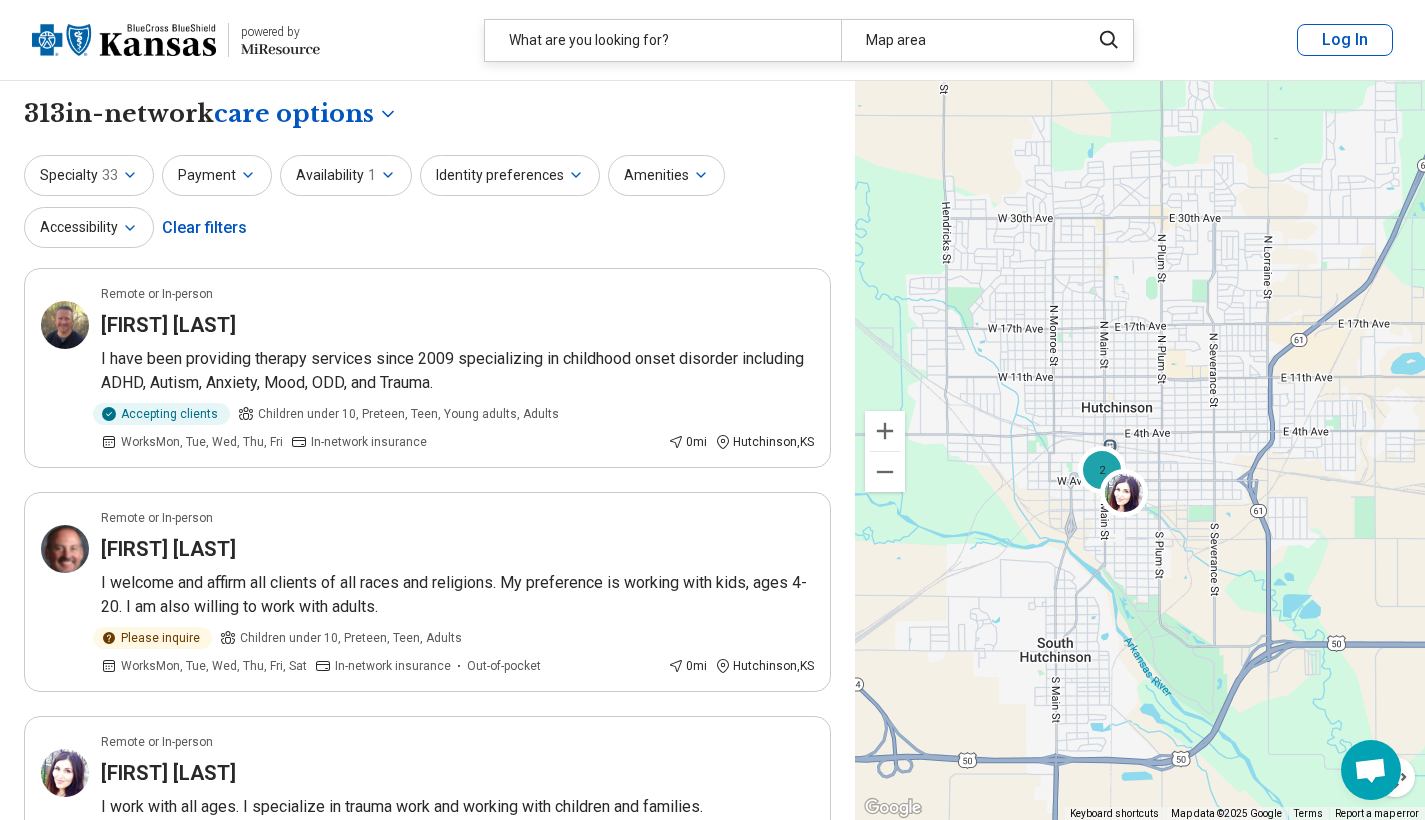 click at bounding box center [885, 431] 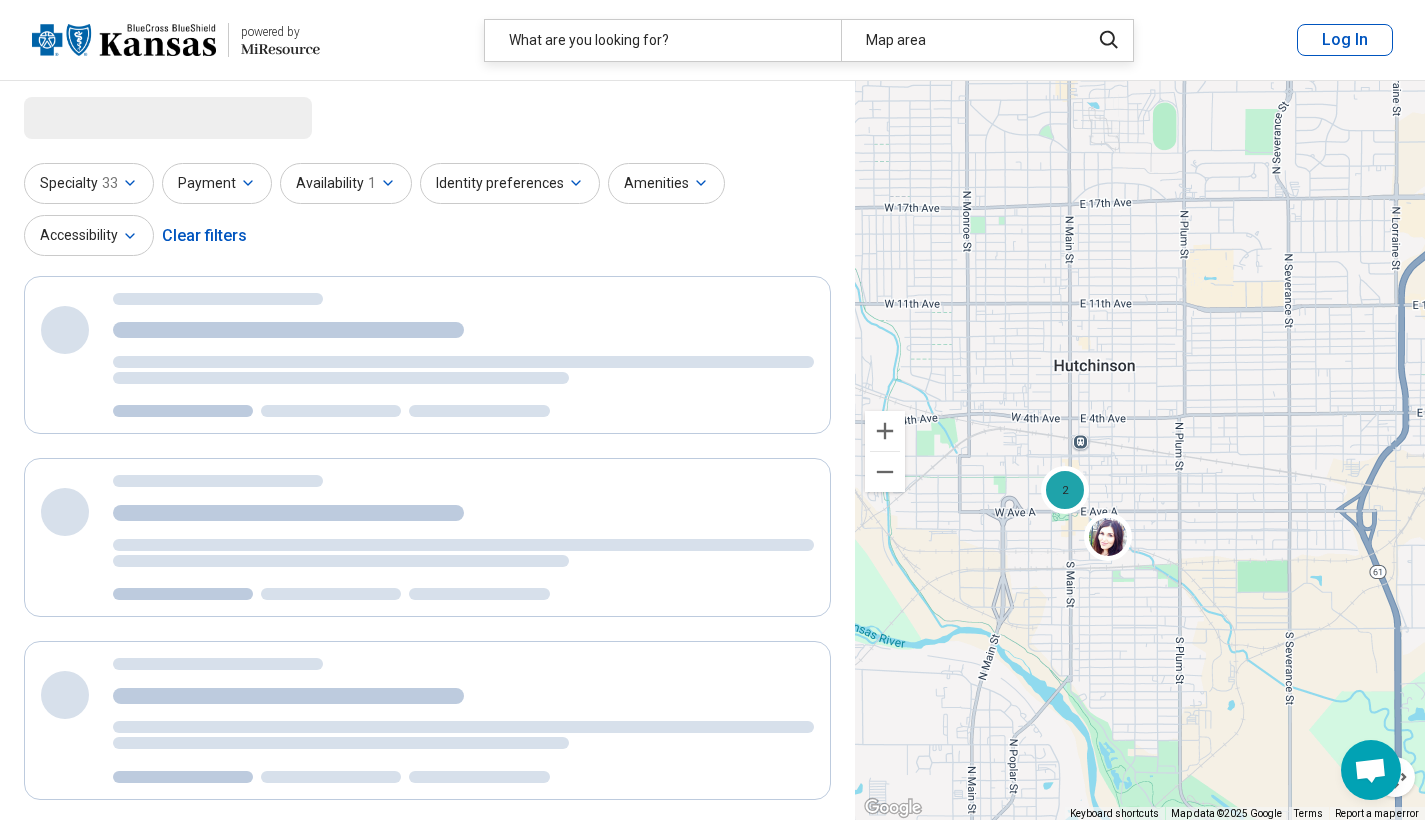 select on "***" 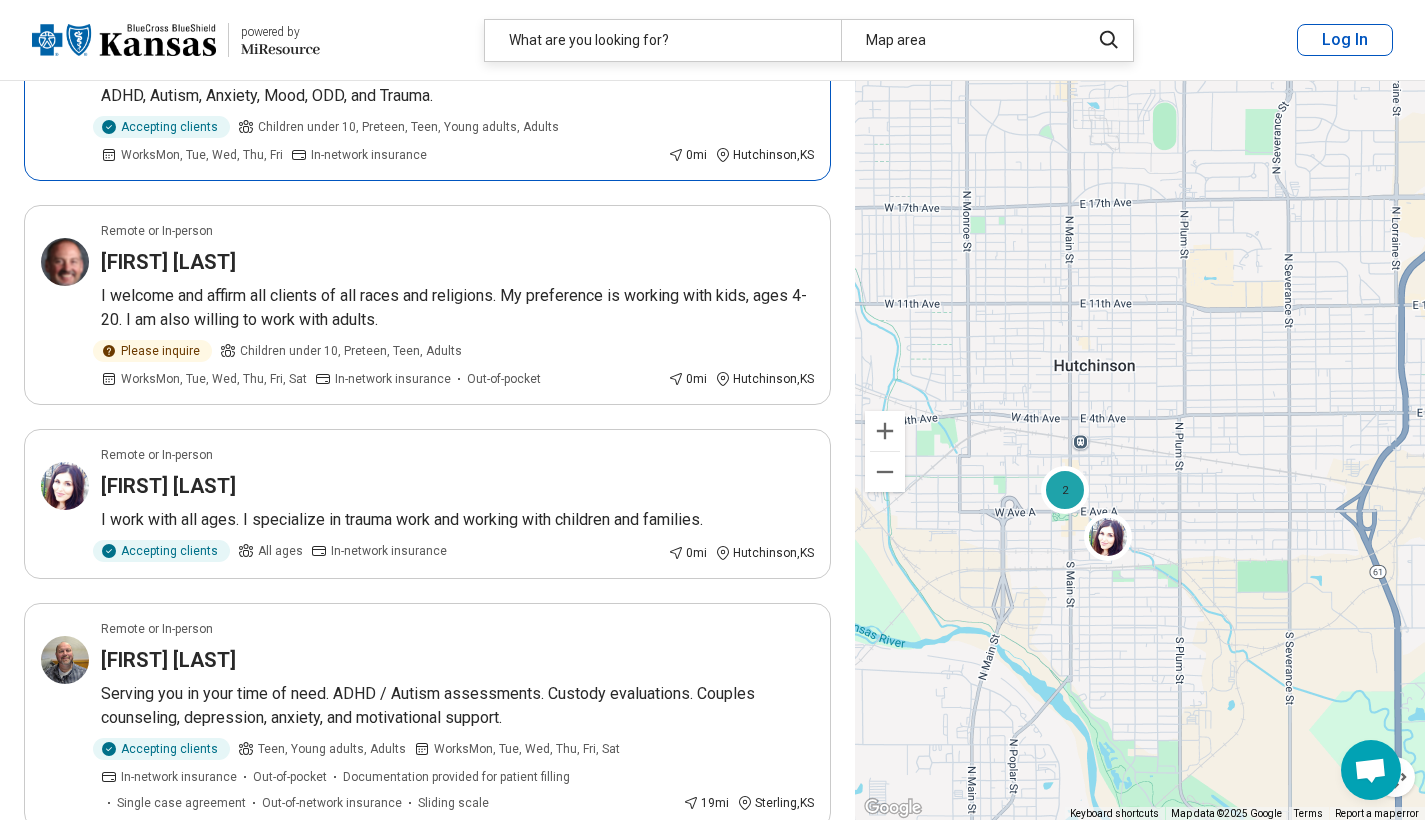 scroll, scrollTop: 301, scrollLeft: 0, axis: vertical 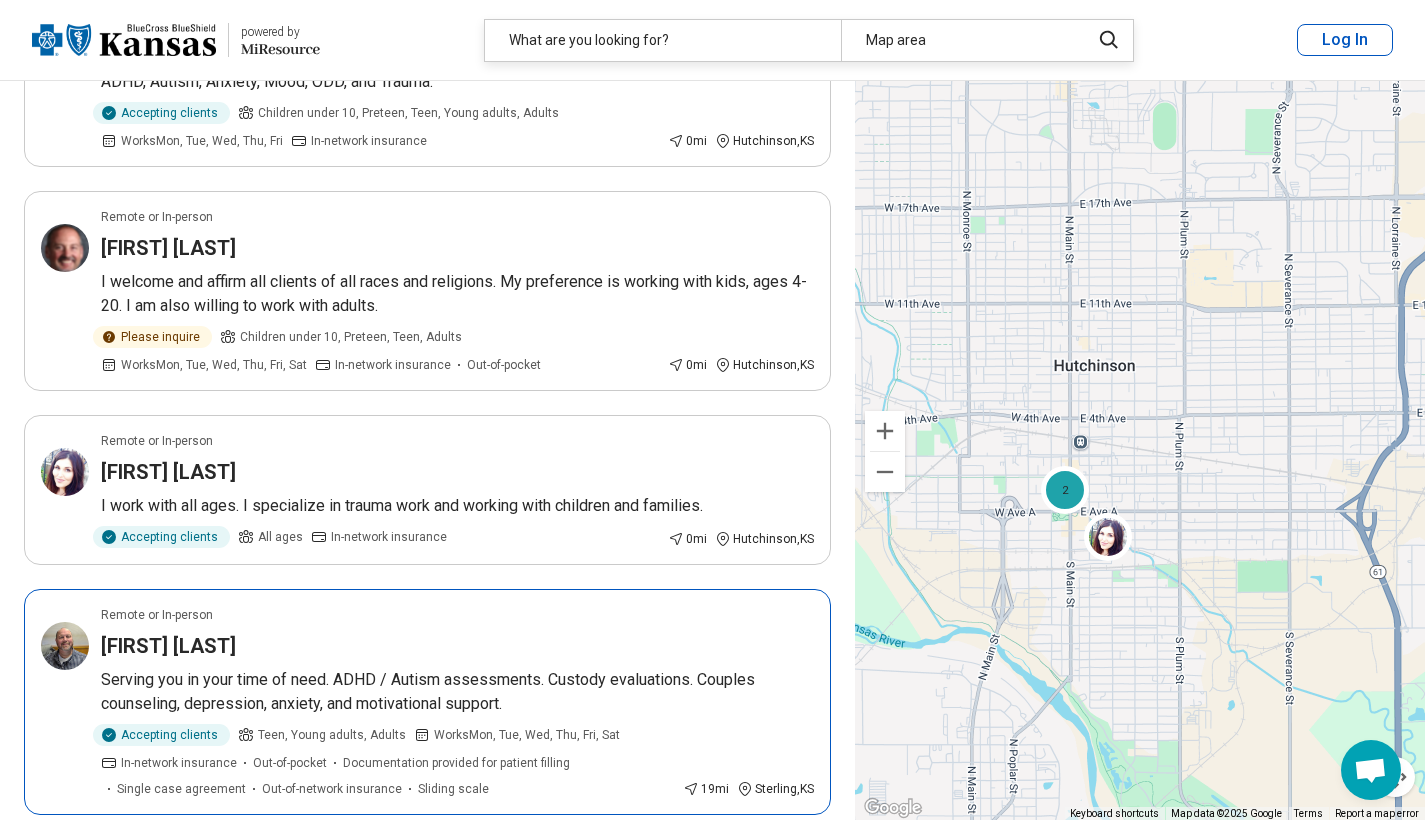 click on "Remote or In-person" at bounding box center [457, 615] 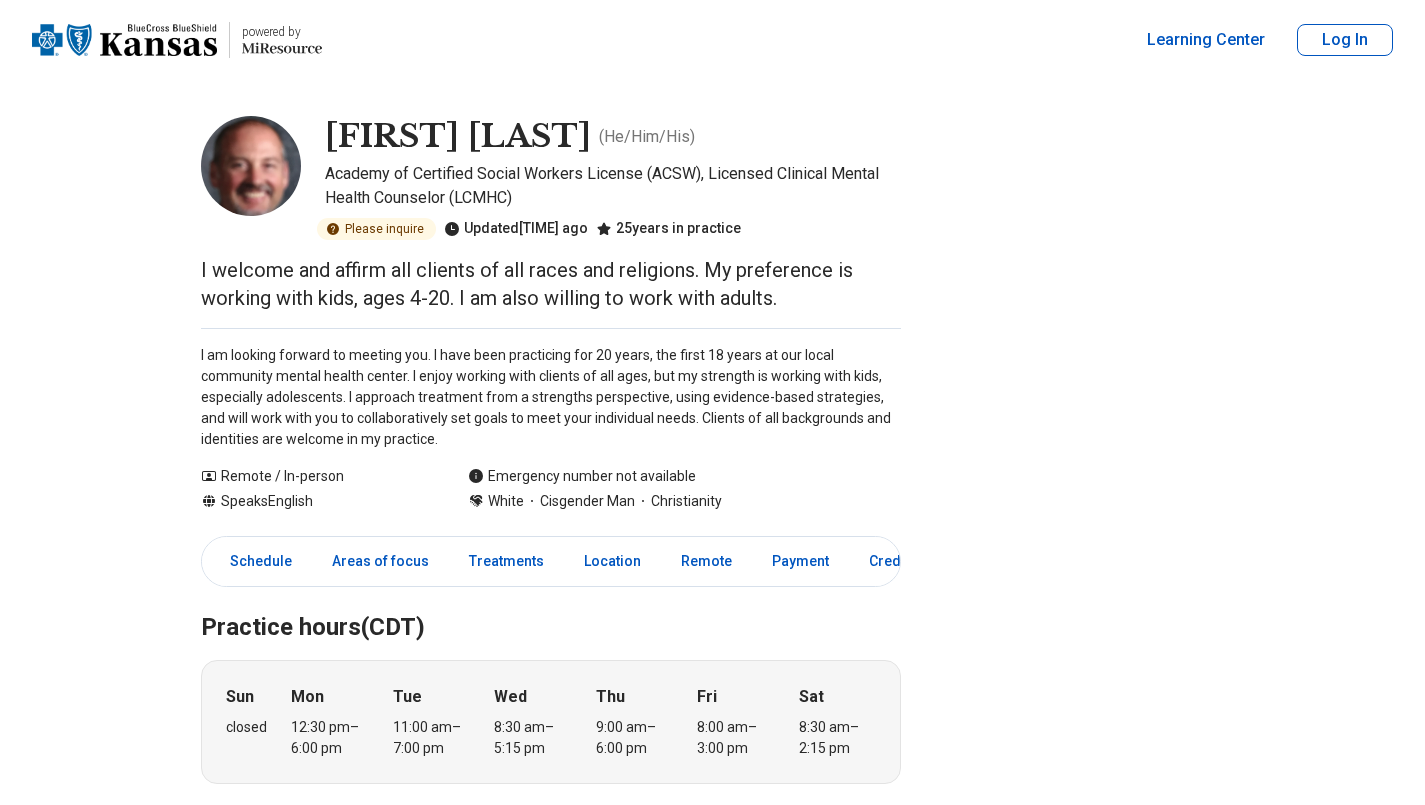 scroll, scrollTop: 0, scrollLeft: 0, axis: both 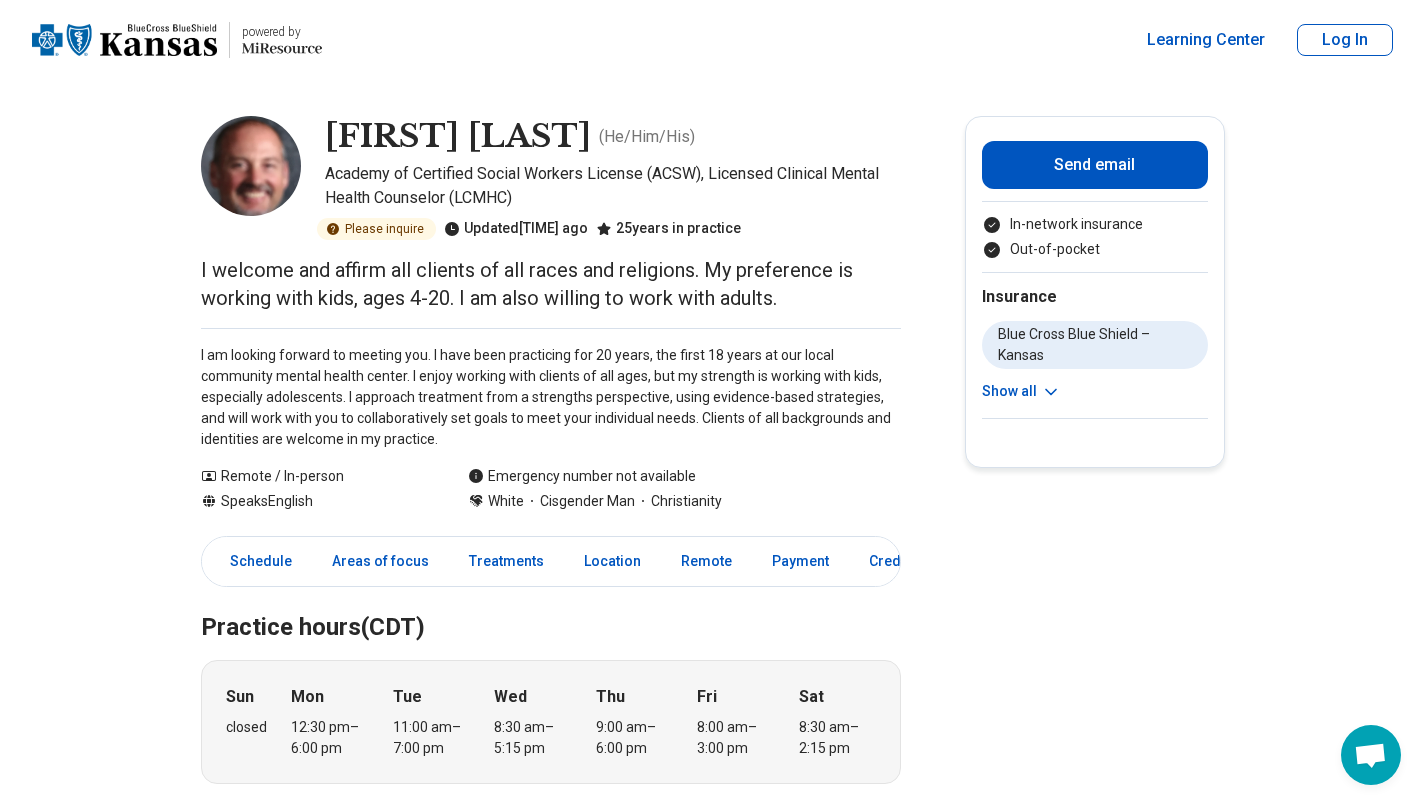 click on "[FIRST] [LAST] ( He/Him/His ) Academy of Certified Social Workers License (ACSW), Licensed Clinical Mental Health Counselor (LCMHC) Please inquire Updated  [TIME] ago [NUMBER]  years in practice I welcome and affirm all clients of all races and religions. My preference is working with kids, ages 4-20. I am also willing to work with adults. I am looking forward to meeting you. I have been practicing for 20 years, the first 18 years at our local community mental health center. I enjoy working with clients of all ages, but my strength is working with kids, especially adolescents. I approach treatment from a strengths perspective, using evidence-based strategies, and will work with you to collaboratively set goals to meet your individual needs. Clients of all backgrounds and identities are welcome in my practice. Show all Remote / In-person Speaks  English Emergency number not available White Cisgender Man Christianity Send email In-network insurance Out-of-pocket Insurance Blue Cross Blue Shield – [STATE] Remote" at bounding box center (712, 1553) 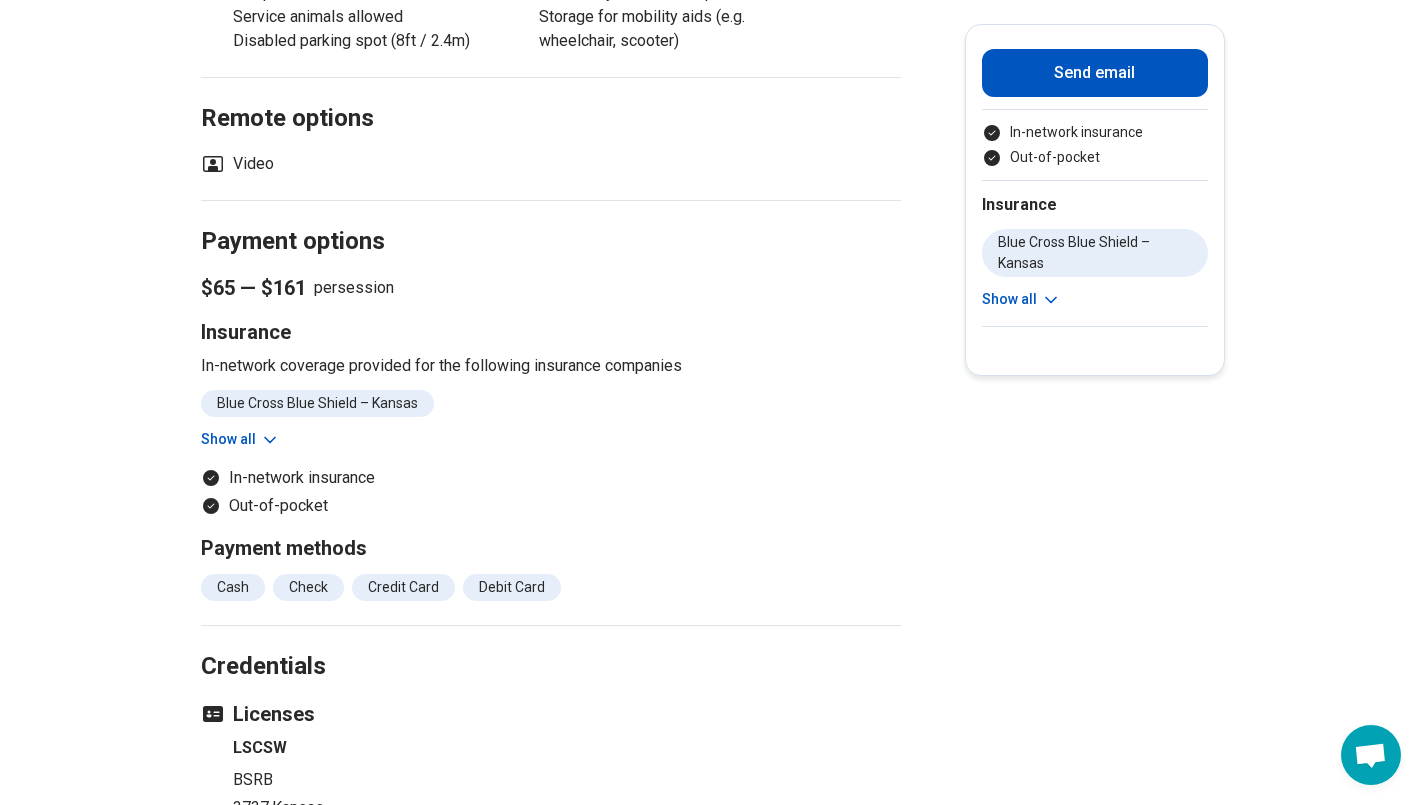 scroll, scrollTop: 1857, scrollLeft: 3, axis: both 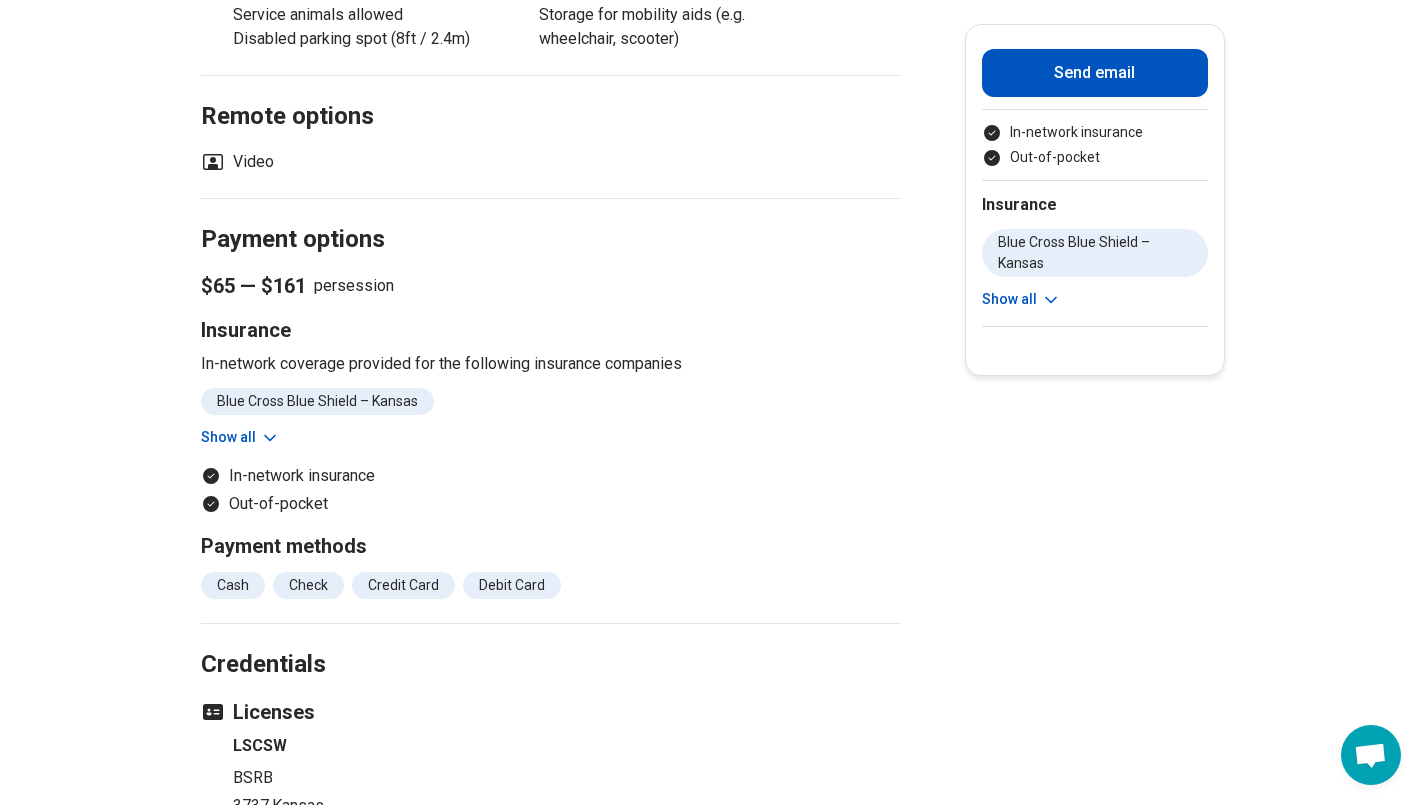 click on "Show all" at bounding box center [240, 437] 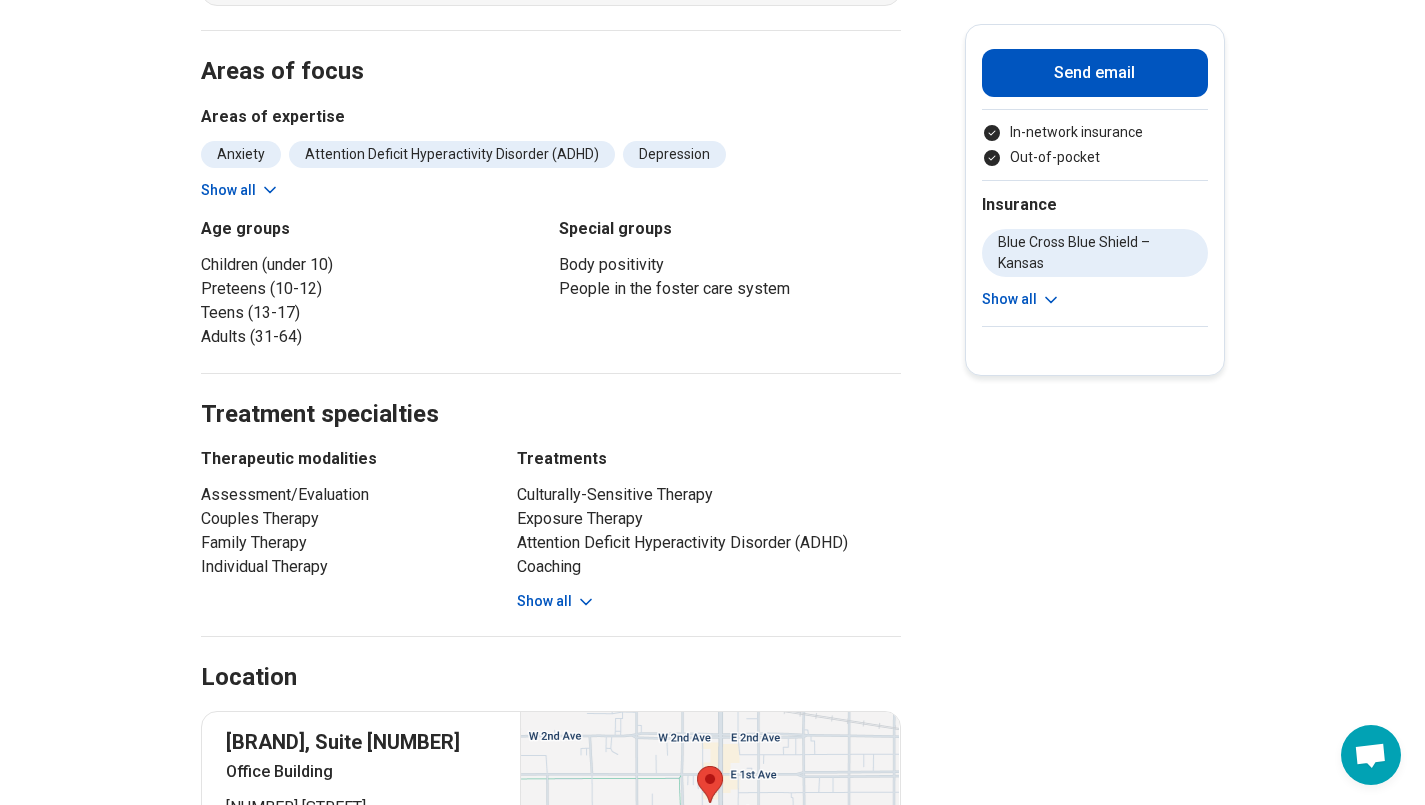 scroll, scrollTop: 777, scrollLeft: 0, axis: vertical 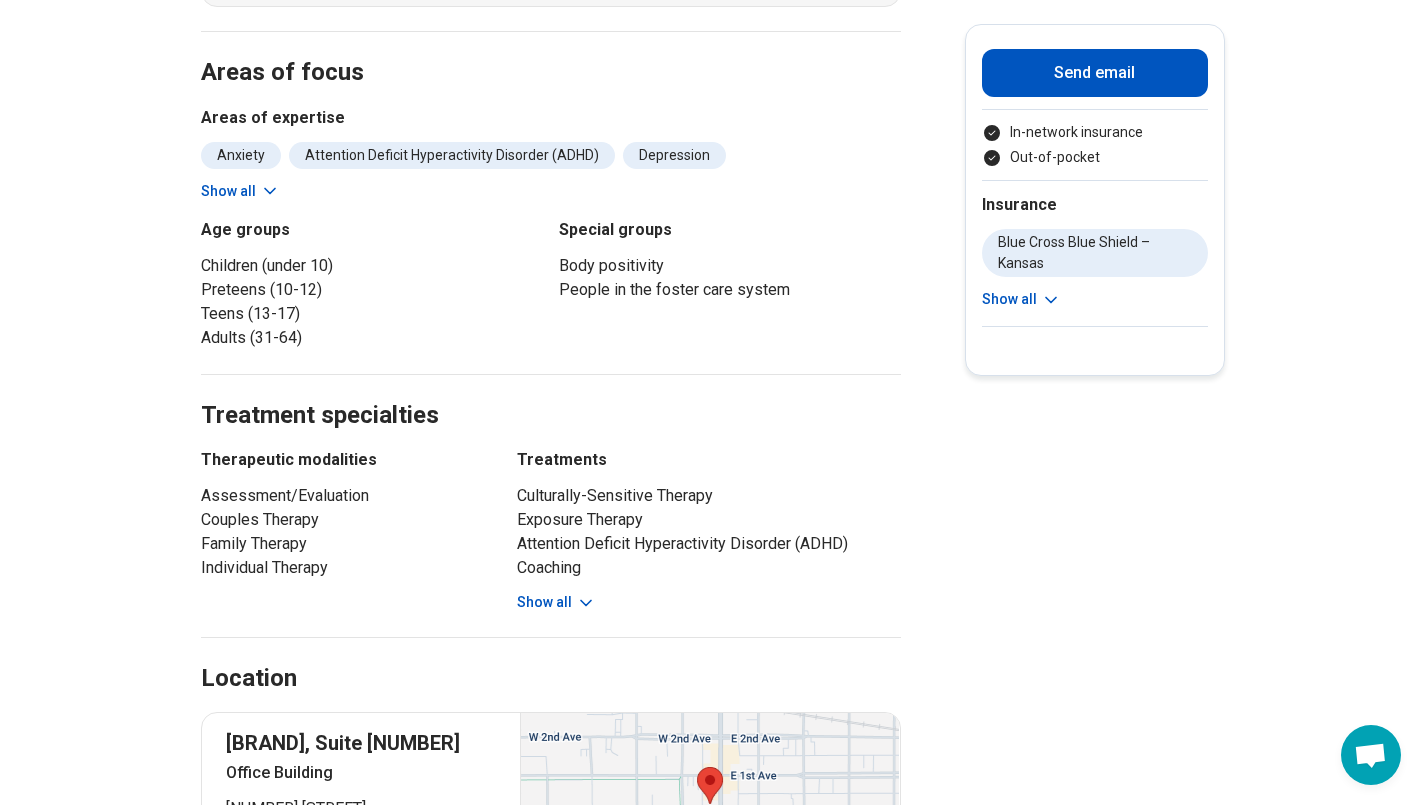 click on "Show all" at bounding box center [1021, 299] 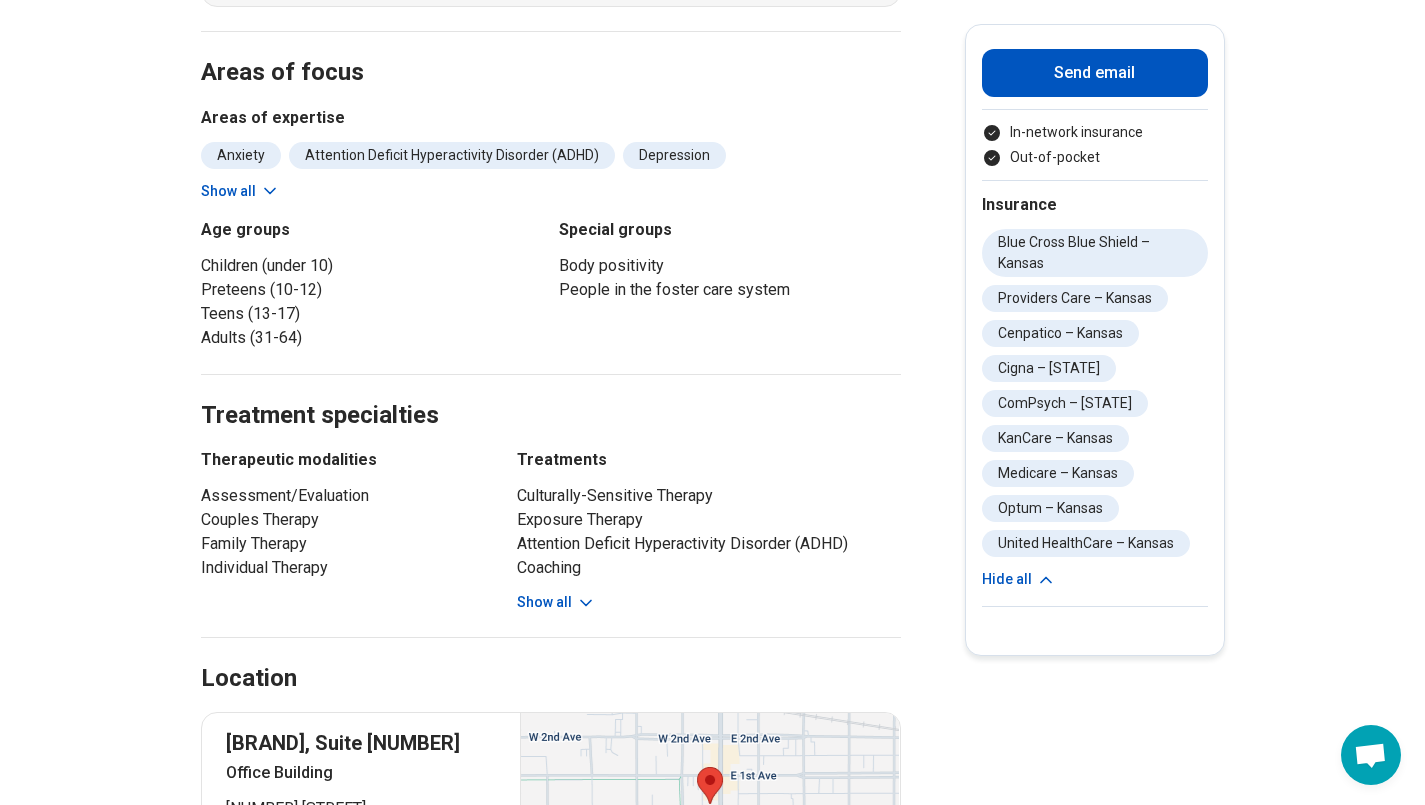 click on "Location" at bounding box center [551, 655] 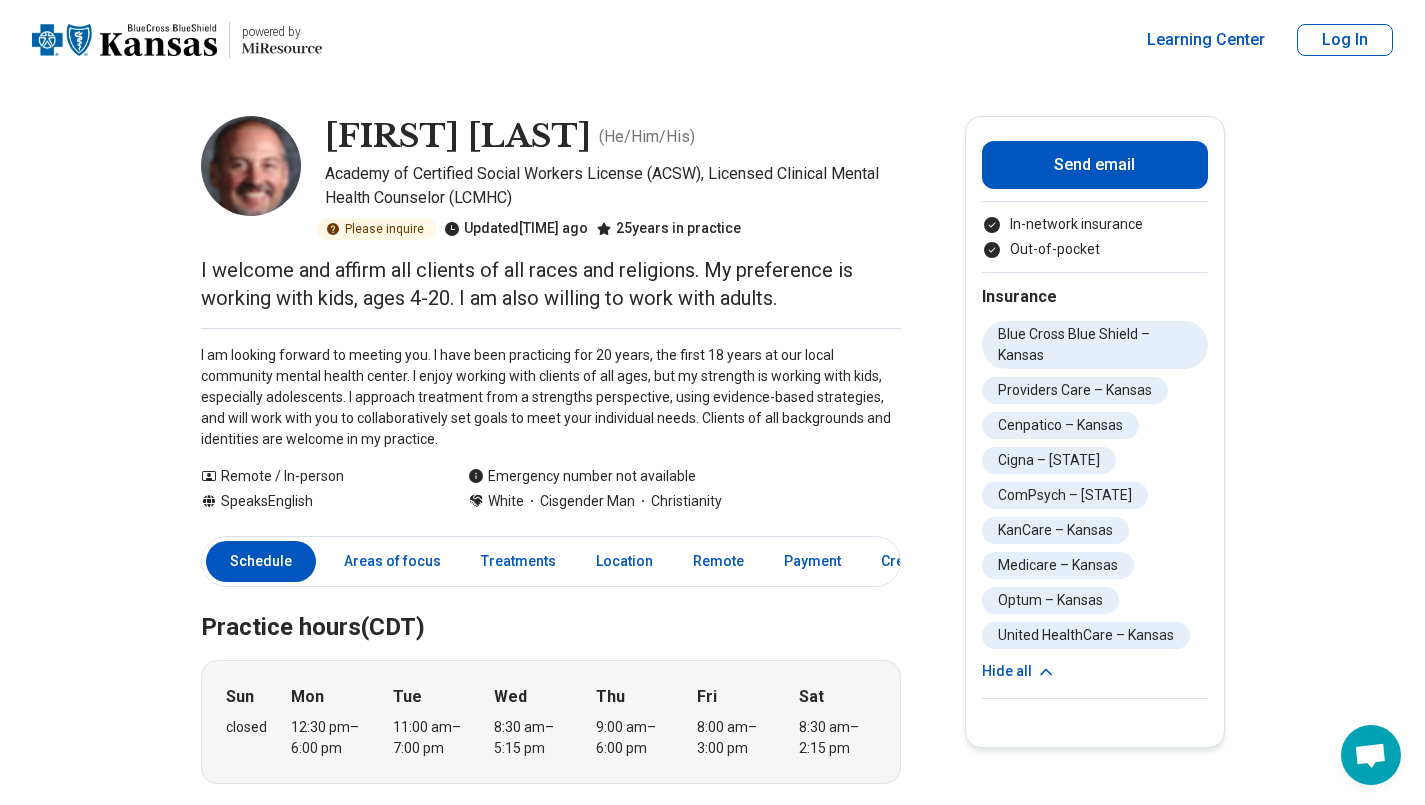 scroll, scrollTop: -1, scrollLeft: 0, axis: vertical 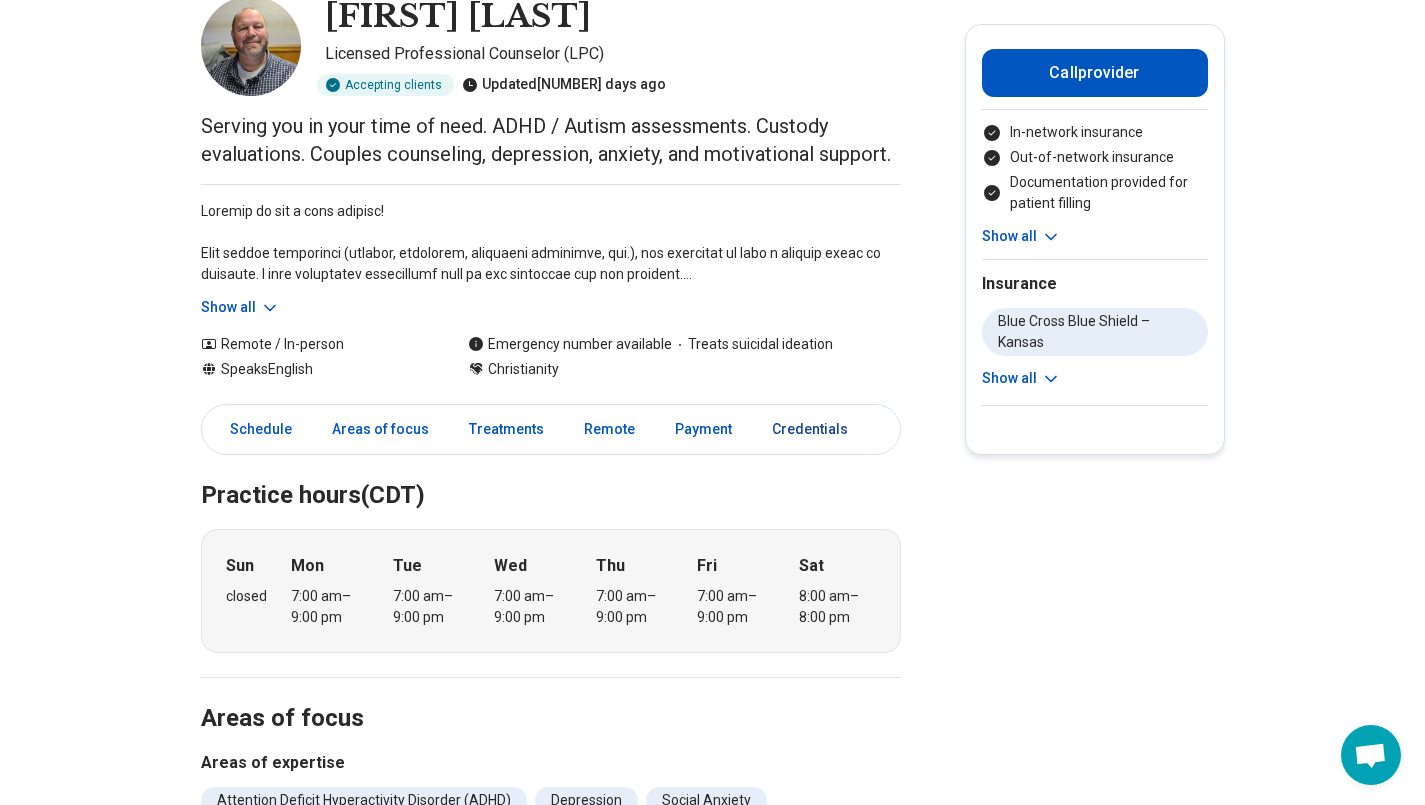 click on "Credentials" at bounding box center (816, 429) 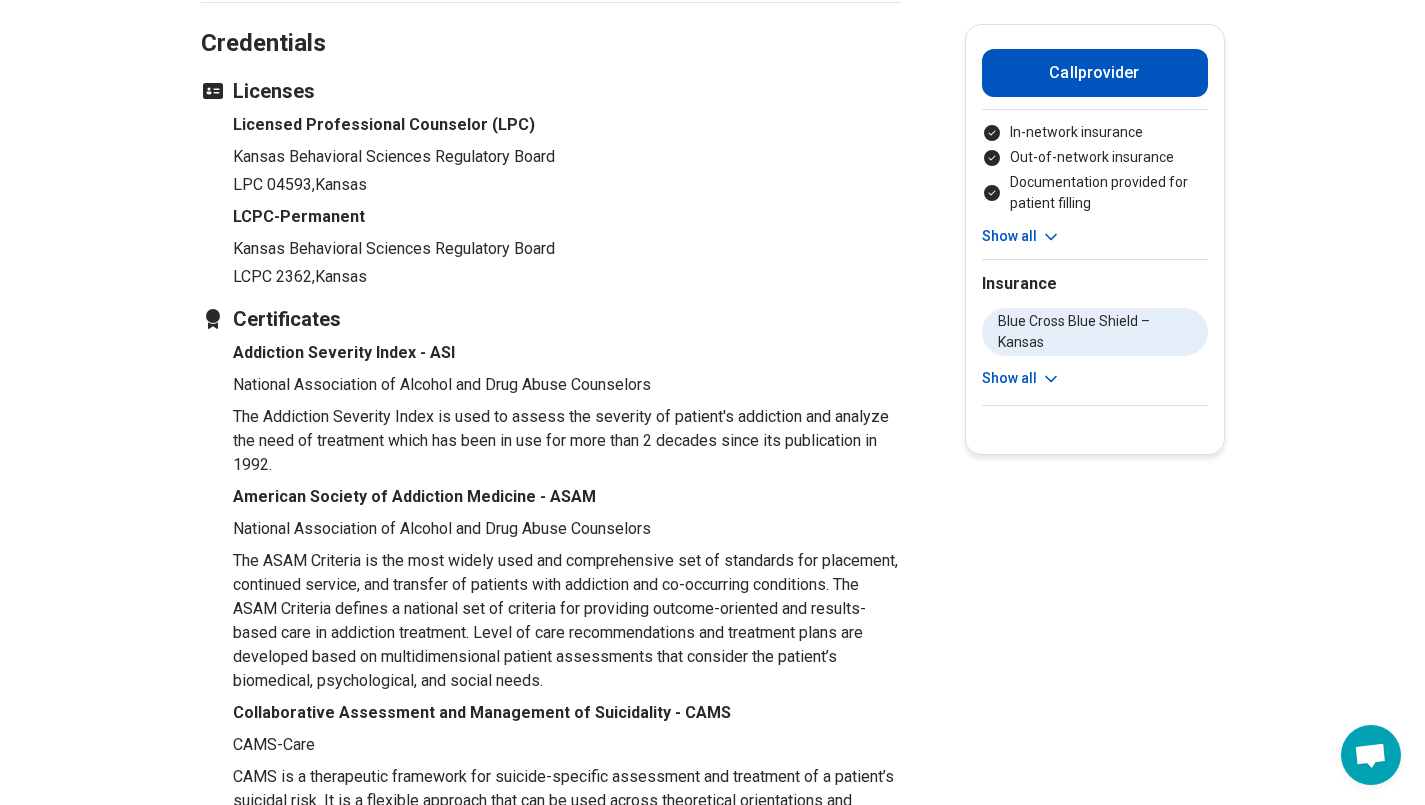 scroll, scrollTop: 2119, scrollLeft: 0, axis: vertical 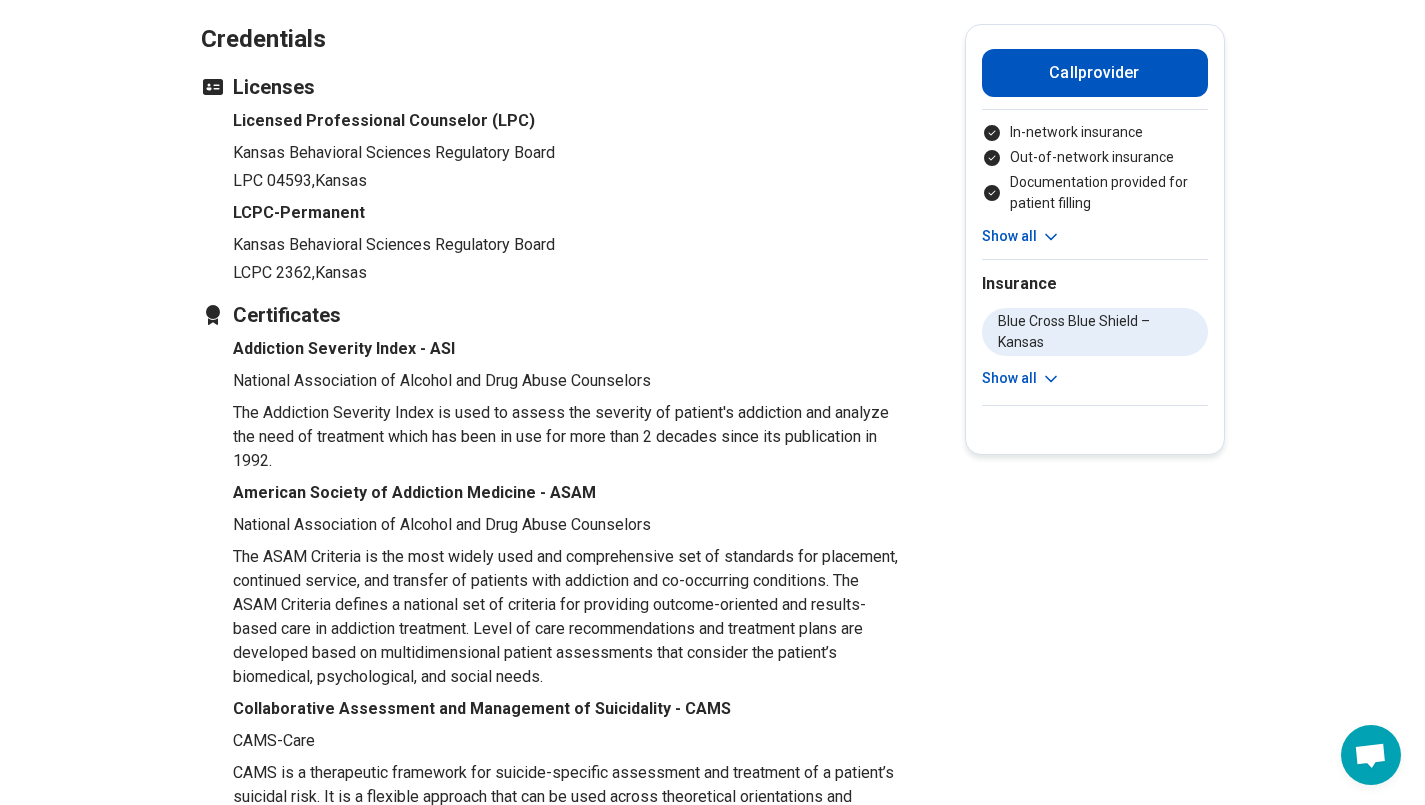 click 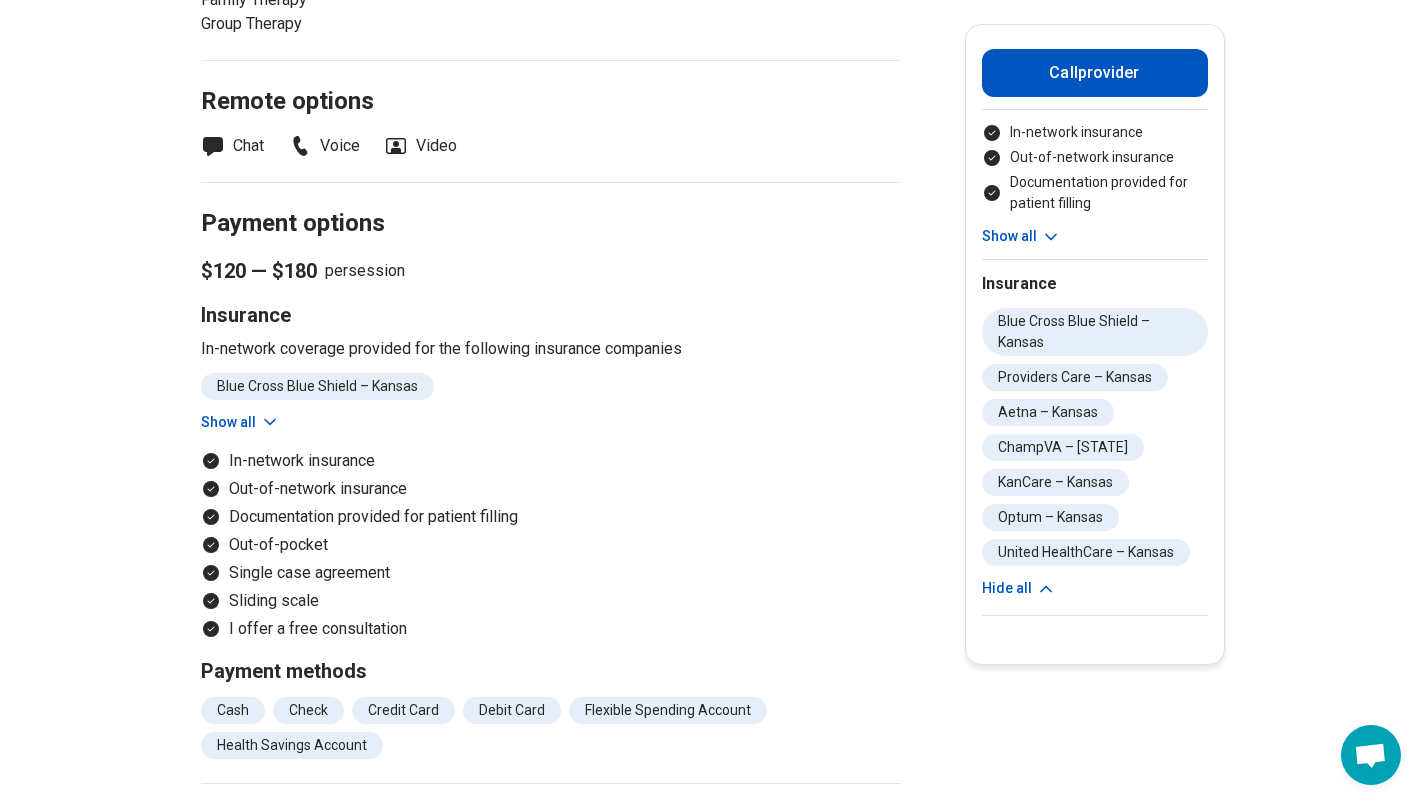 scroll, scrollTop: 1333, scrollLeft: 0, axis: vertical 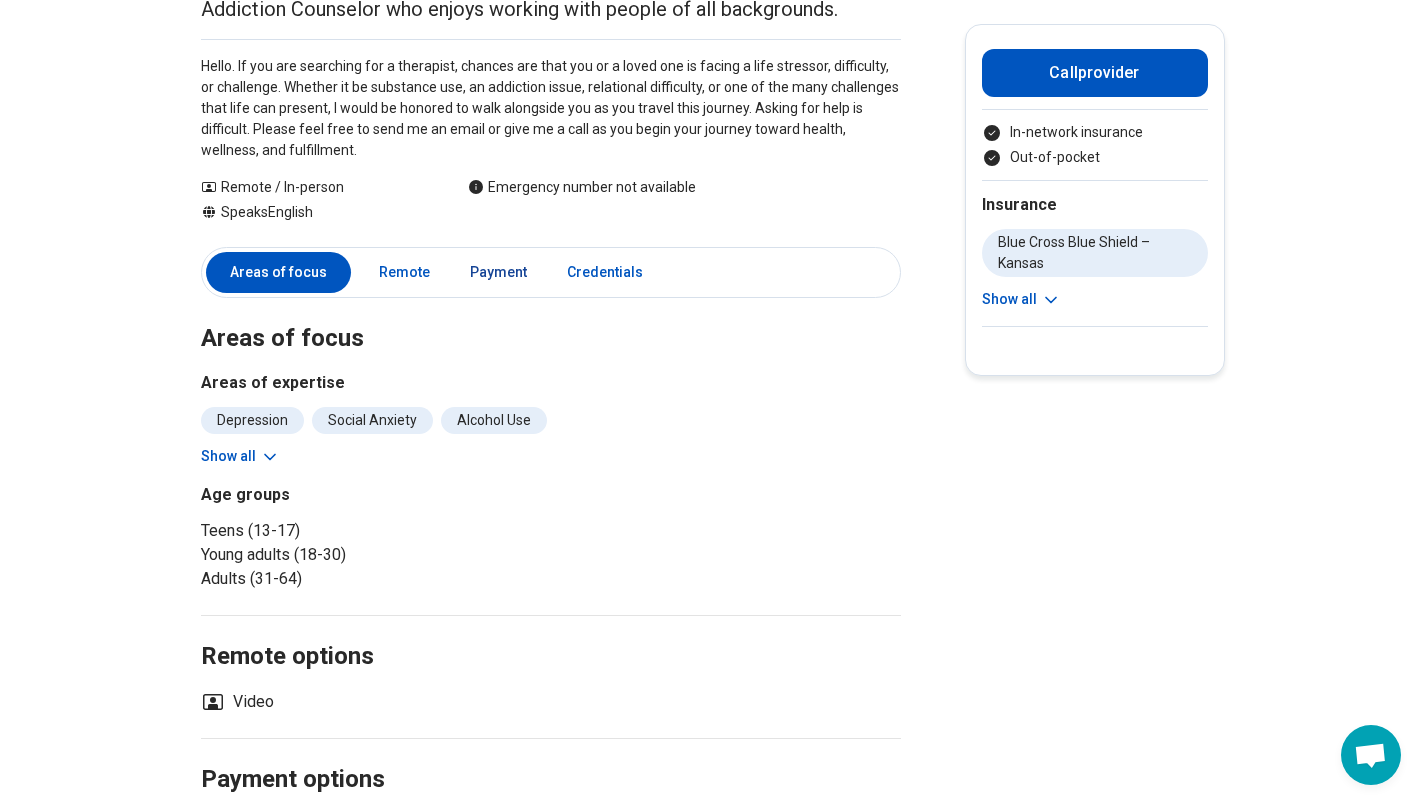 click on "Payment" at bounding box center [498, 272] 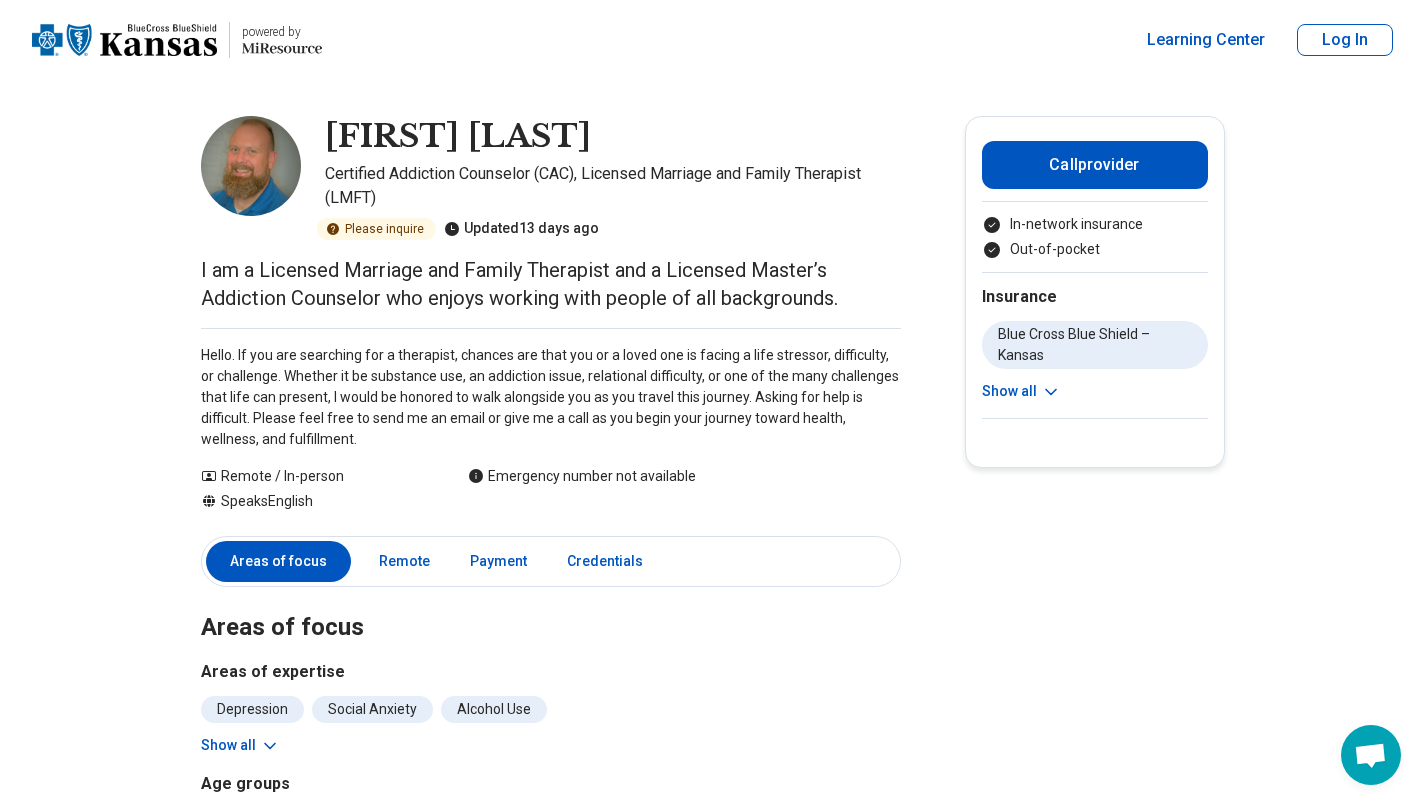 scroll, scrollTop: 0, scrollLeft: 0, axis: both 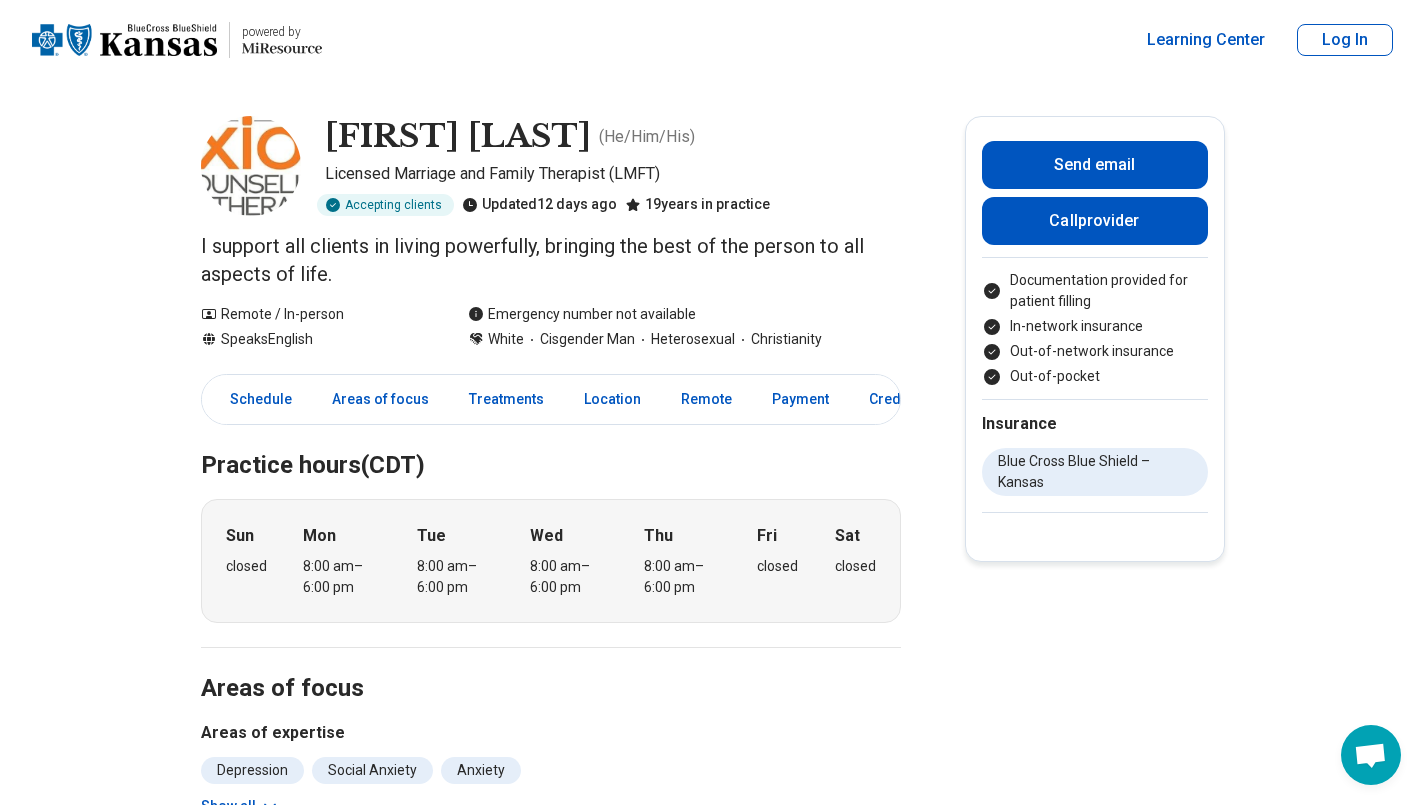 click at bounding box center (251, 166) 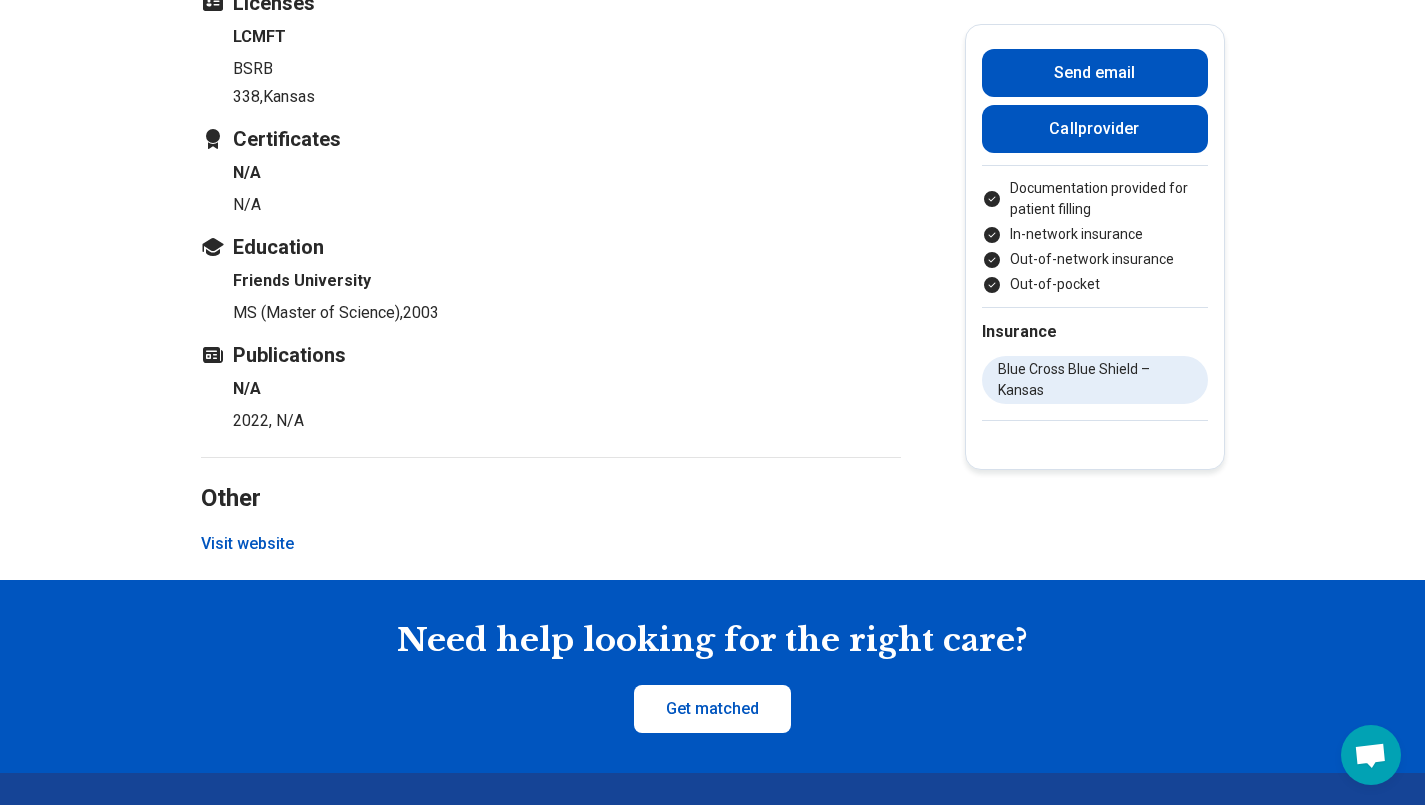 scroll, scrollTop: 2565, scrollLeft: 0, axis: vertical 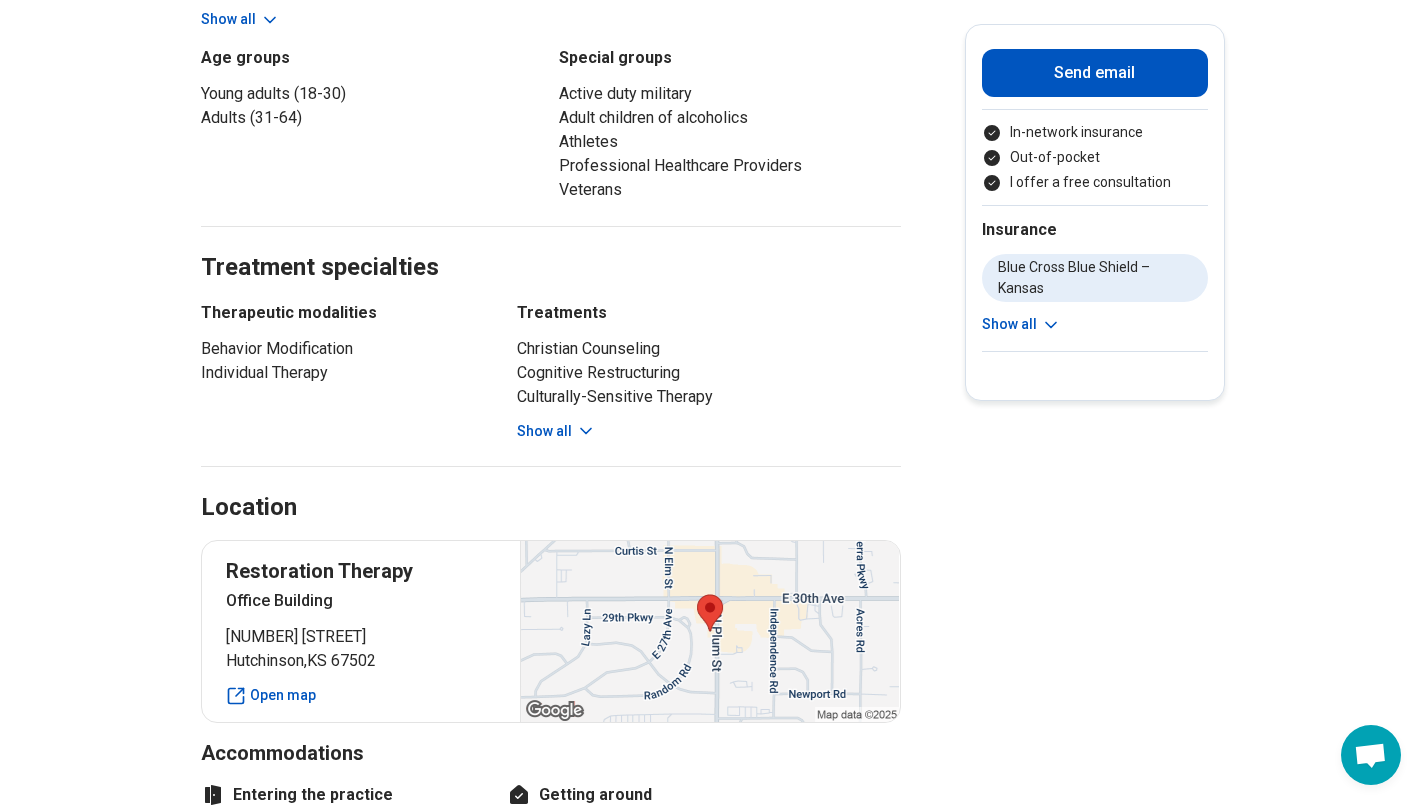 click on "Show all" at bounding box center [556, 431] 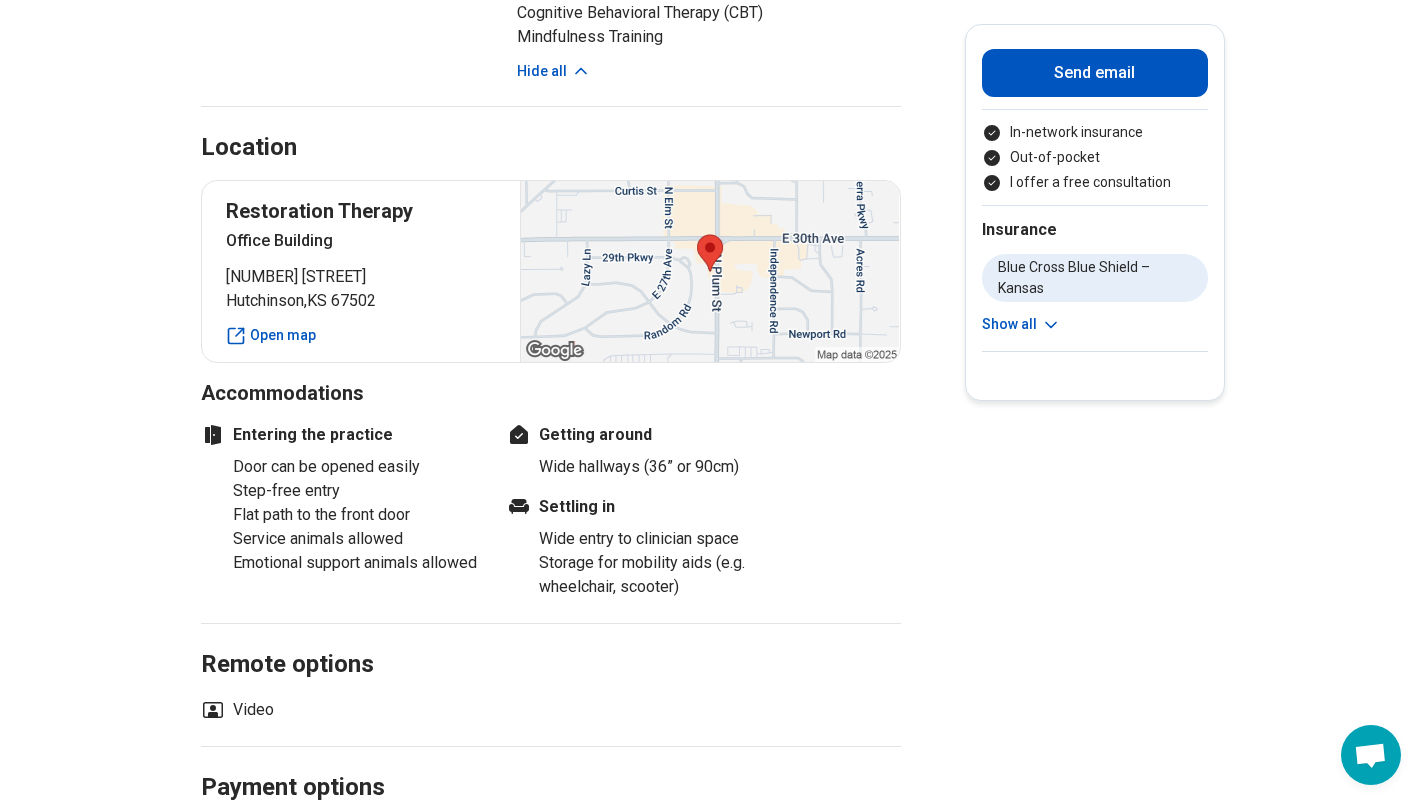 scroll, scrollTop: 1650, scrollLeft: 0, axis: vertical 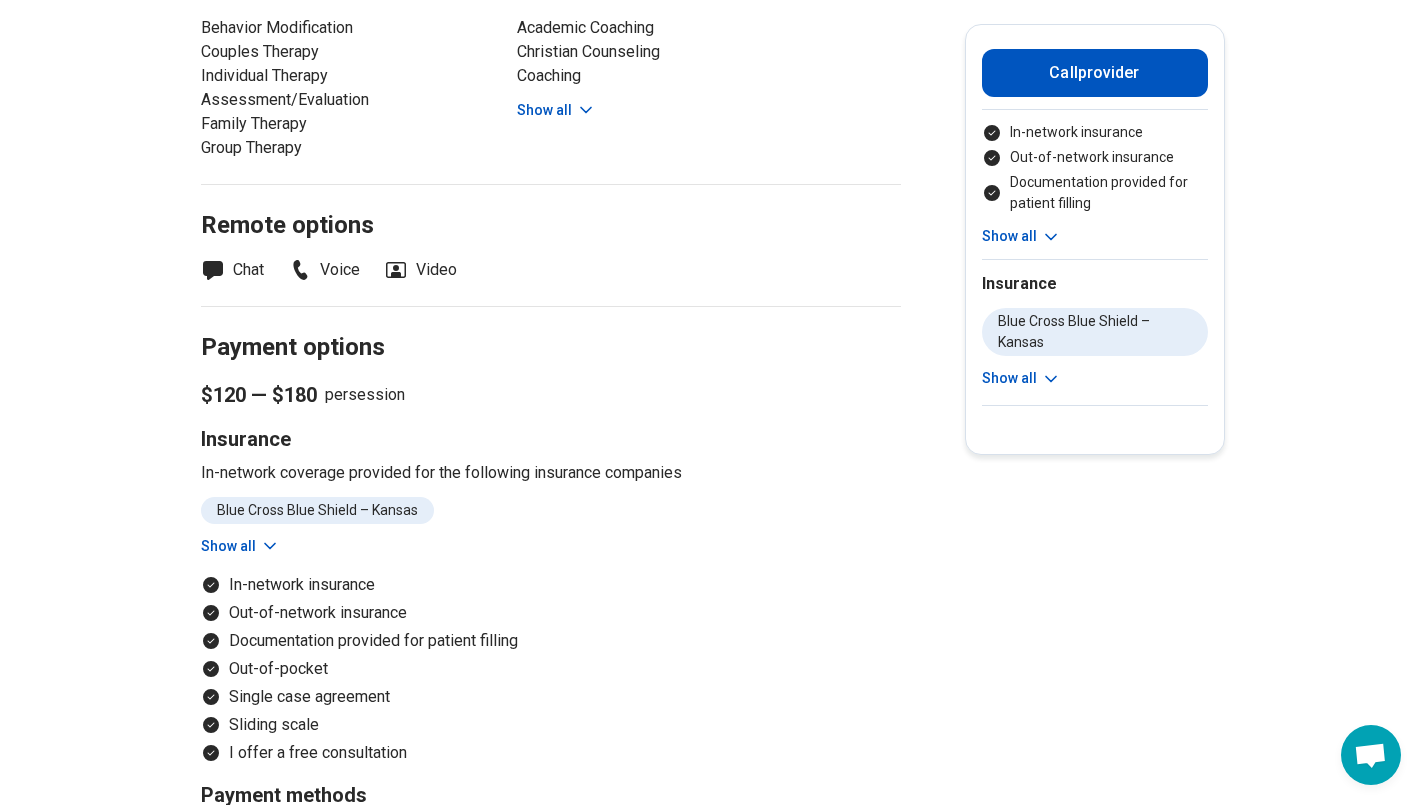 click on "In-network insurance" at bounding box center (551, 585) 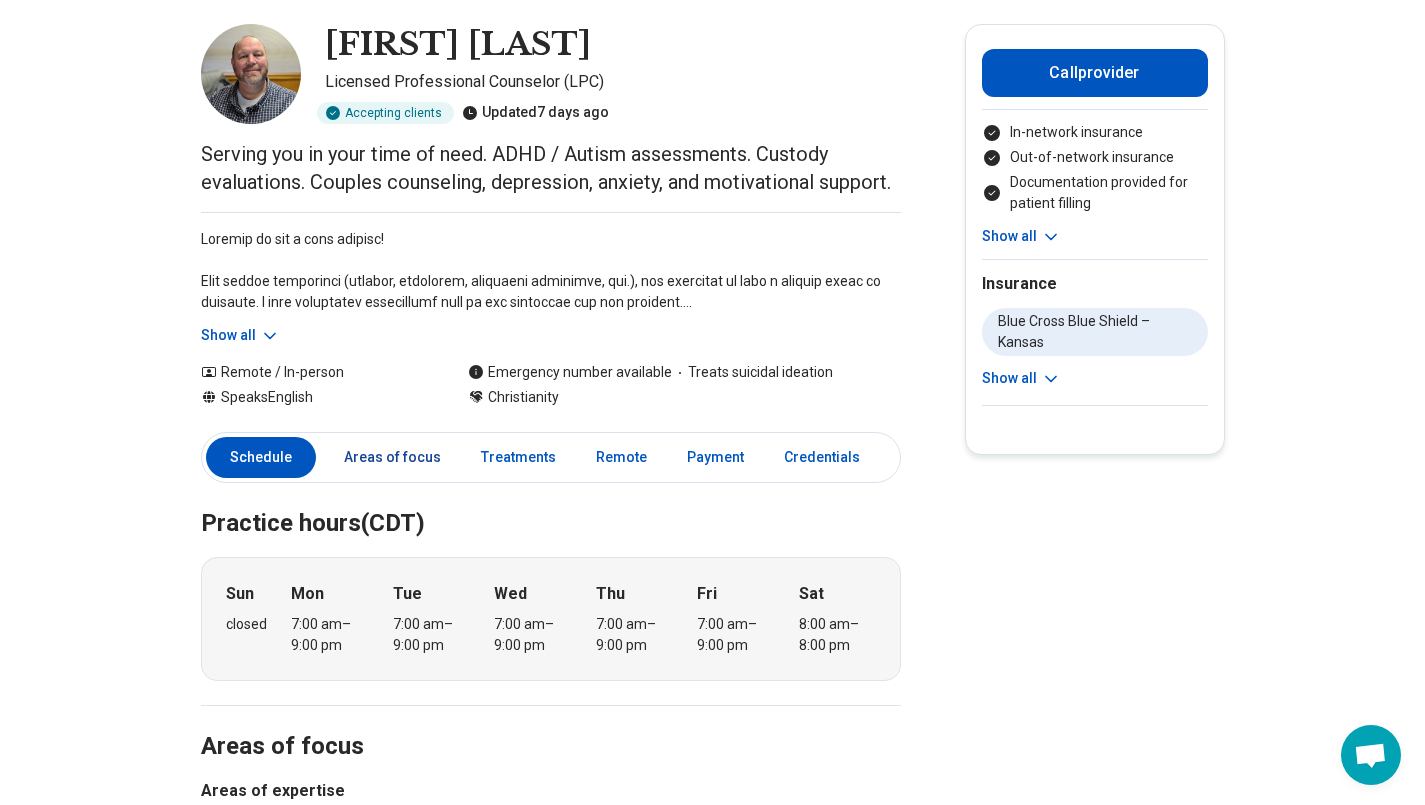 scroll, scrollTop: 87, scrollLeft: 0, axis: vertical 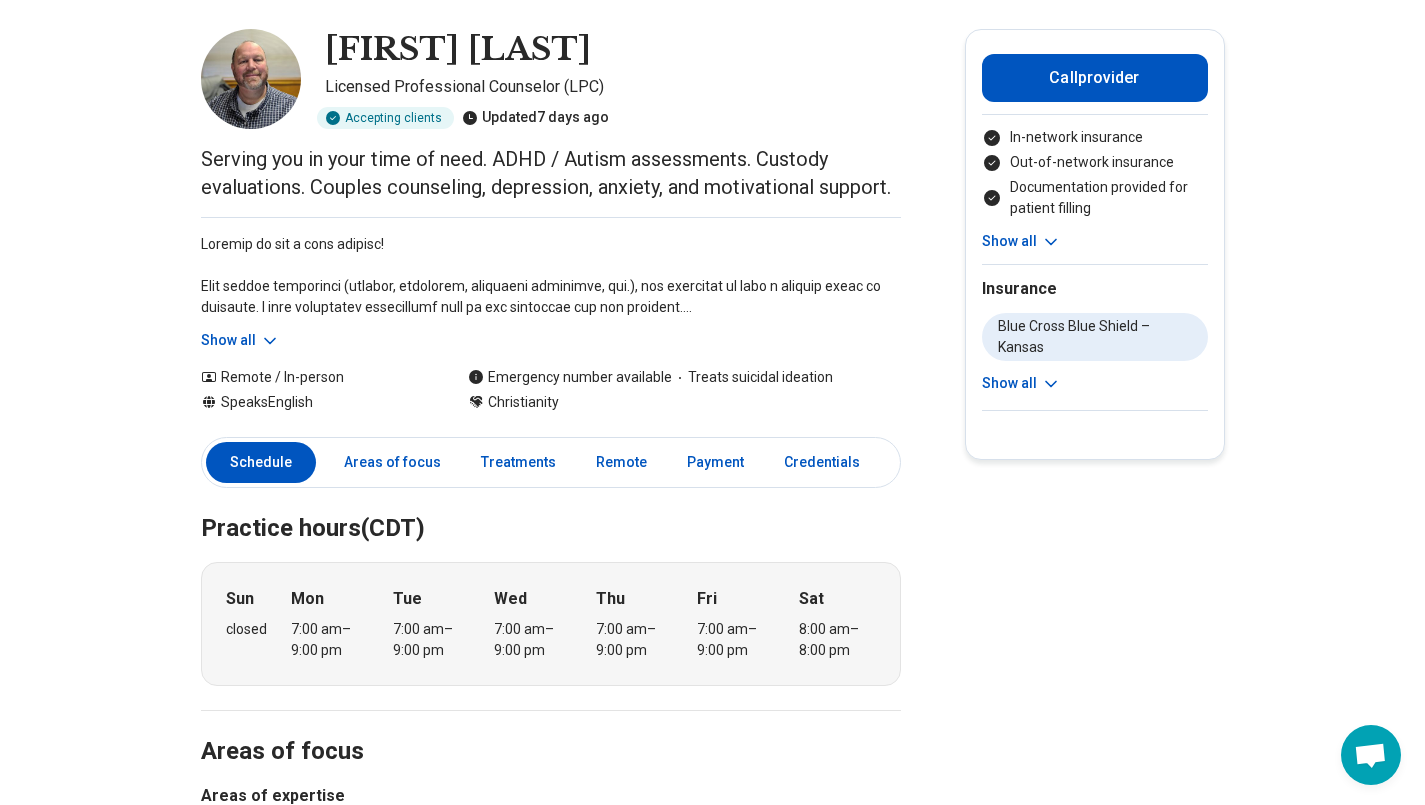 click 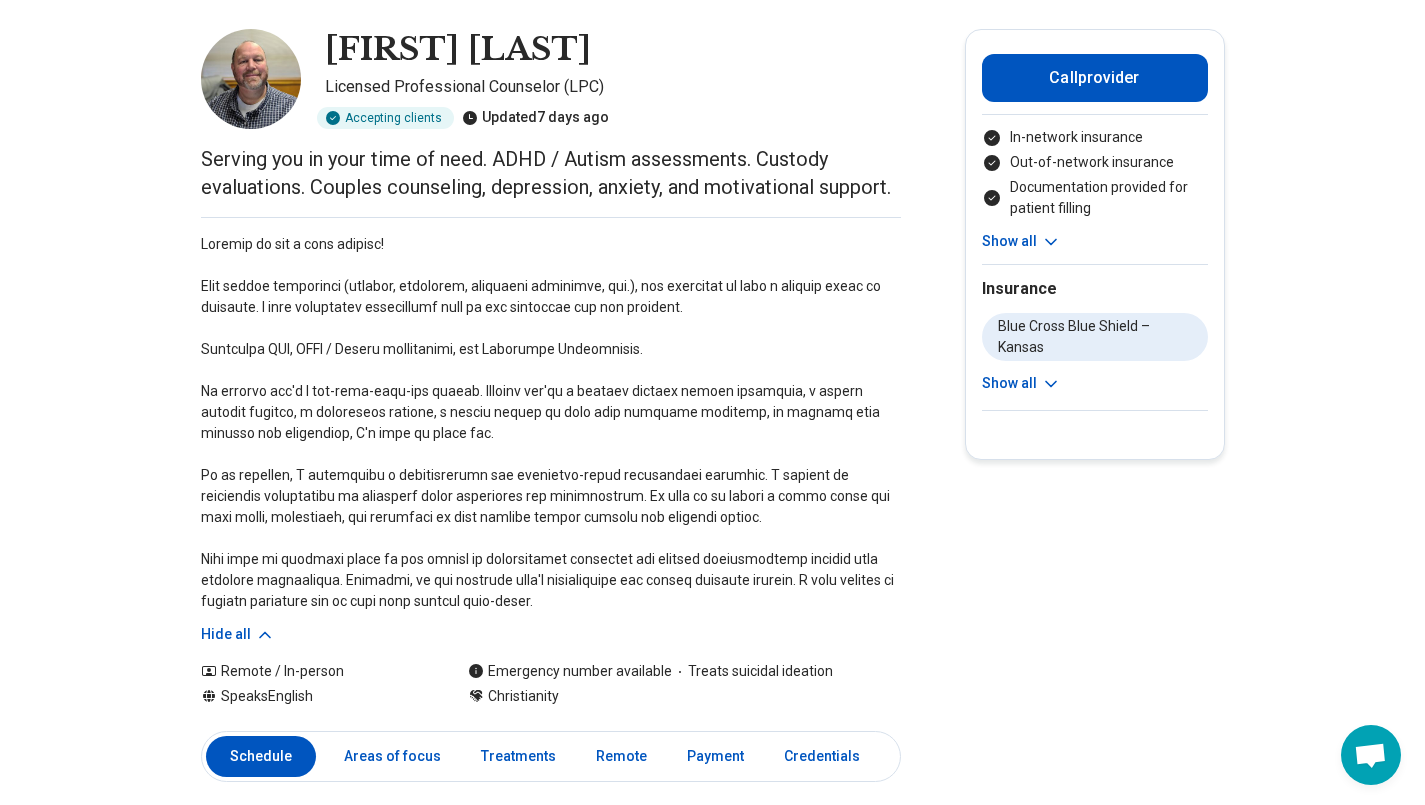 click at bounding box center [551, 423] 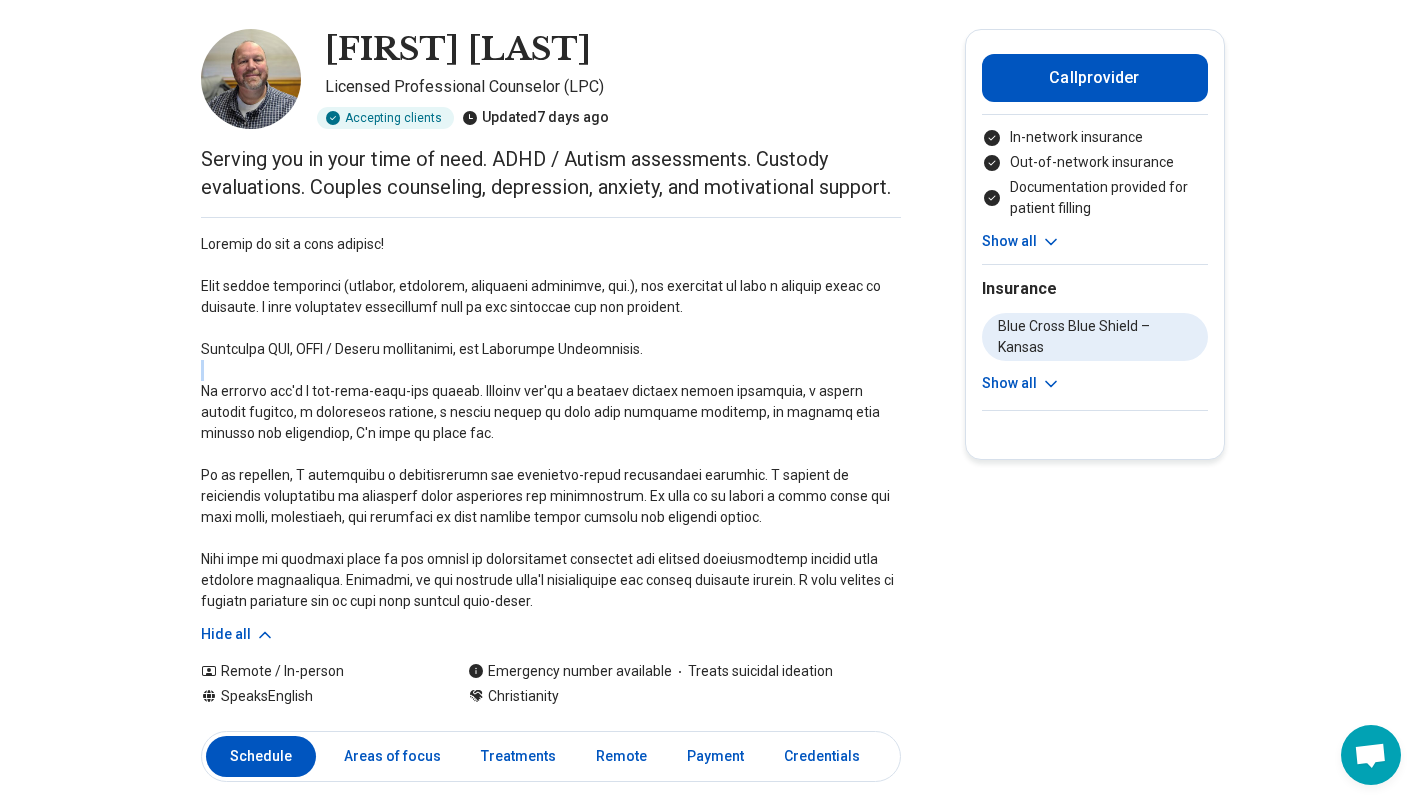 click at bounding box center [551, 423] 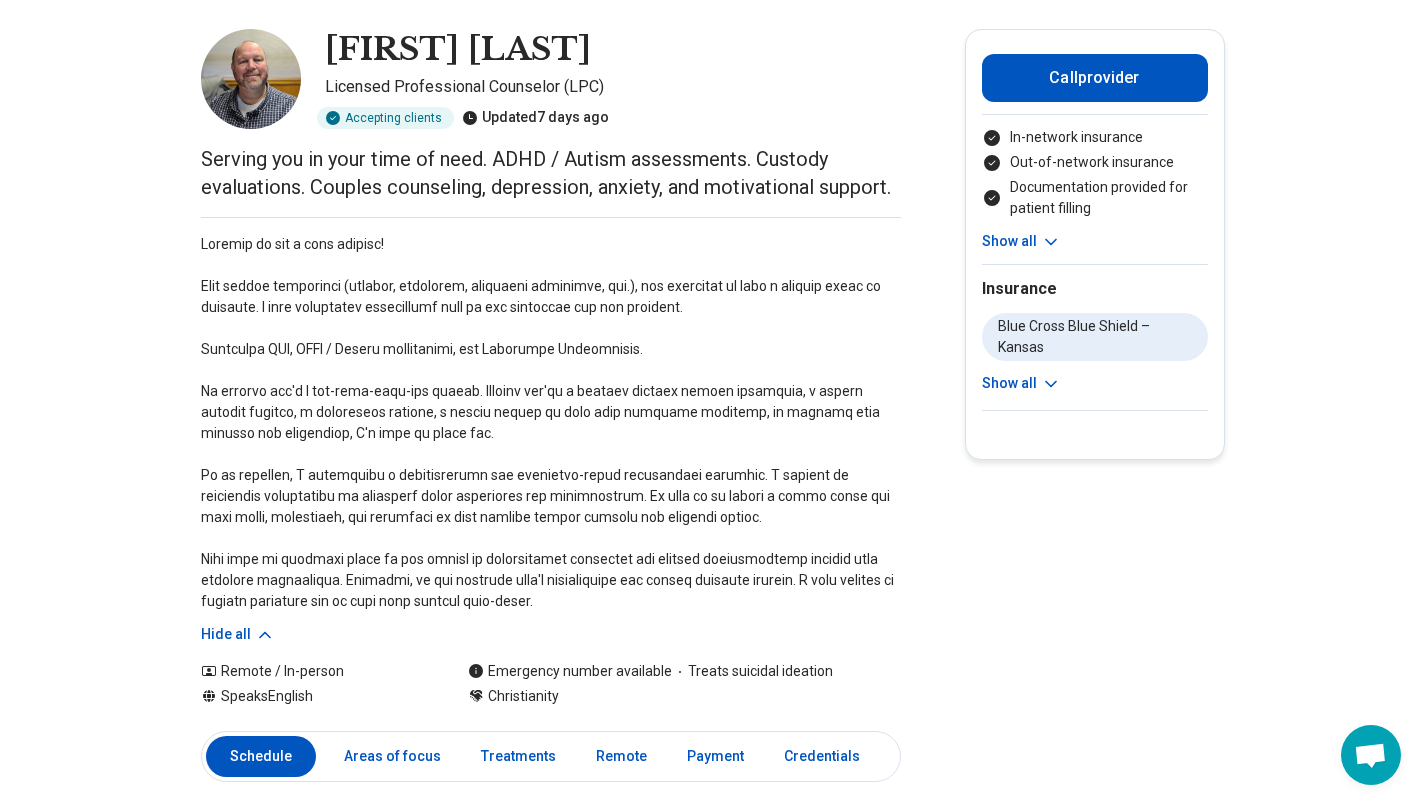 click at bounding box center (551, 423) 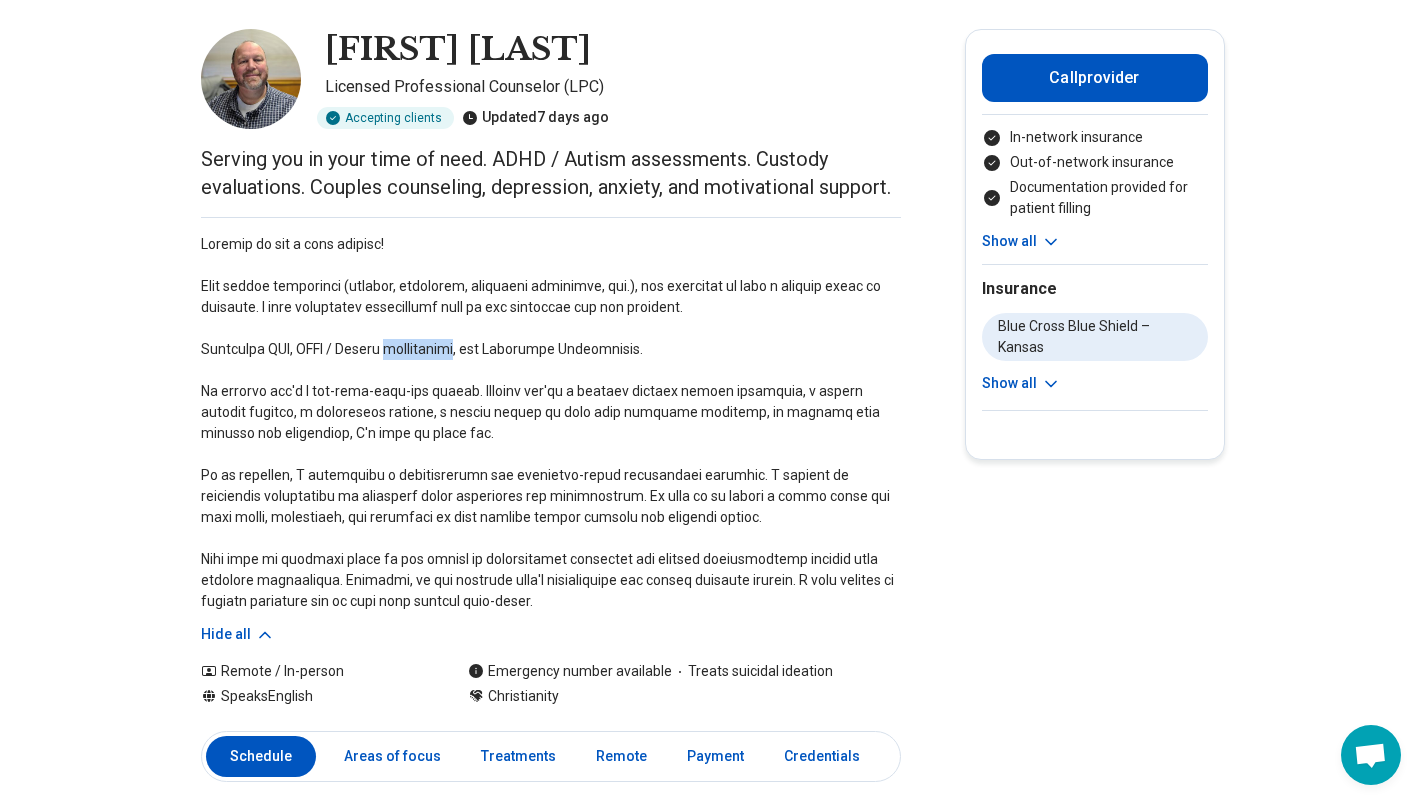 click at bounding box center (551, 423) 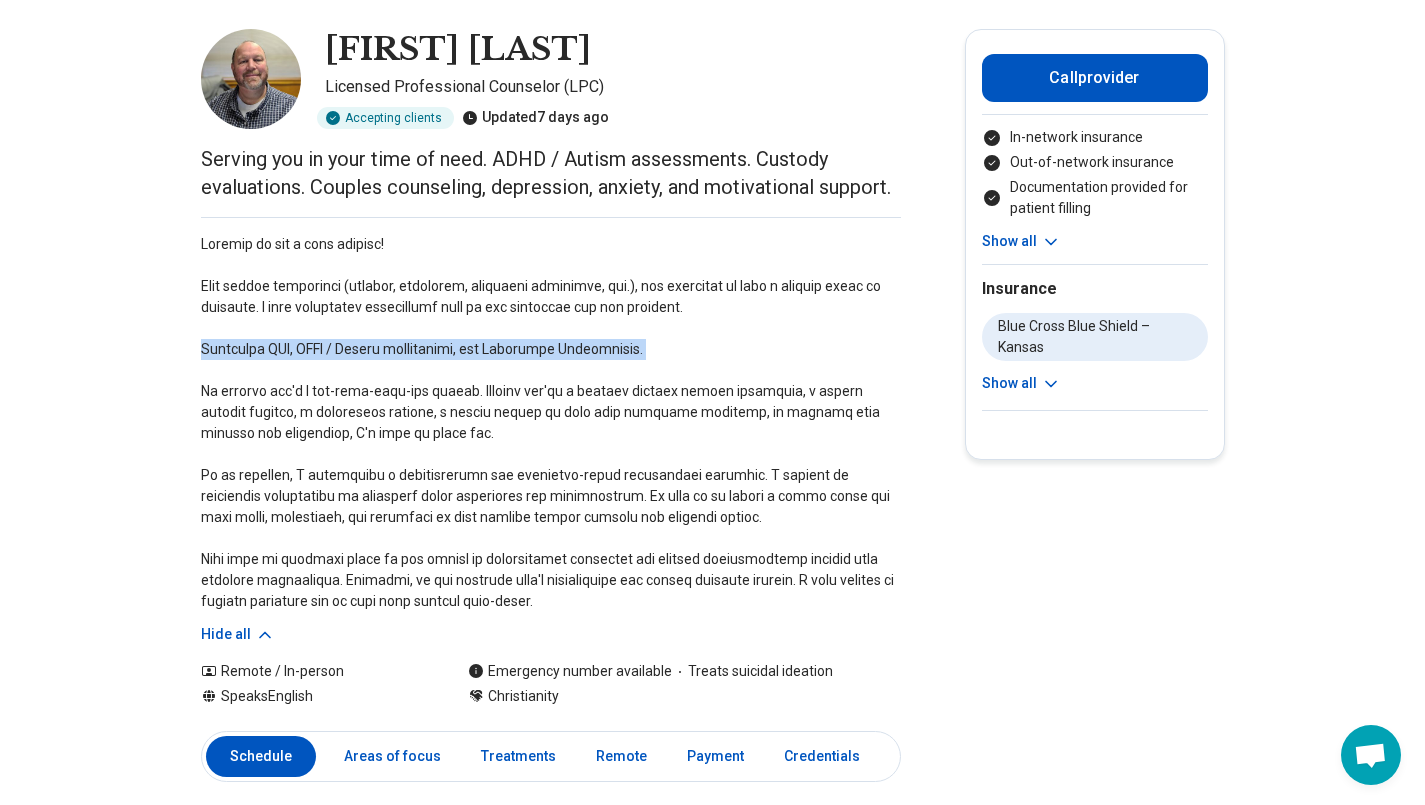 click at bounding box center [551, 423] 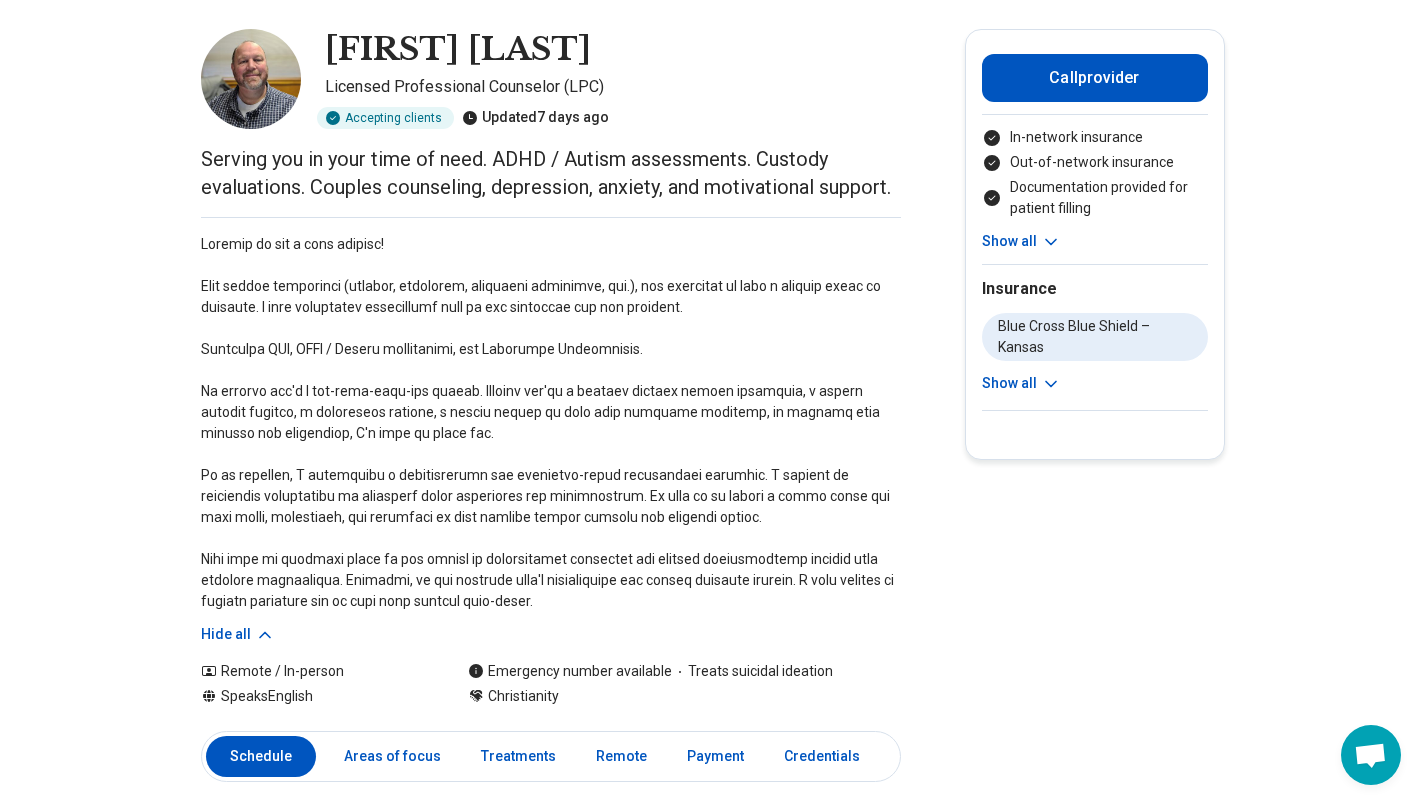 click at bounding box center (551, 423) 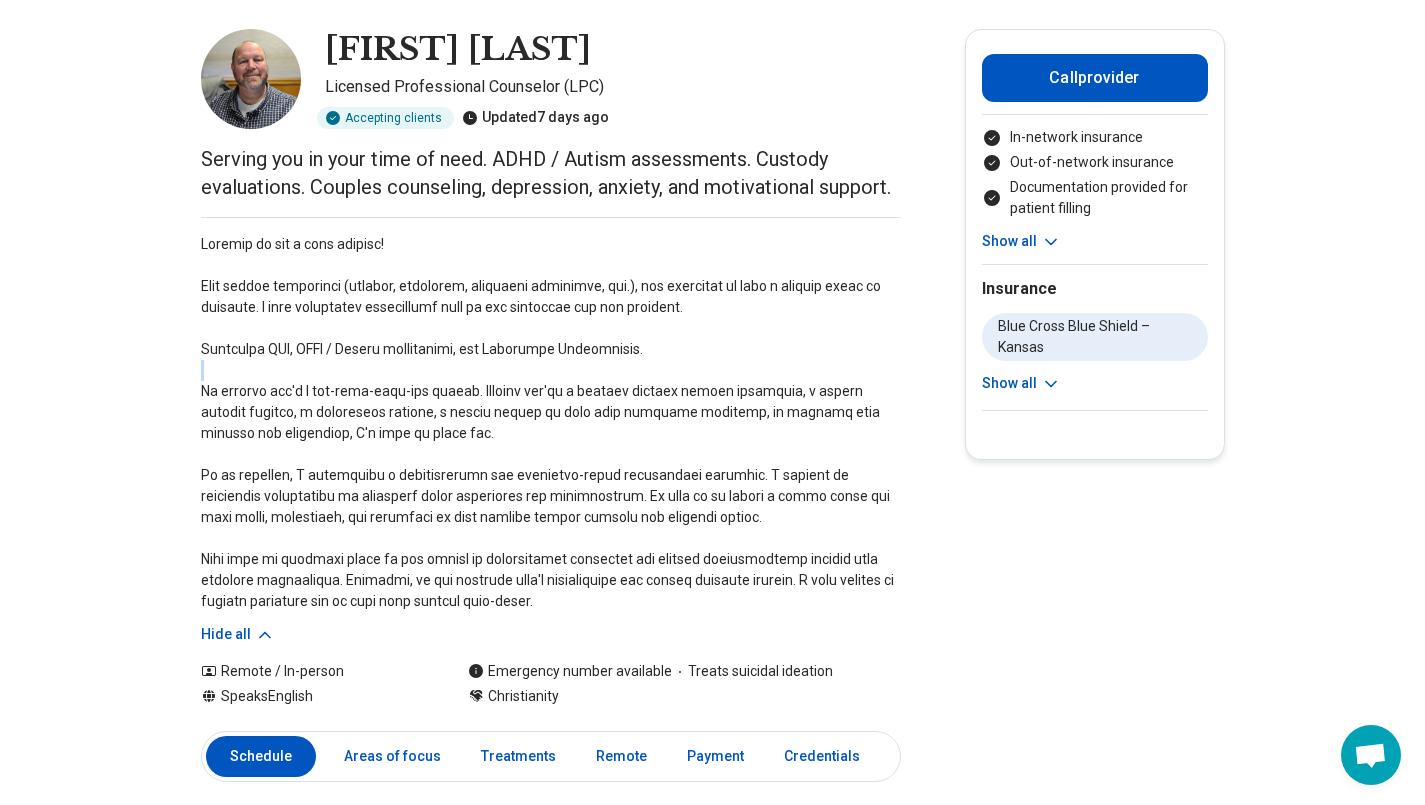 click at bounding box center (551, 423) 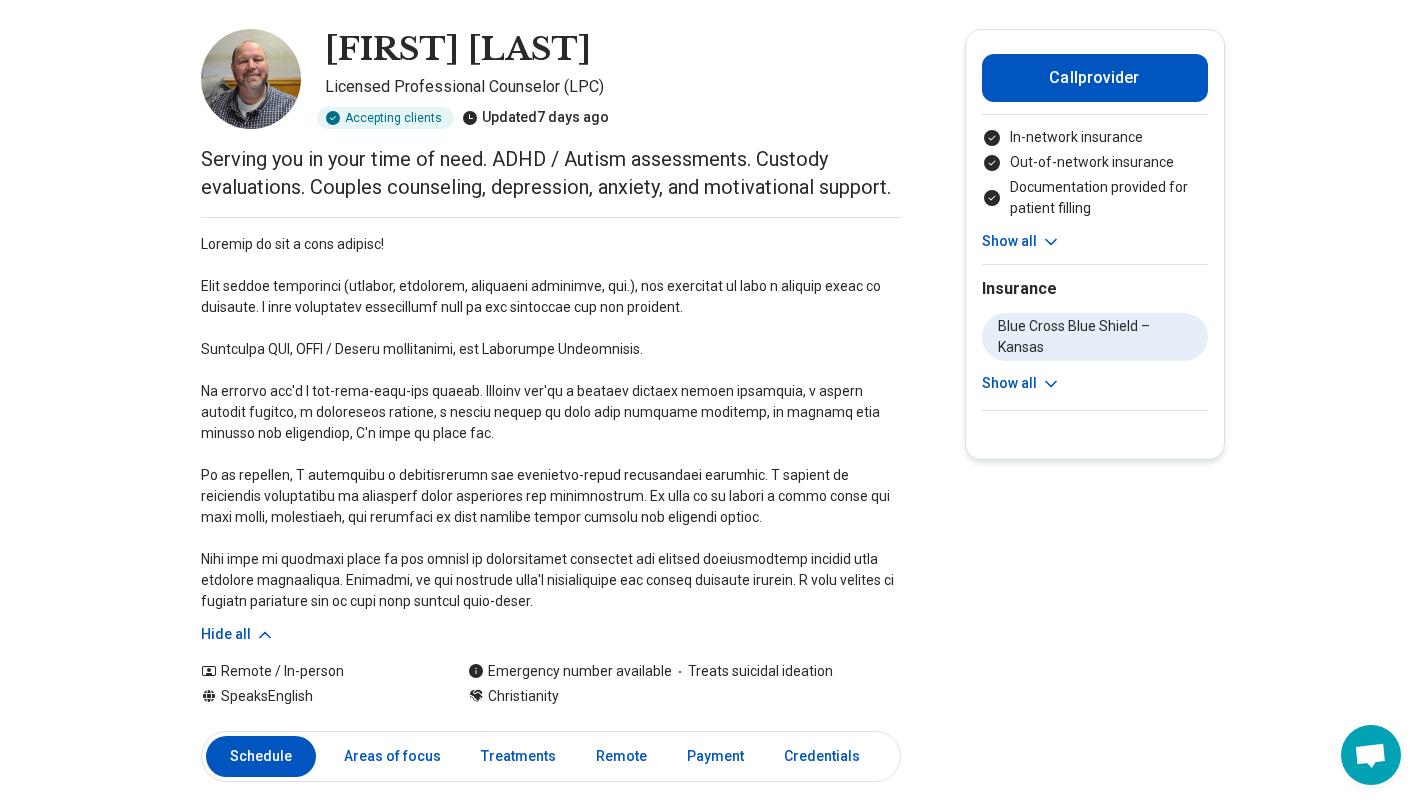 click at bounding box center (551, 423) 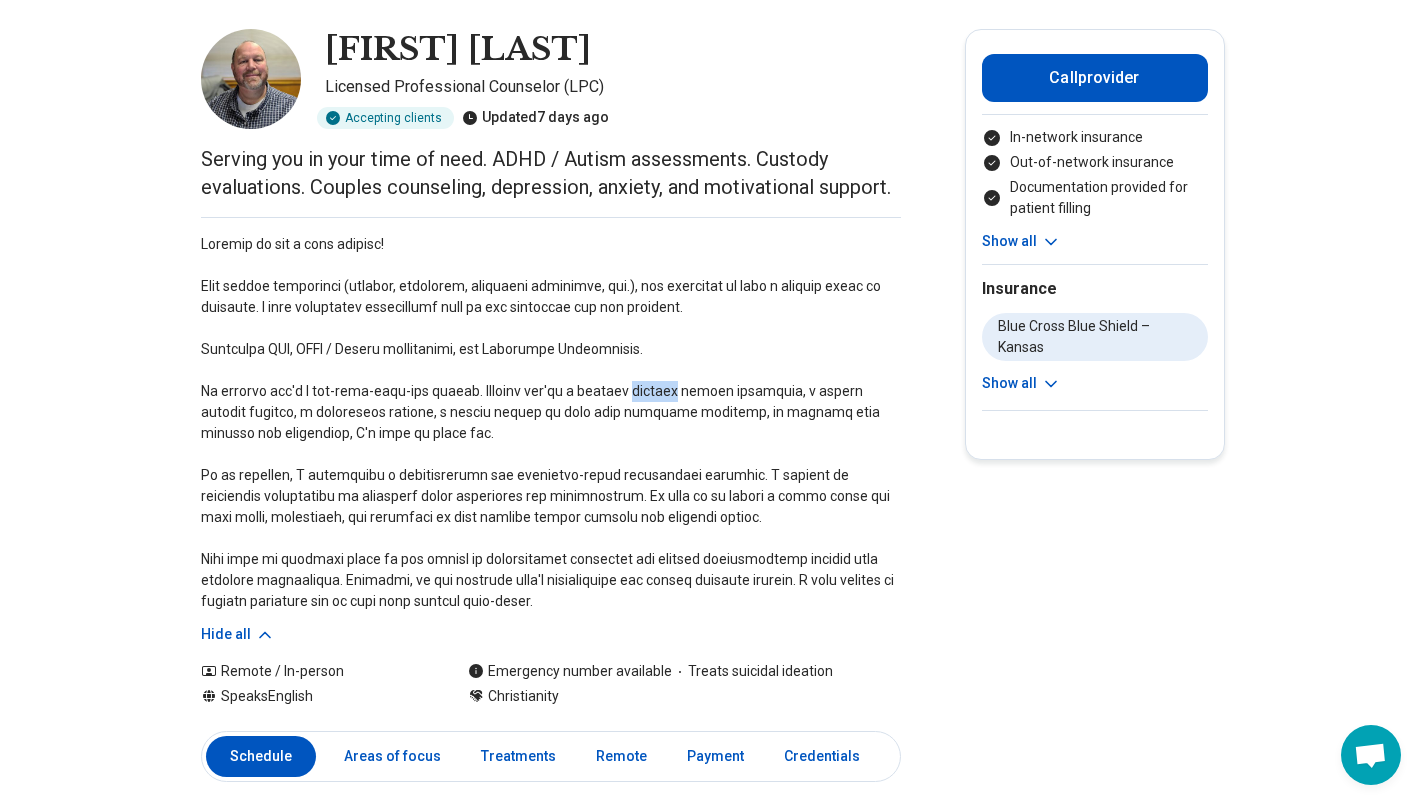 click at bounding box center (551, 423) 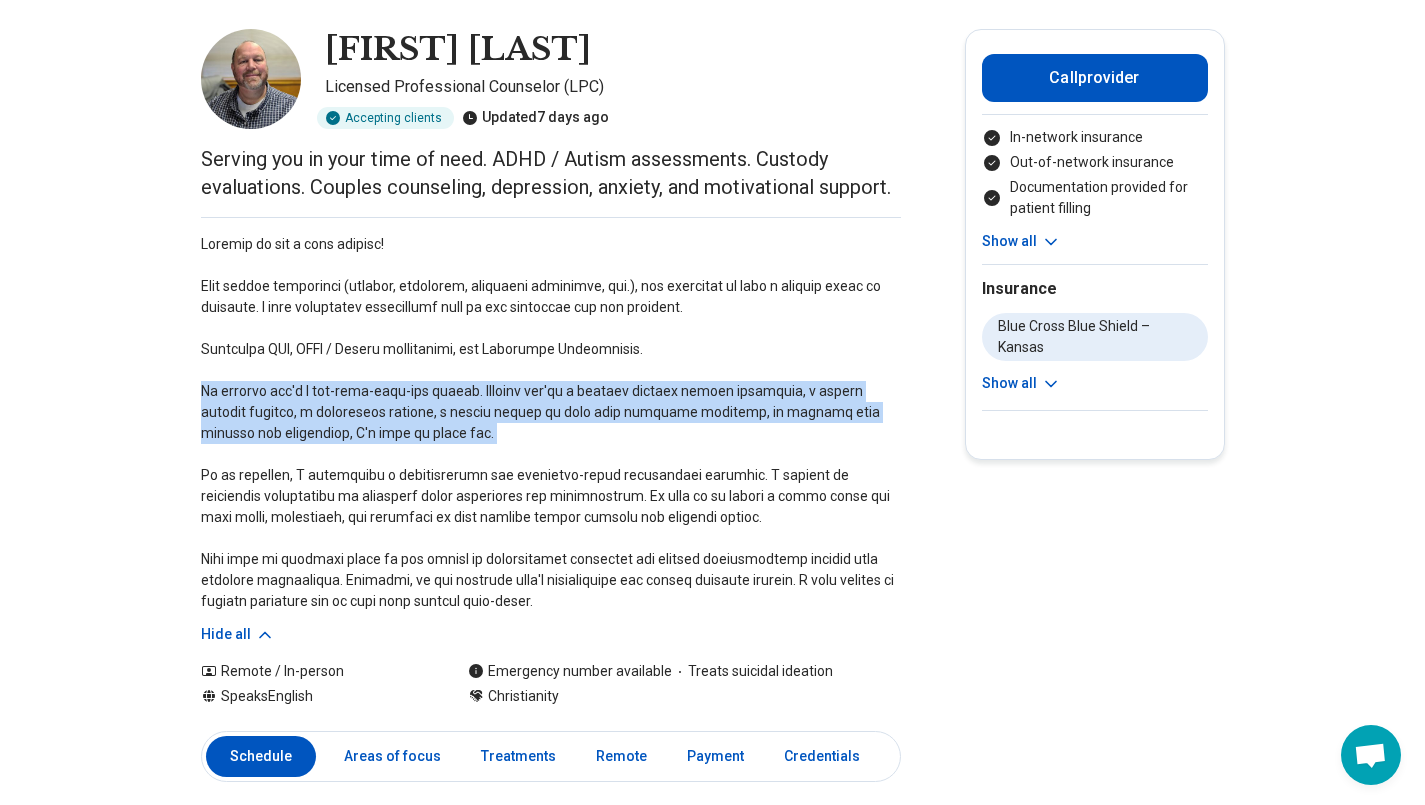 click at bounding box center (551, 423) 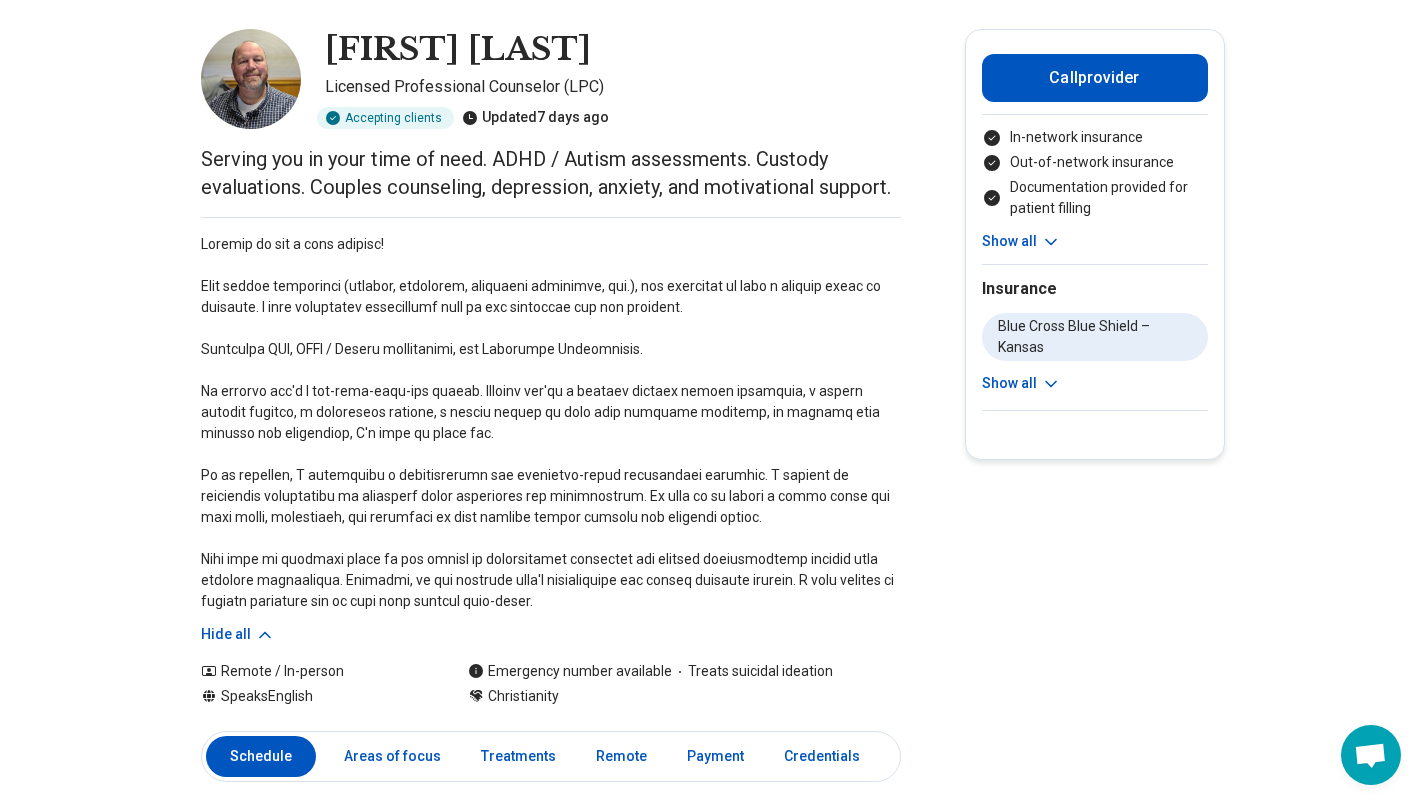 click at bounding box center [551, 423] 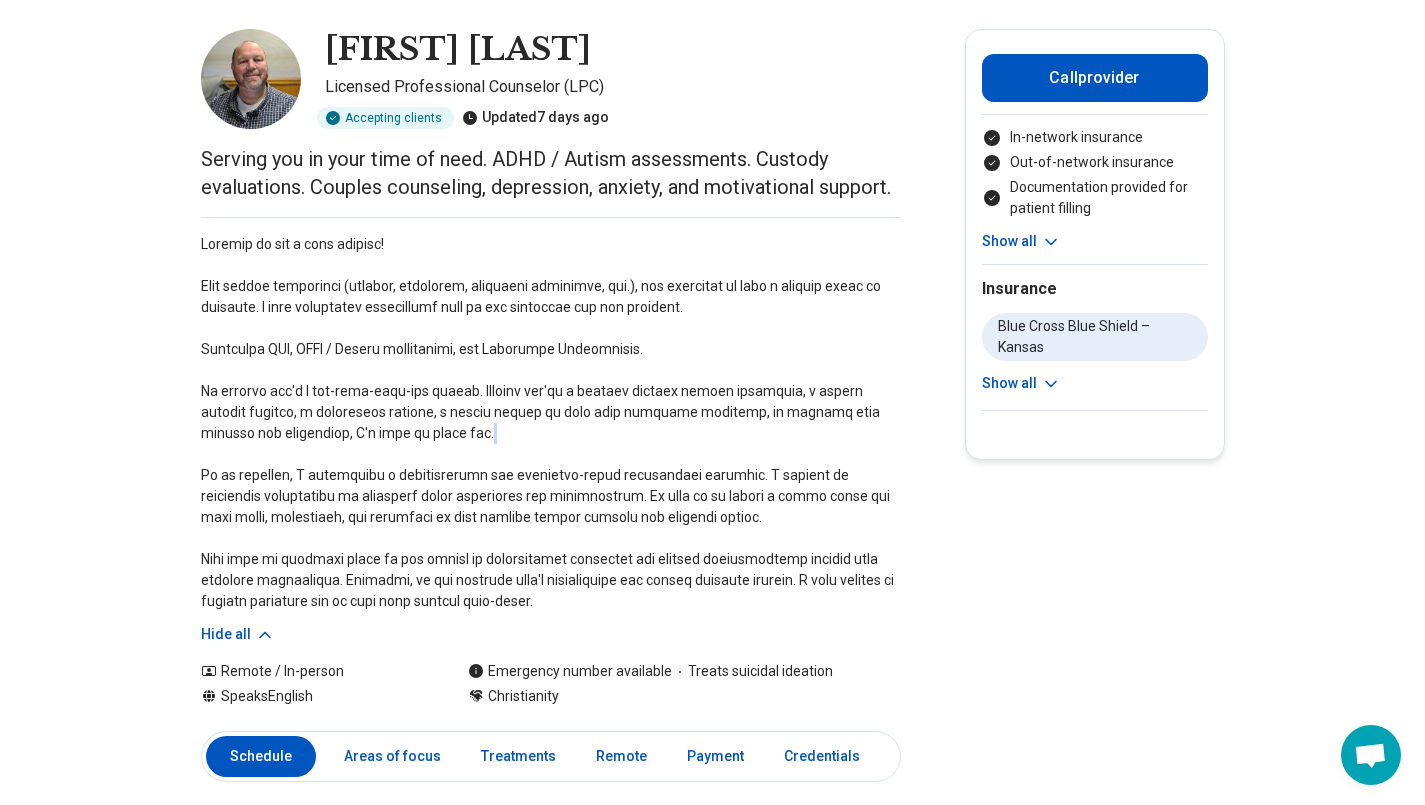 click at bounding box center (551, 423) 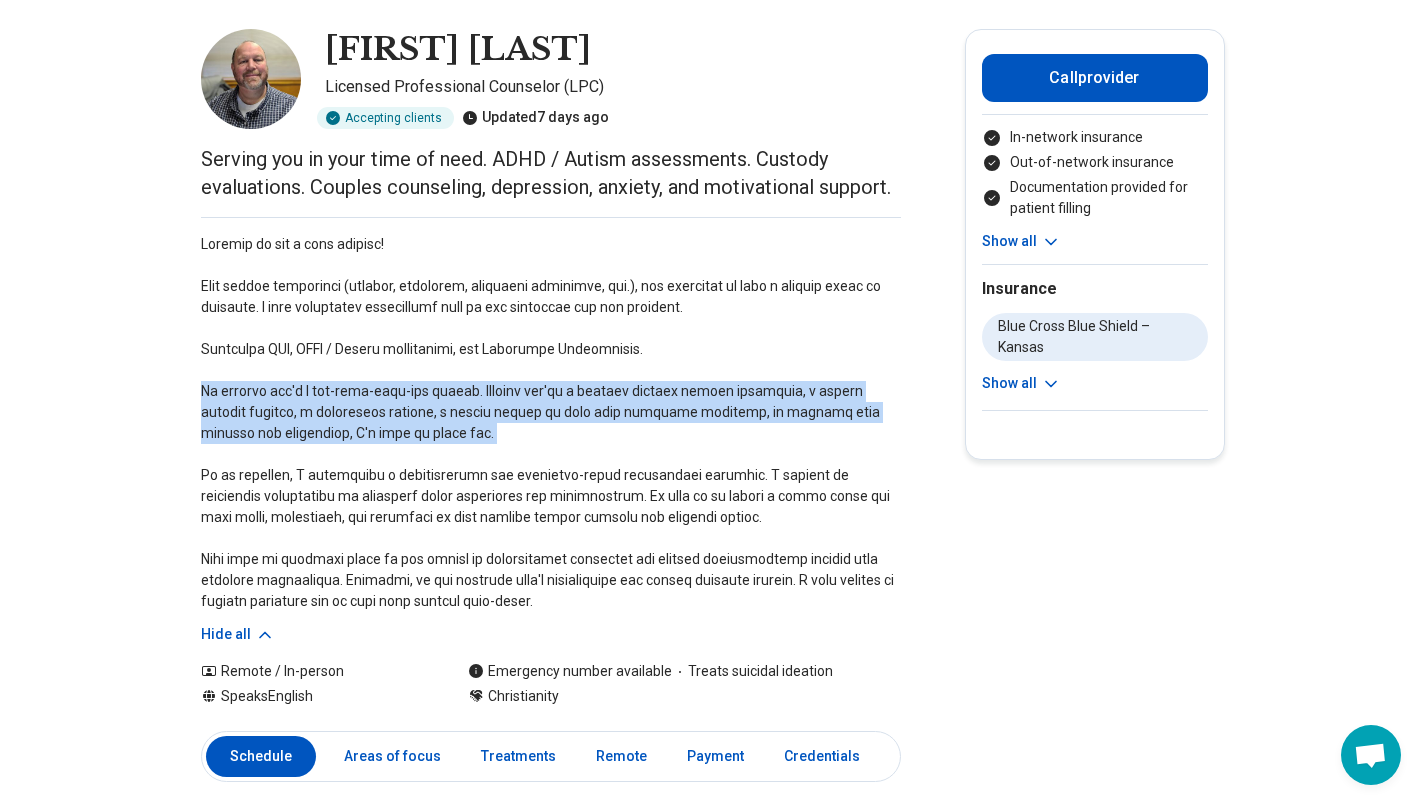 click at bounding box center (551, 423) 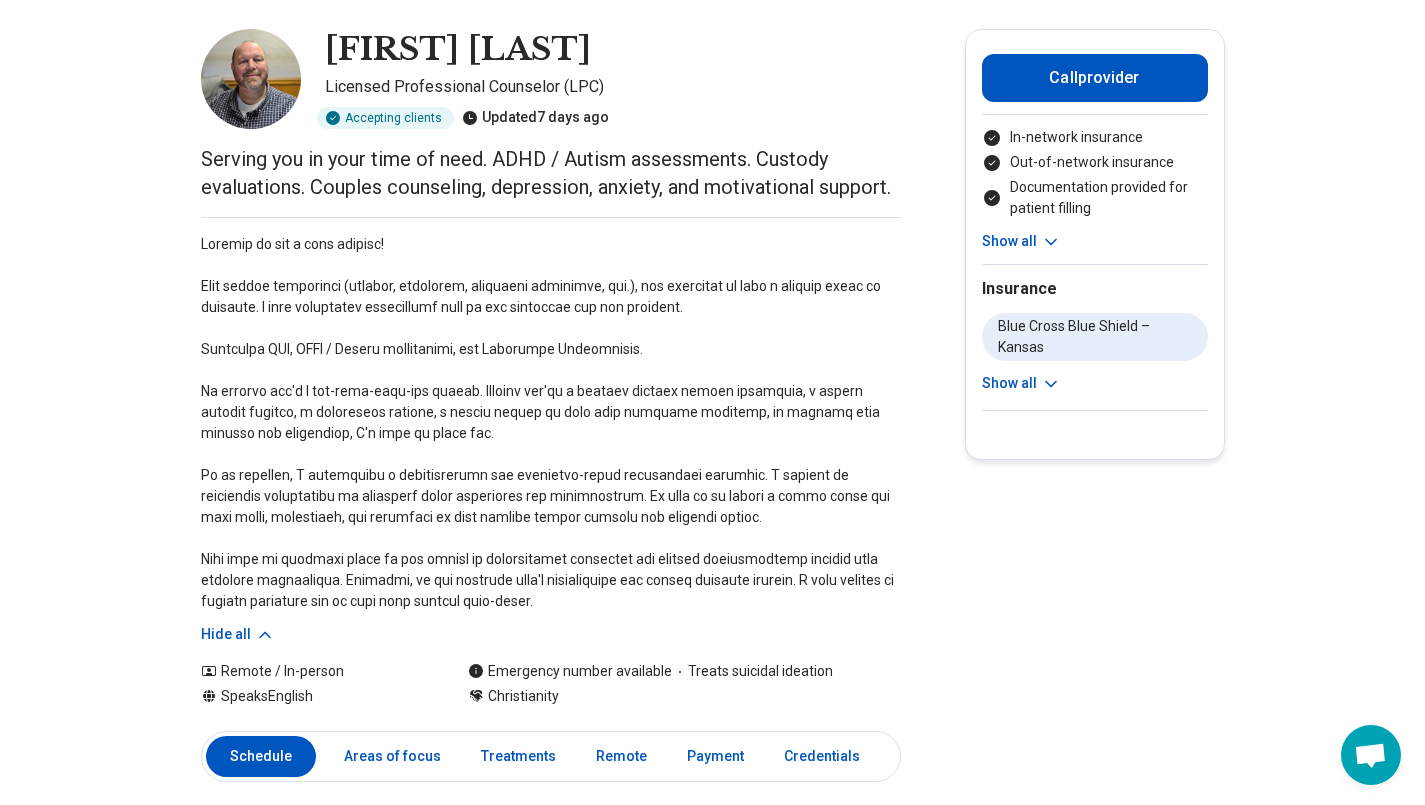 click at bounding box center (551, 423) 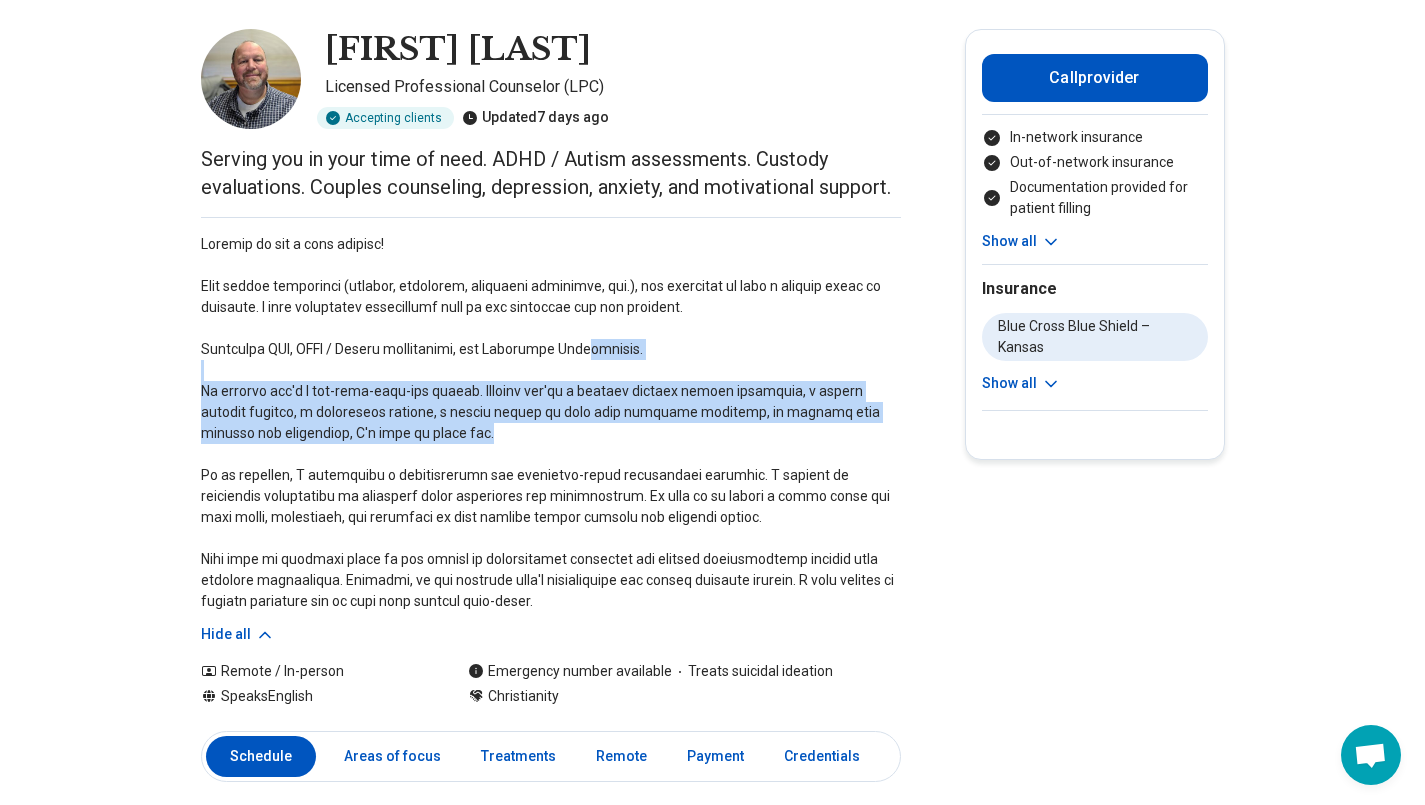 drag, startPoint x: 613, startPoint y: 460, endPoint x: 606, endPoint y: 379, distance: 81.3019 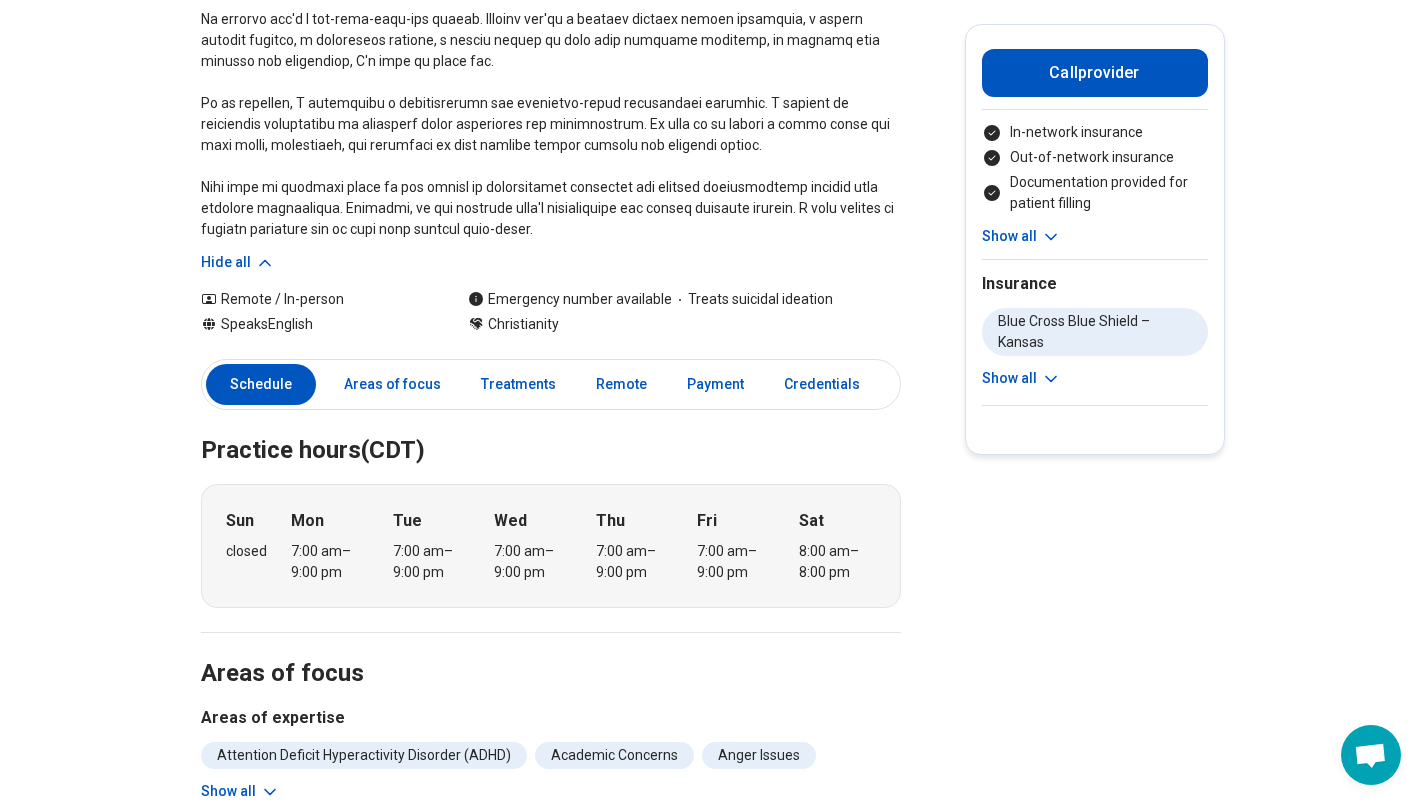 scroll, scrollTop: 467, scrollLeft: 0, axis: vertical 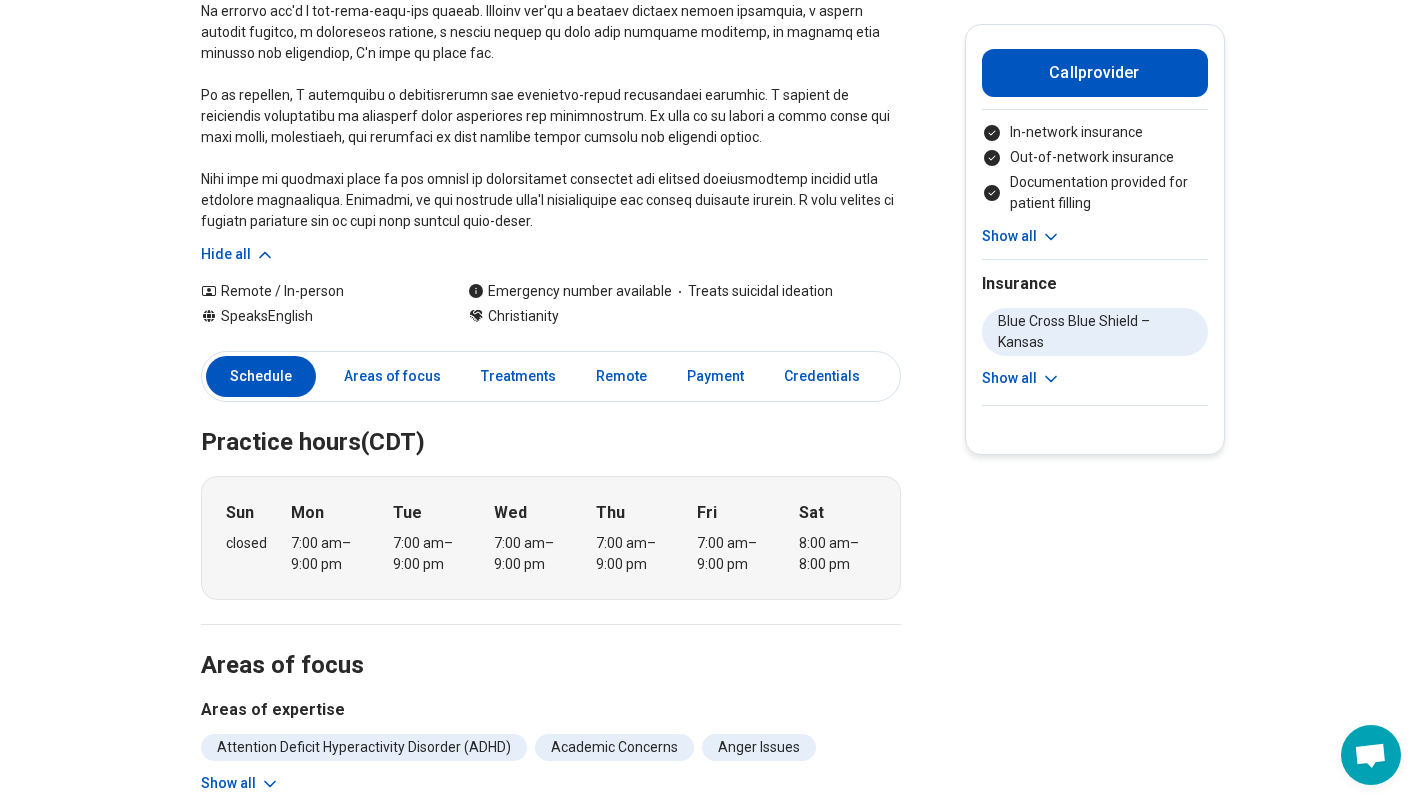 click on "Schedule" at bounding box center [261, 376] 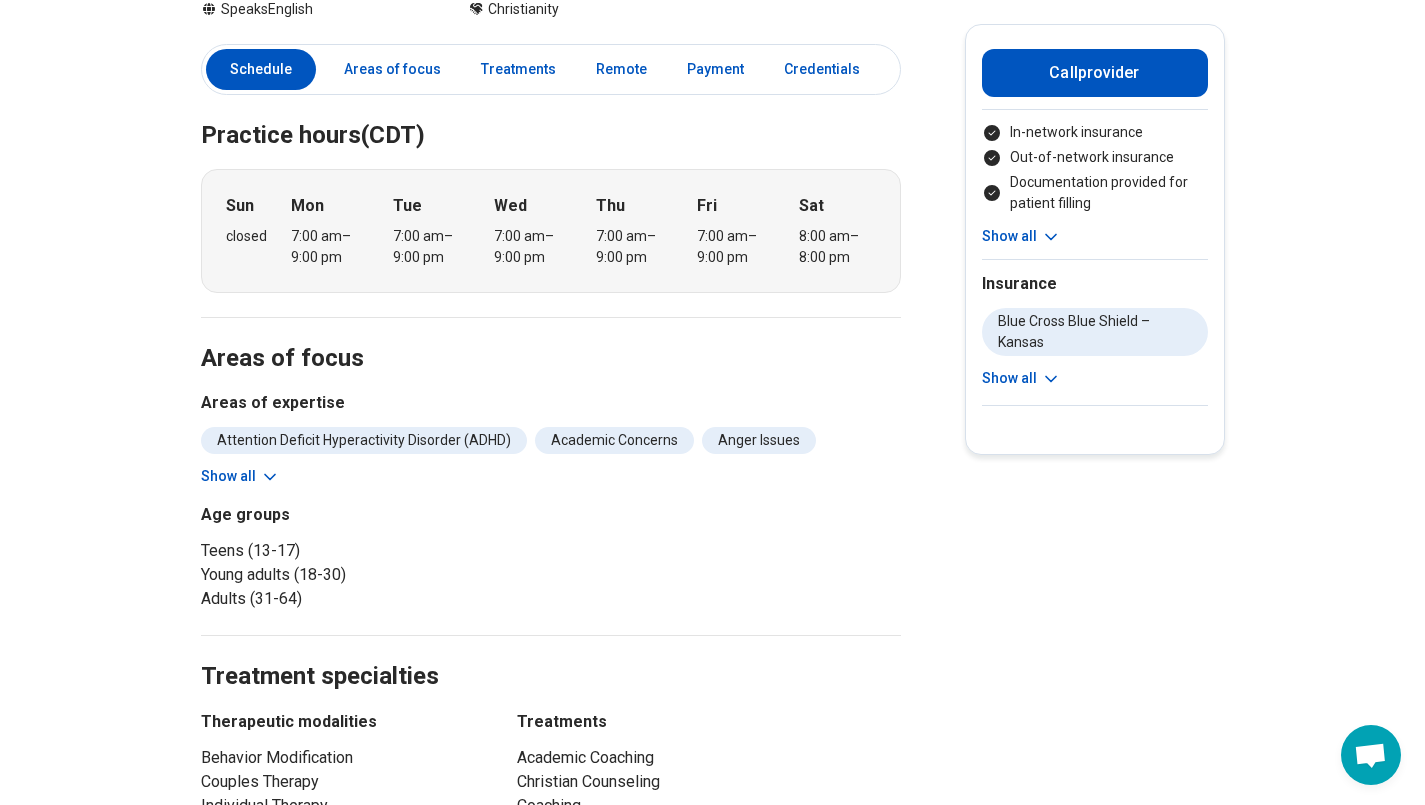 scroll, scrollTop: 873, scrollLeft: 0, axis: vertical 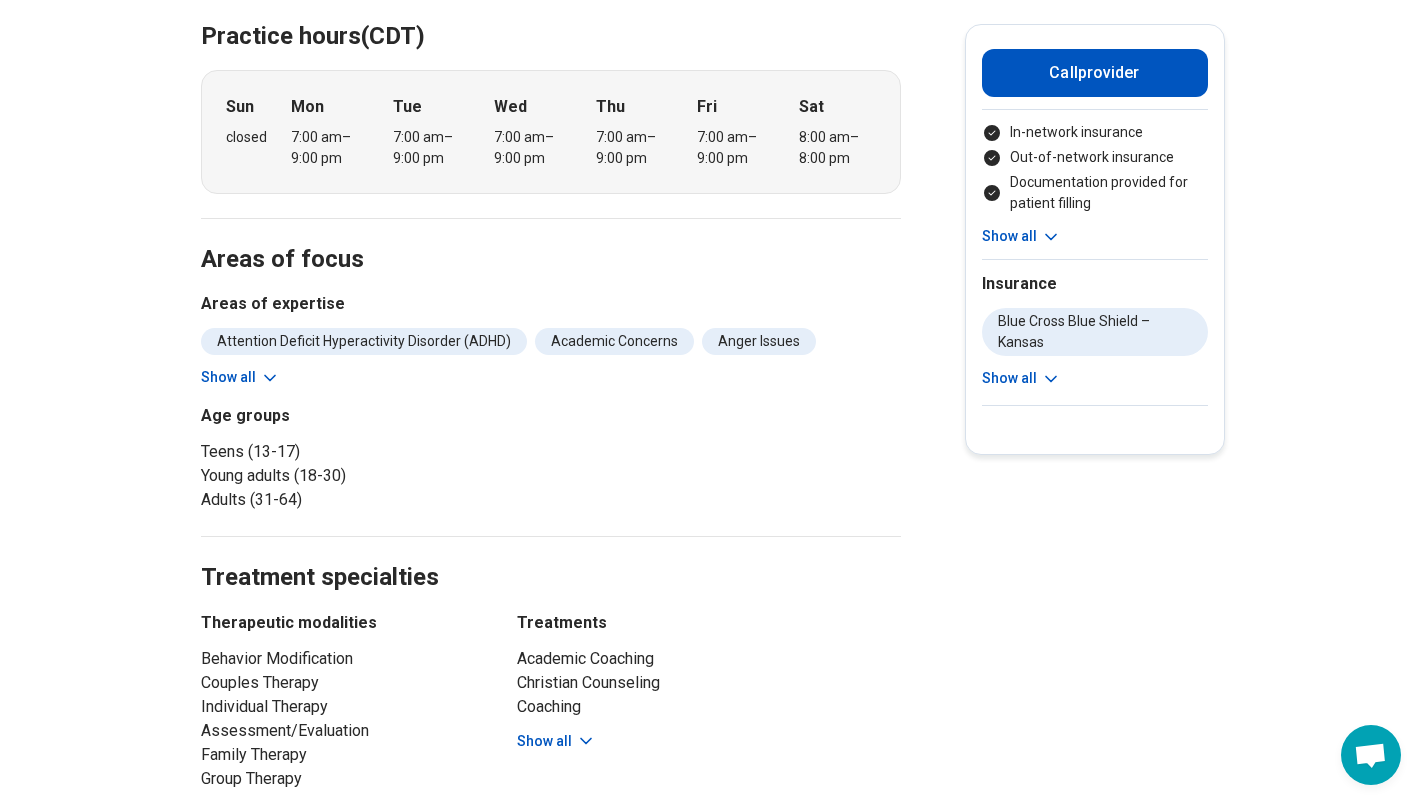 click on "closed" at bounding box center (246, 137) 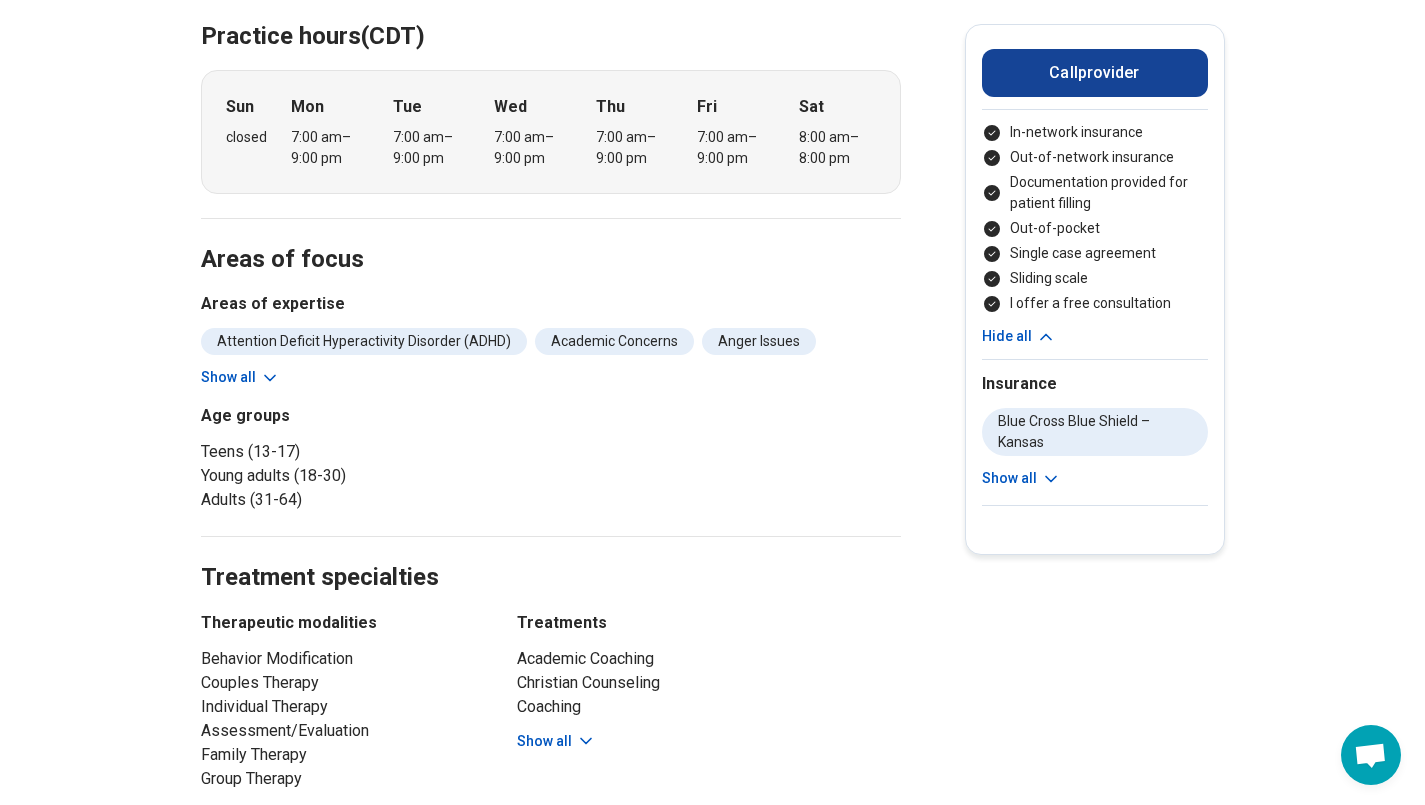 click on "Call  provider" at bounding box center (1095, 73) 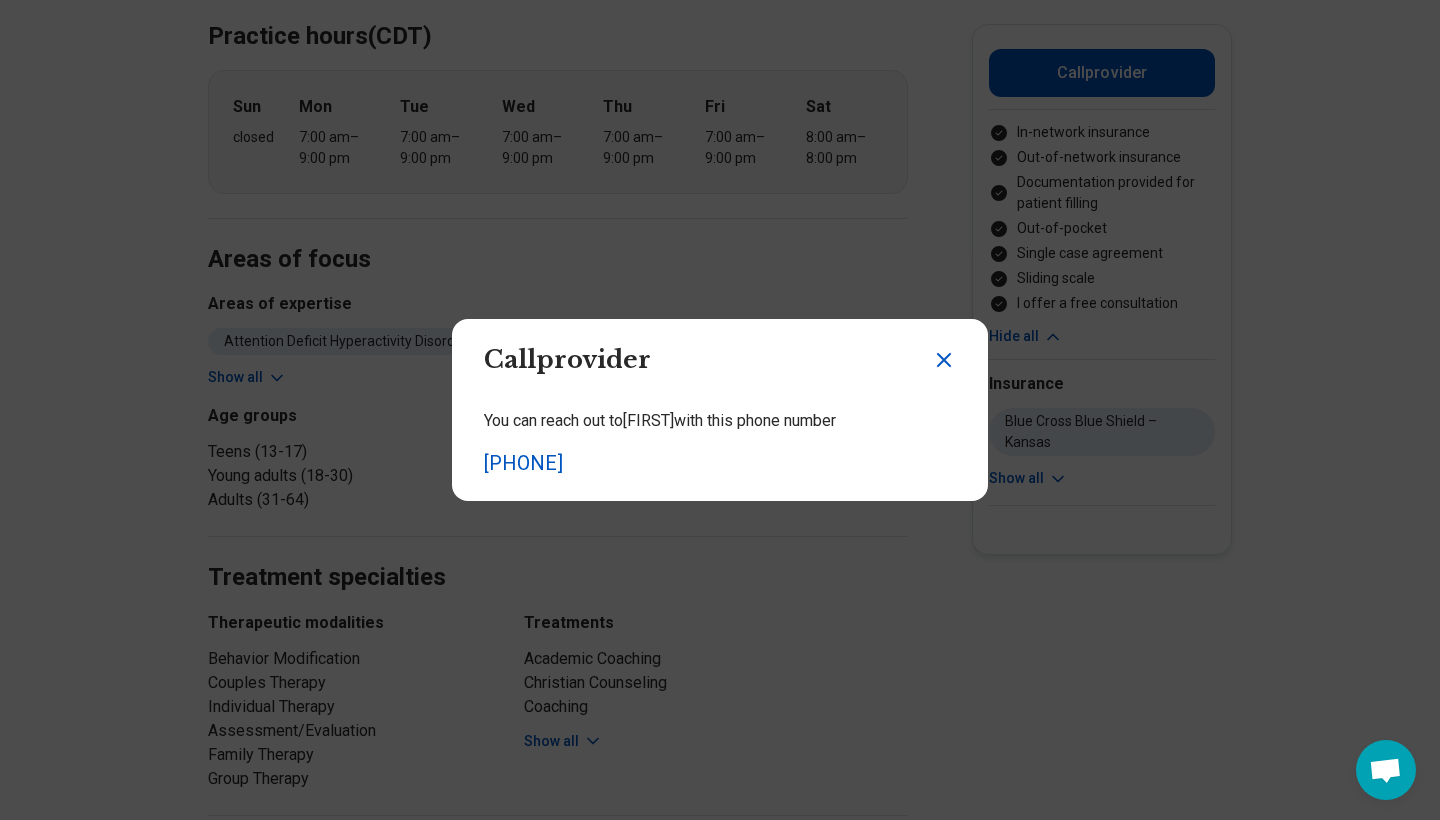 click 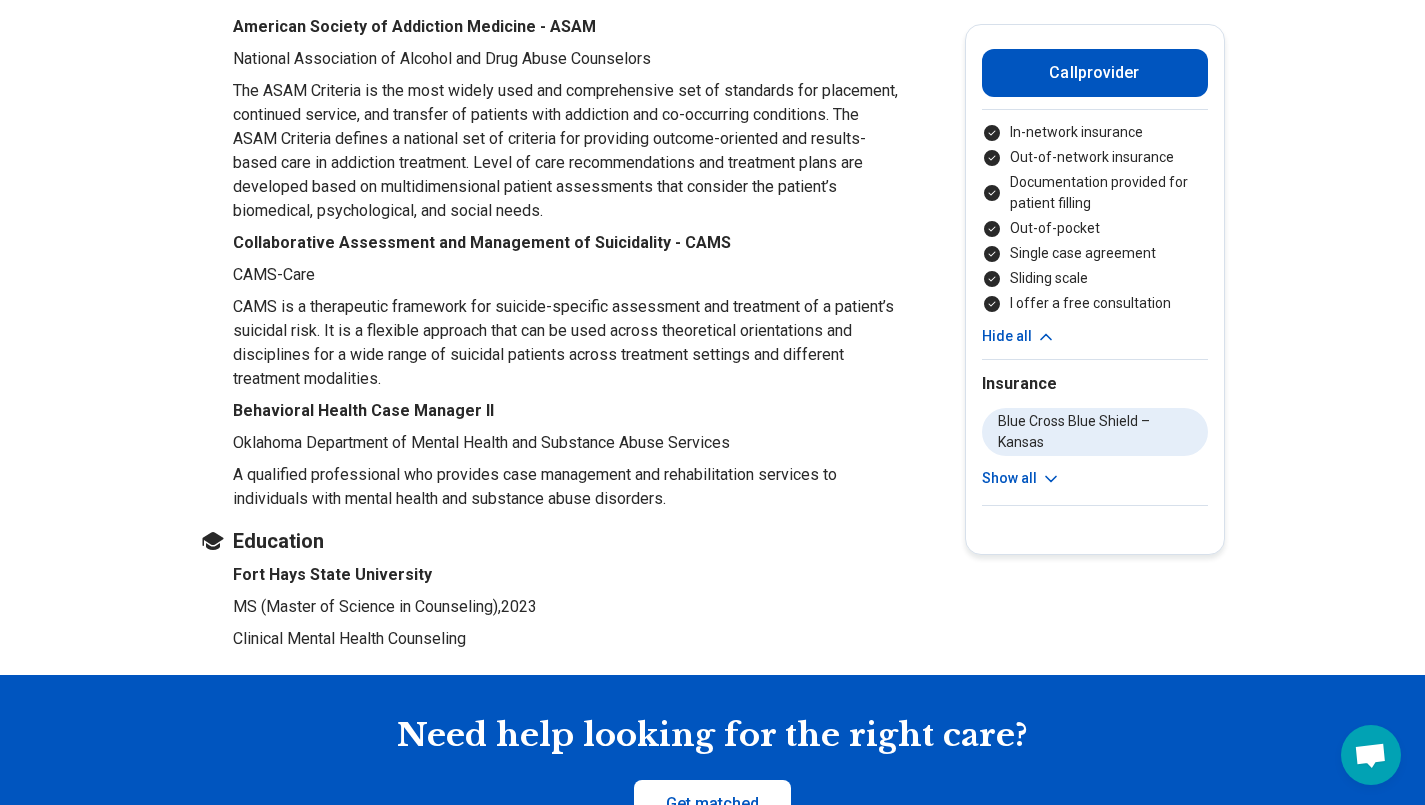 scroll, scrollTop: 3194, scrollLeft: 0, axis: vertical 